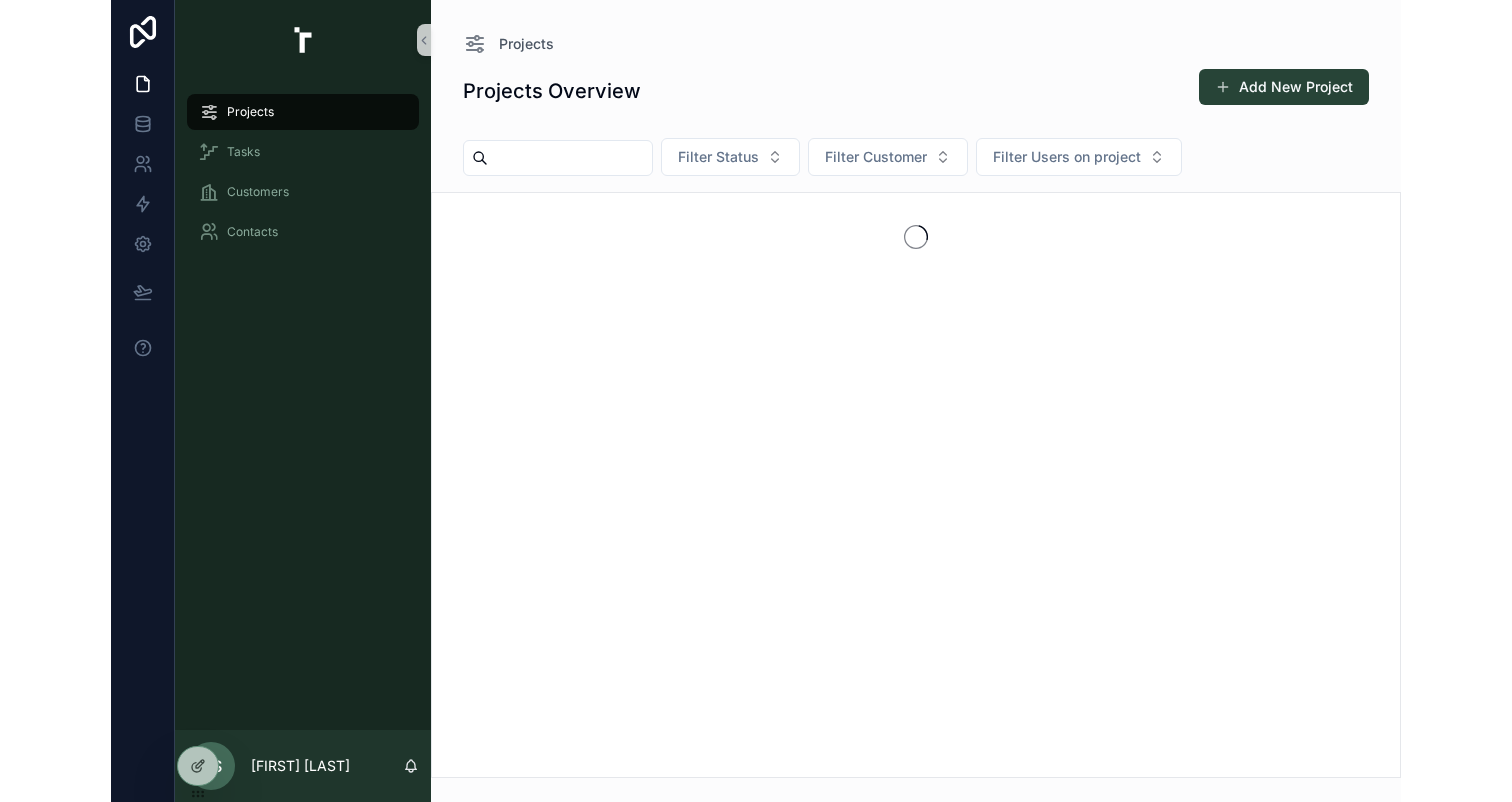 scroll, scrollTop: 0, scrollLeft: 0, axis: both 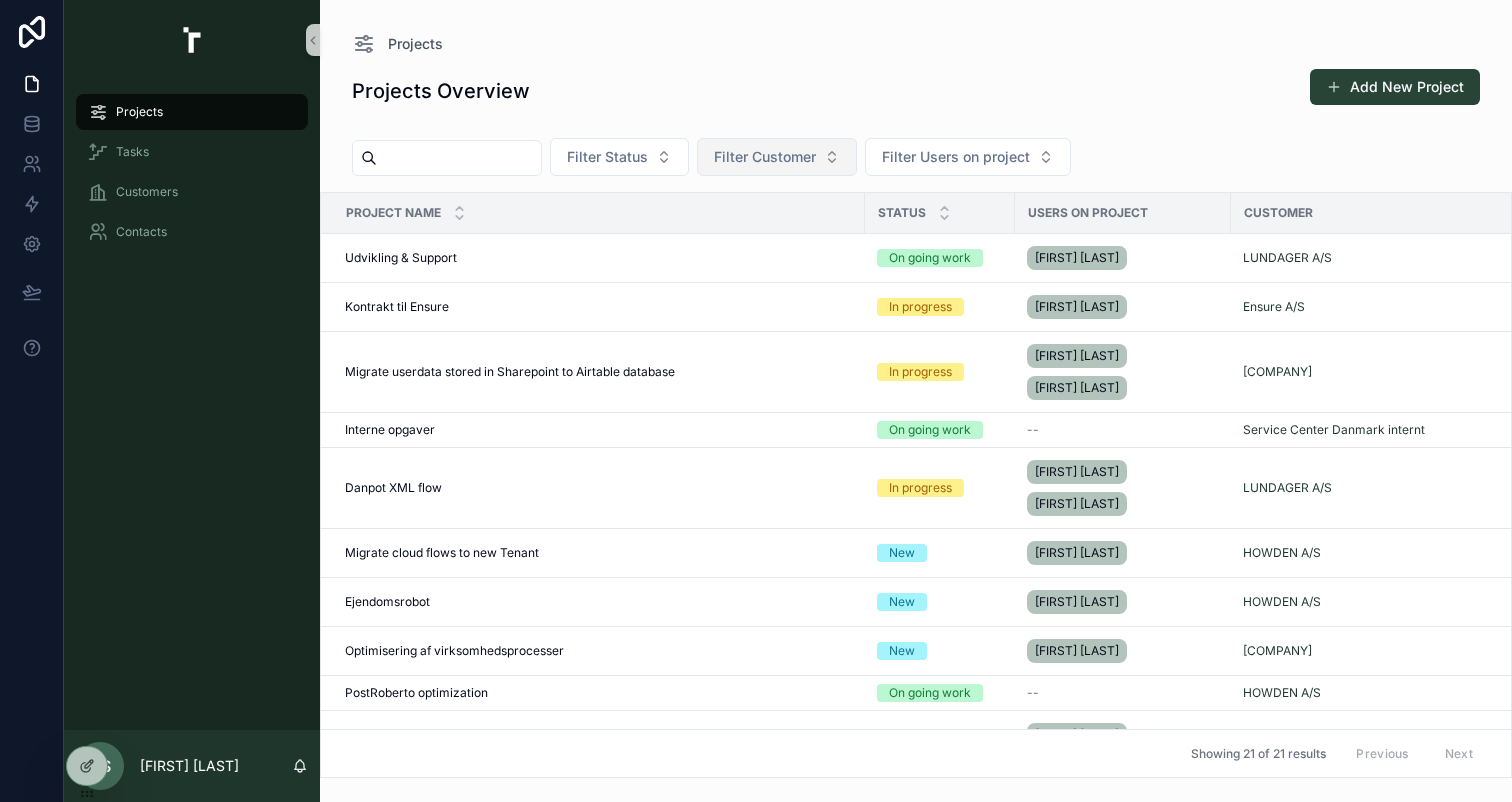 click on "Filter Customer" at bounding box center (765, 157) 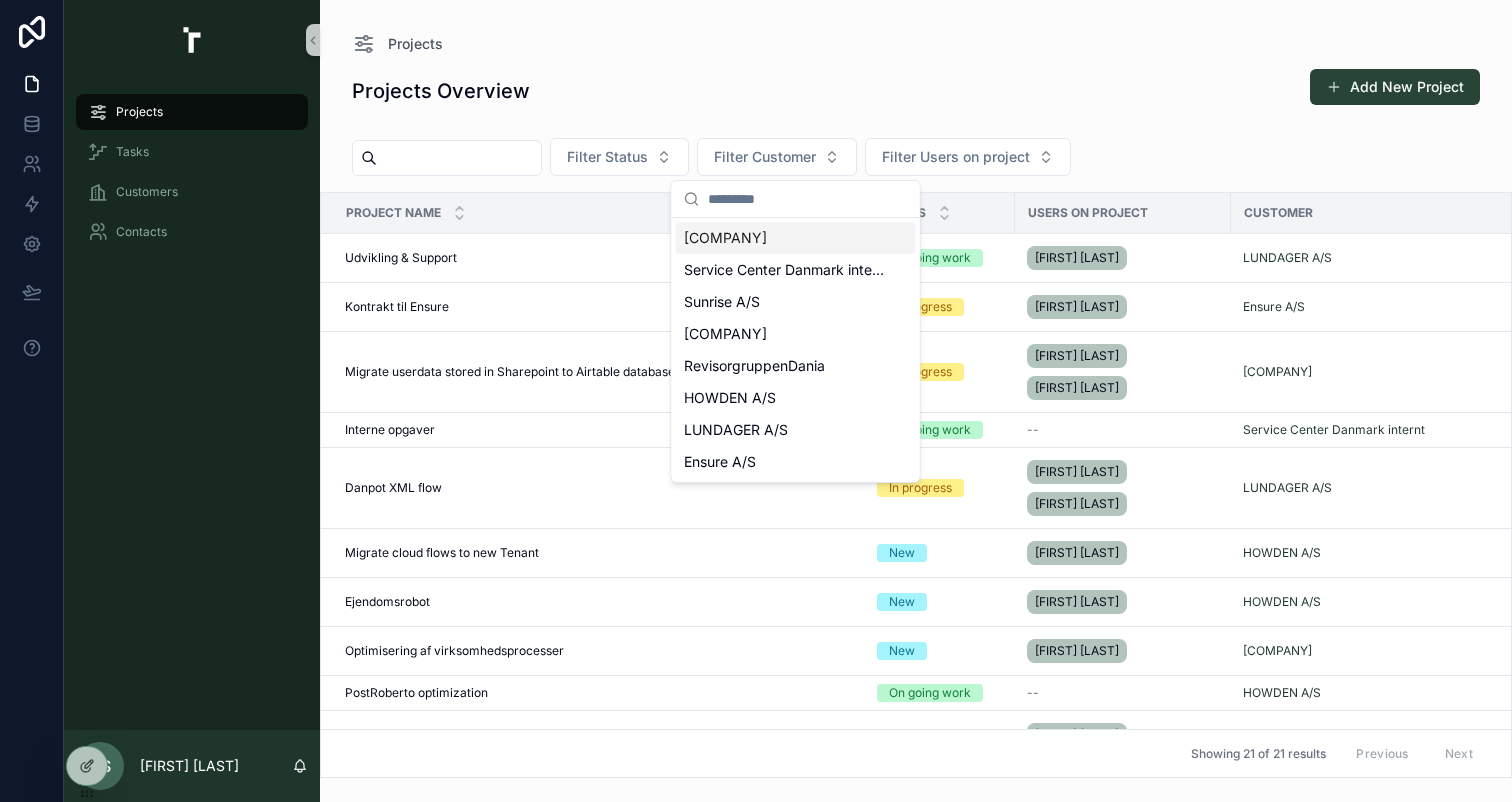 click on "[COMPANY]" at bounding box center (725, 238) 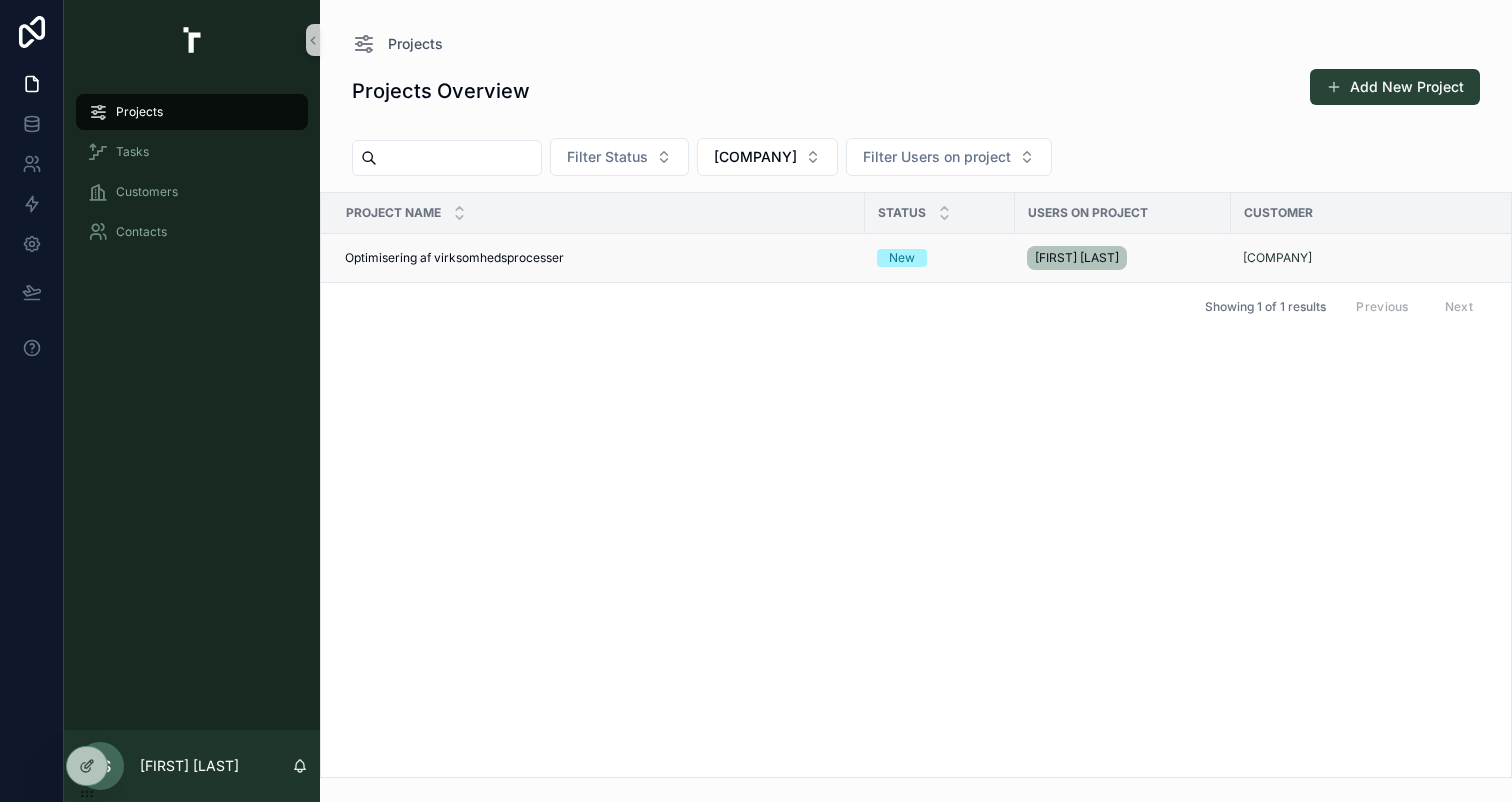 click on "Optimisering af virksomhedsprocesser" at bounding box center (454, 258) 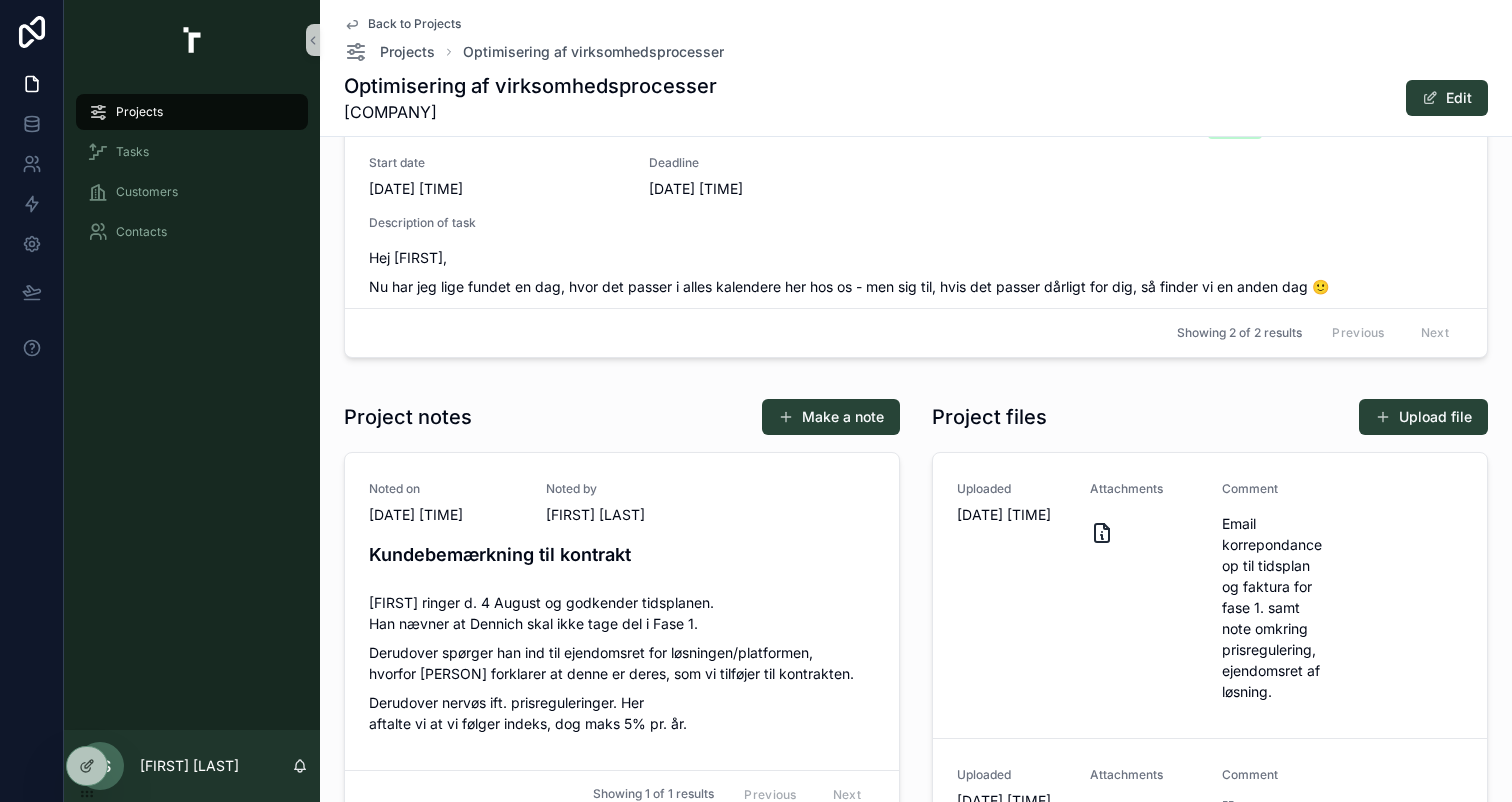 scroll, scrollTop: 1147, scrollLeft: 0, axis: vertical 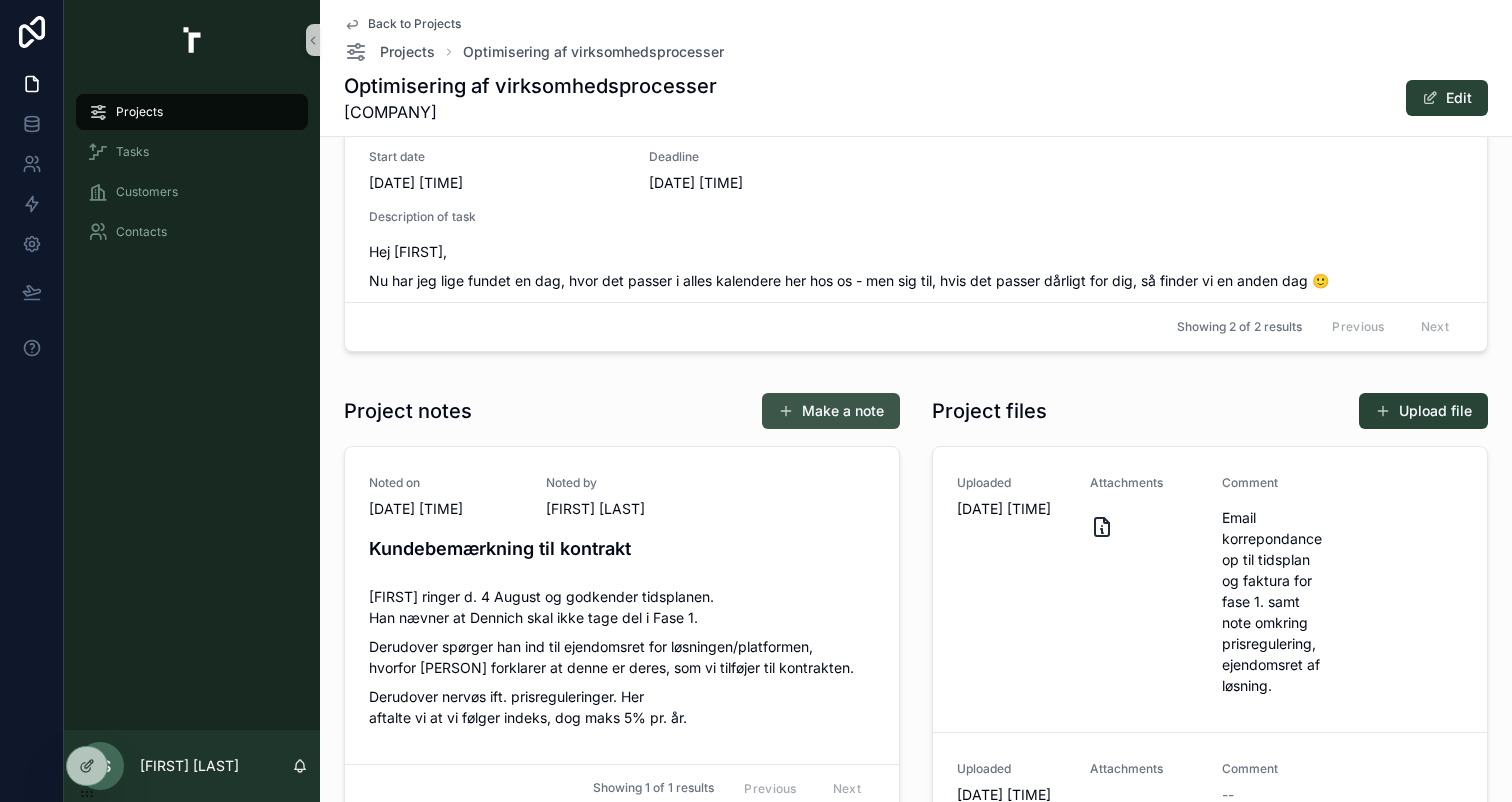 click on "Make a note" at bounding box center [831, 411] 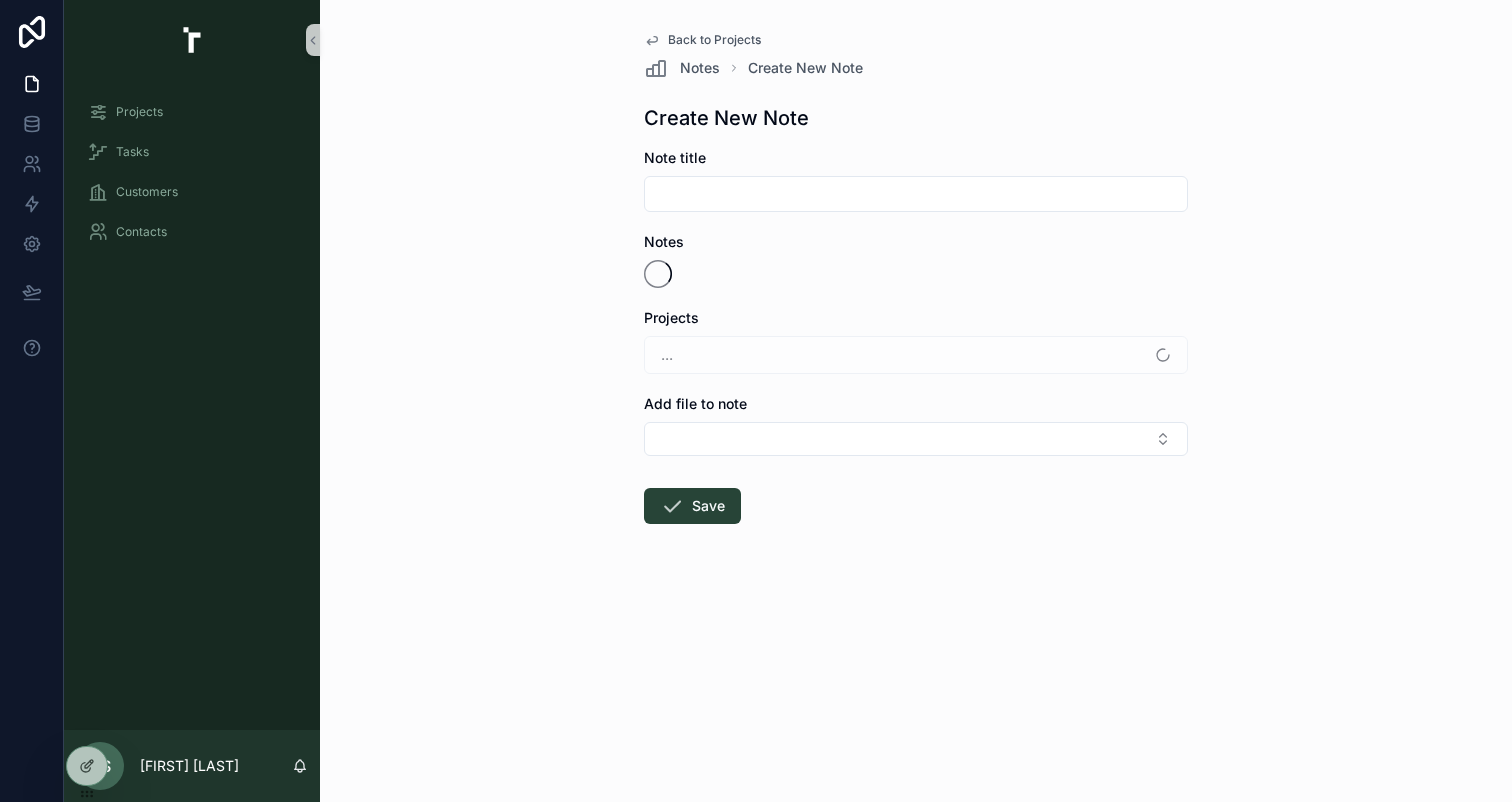 scroll, scrollTop: 0, scrollLeft: 0, axis: both 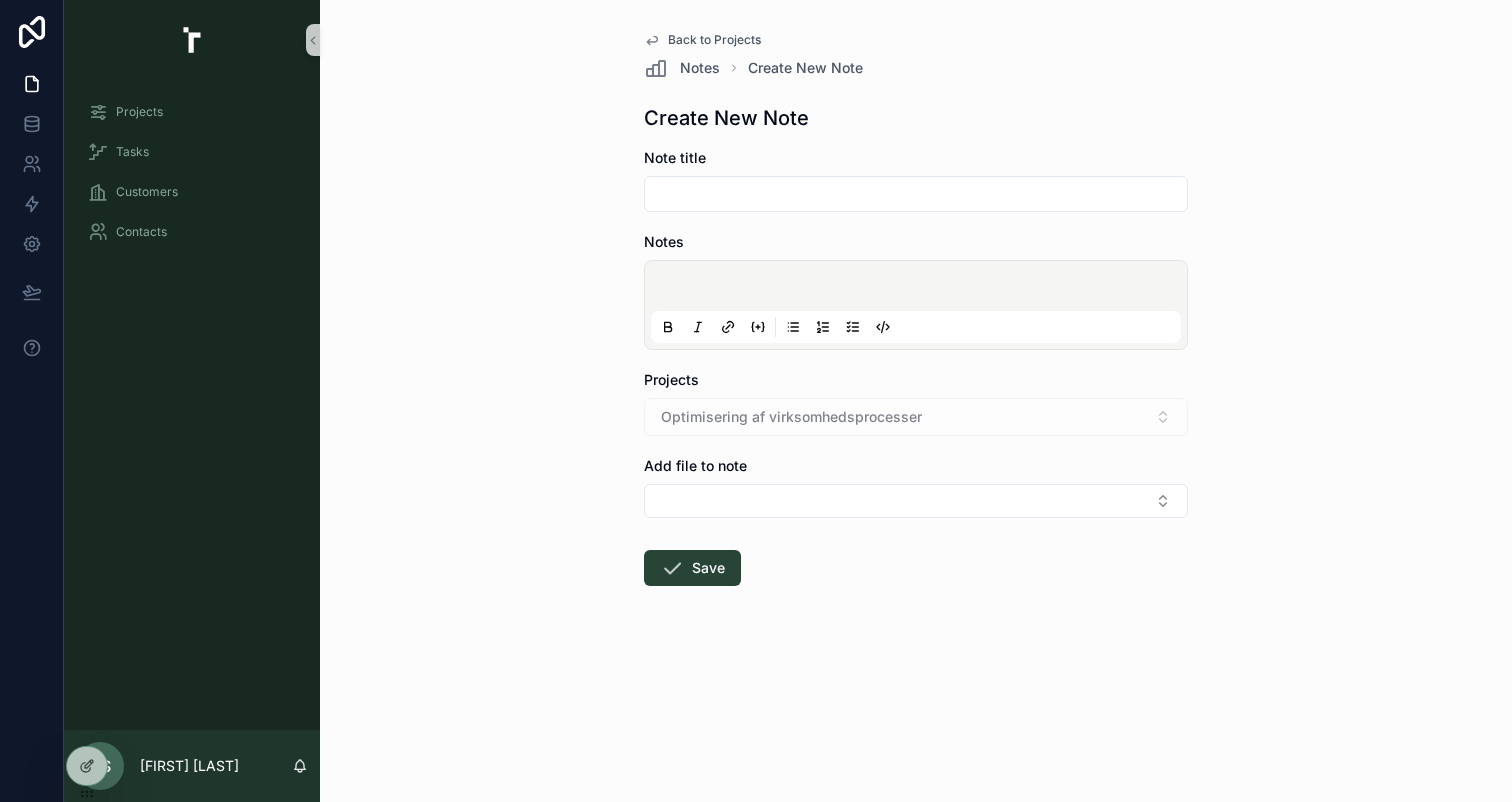 click at bounding box center [916, 194] 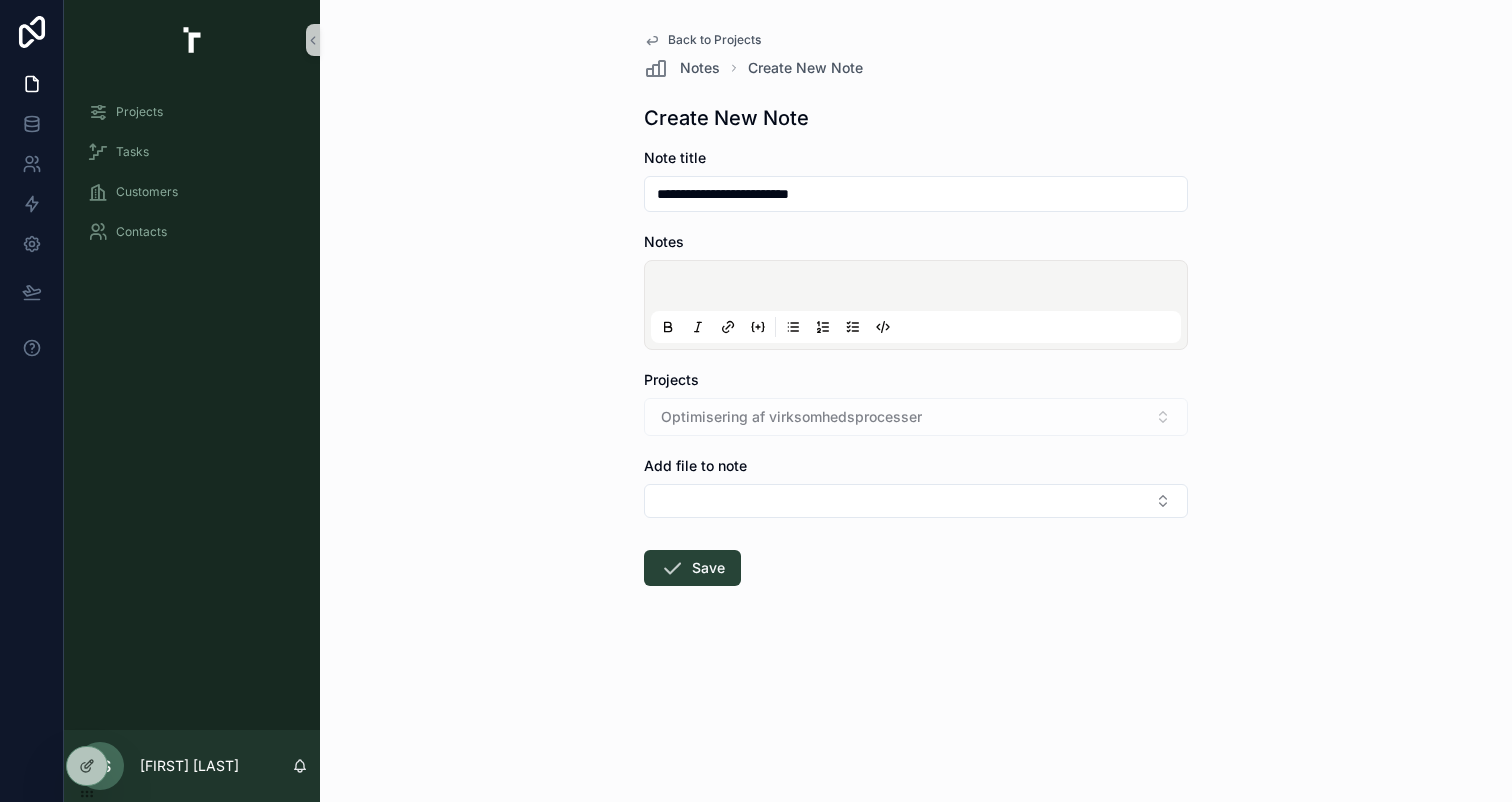 type on "**********" 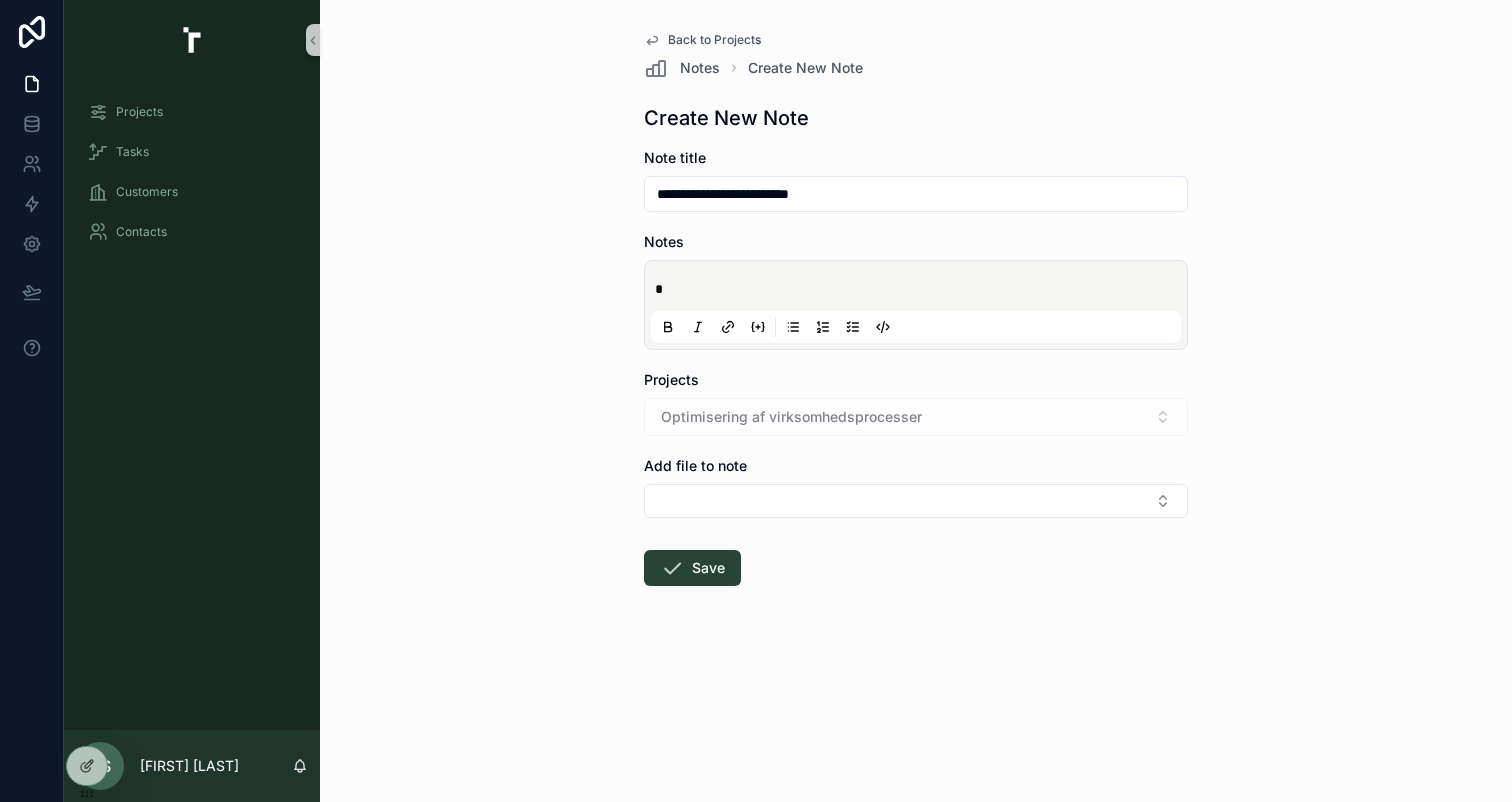 type 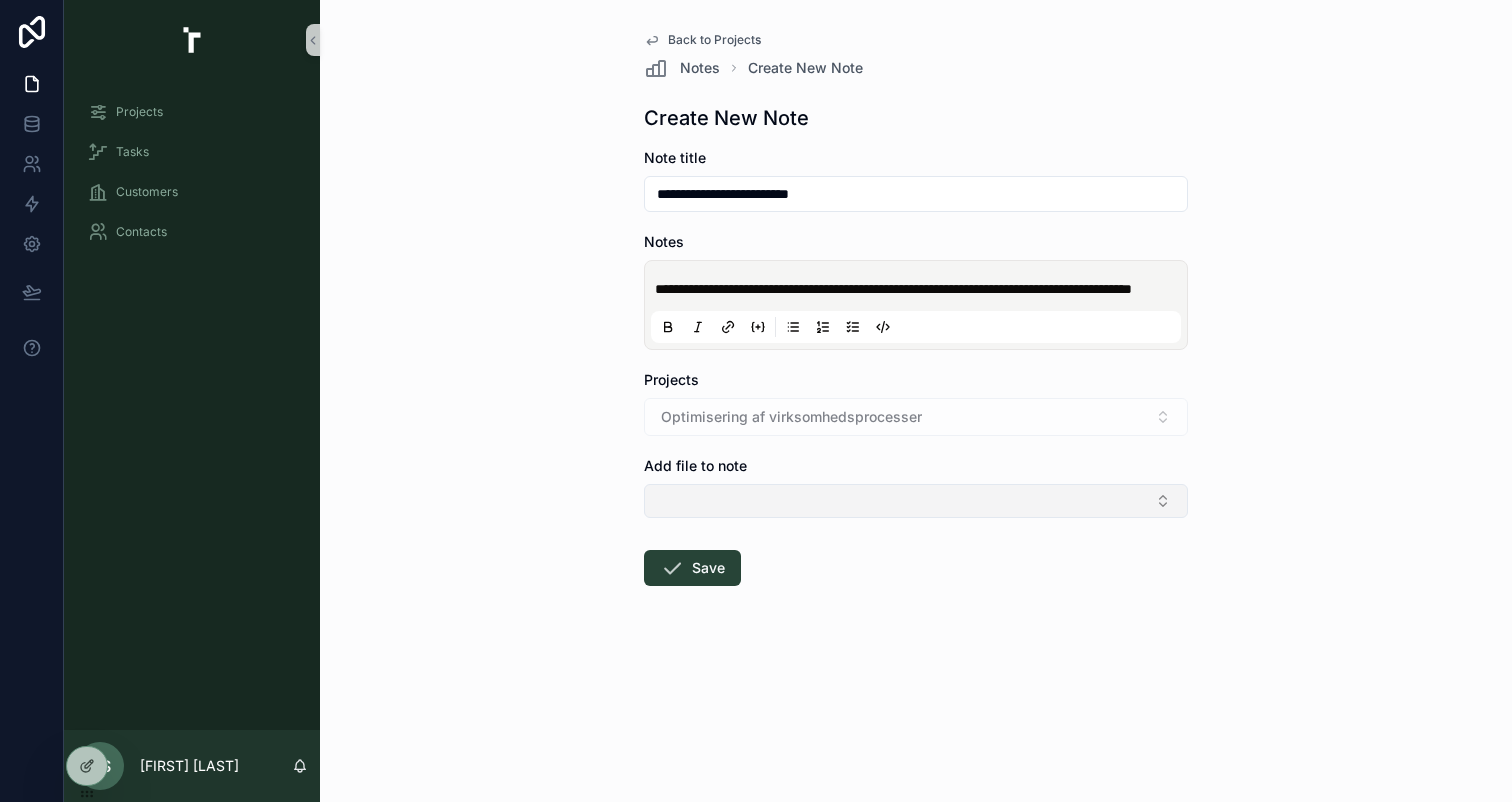 click at bounding box center (916, 501) 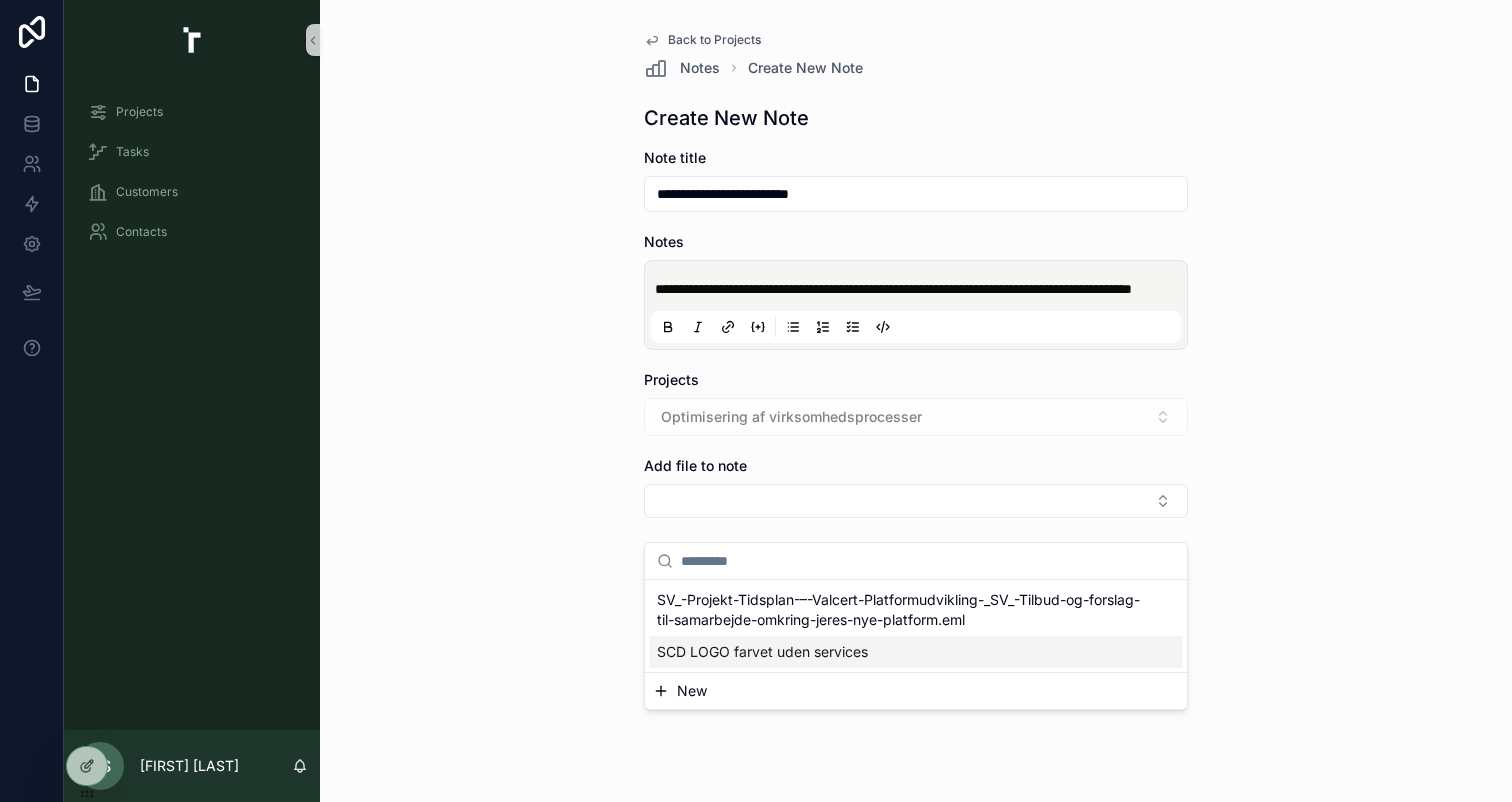 click on "New" at bounding box center (692, 691) 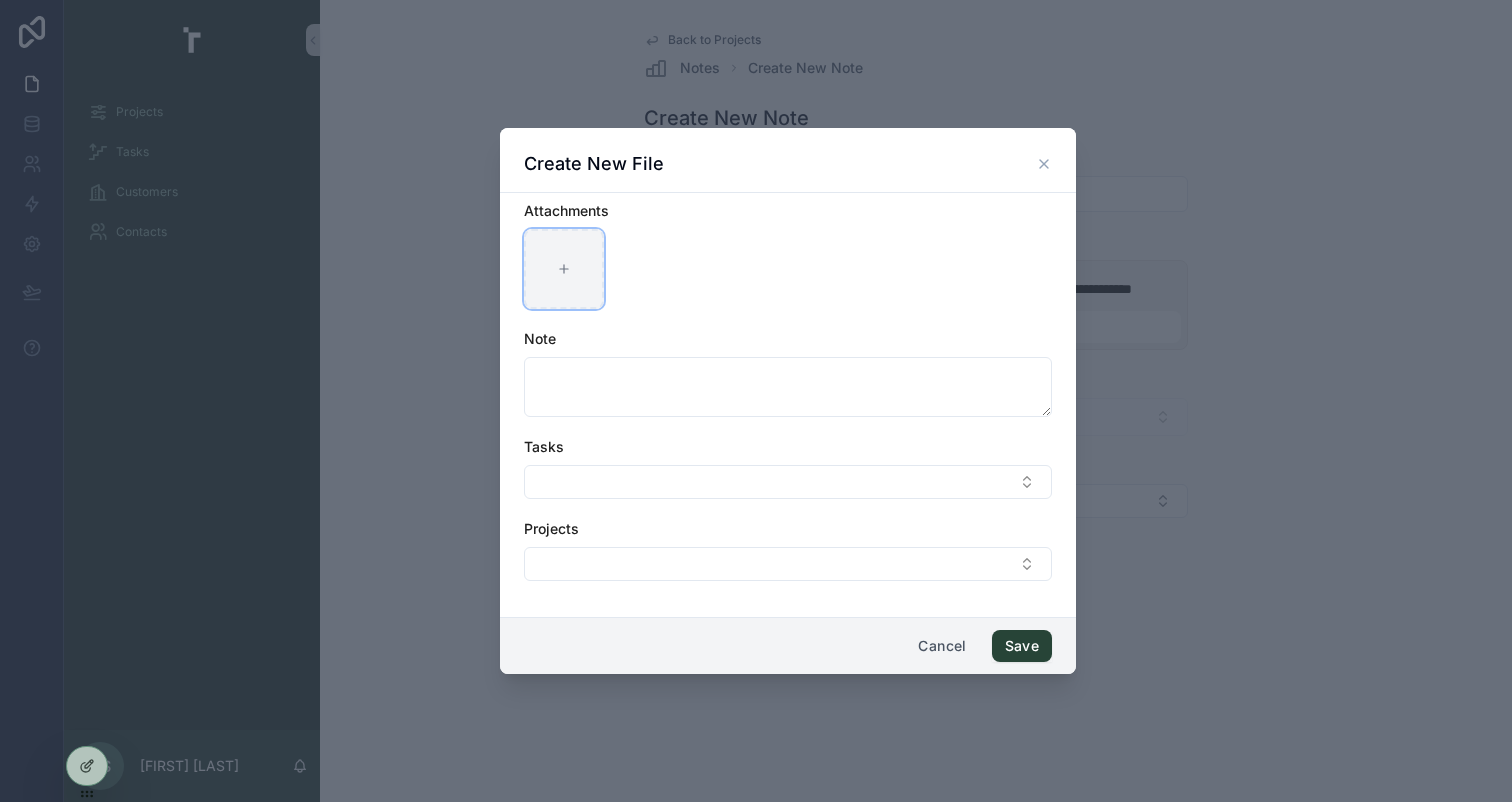 click at bounding box center (564, 269) 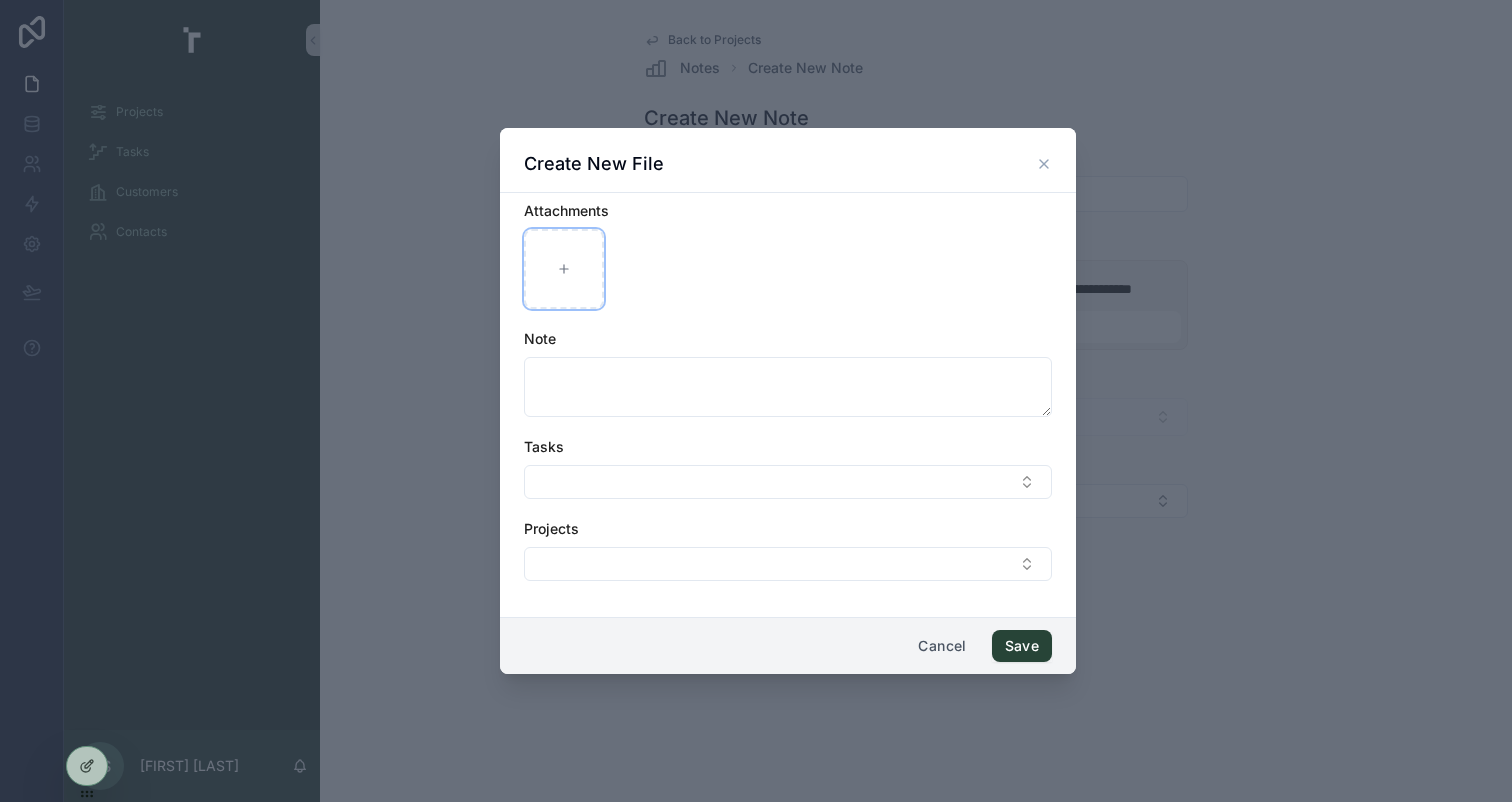type on "**********" 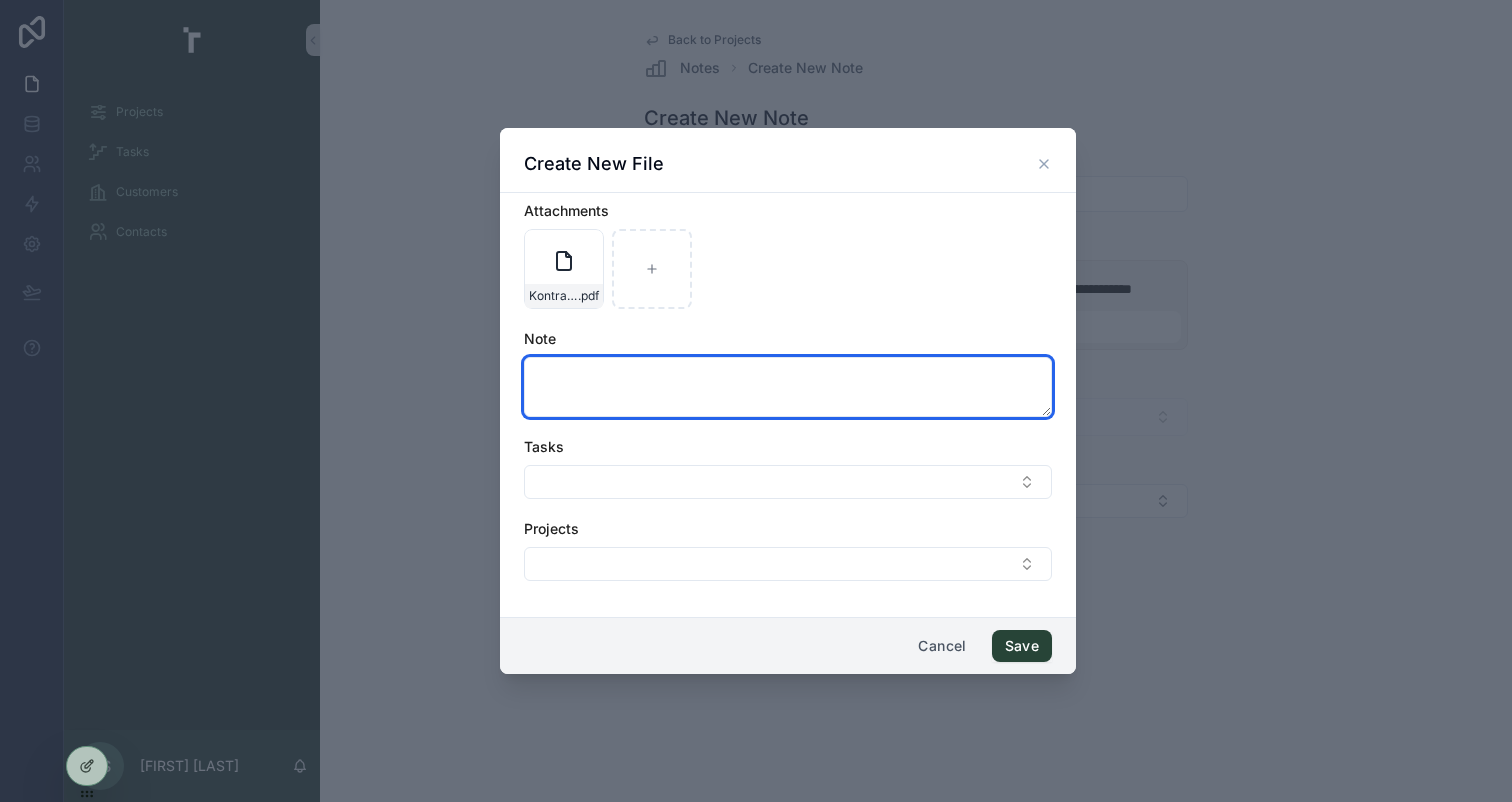 click at bounding box center (788, 387) 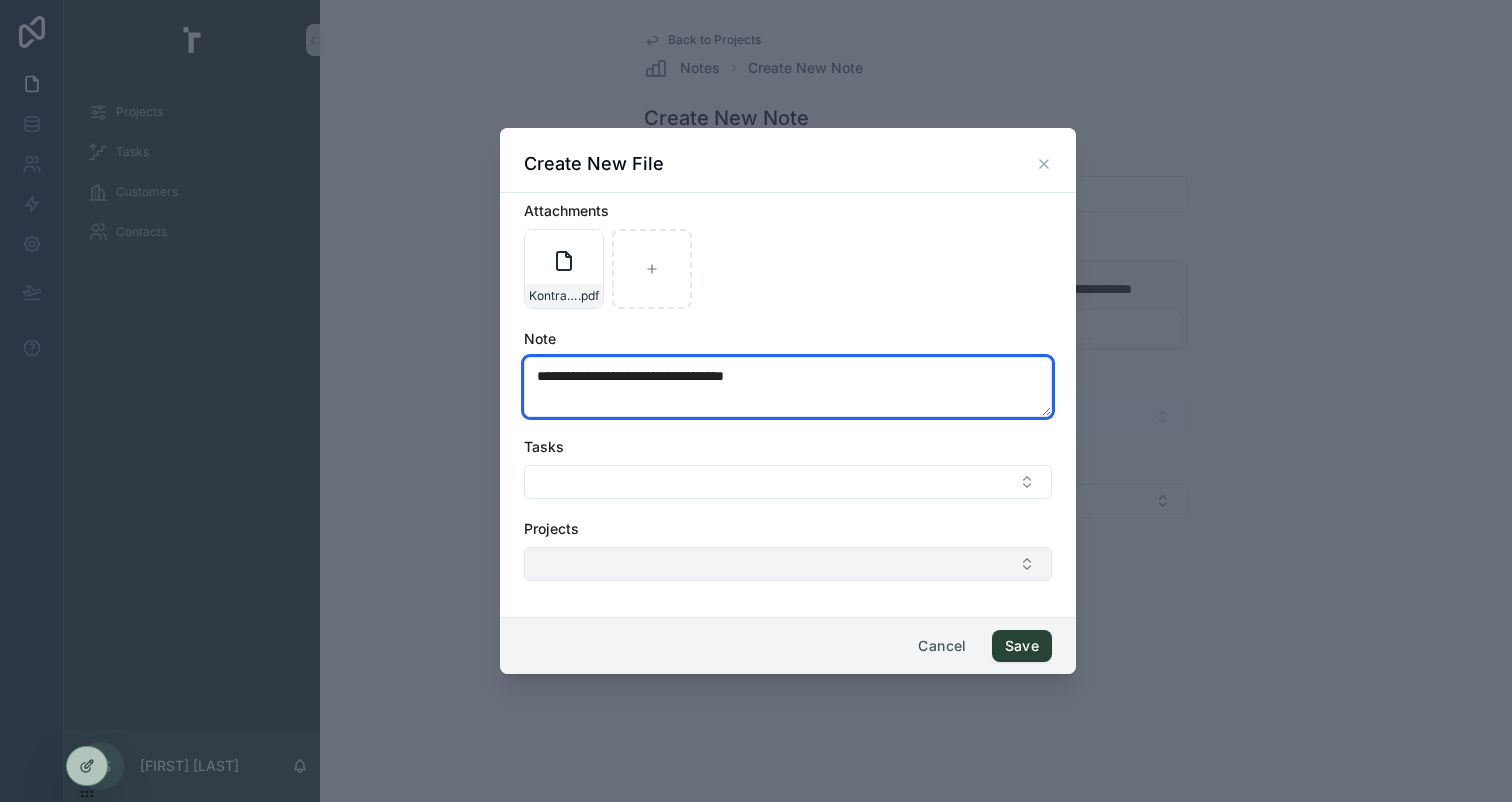 type on "**********" 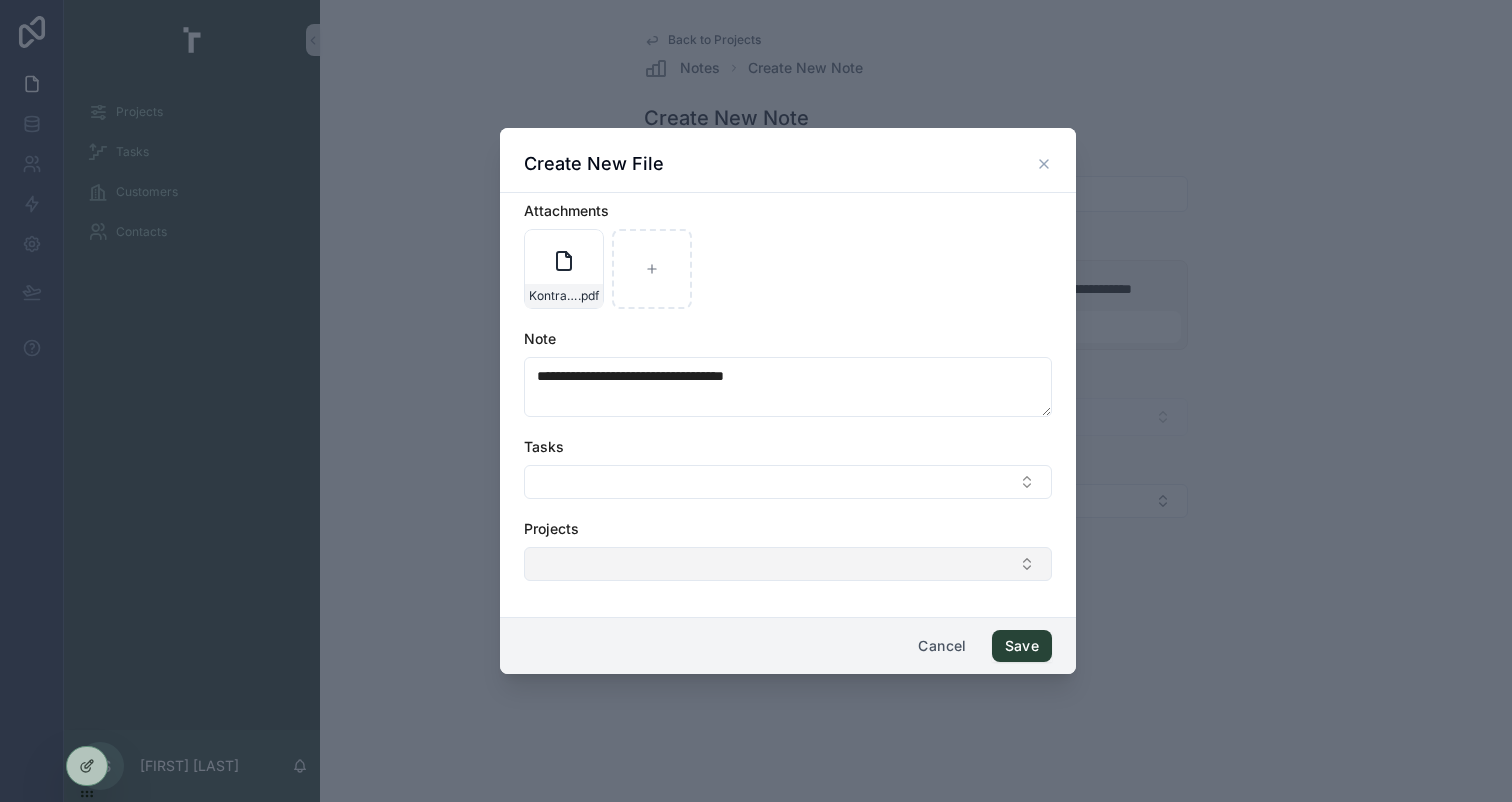click at bounding box center (788, 564) 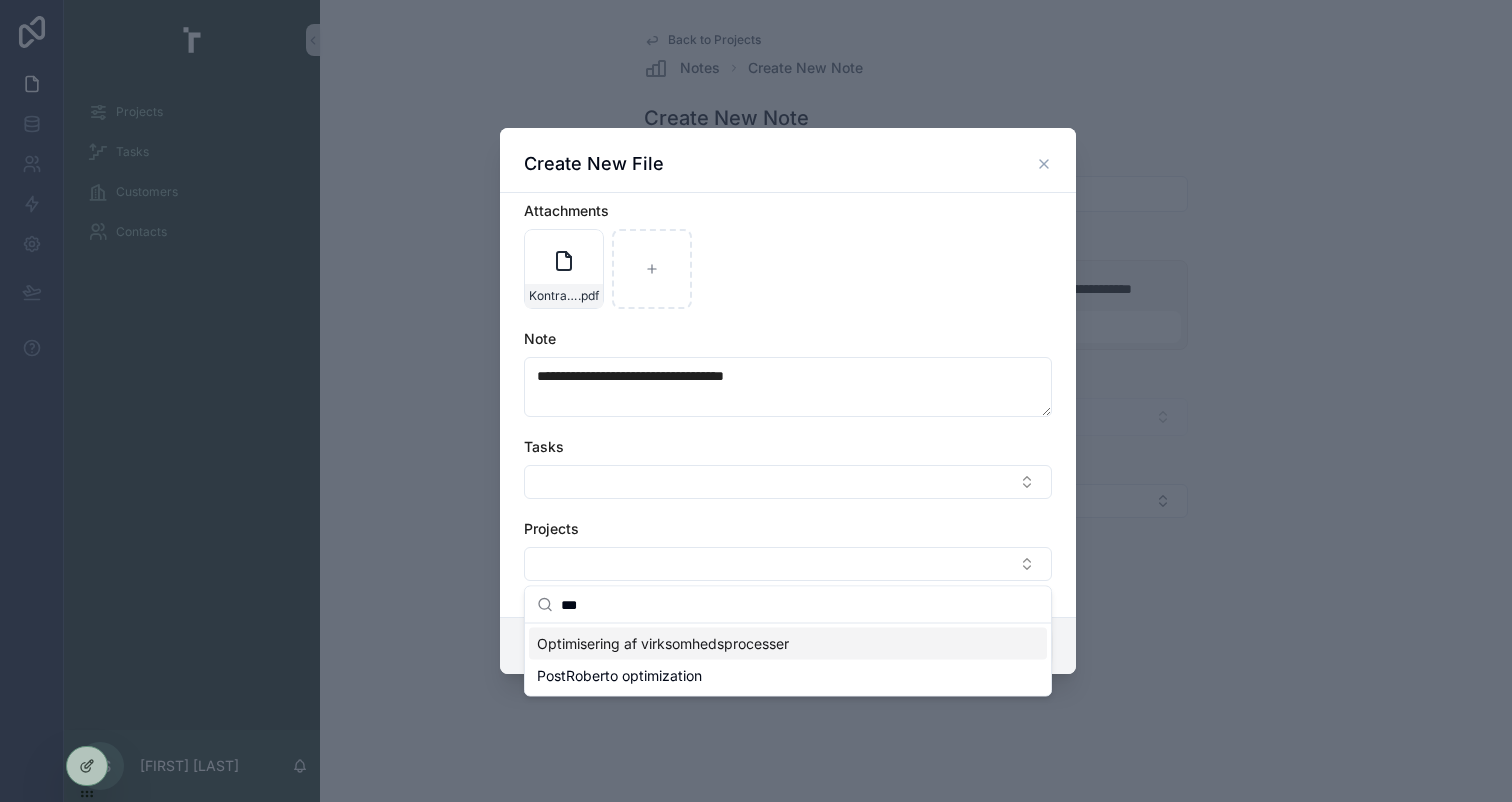 type on "***" 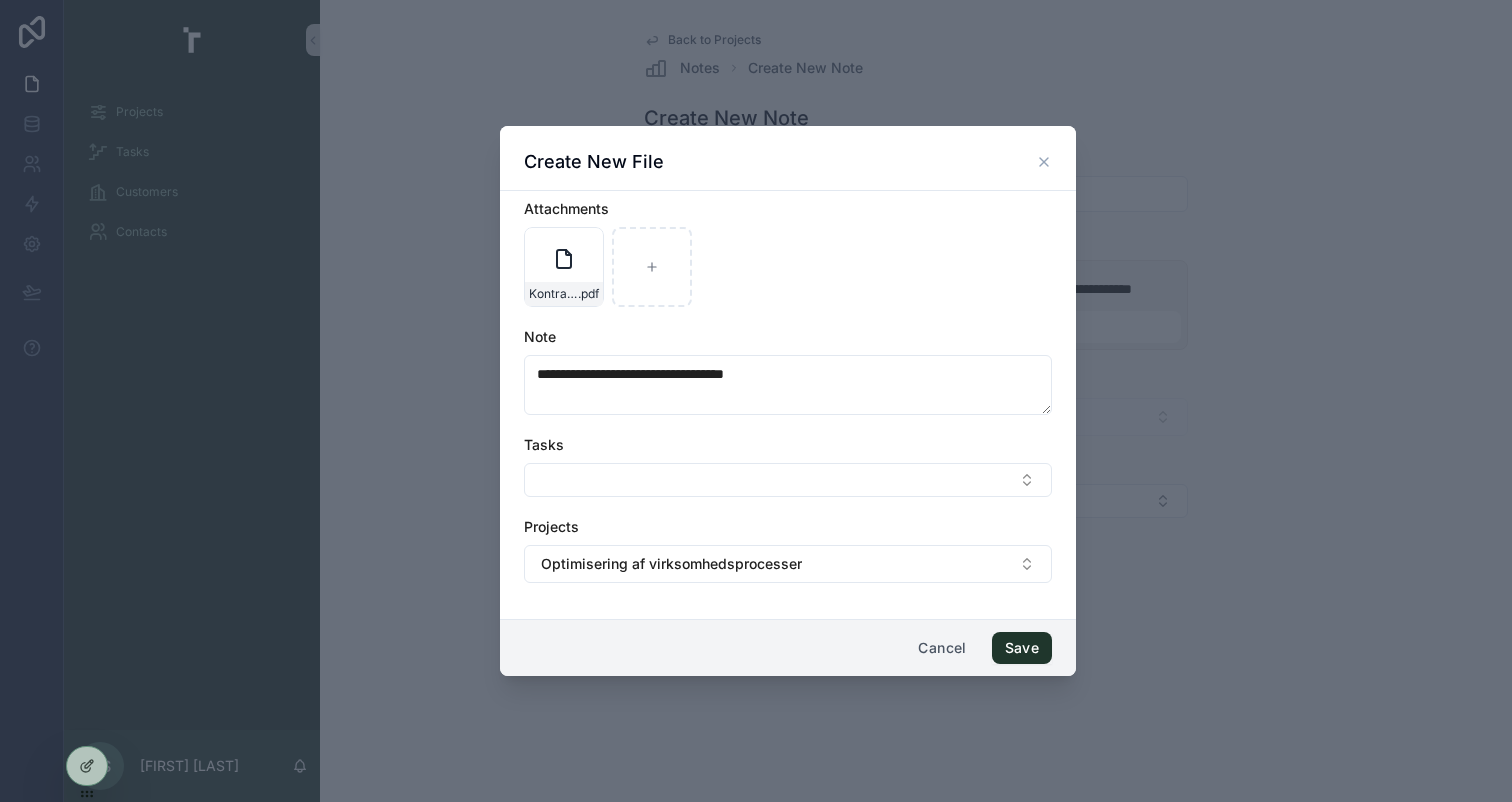 click on "Save" at bounding box center (1022, 648) 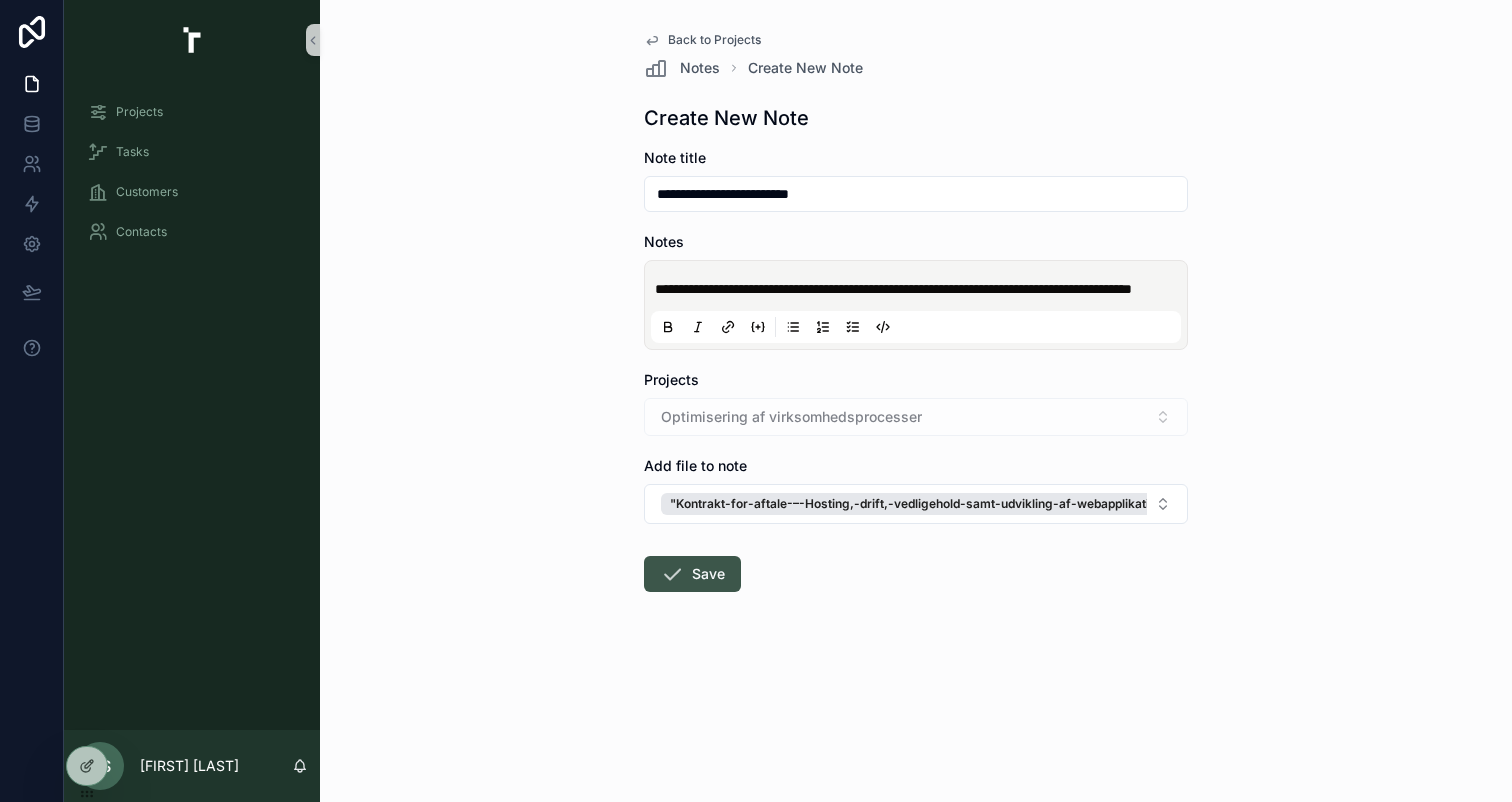 click on "Save" at bounding box center (692, 574) 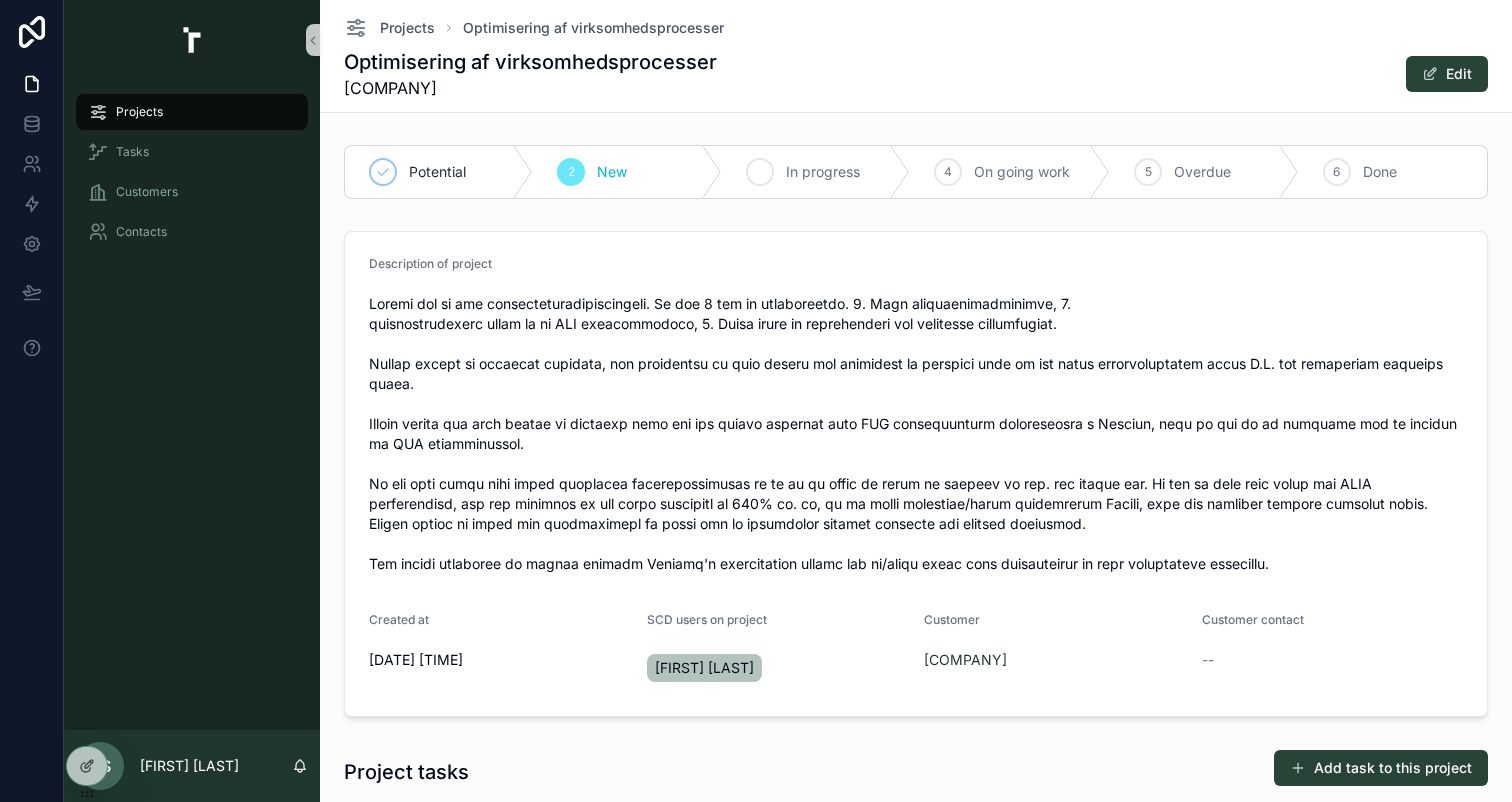 click on "3 In progress" at bounding box center (816, 172) 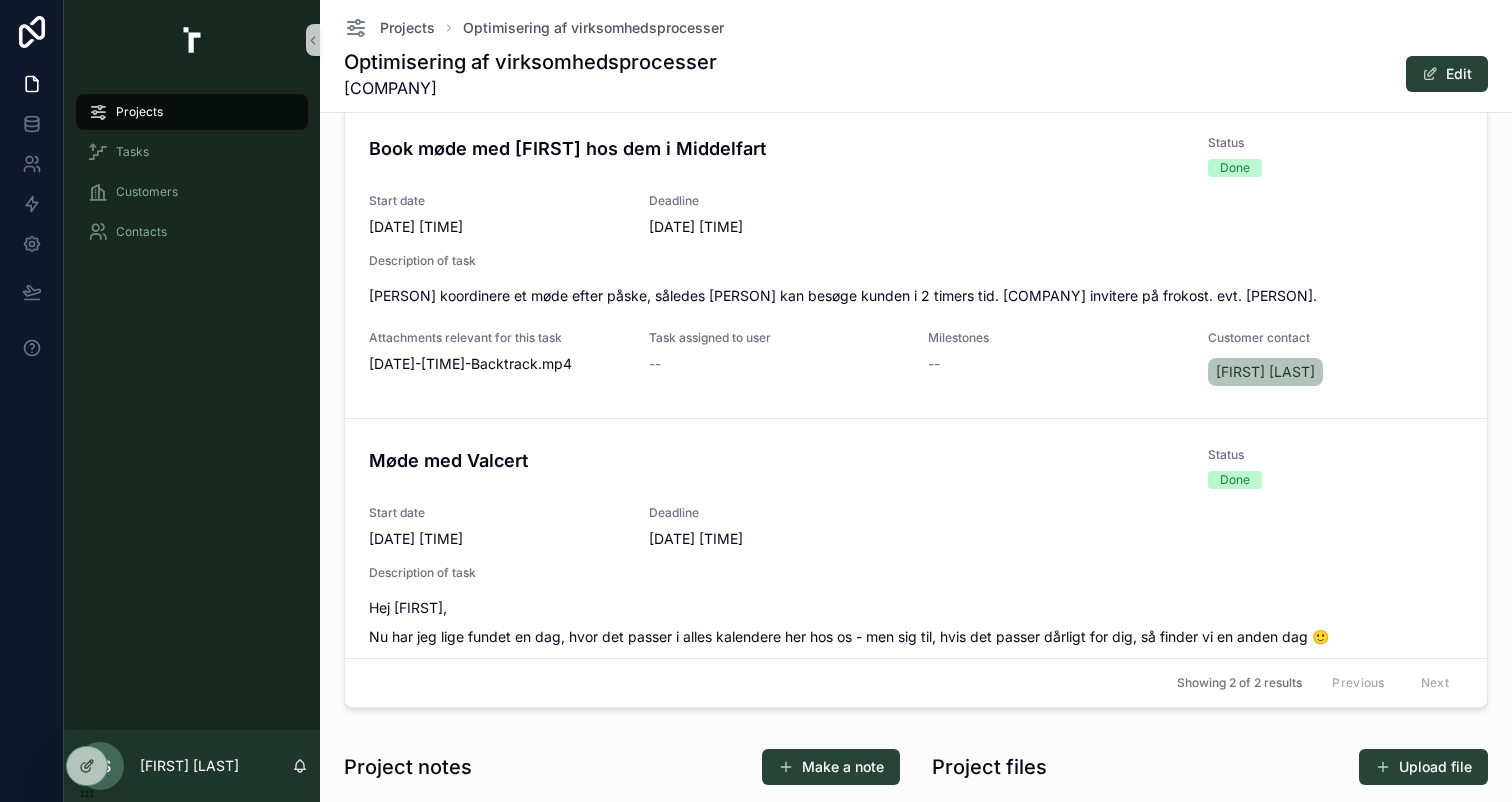 scroll, scrollTop: 785, scrollLeft: 0, axis: vertical 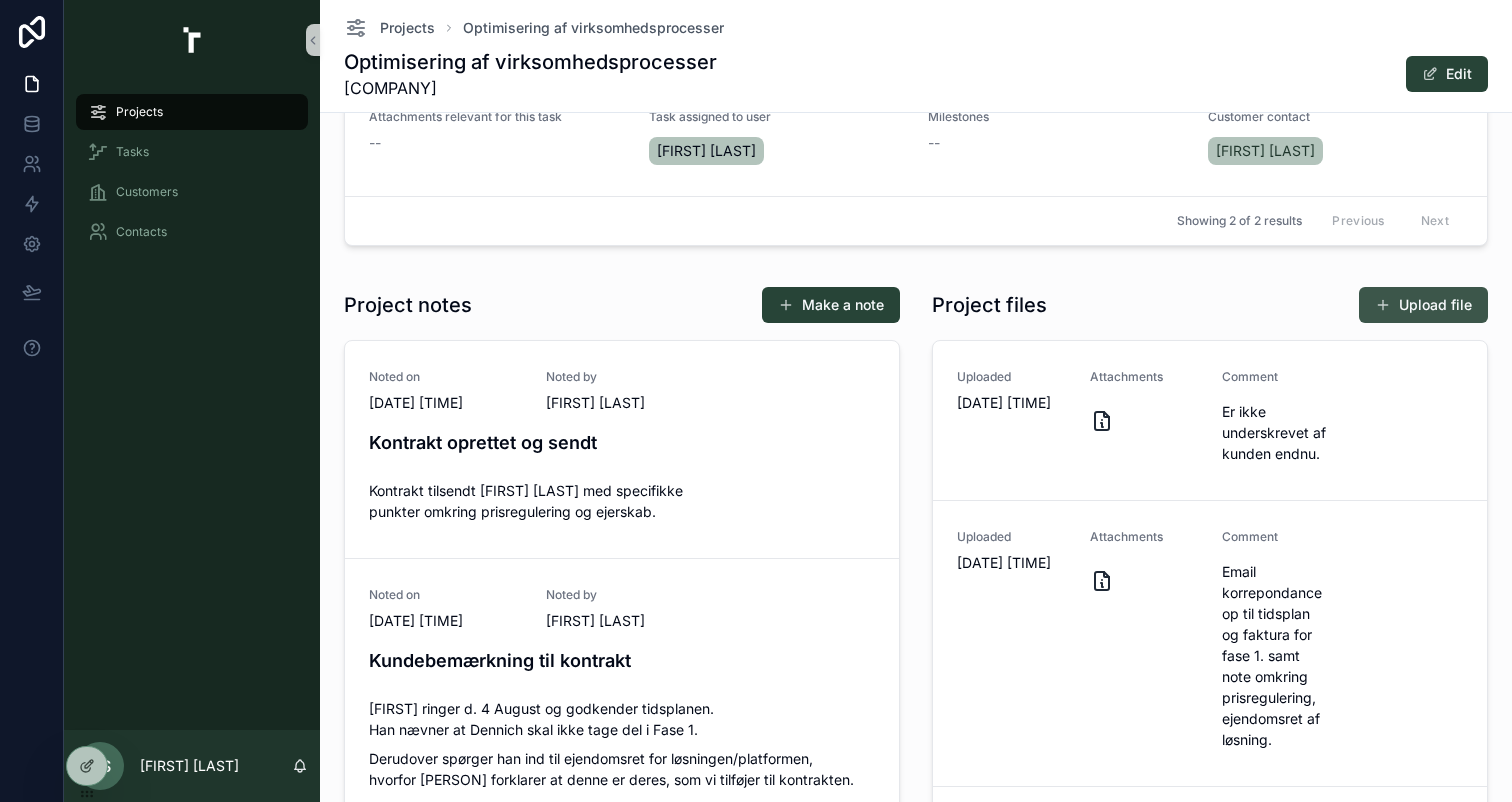 click on "Upload file" at bounding box center (1423, 305) 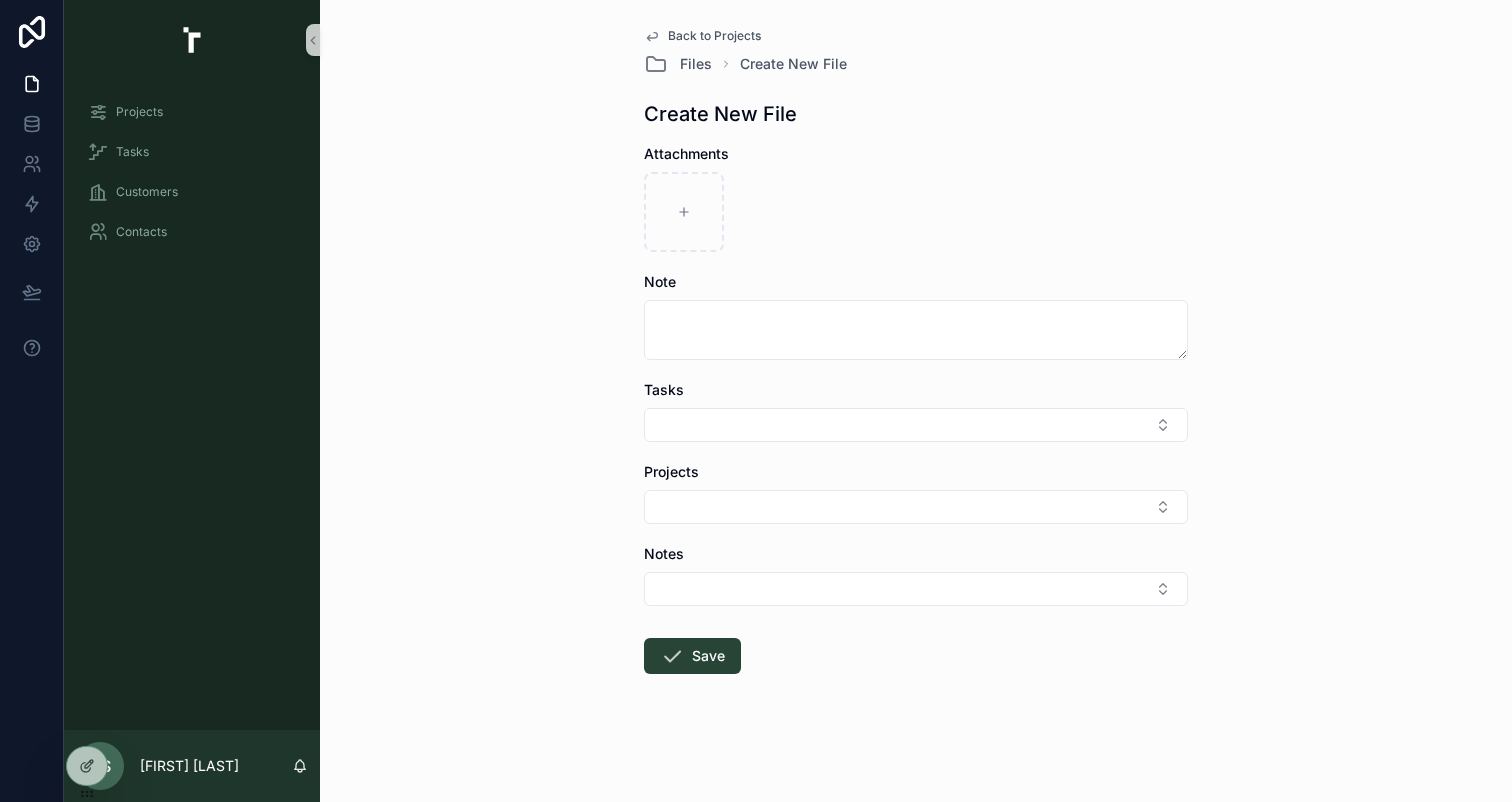 scroll, scrollTop: 0, scrollLeft: 0, axis: both 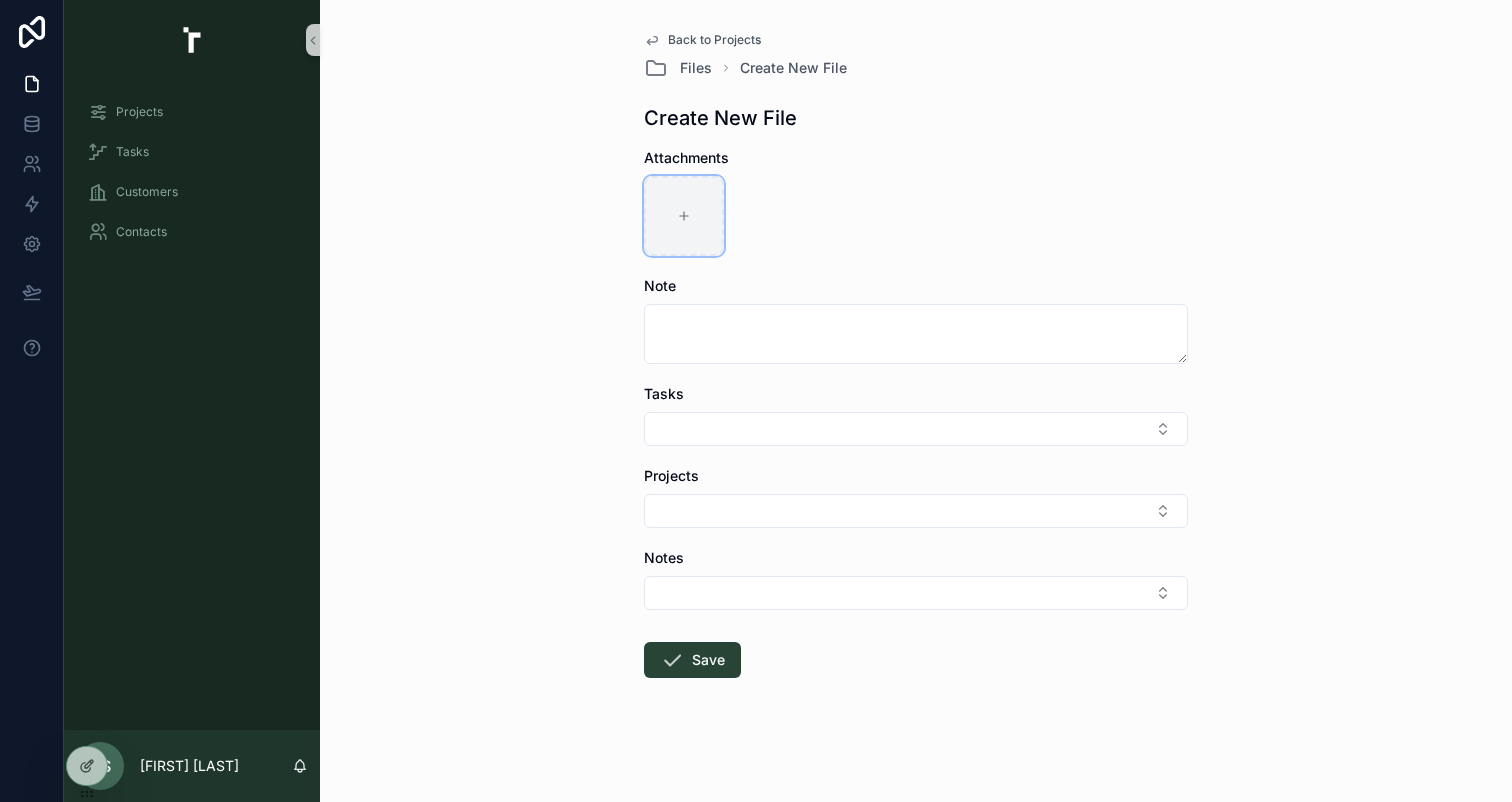 click at bounding box center [684, 216] 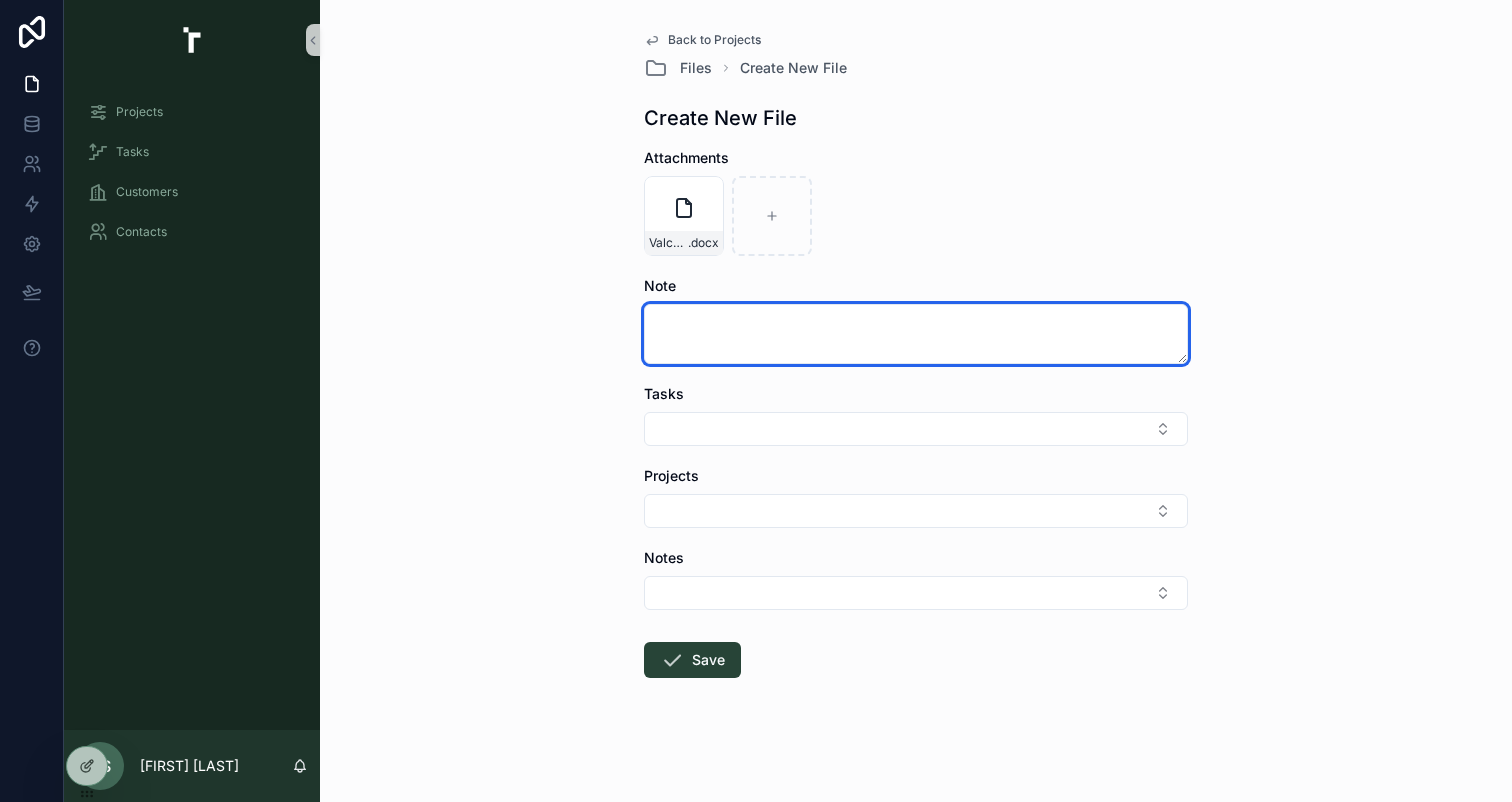 click at bounding box center [916, 334] 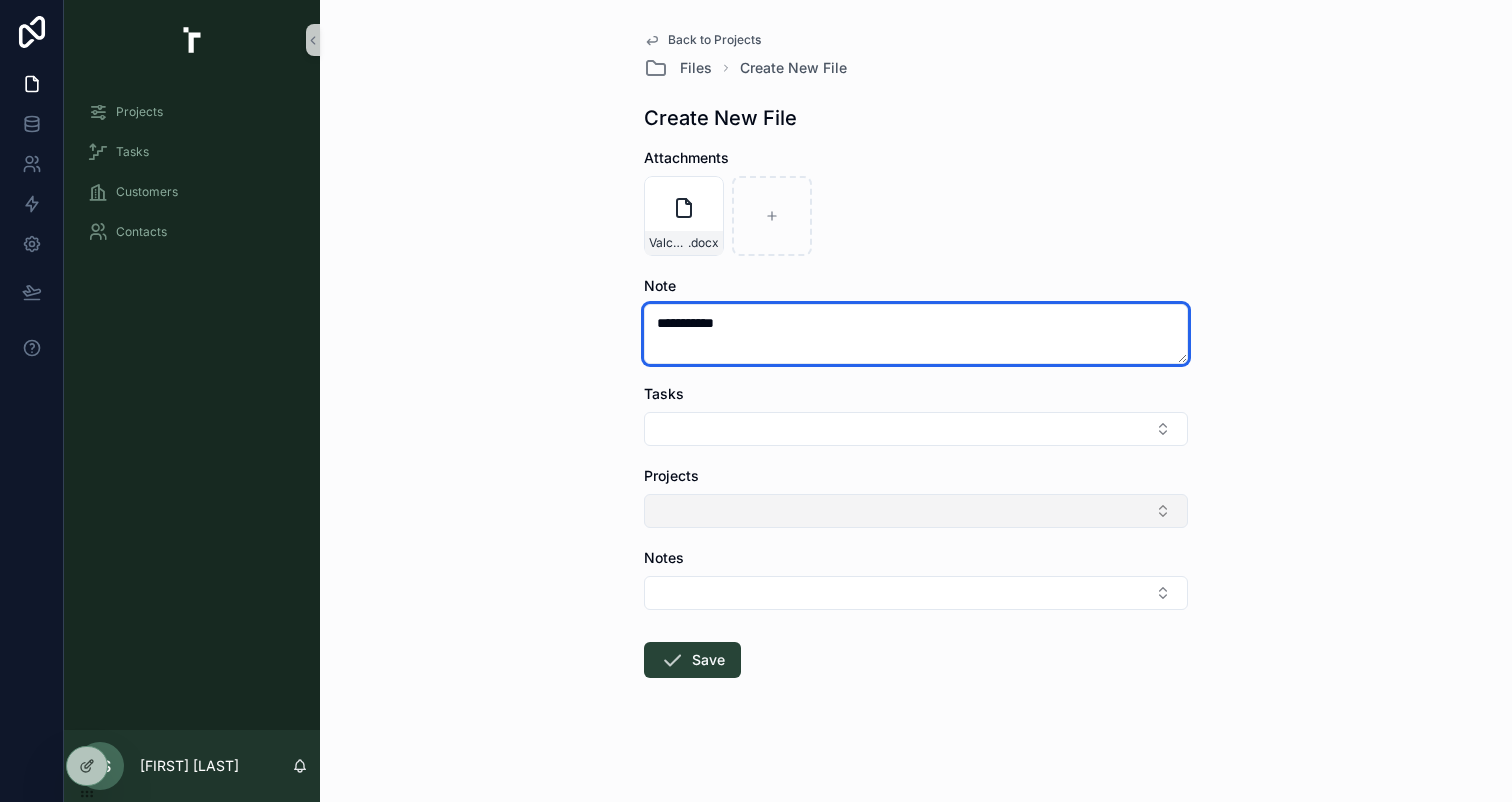 type on "**********" 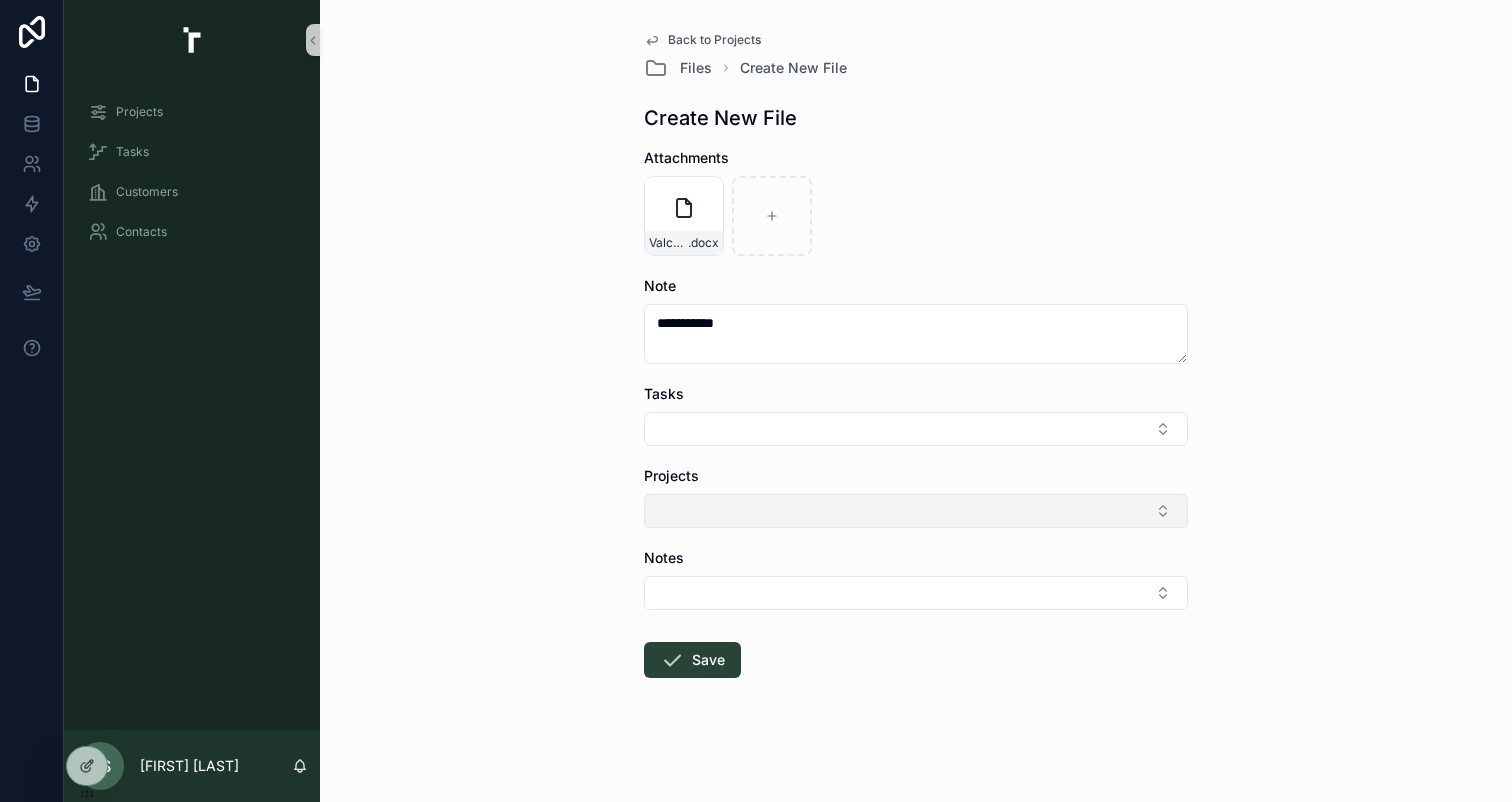 click at bounding box center [916, 511] 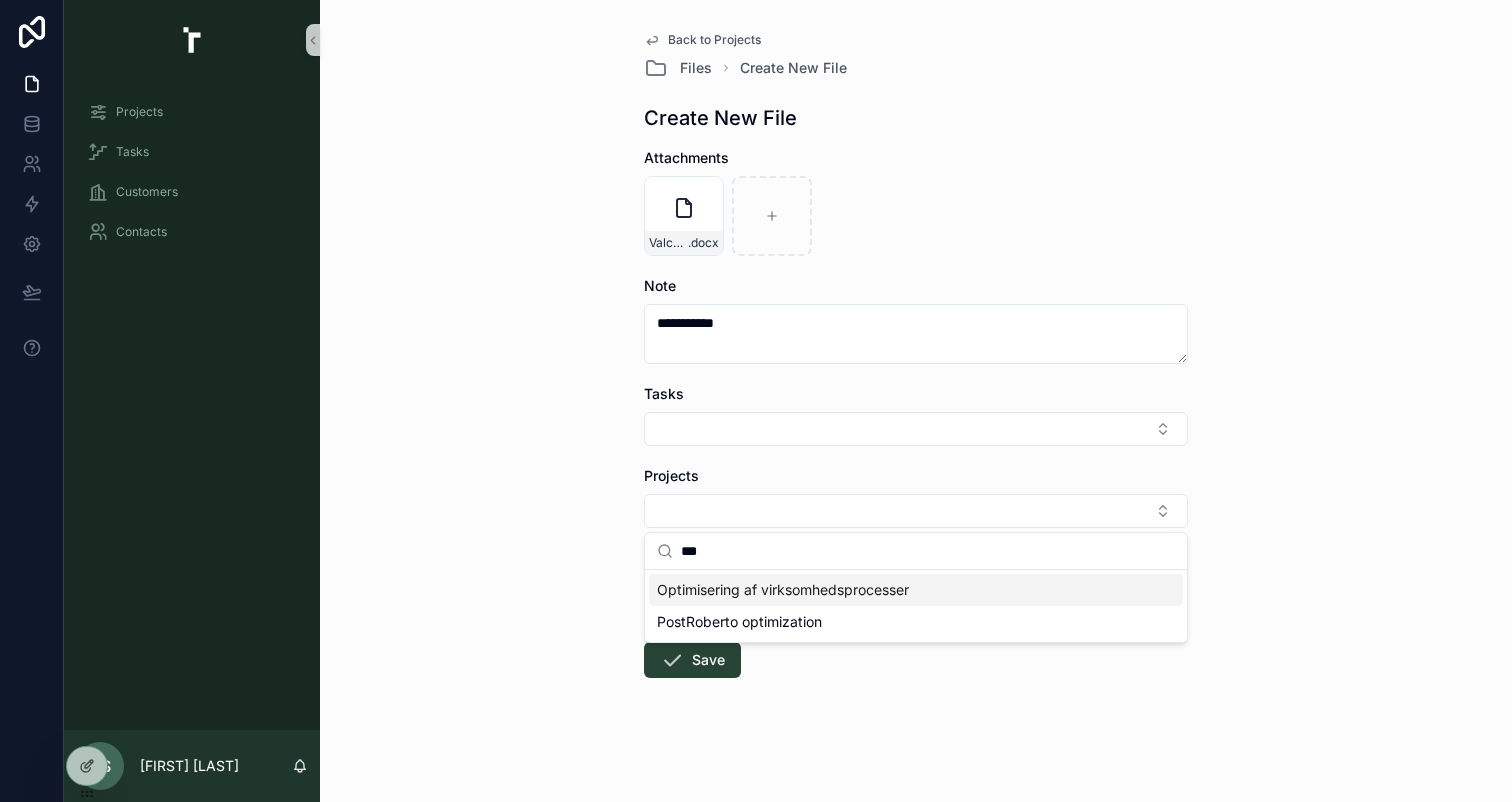 type on "***" 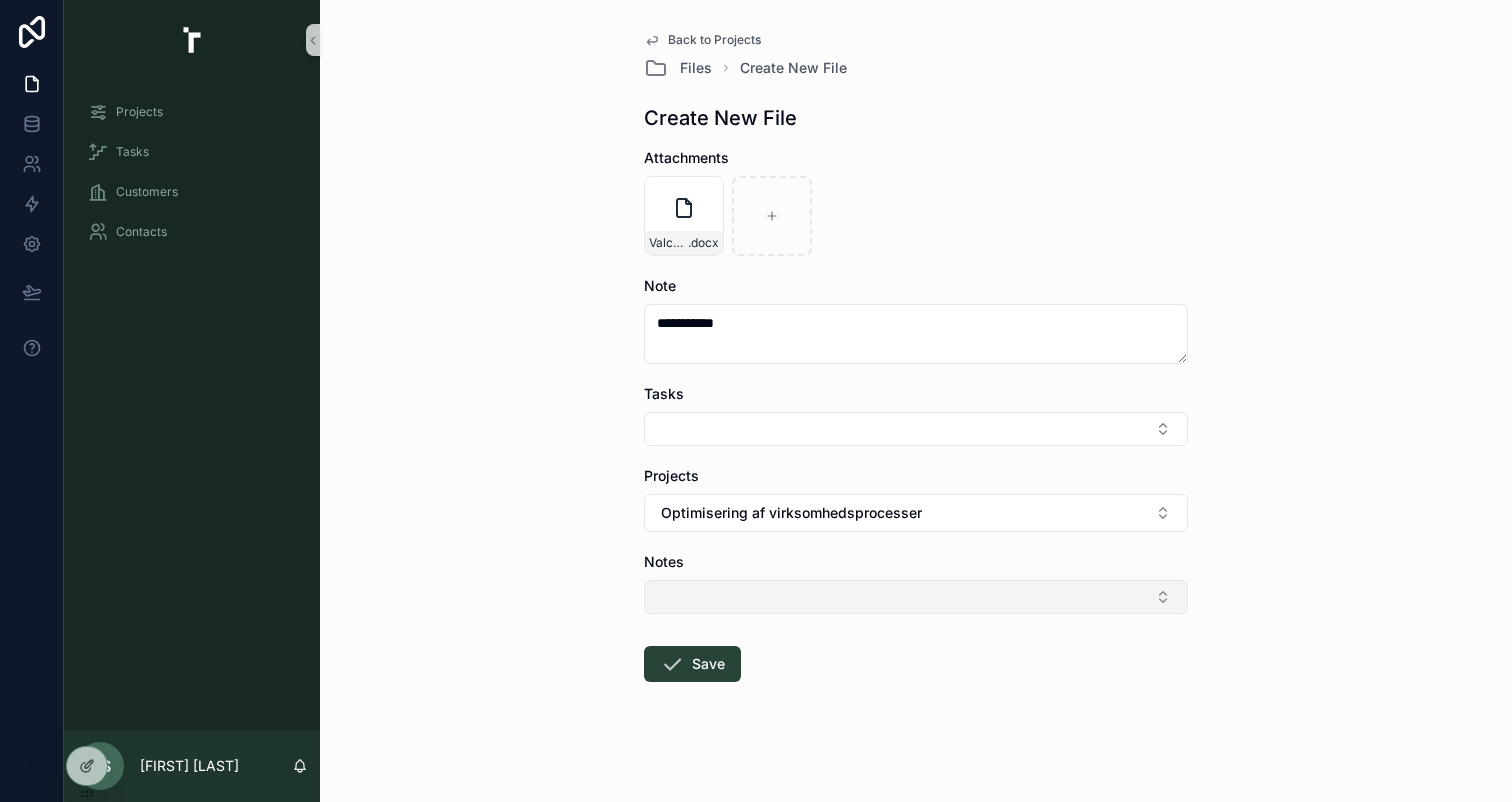 click at bounding box center [916, 597] 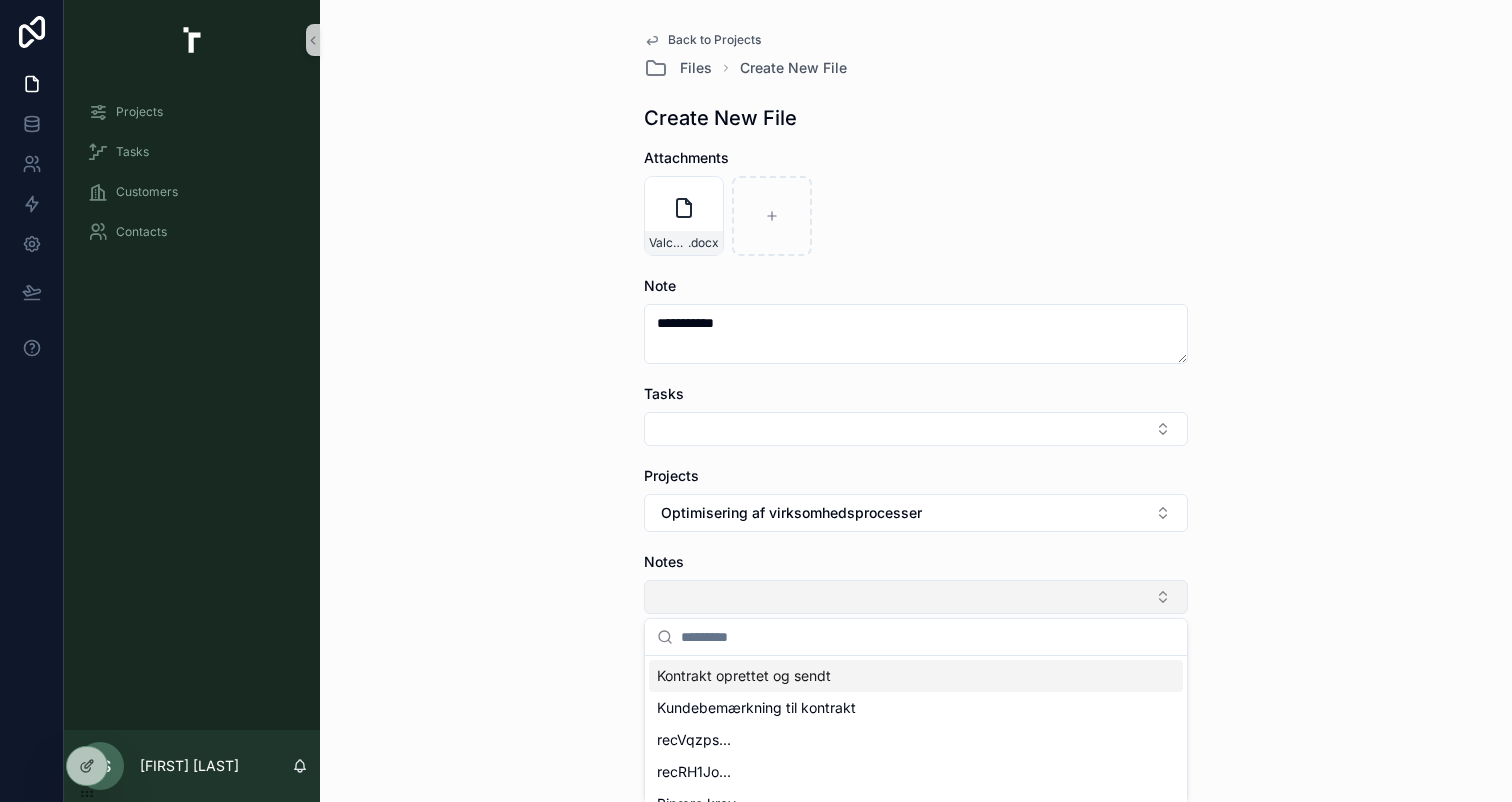 click at bounding box center (916, 597) 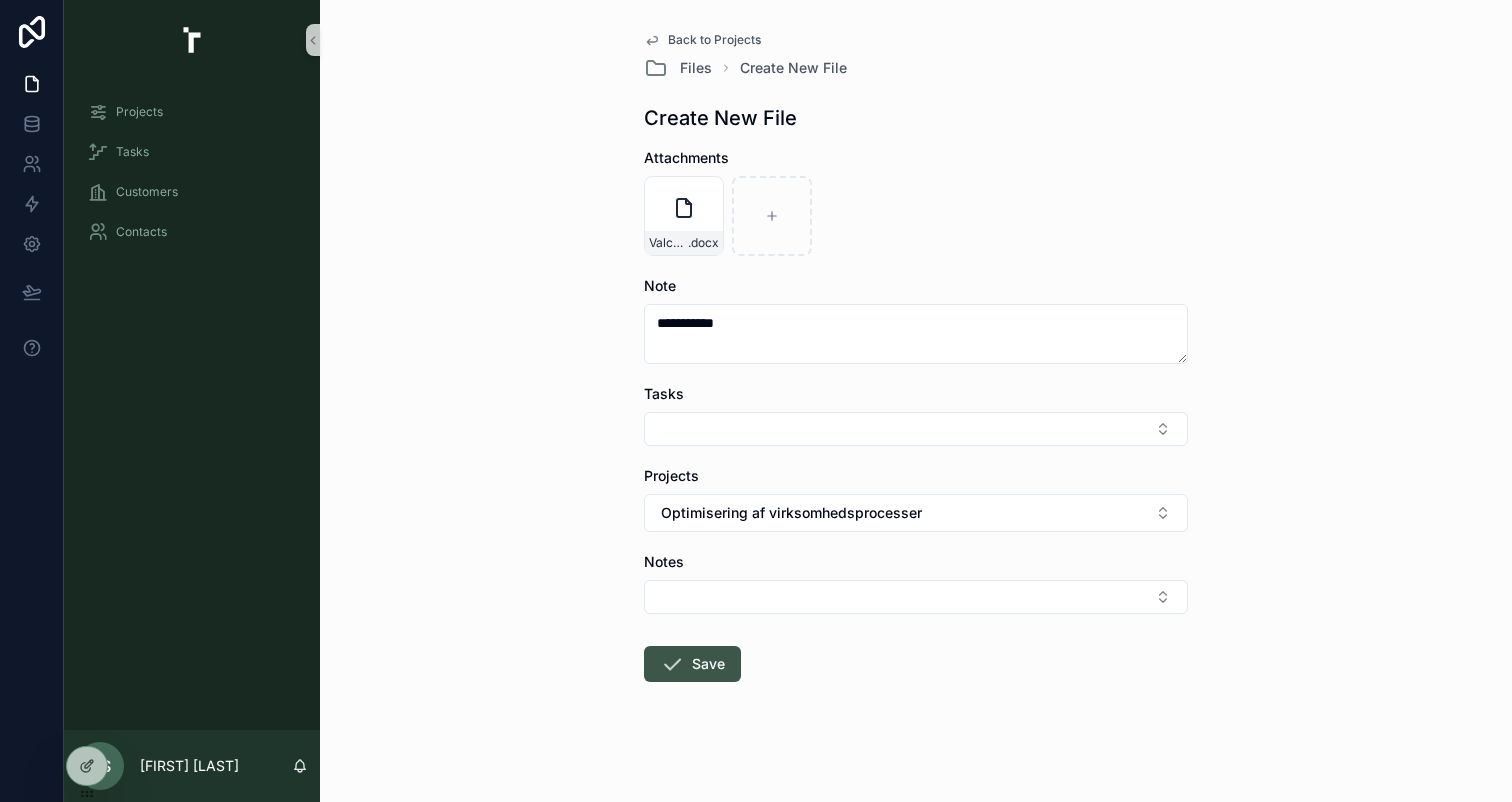 click on "Save" at bounding box center (692, 664) 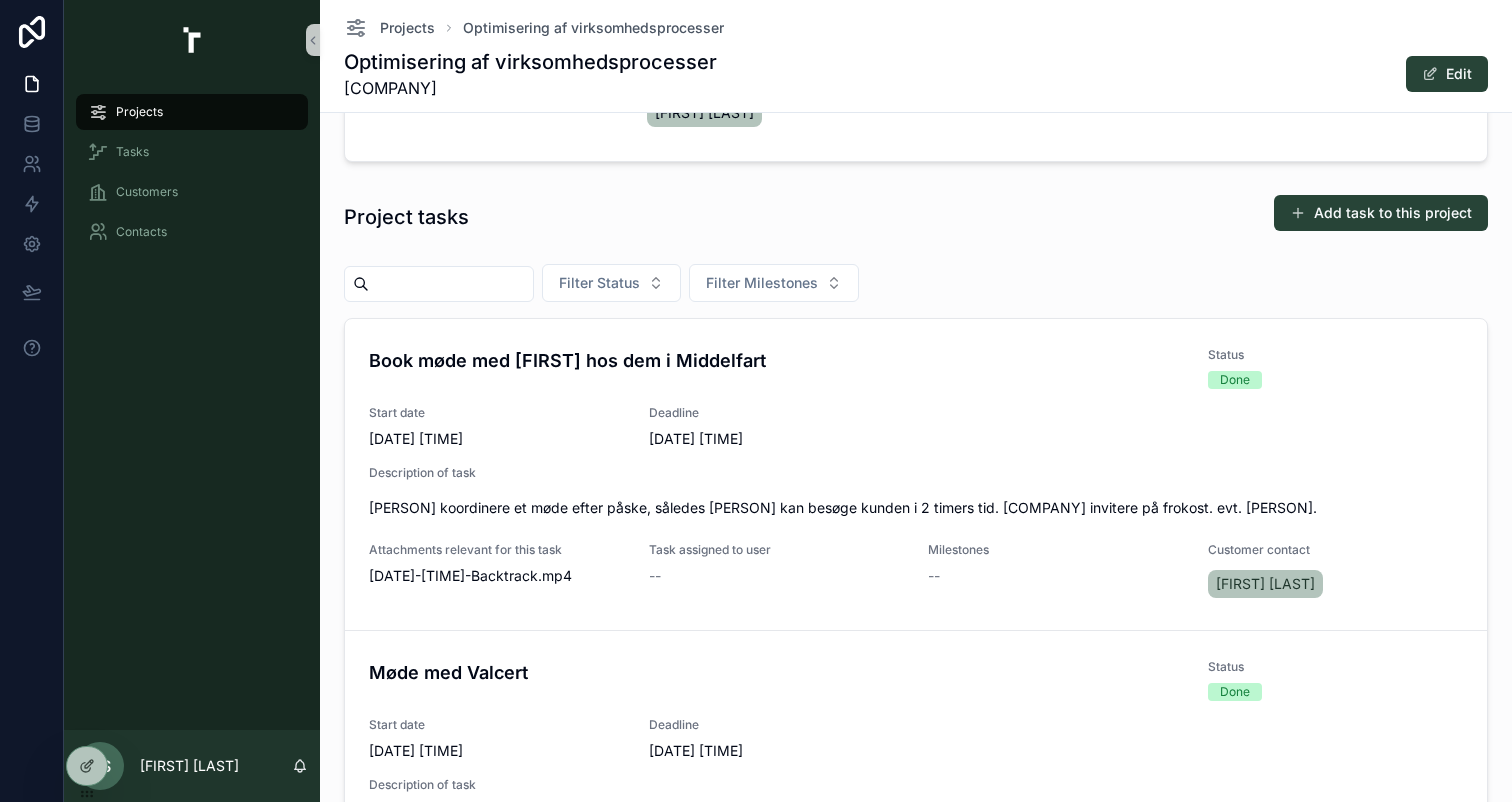 scroll, scrollTop: 559, scrollLeft: 0, axis: vertical 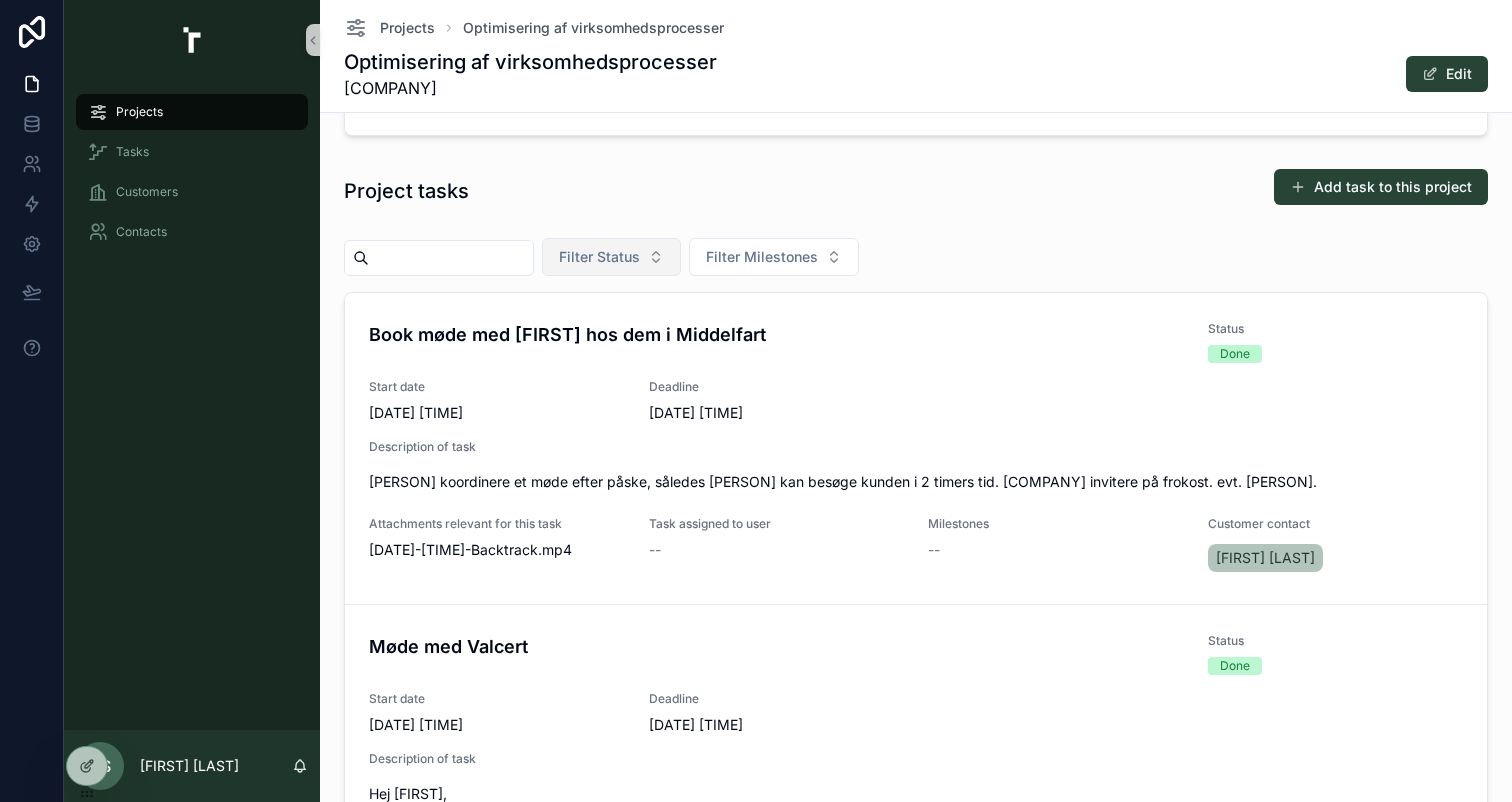 click on "Filter Status" at bounding box center (599, 257) 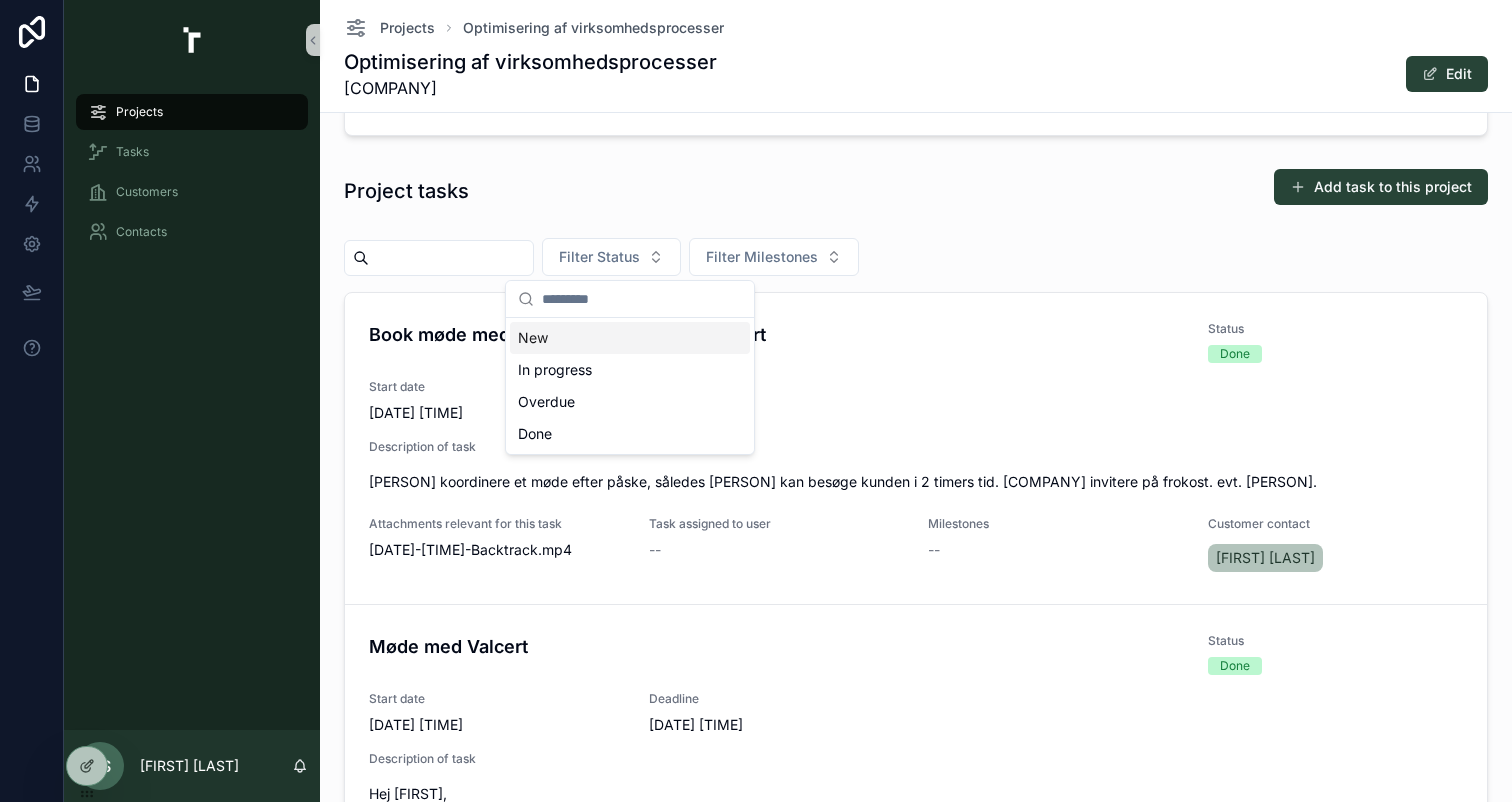 click on "Filter Status Filter Milestones" at bounding box center (916, 261) 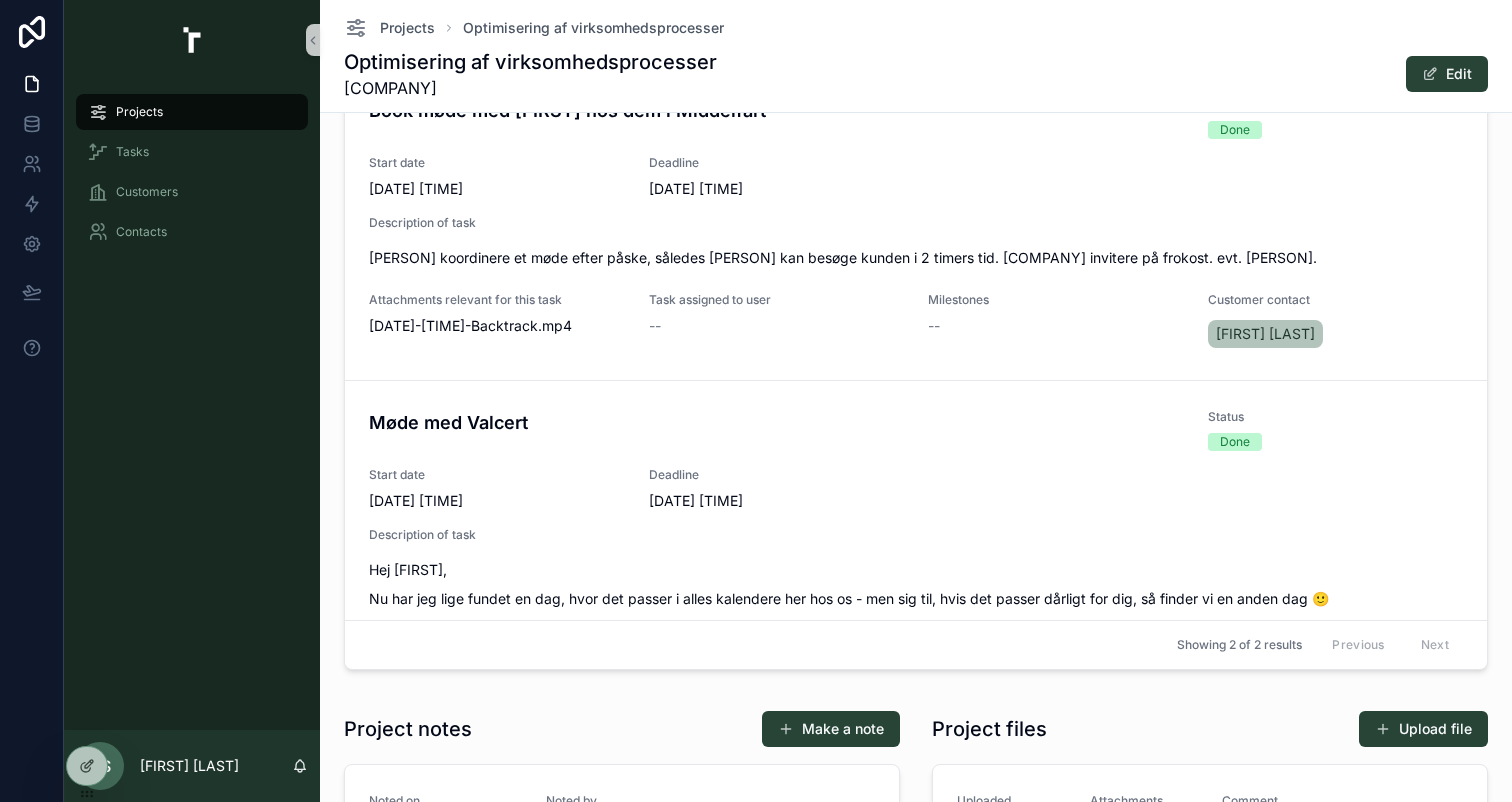 scroll, scrollTop: 818, scrollLeft: 0, axis: vertical 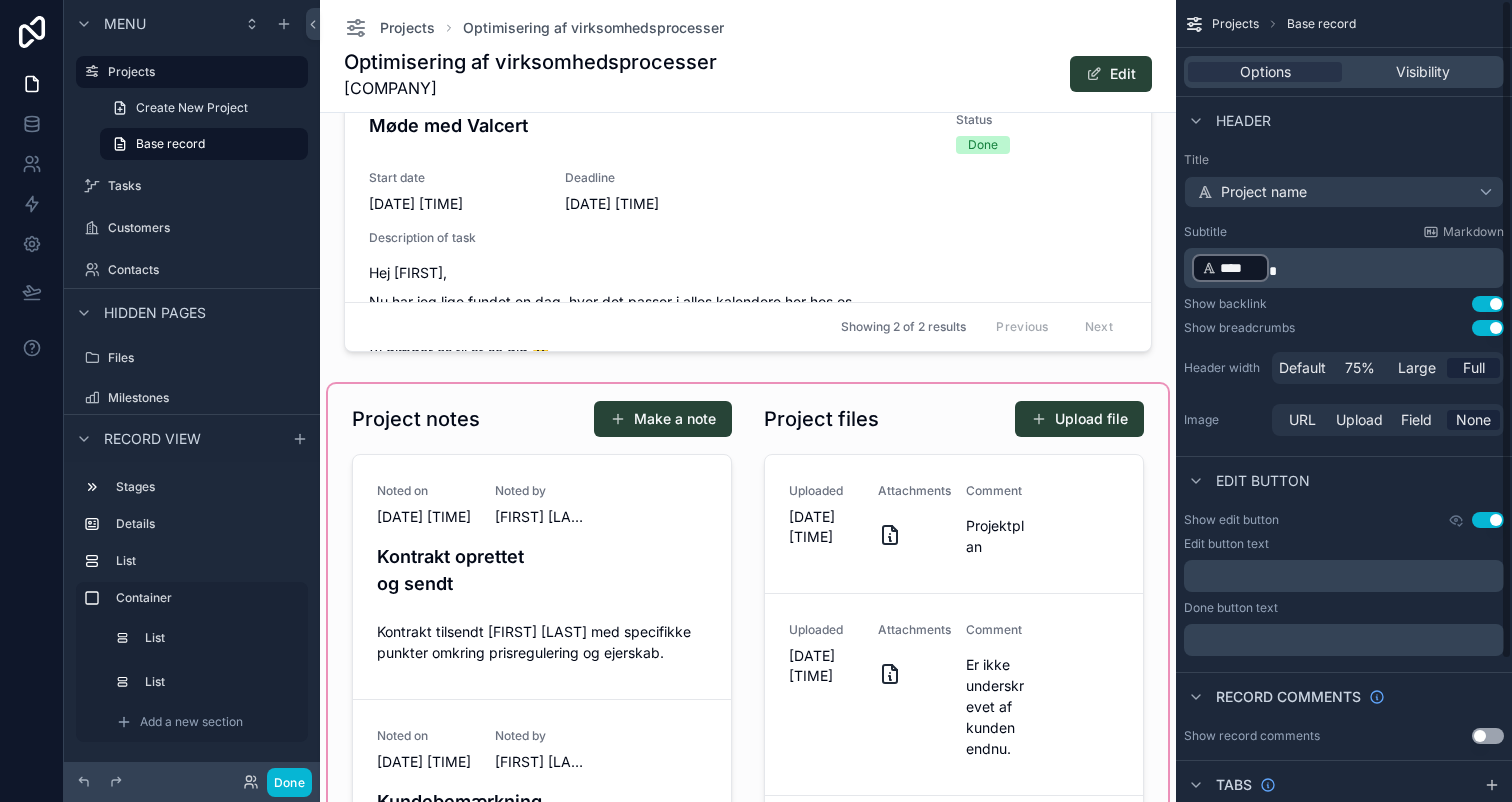 click at bounding box center (748, 732) 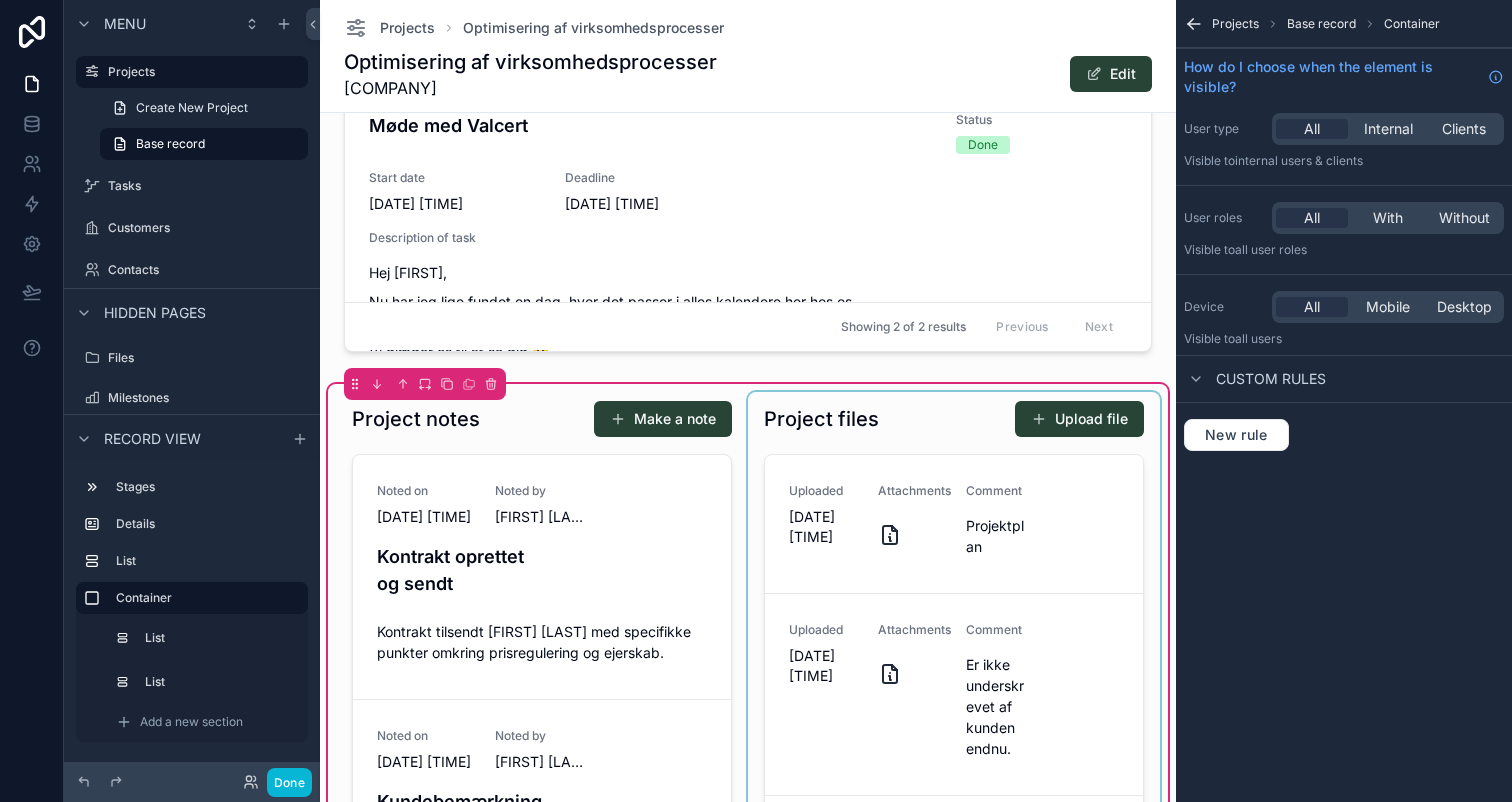 click at bounding box center [954, 732] 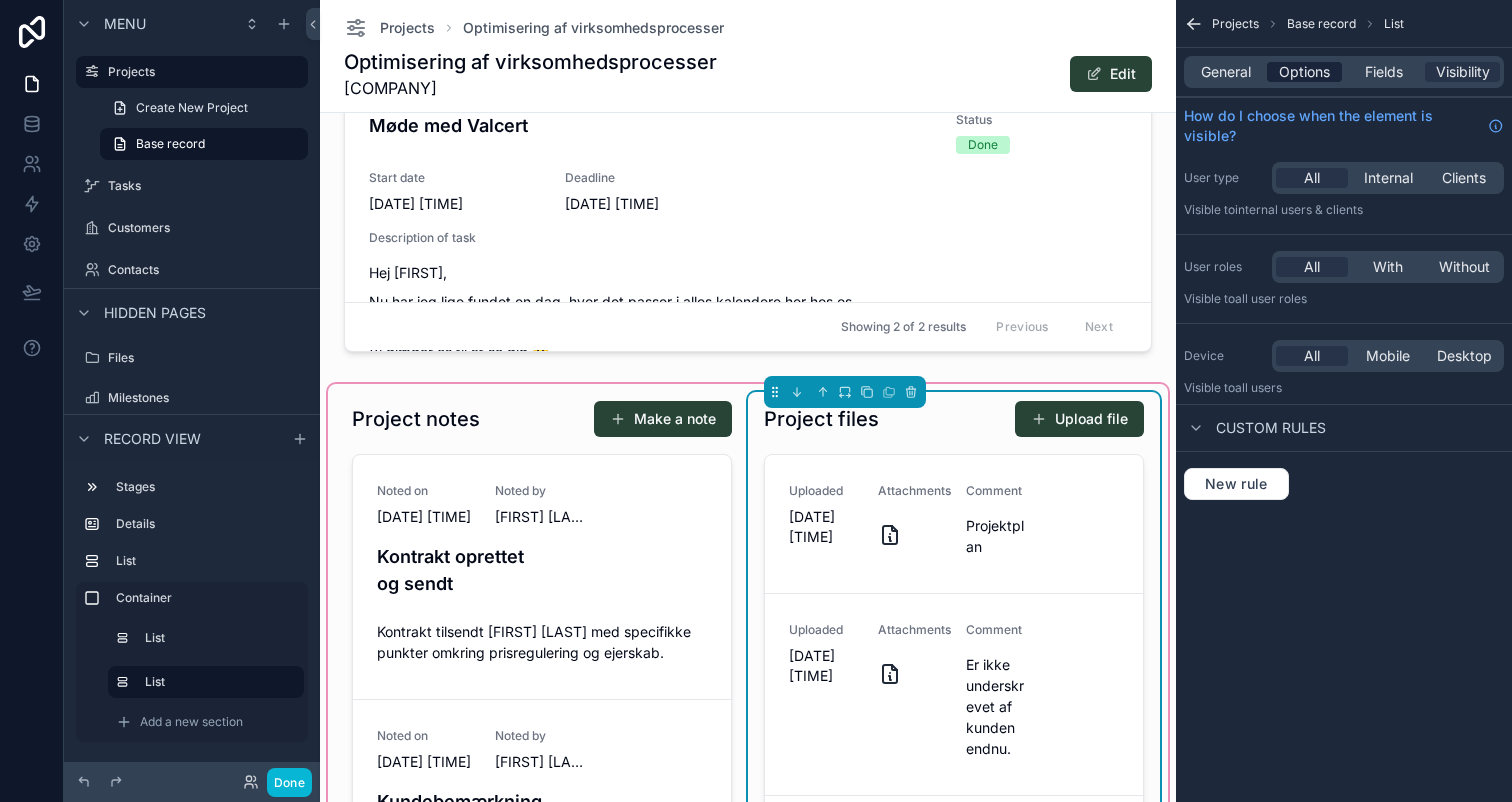click on "Options" at bounding box center [1304, 72] 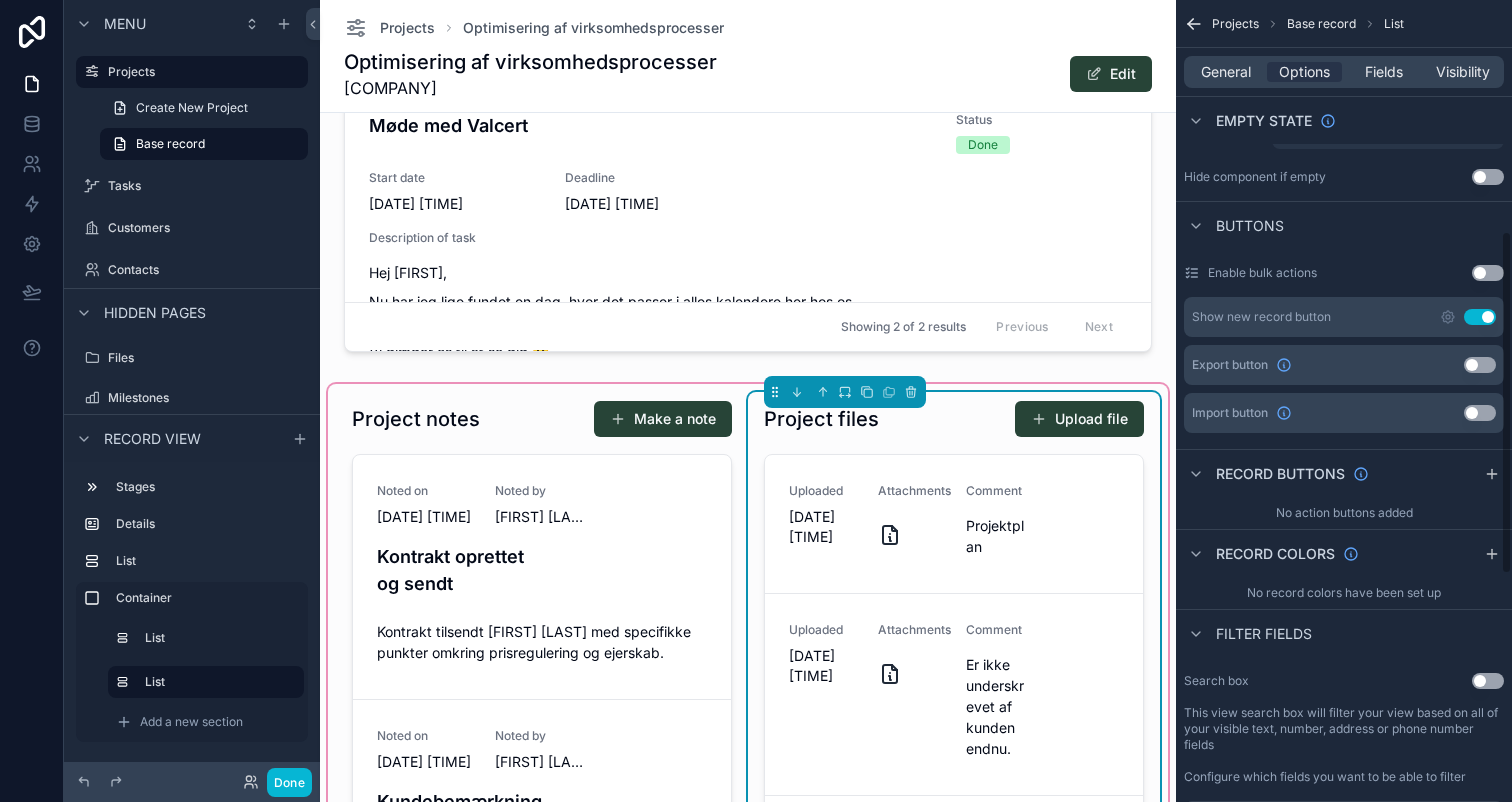 scroll, scrollTop: 549, scrollLeft: 0, axis: vertical 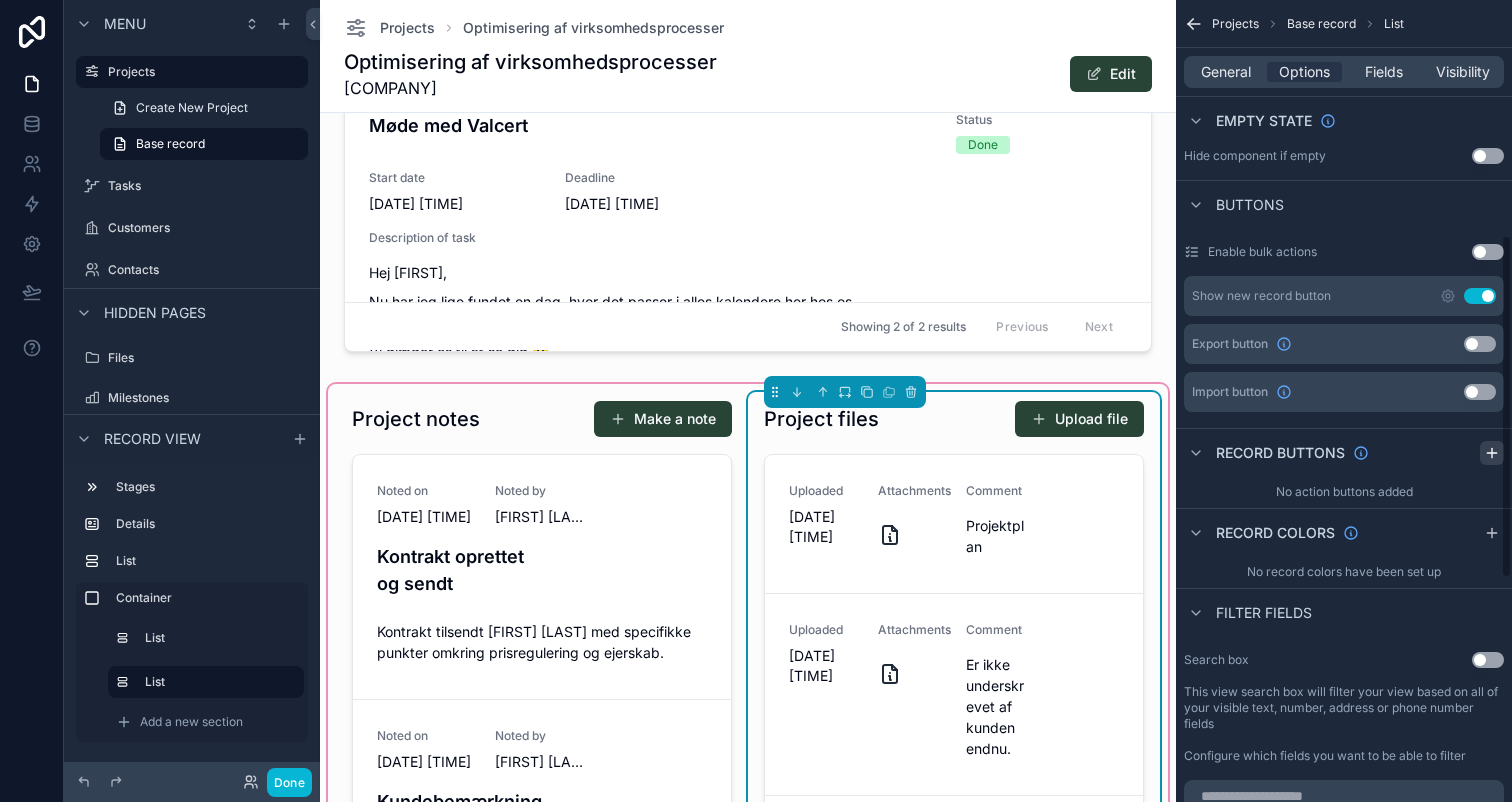 click 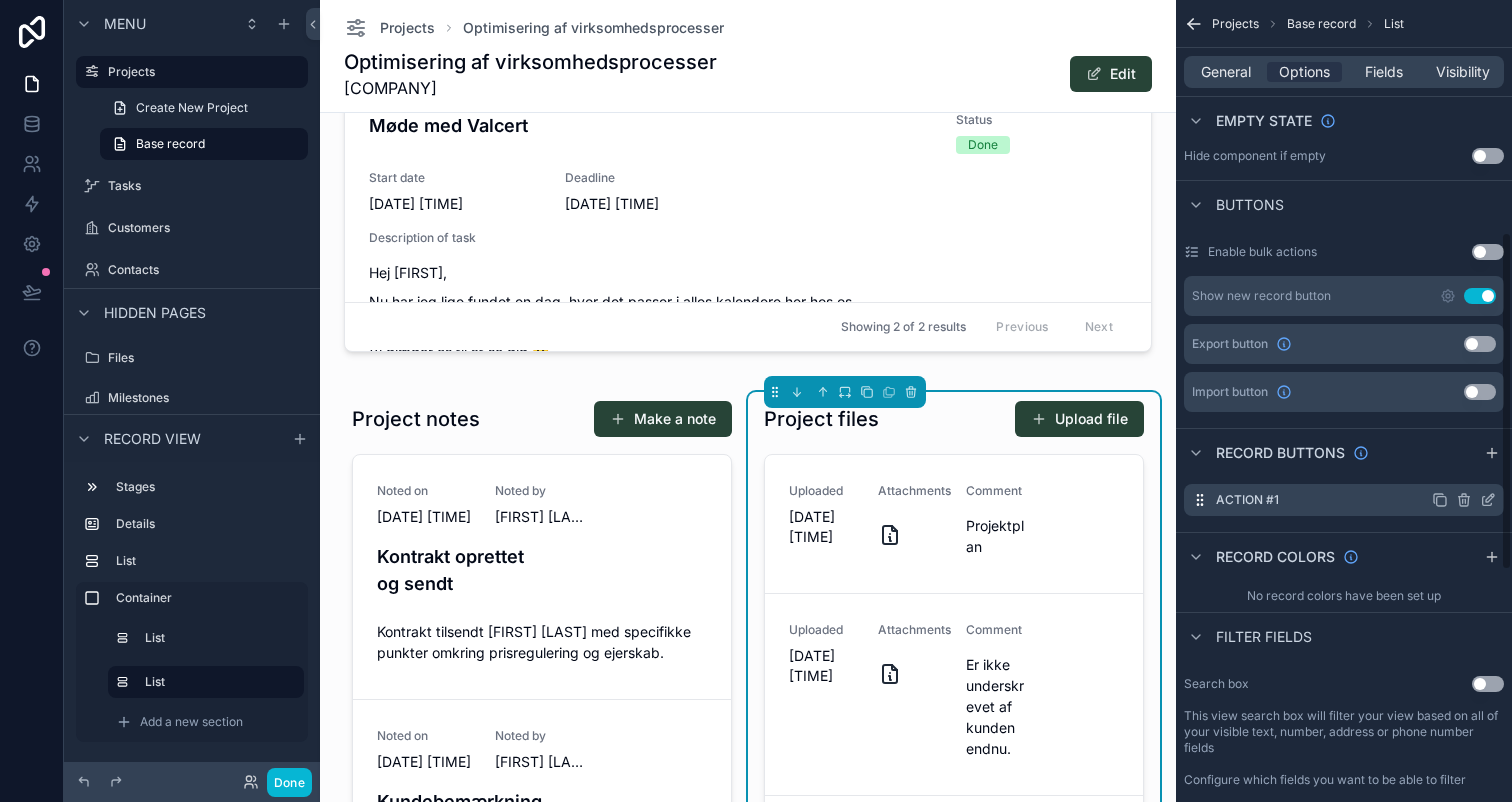 click 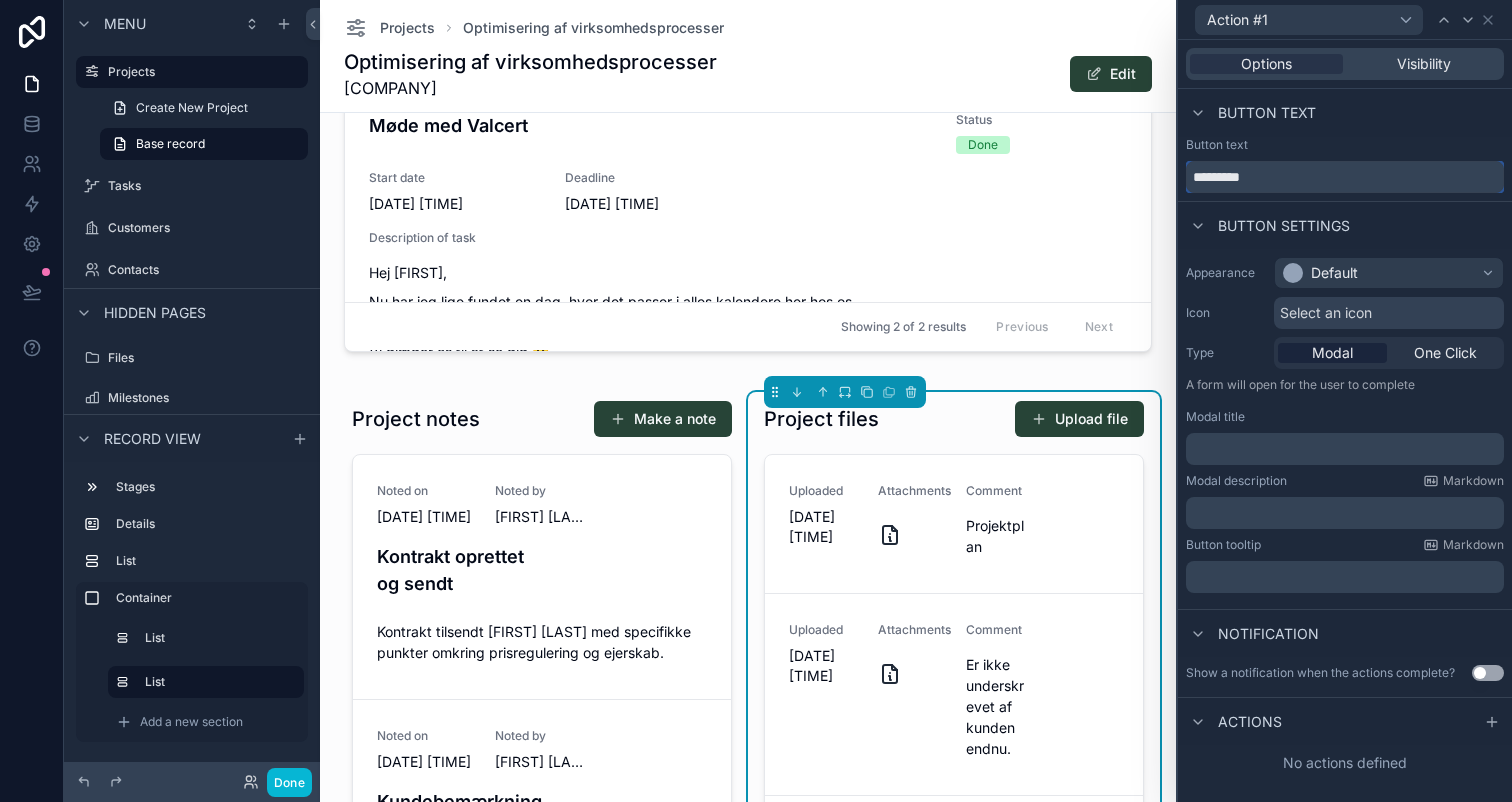 click on "*********" at bounding box center (1345, 177) 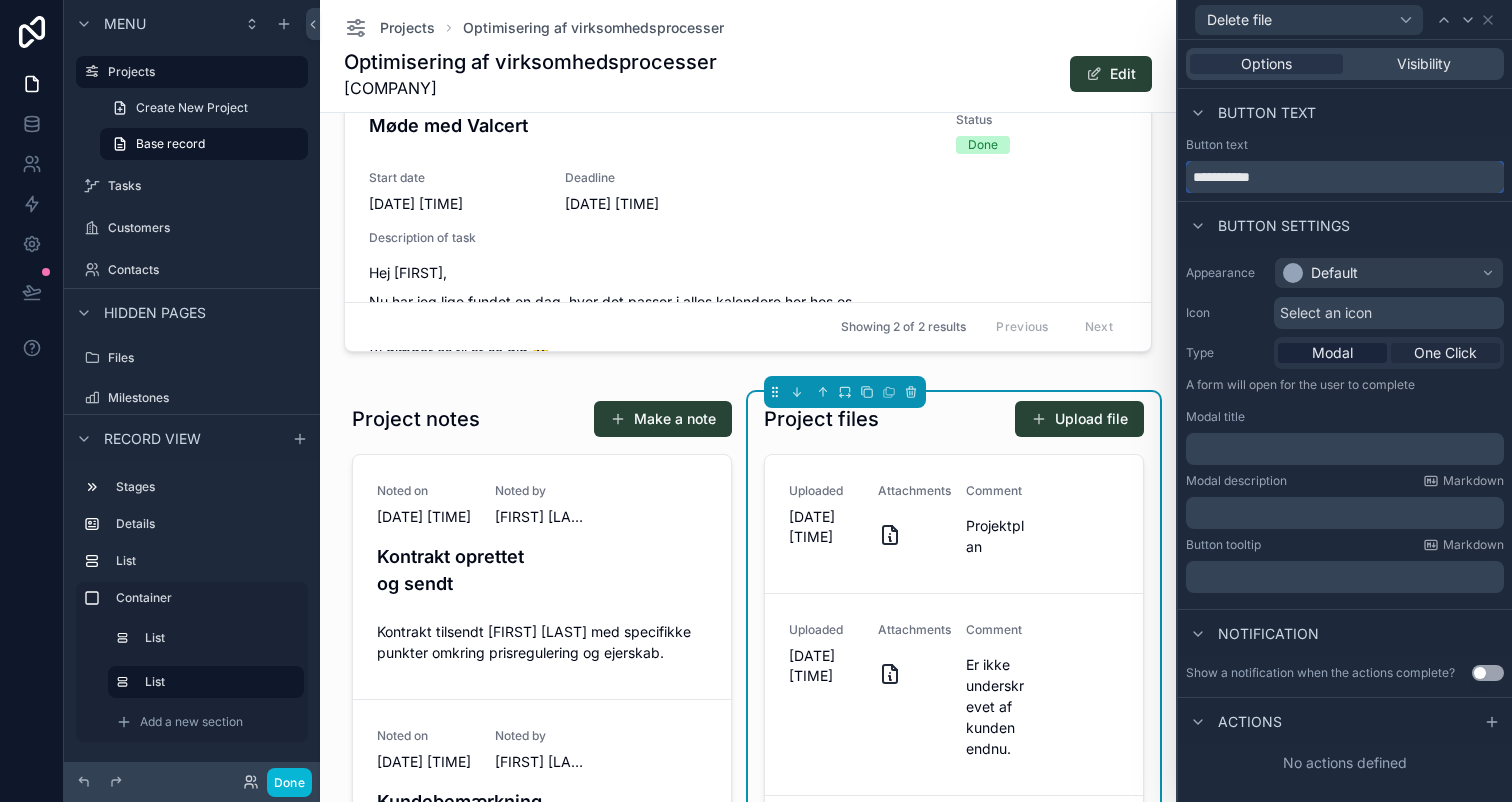 type on "**********" 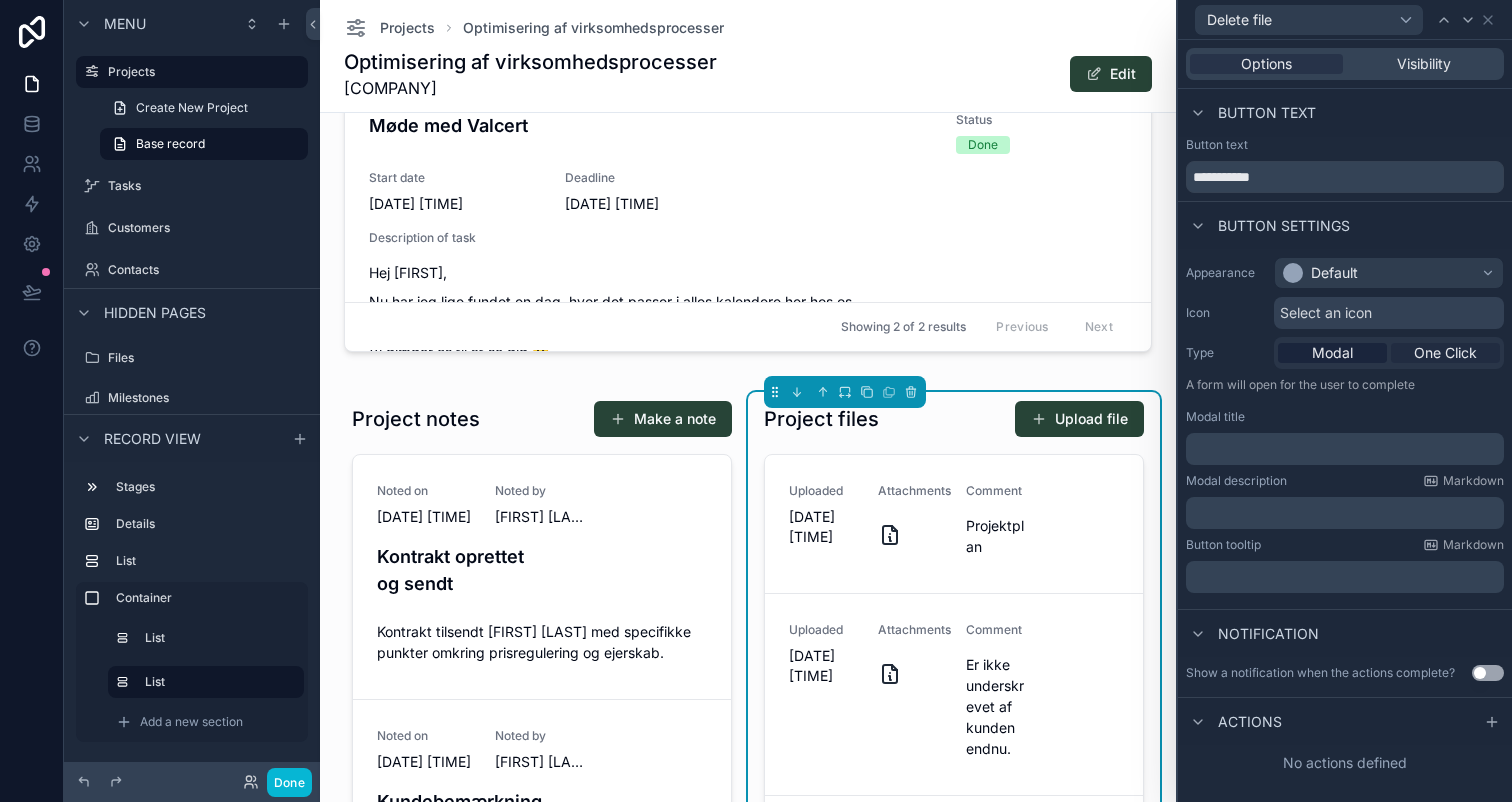click on "One Click" at bounding box center (1445, 353) 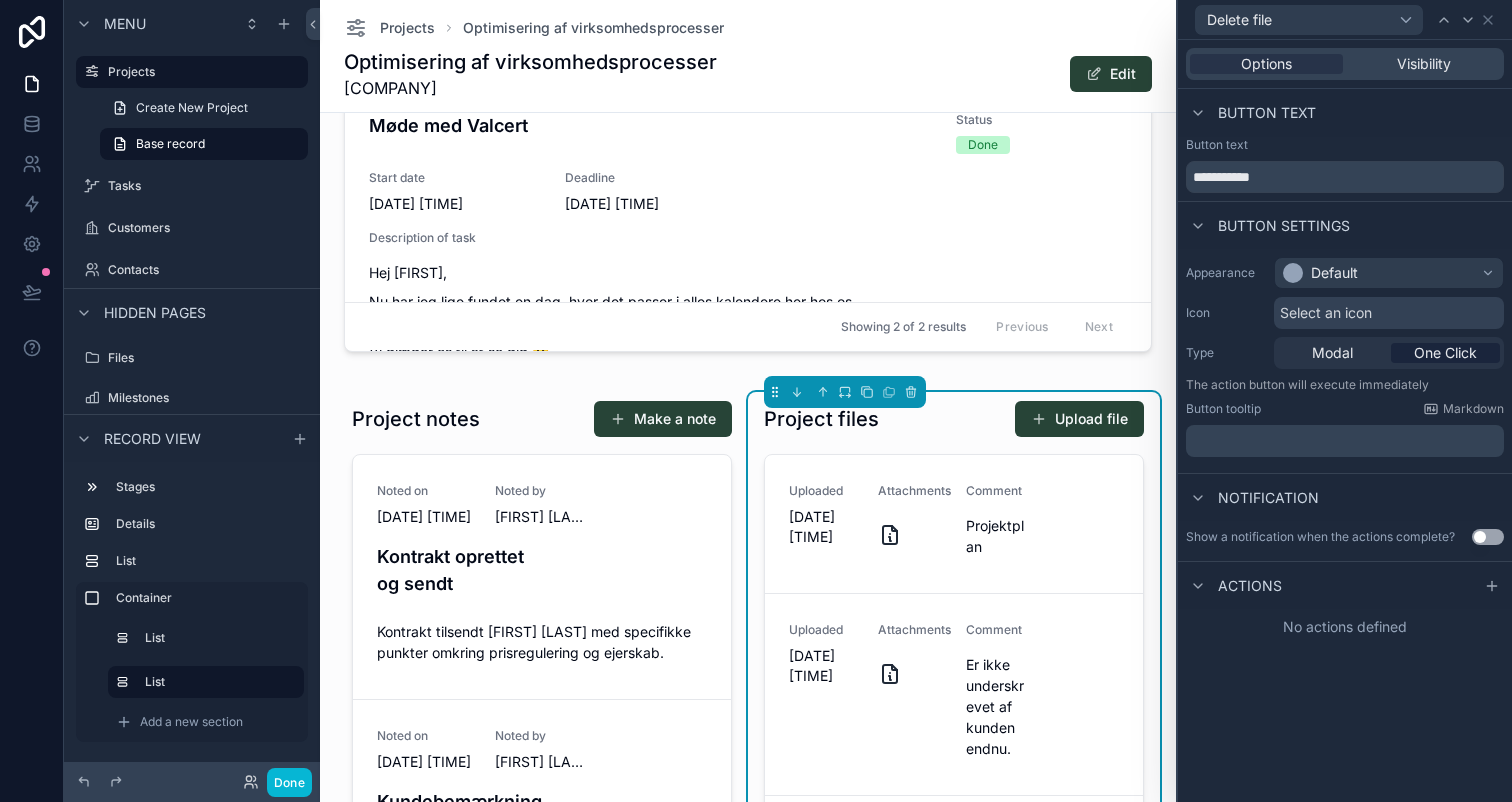 click on "Modal One Click" at bounding box center (1389, 353) 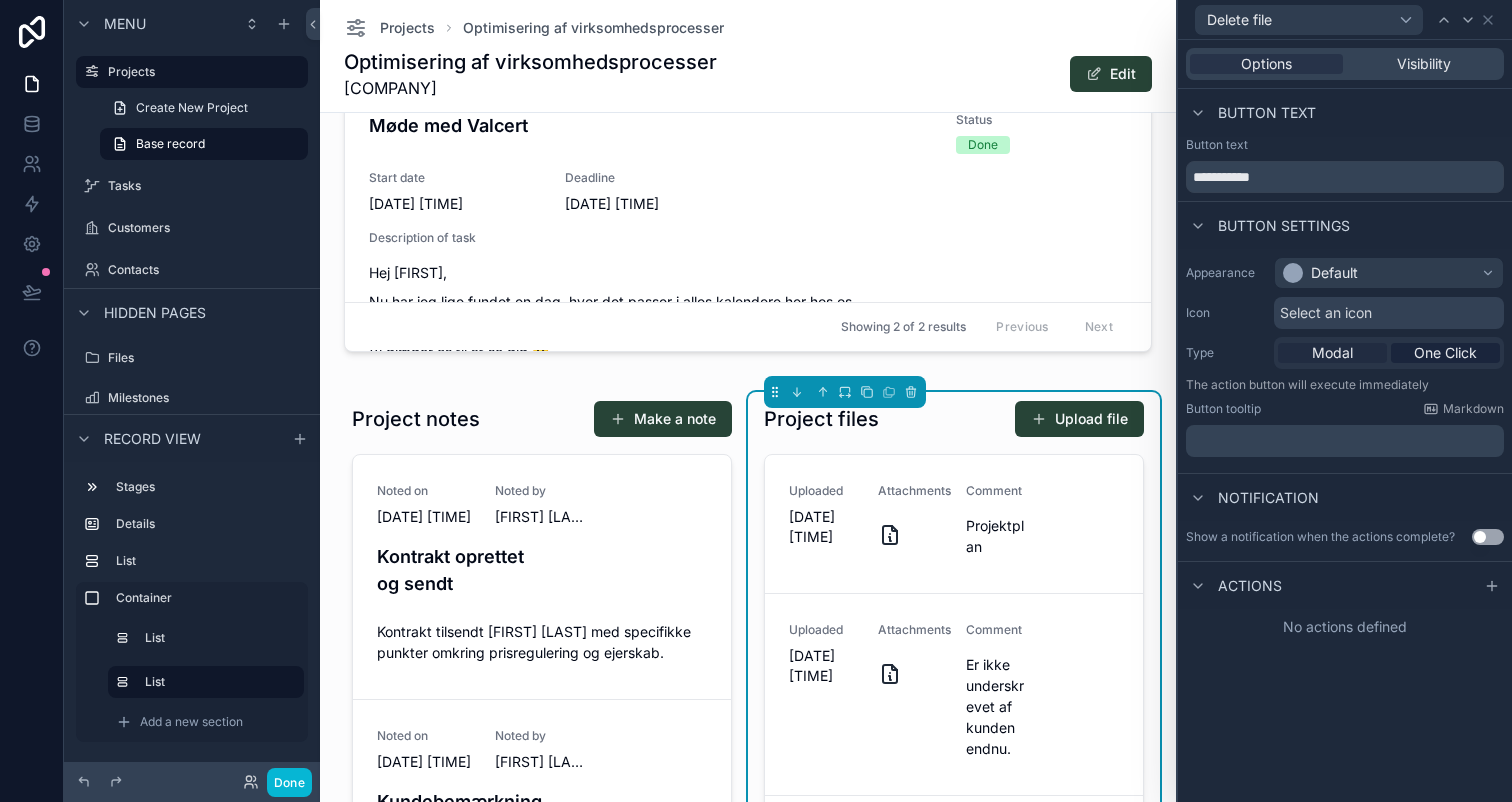 click on "Modal" at bounding box center (1332, 353) 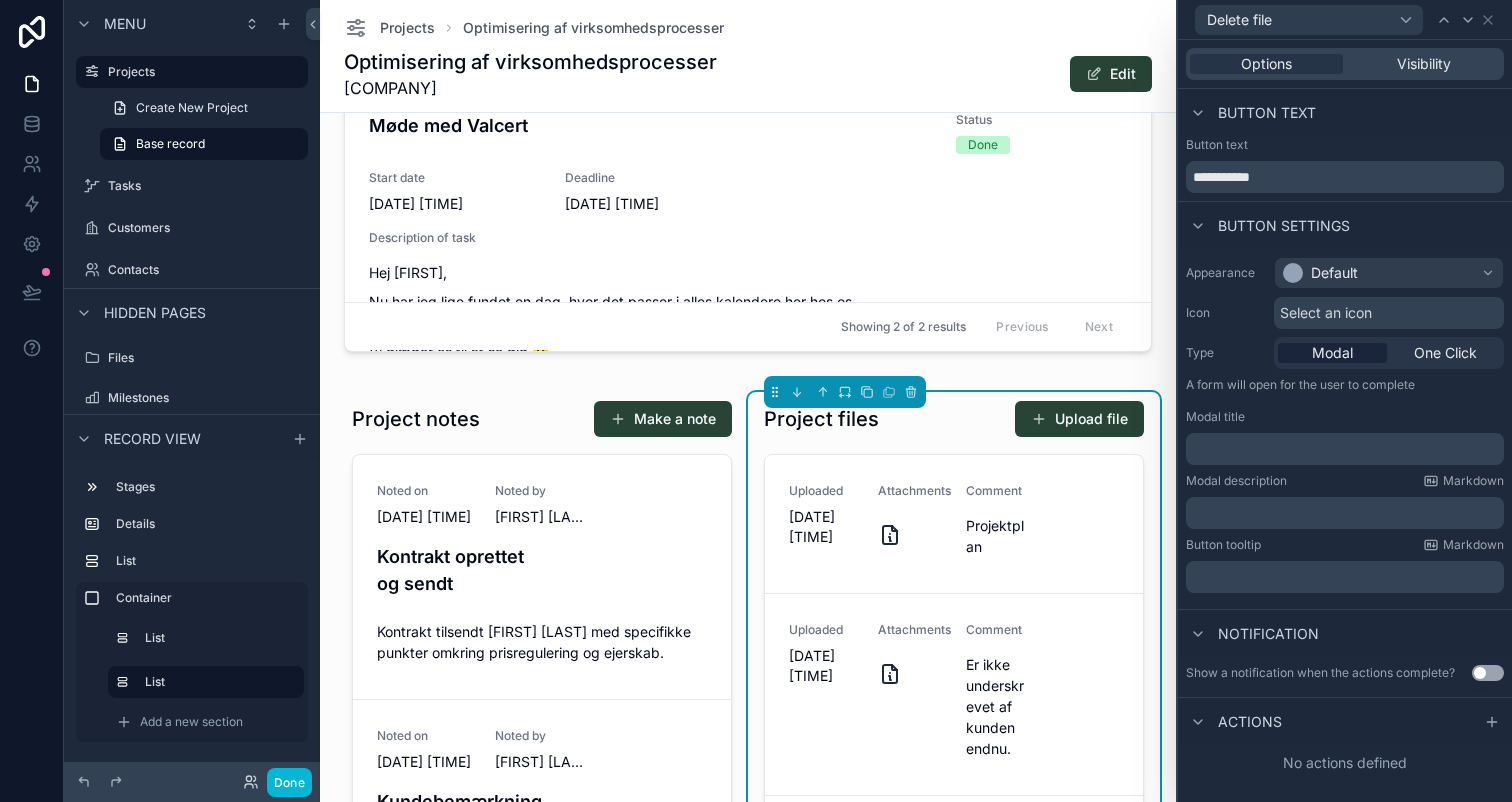 click on "﻿" at bounding box center [1347, 449] 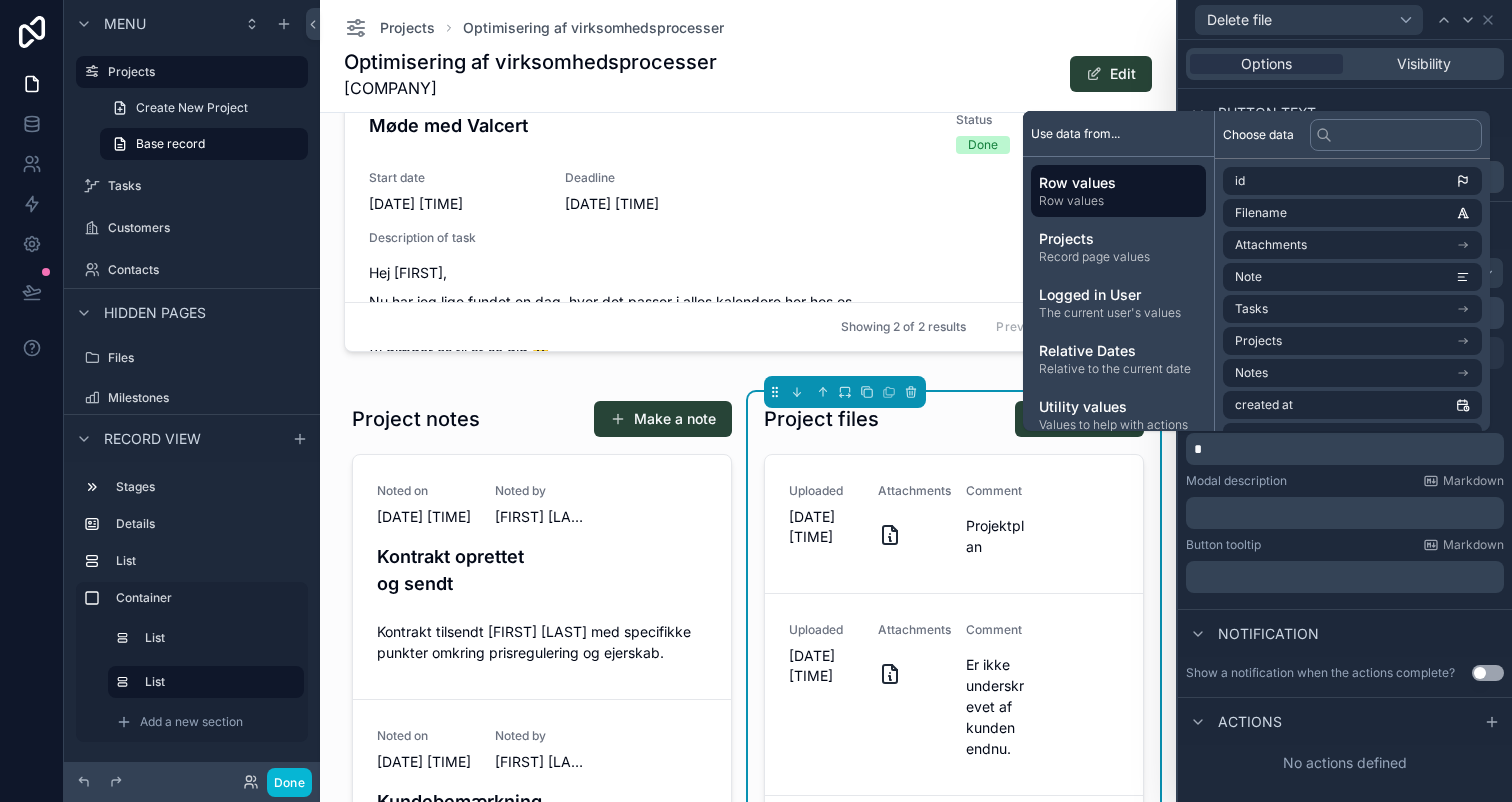 type 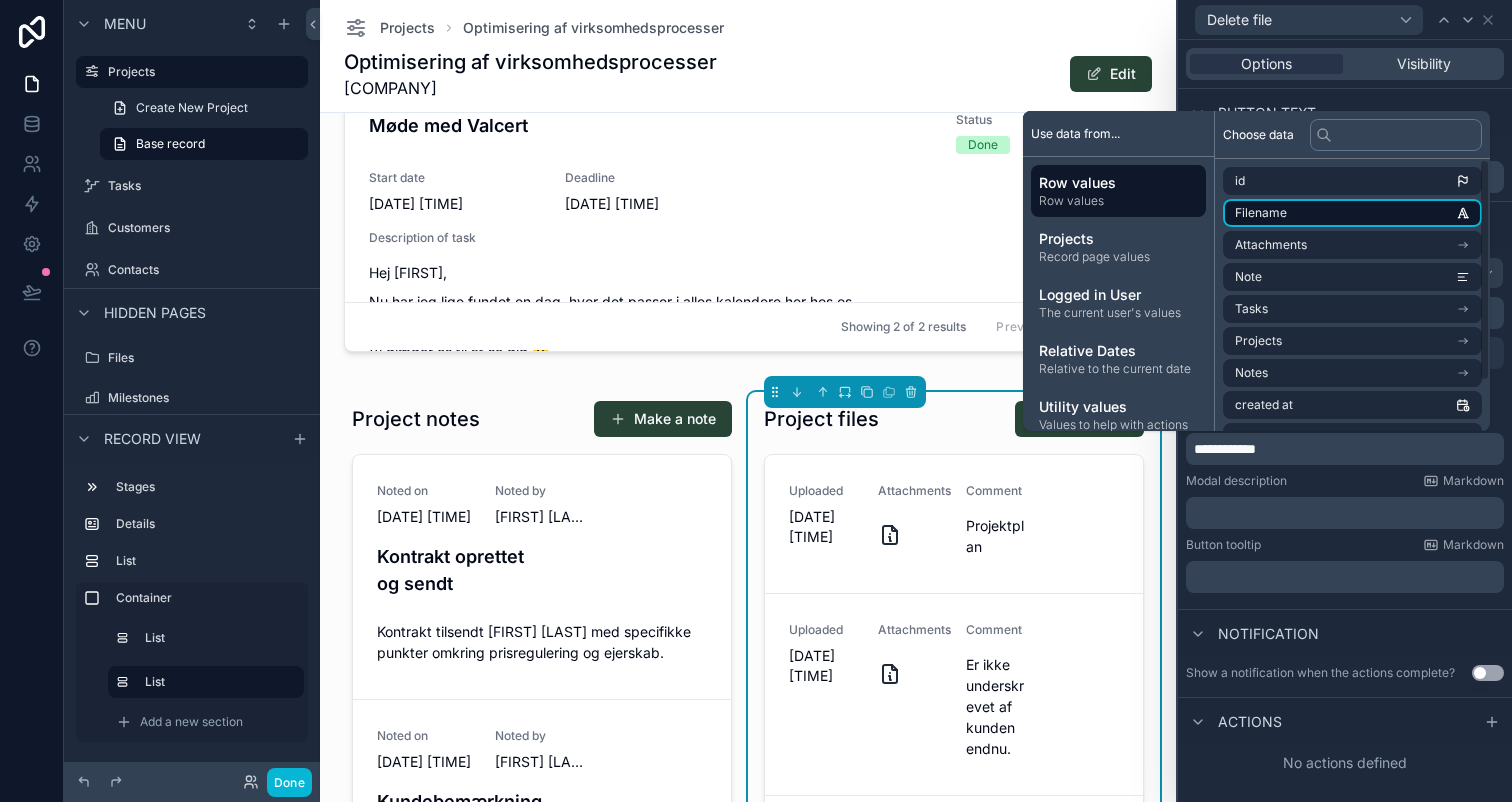 click on "Filename" at bounding box center (1352, 213) 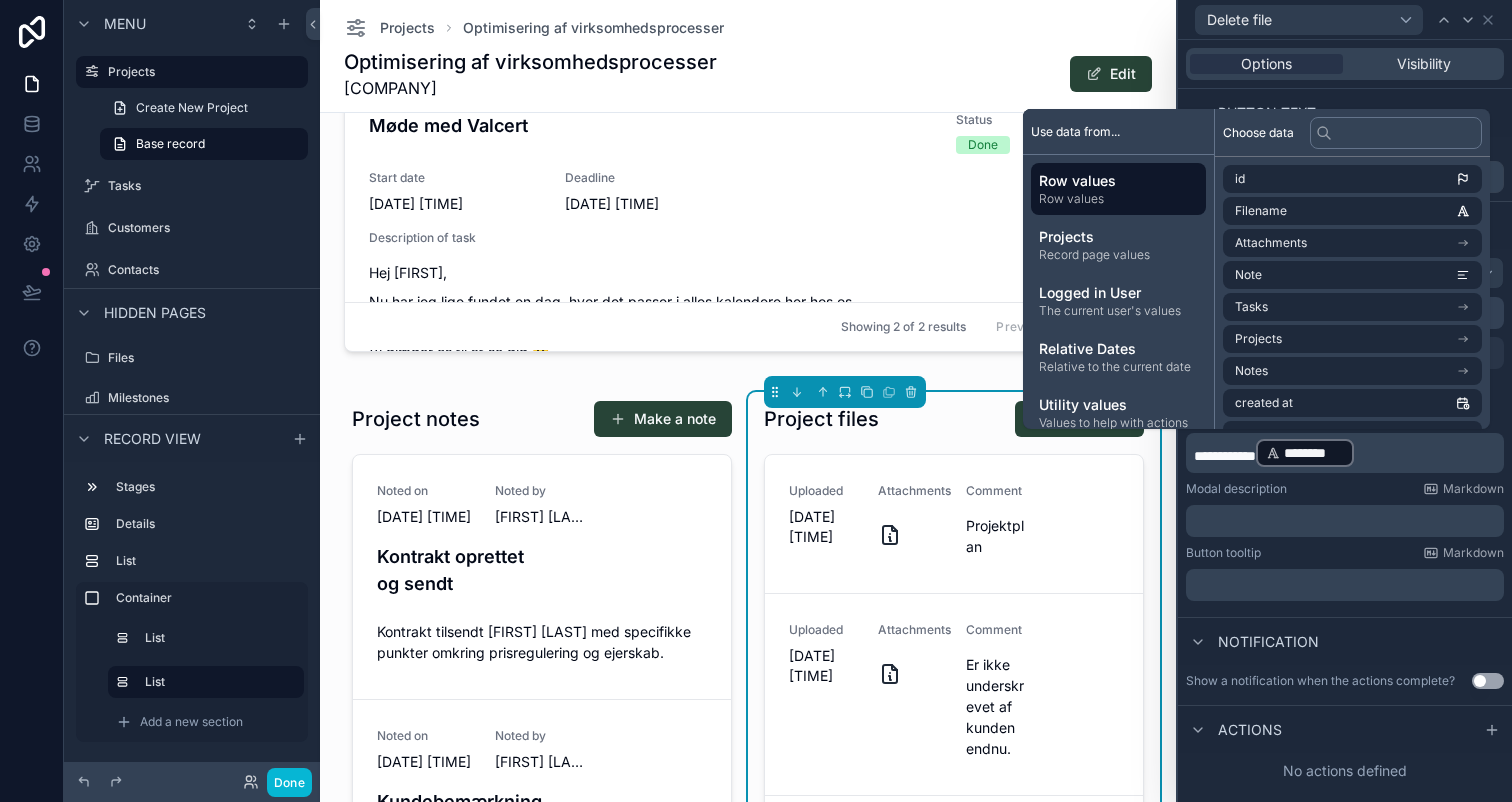 click on "**********" at bounding box center [1225, 456] 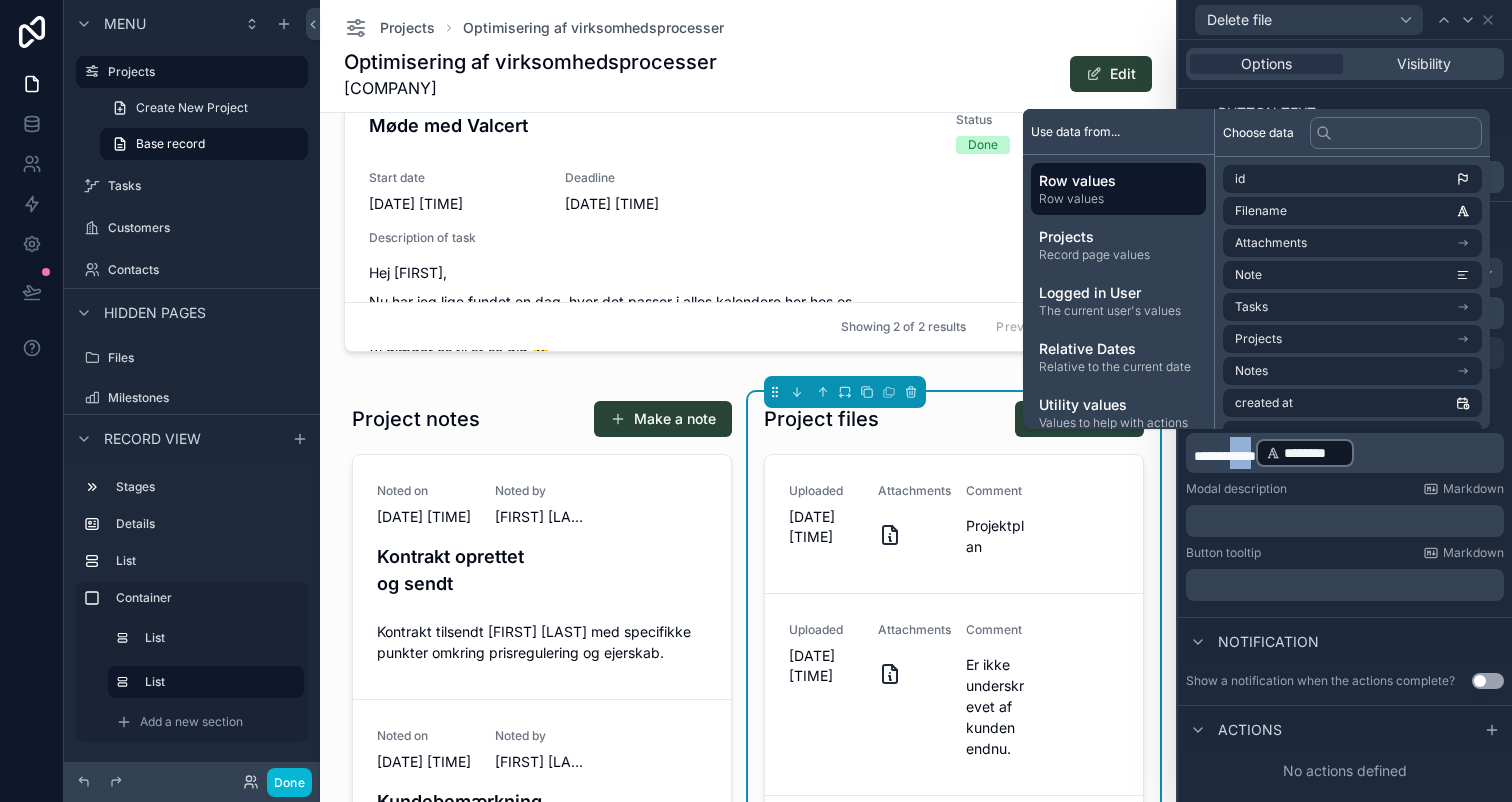 click on "**********" at bounding box center [1225, 456] 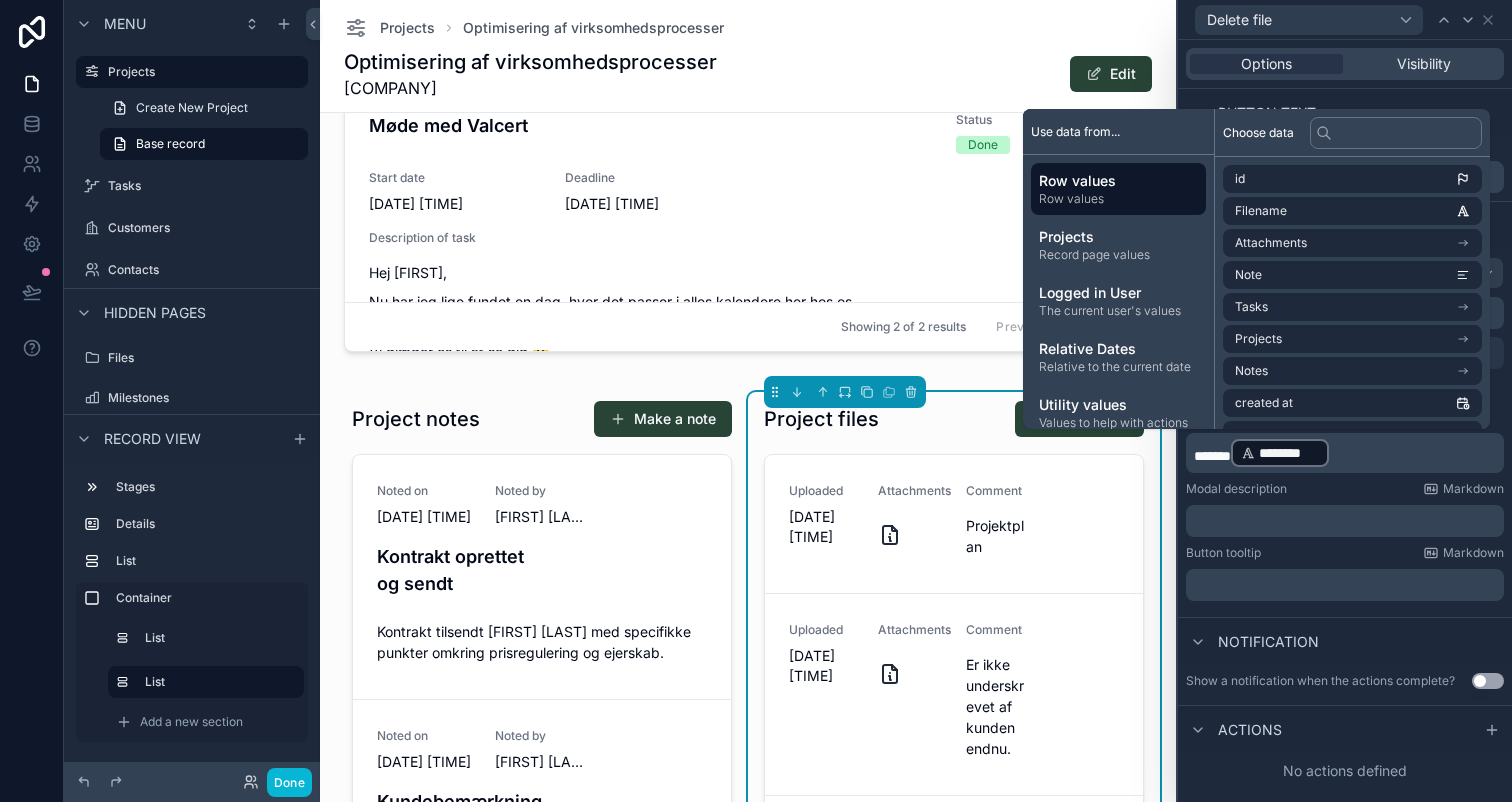 click on "﻿" at bounding box center (1347, 521) 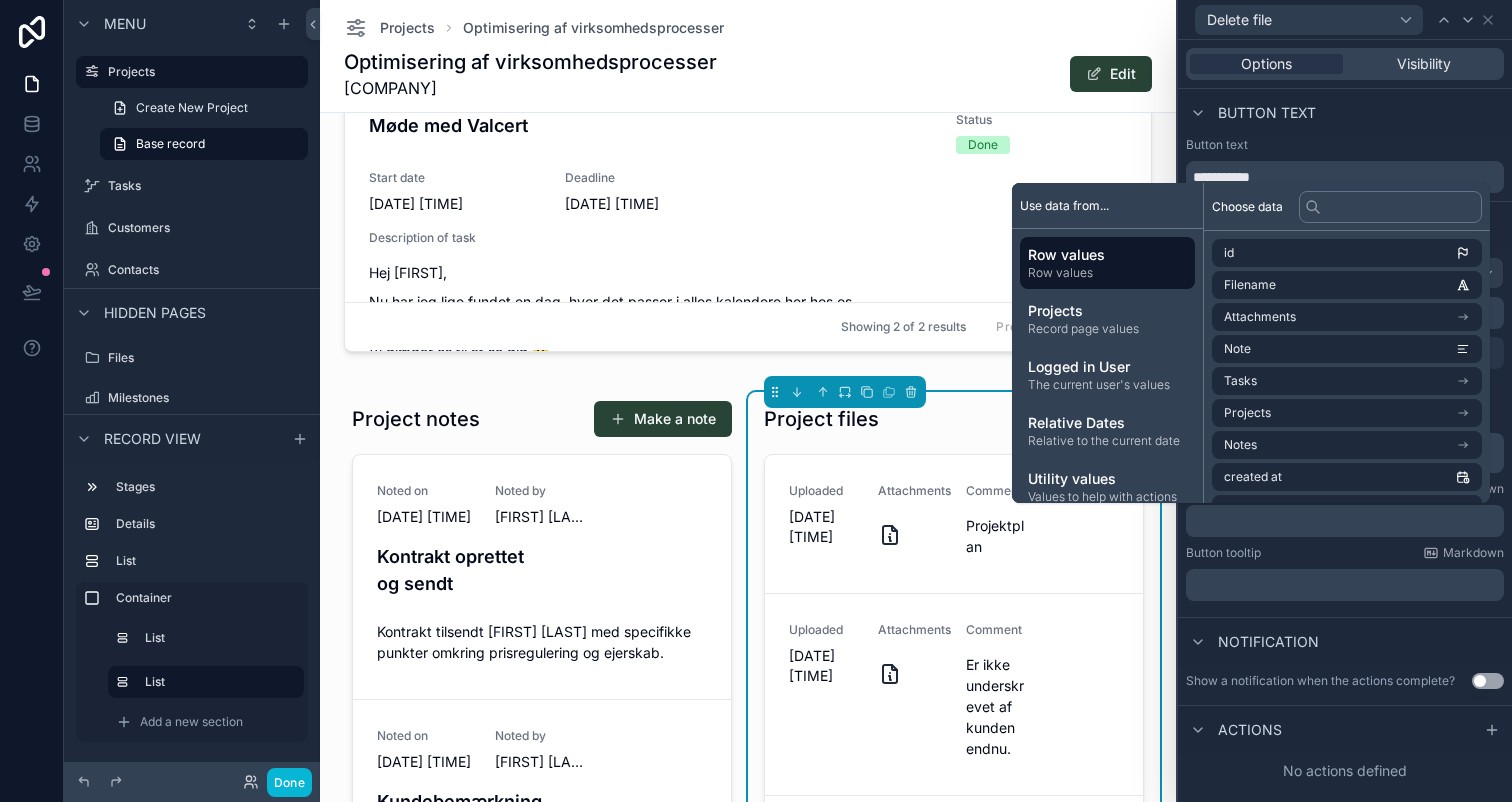 type 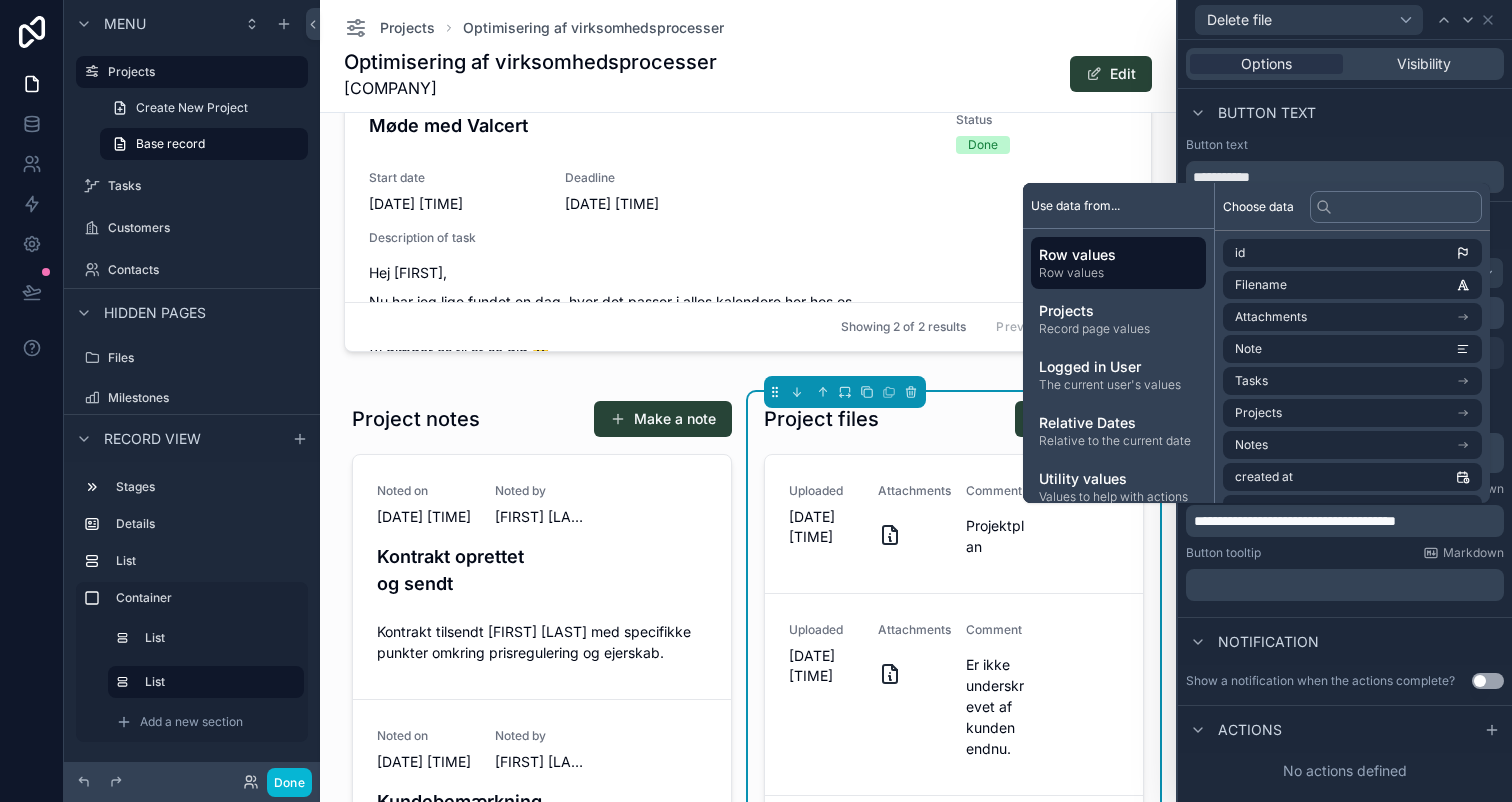 click on "Actions" at bounding box center (1345, 729) 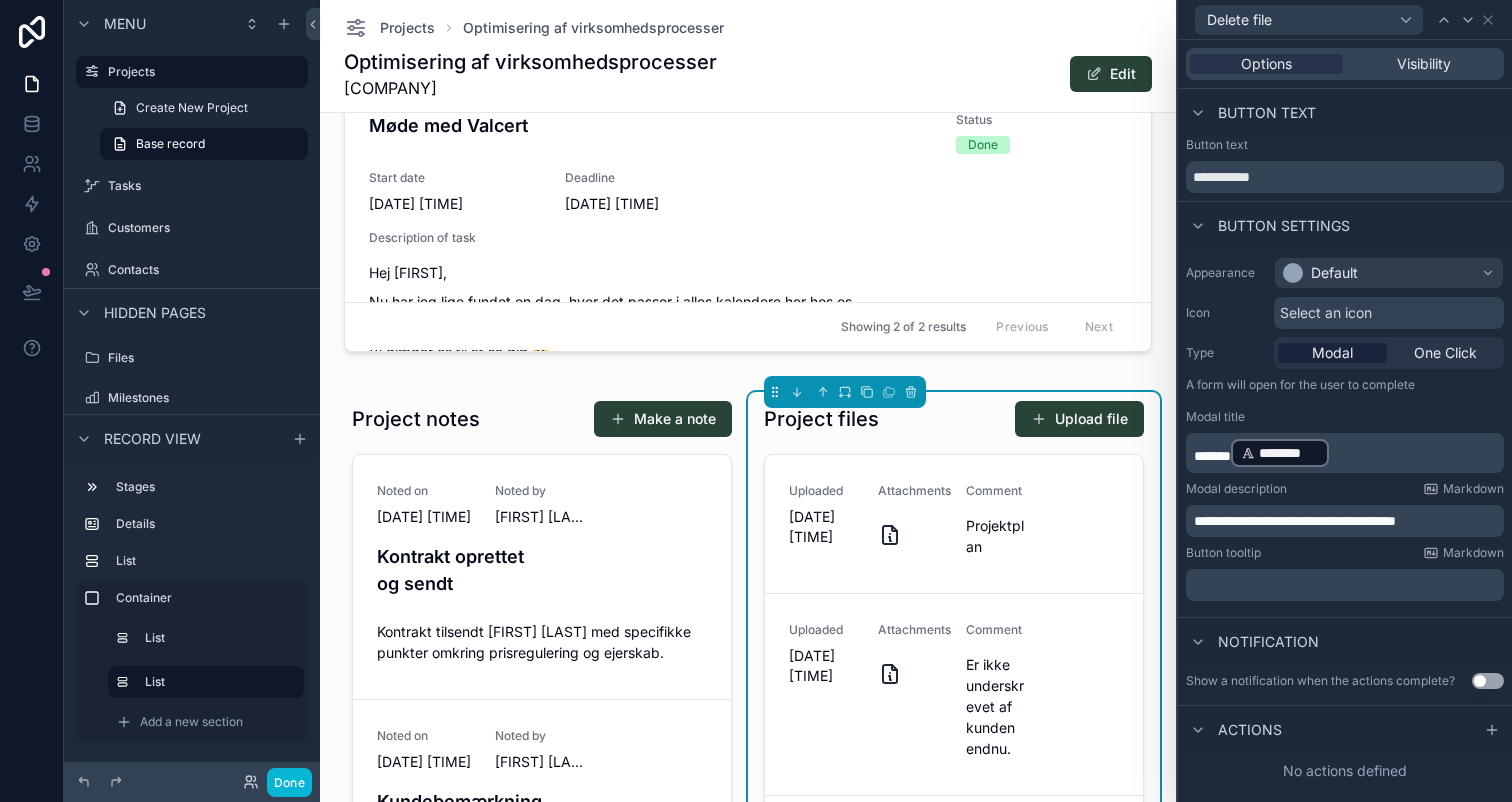 click on "Actions" at bounding box center (1345, 729) 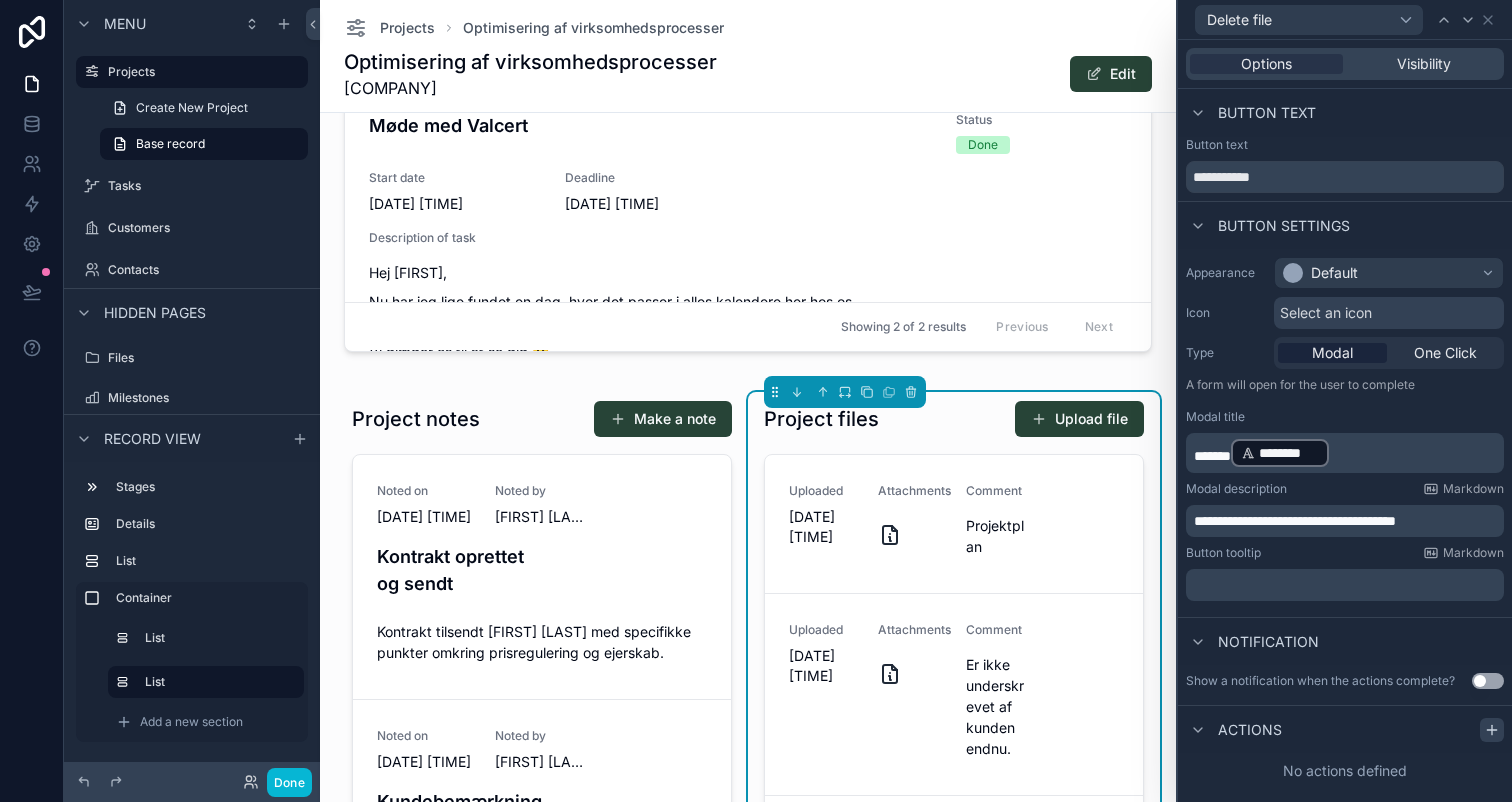 click 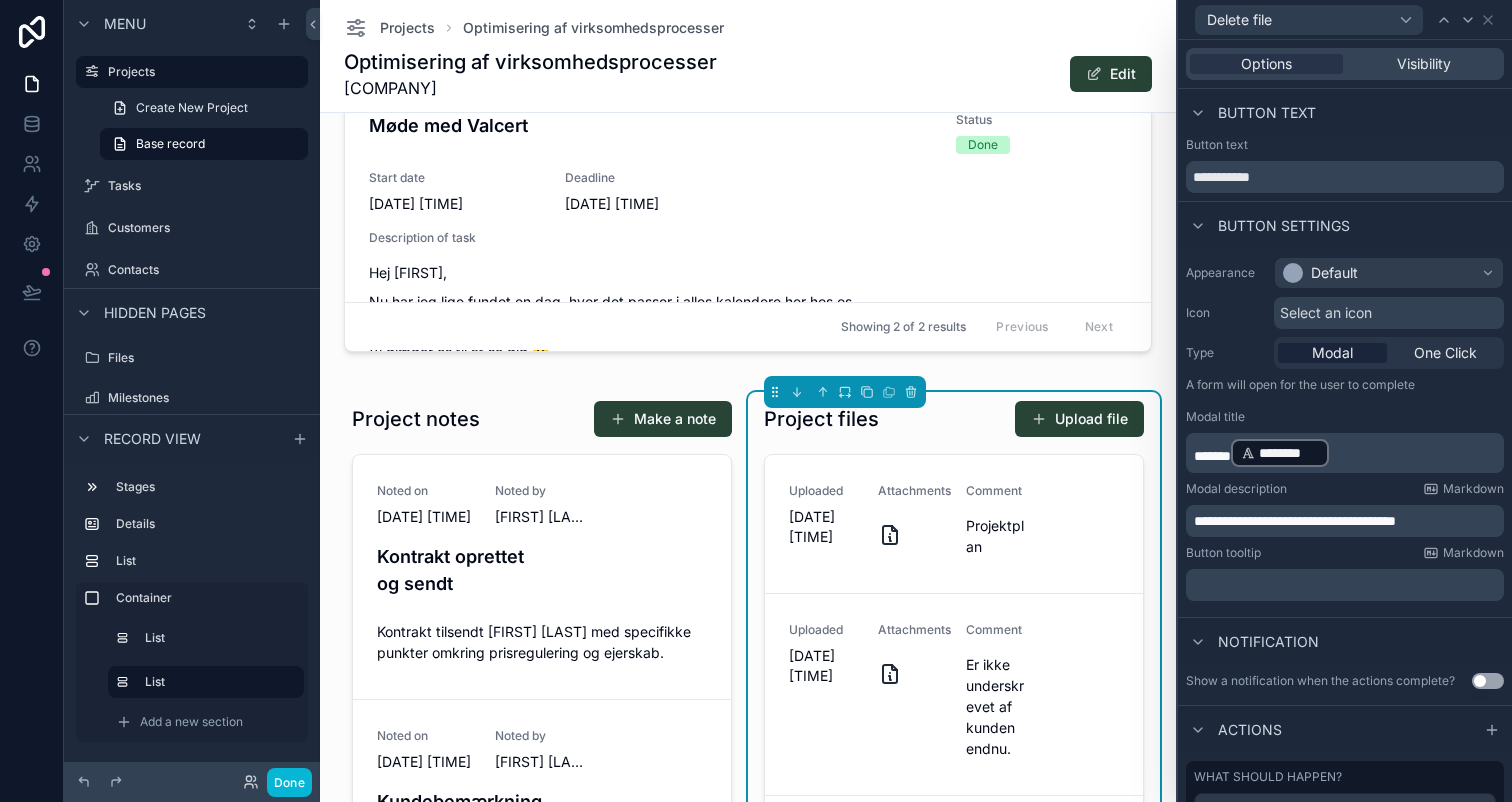 scroll, scrollTop: 90, scrollLeft: 0, axis: vertical 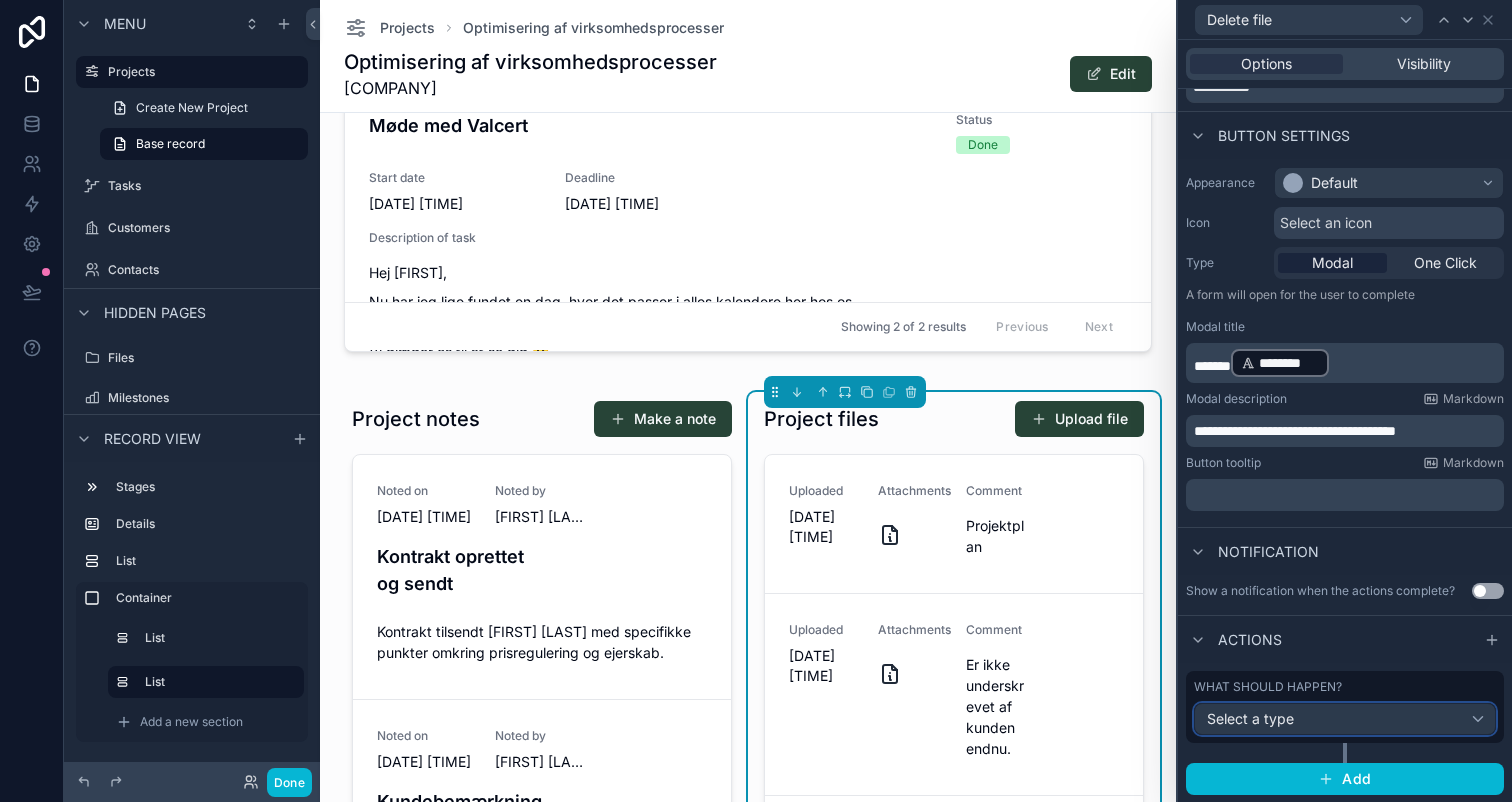 click on "Select a type" at bounding box center (1345, 719) 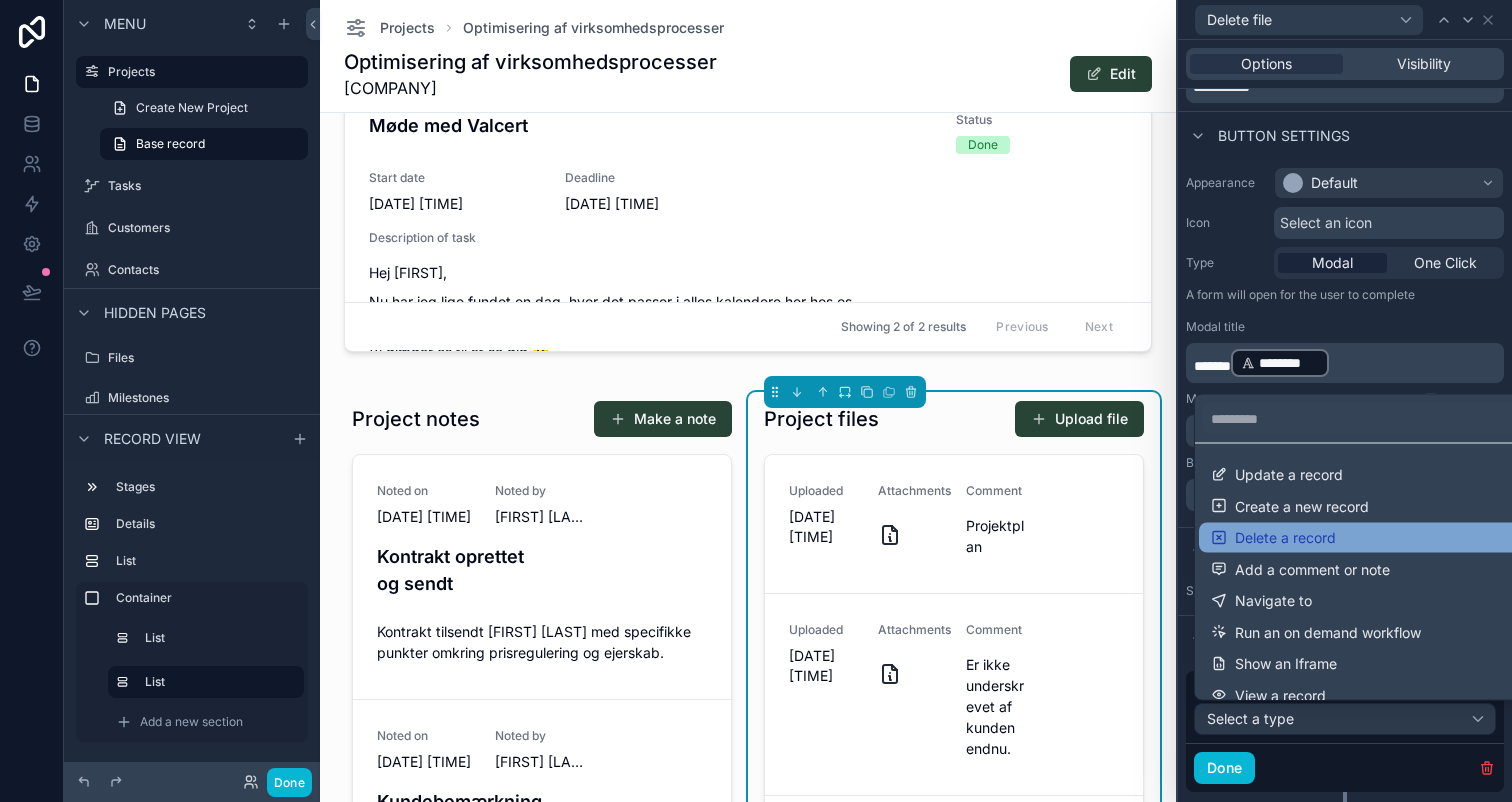 click on "Delete a record" at bounding box center [1369, 538] 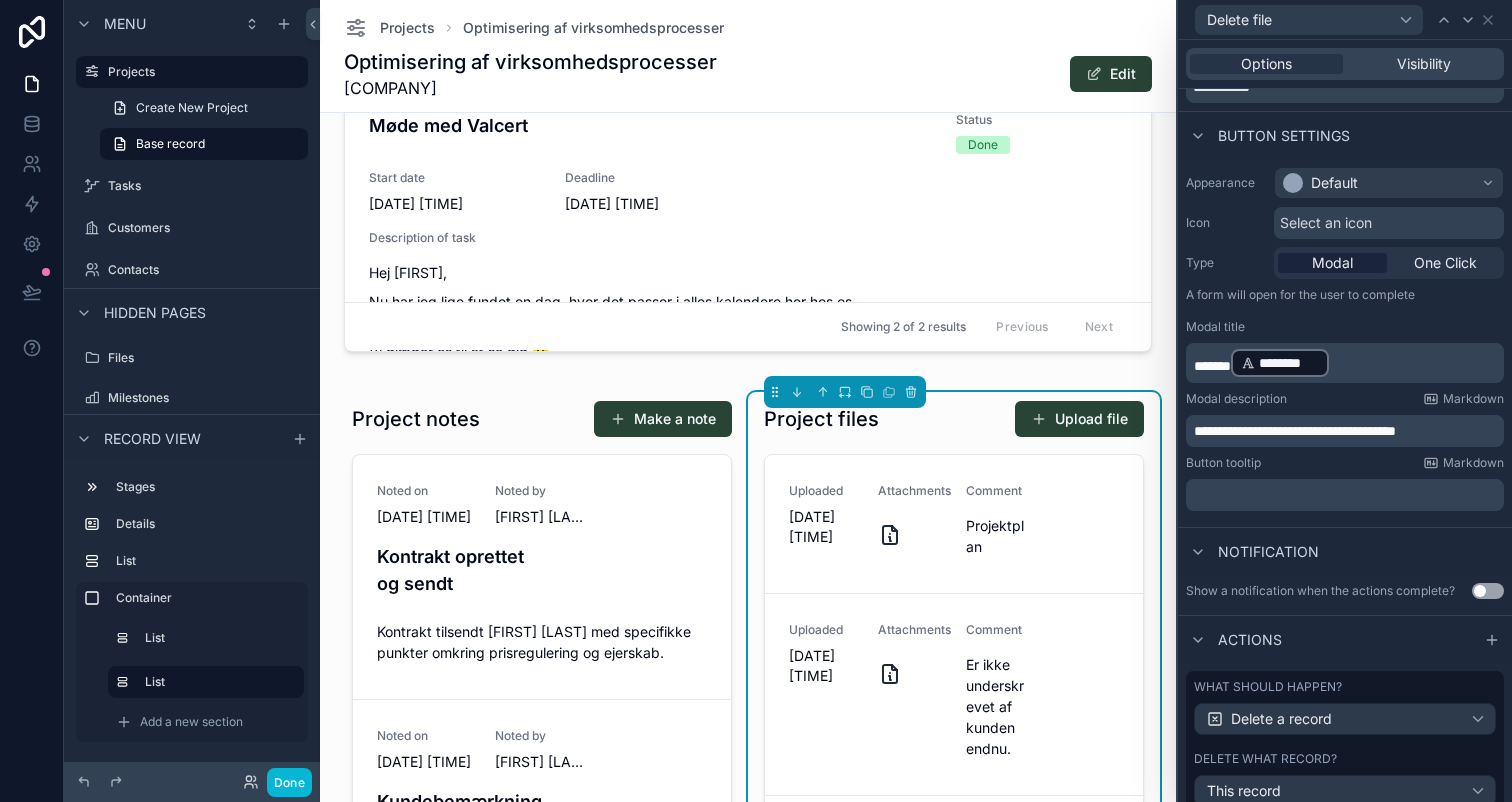 scroll, scrollTop: 211, scrollLeft: 0, axis: vertical 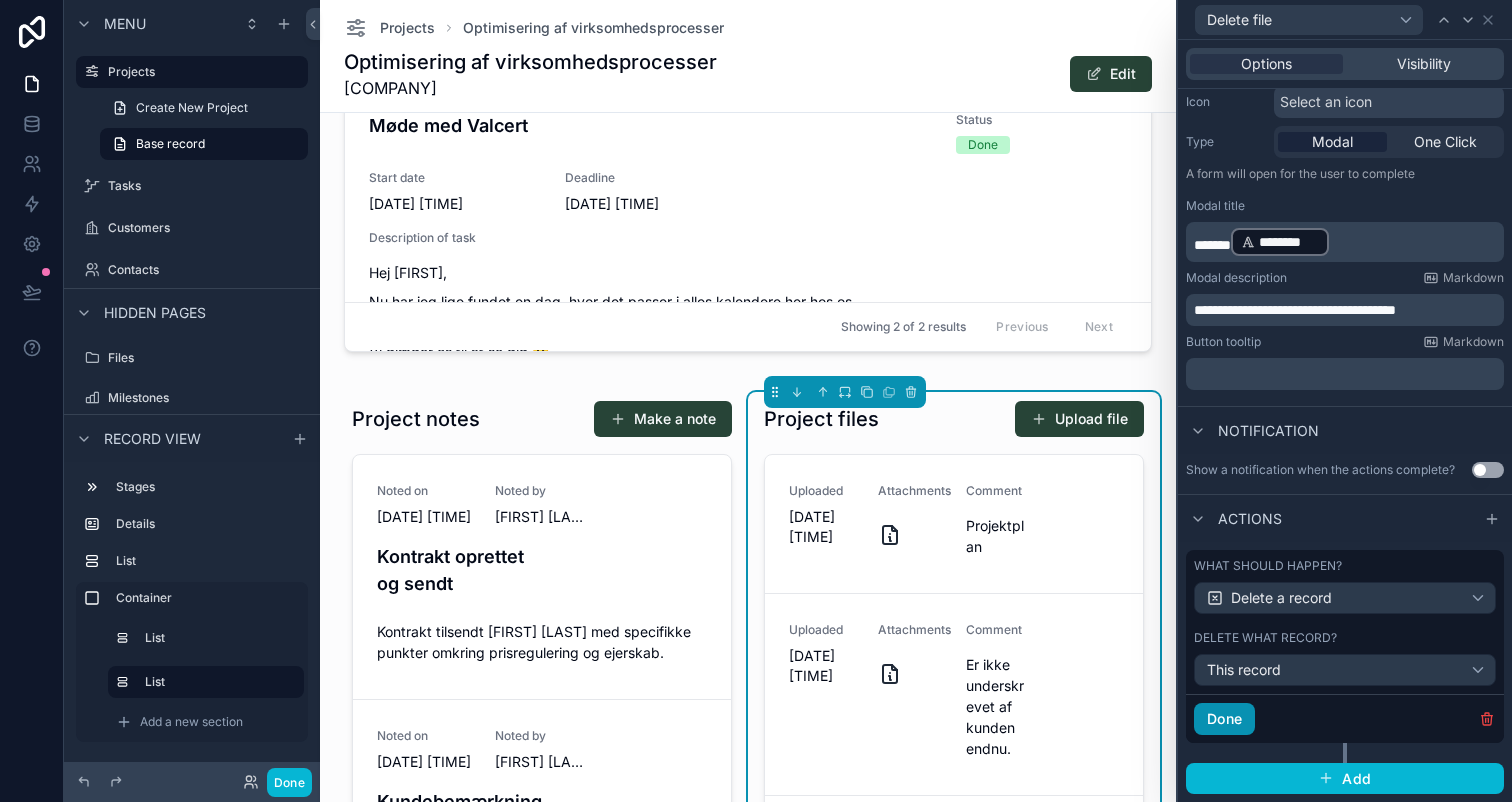 click on "Done" at bounding box center [1224, 719] 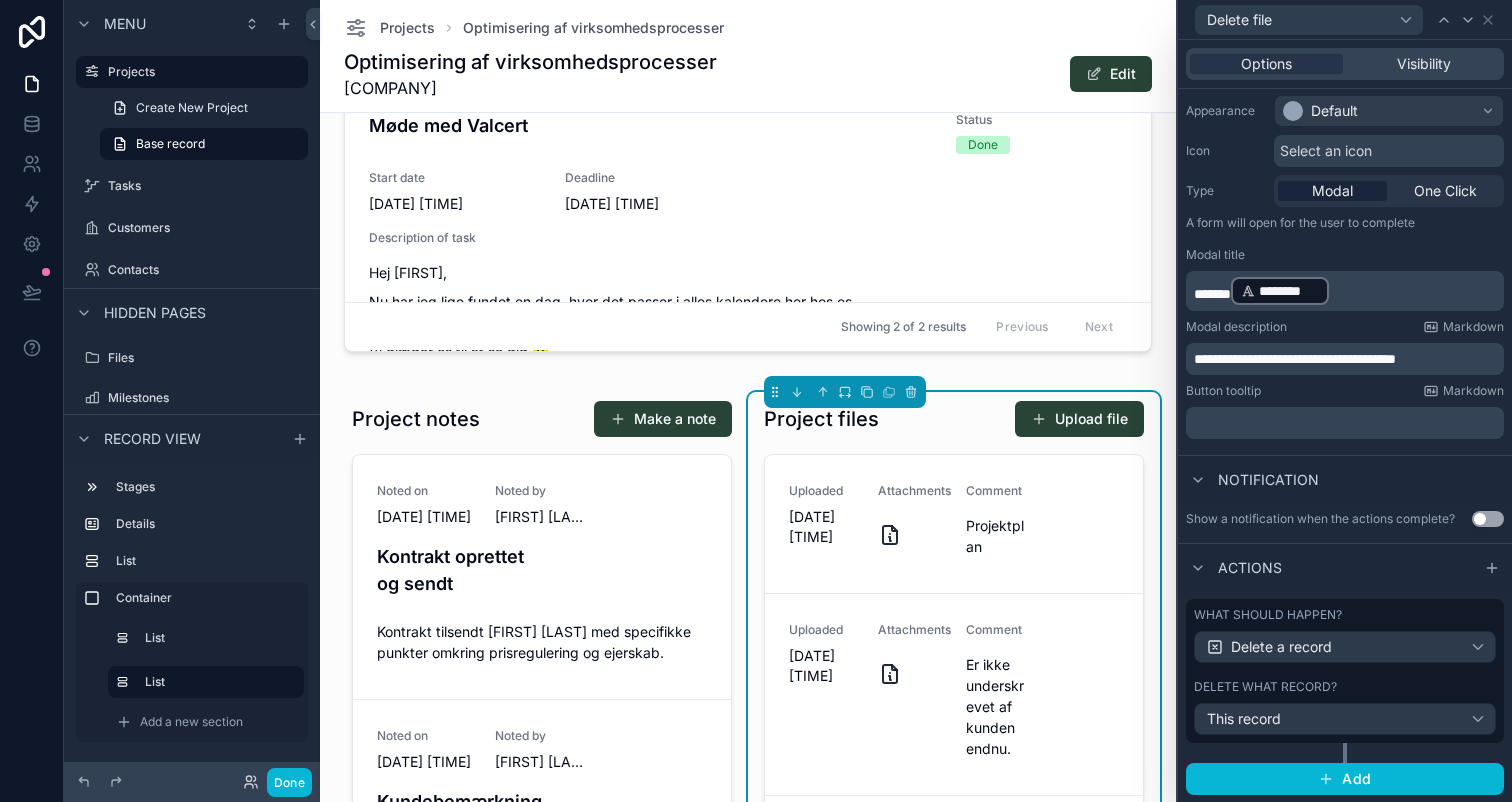 scroll, scrollTop: 0, scrollLeft: 0, axis: both 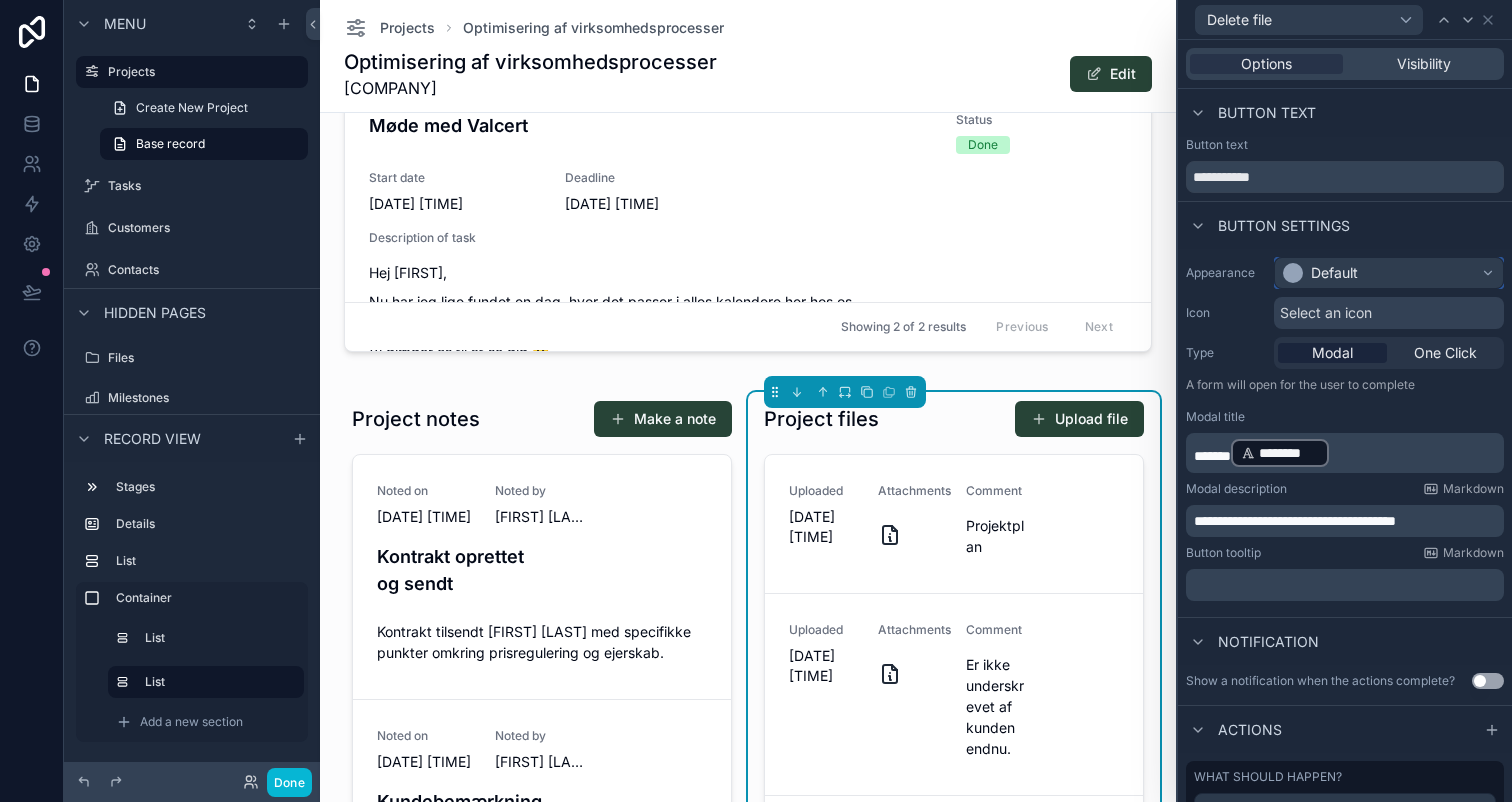 click on "Default" at bounding box center (1334, 273) 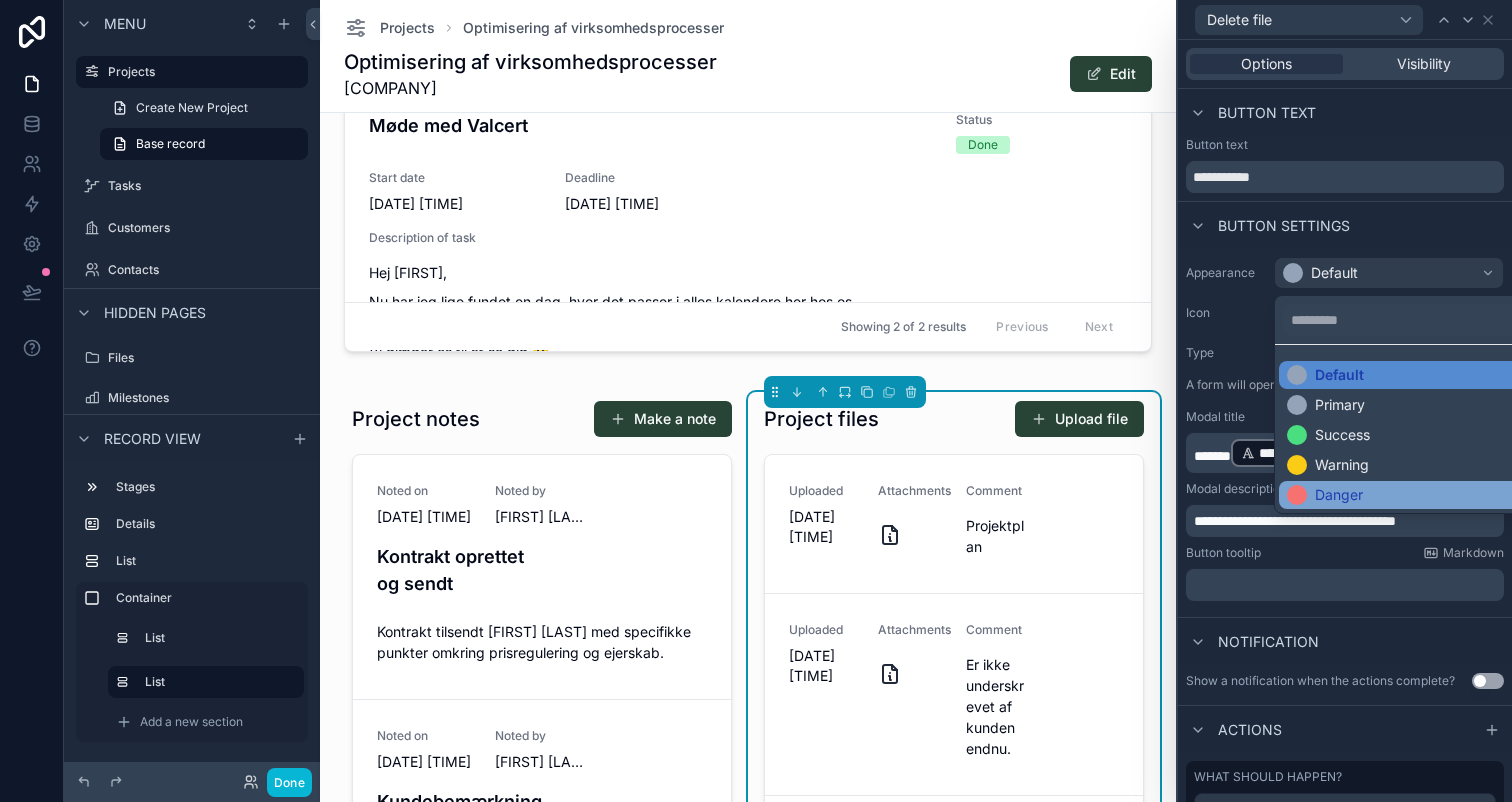 click on "Danger" at bounding box center [1339, 495] 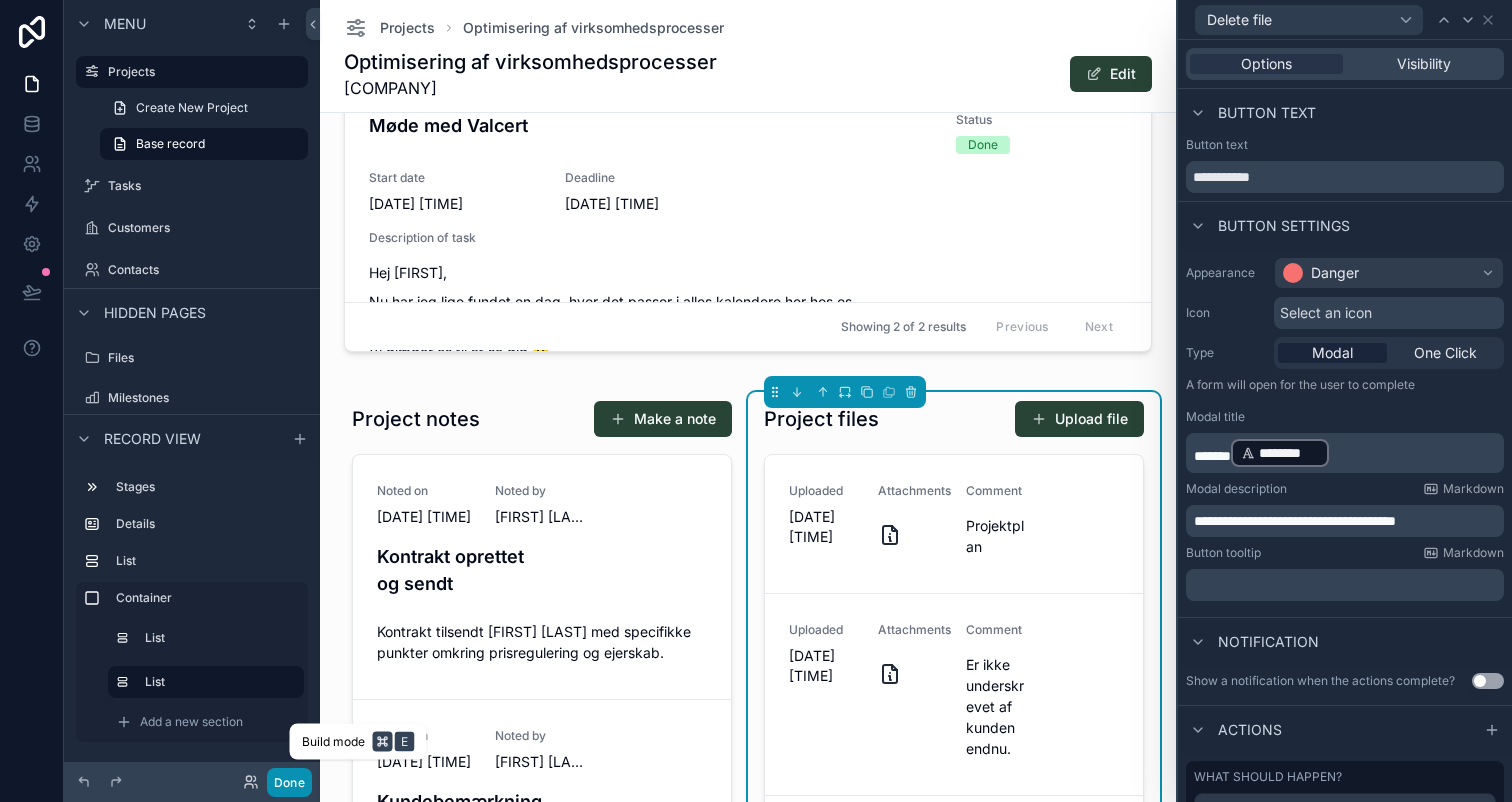 click on "Done" at bounding box center (289, 782) 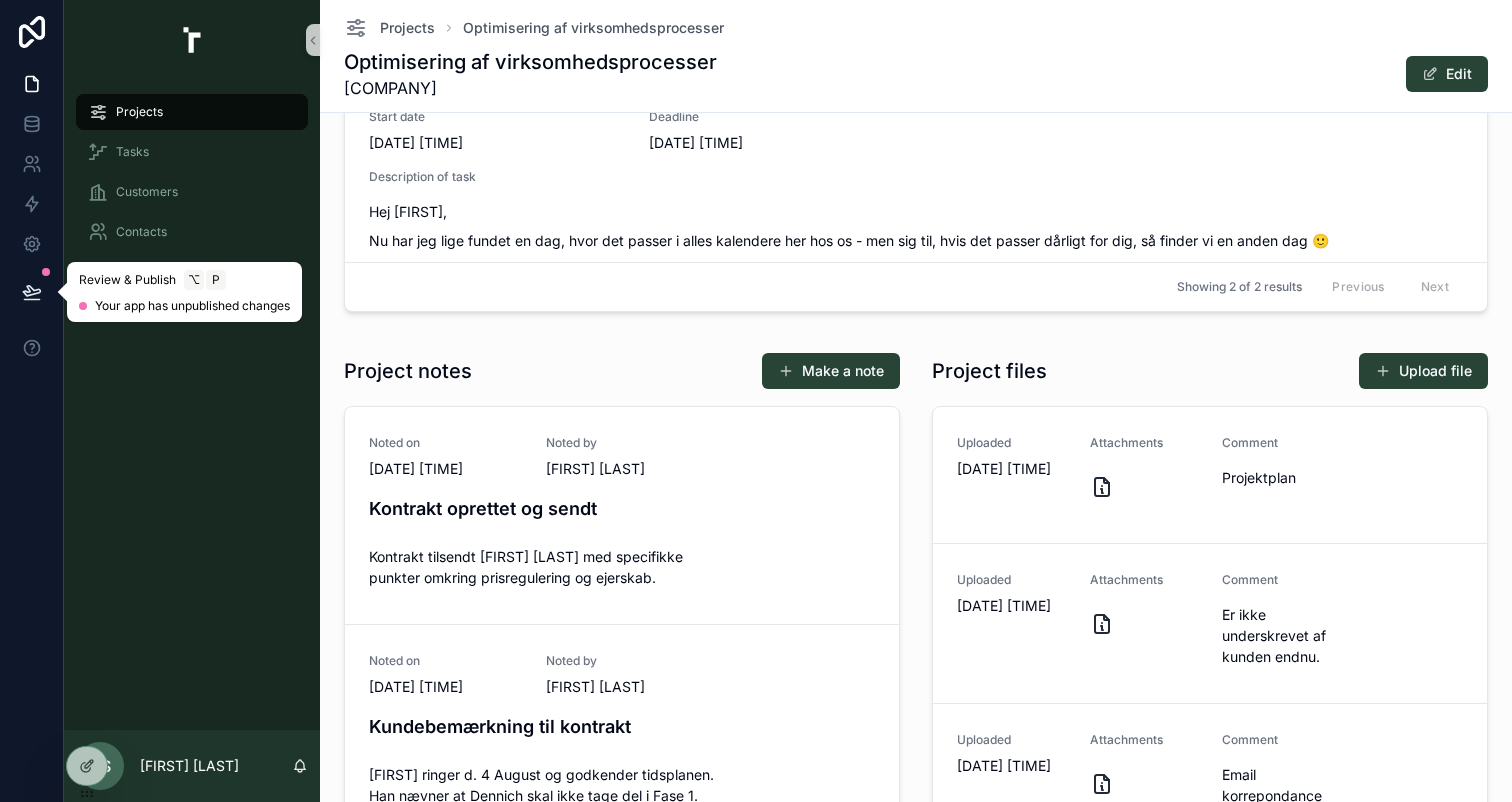 click at bounding box center [32, 292] 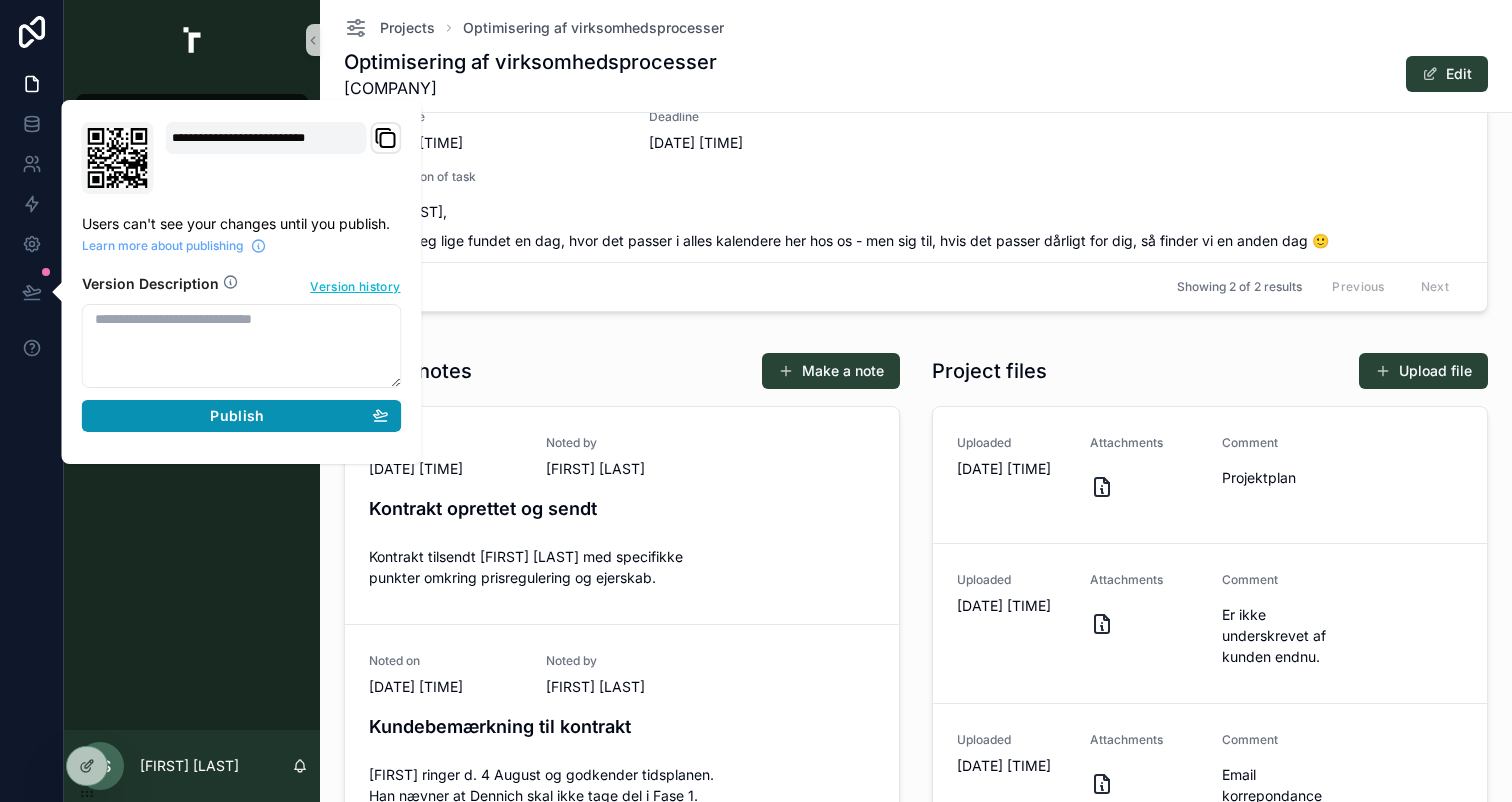 click on "Publish" at bounding box center (237, 416) 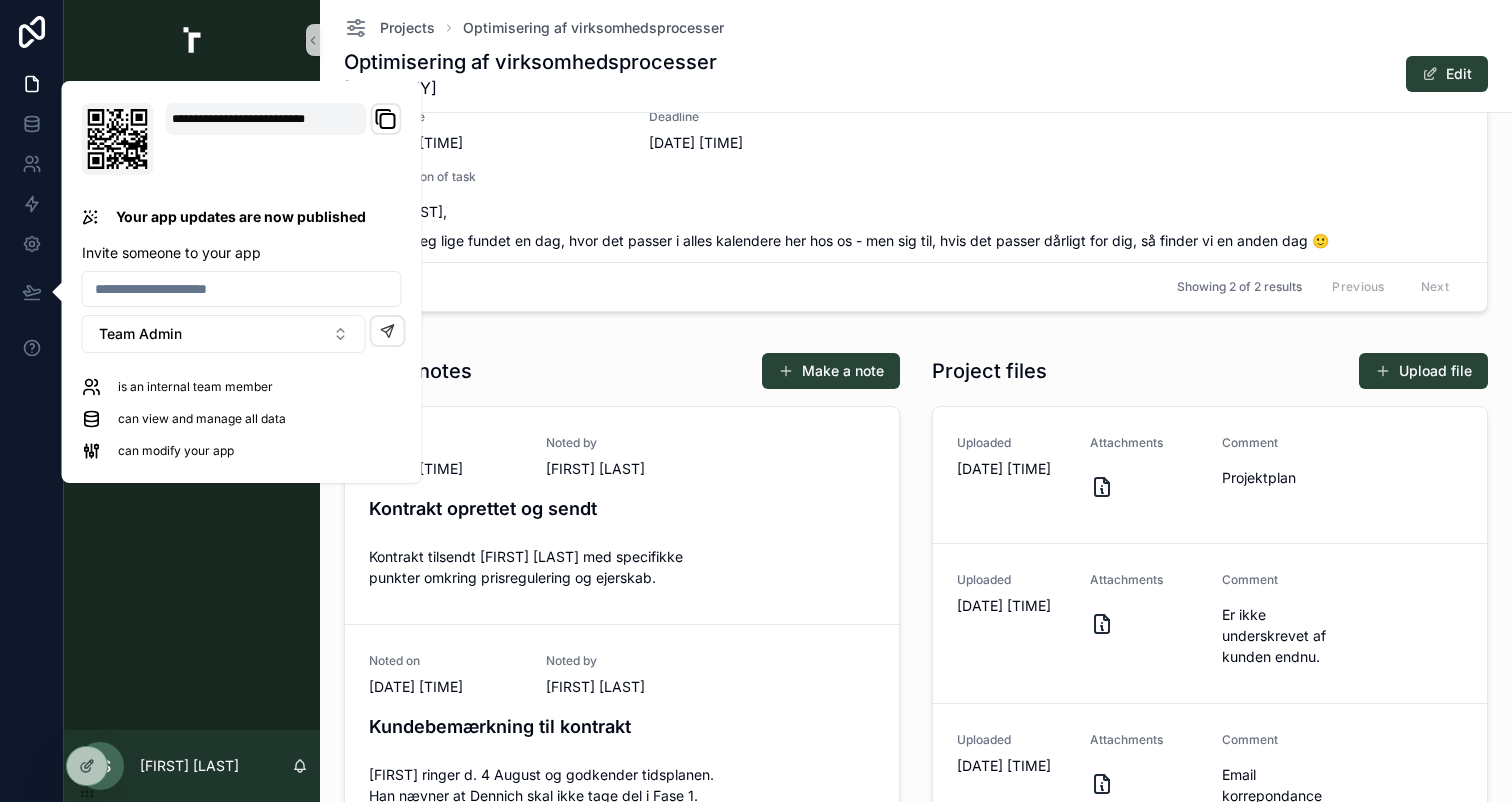 click on "Project notes
Make a note
Noted on
[DATE] [TIME]
Noted by
[PERSON]
Kontrakt oprettet og sendt
Kontrakt tilsendt [PERSON] med specifikke punkter omkring prisregulering og ejerskab.
Noted on
[DATE] [TIME]
Noted by
[PERSON]
Kundebemærkning til kontrakt
[PERSON] ringer d. 4 August og godkender tidsplanen. Han nævner at Dennich skal ikke tage del i Fase 1. Derudover spørger han ind til ejendomsret for løsningen/platformen, hvorfor [PERSON] forklarer at denne er deres, som vi tilføjer til kontrakten. Derudover nervøs ift. prisreguleringer. Her aftalte vi at vi følger indeks, dog maks 5% pr. år.
Showing 2 of 2 results
Previous
Next" at bounding box center [622, 684] 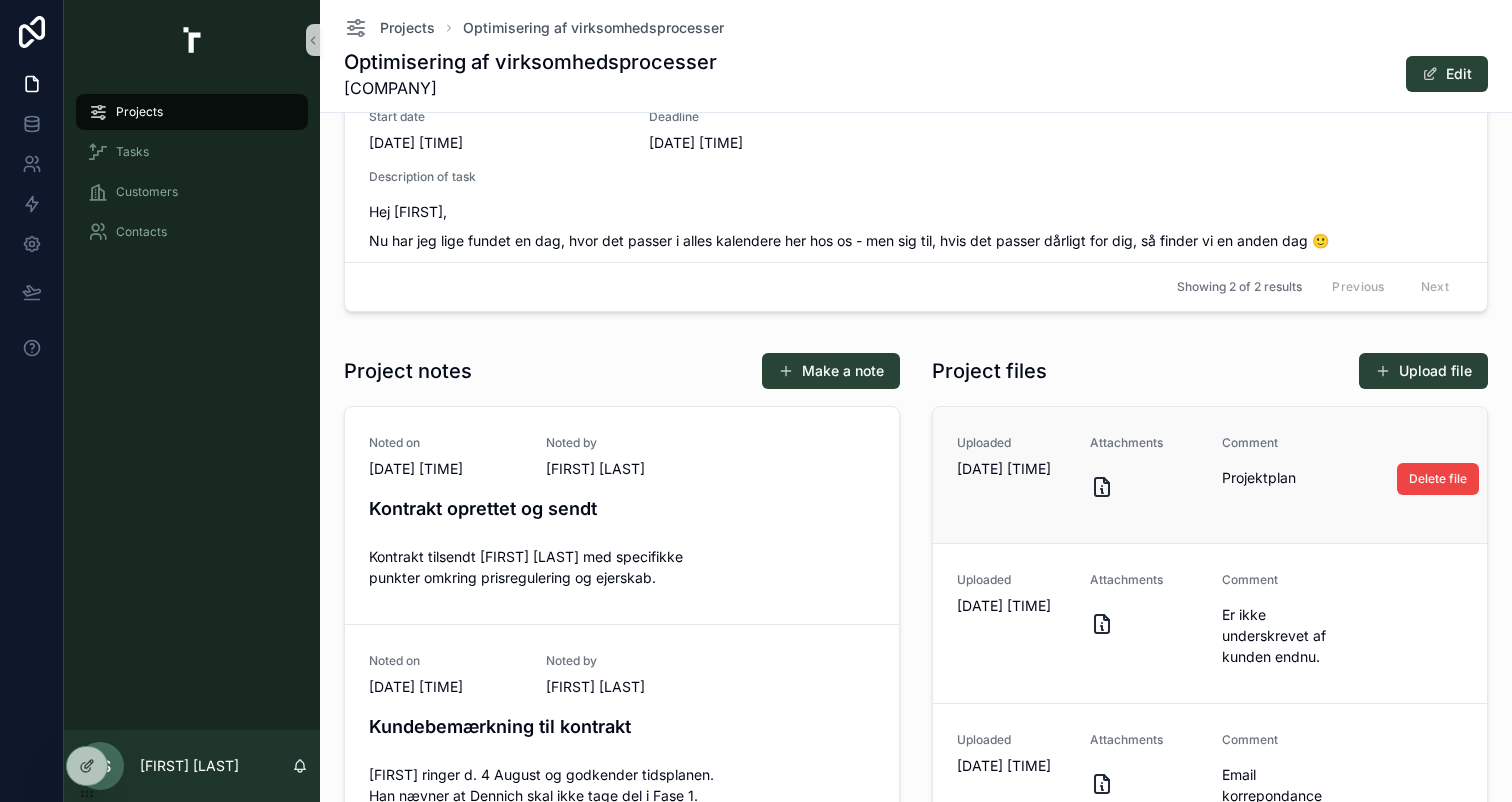scroll, scrollTop: 167, scrollLeft: 0, axis: vertical 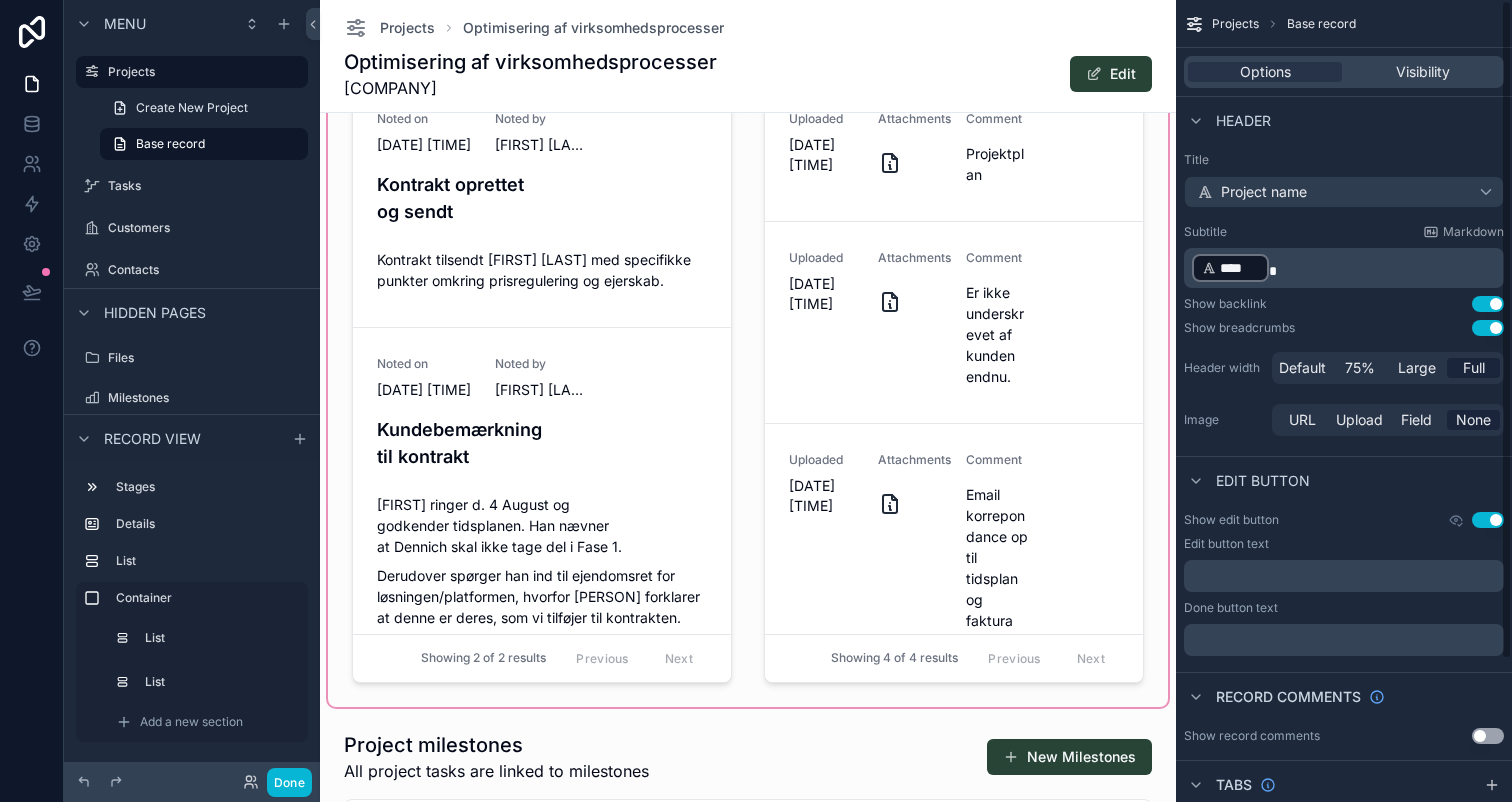 click at bounding box center (748, 360) 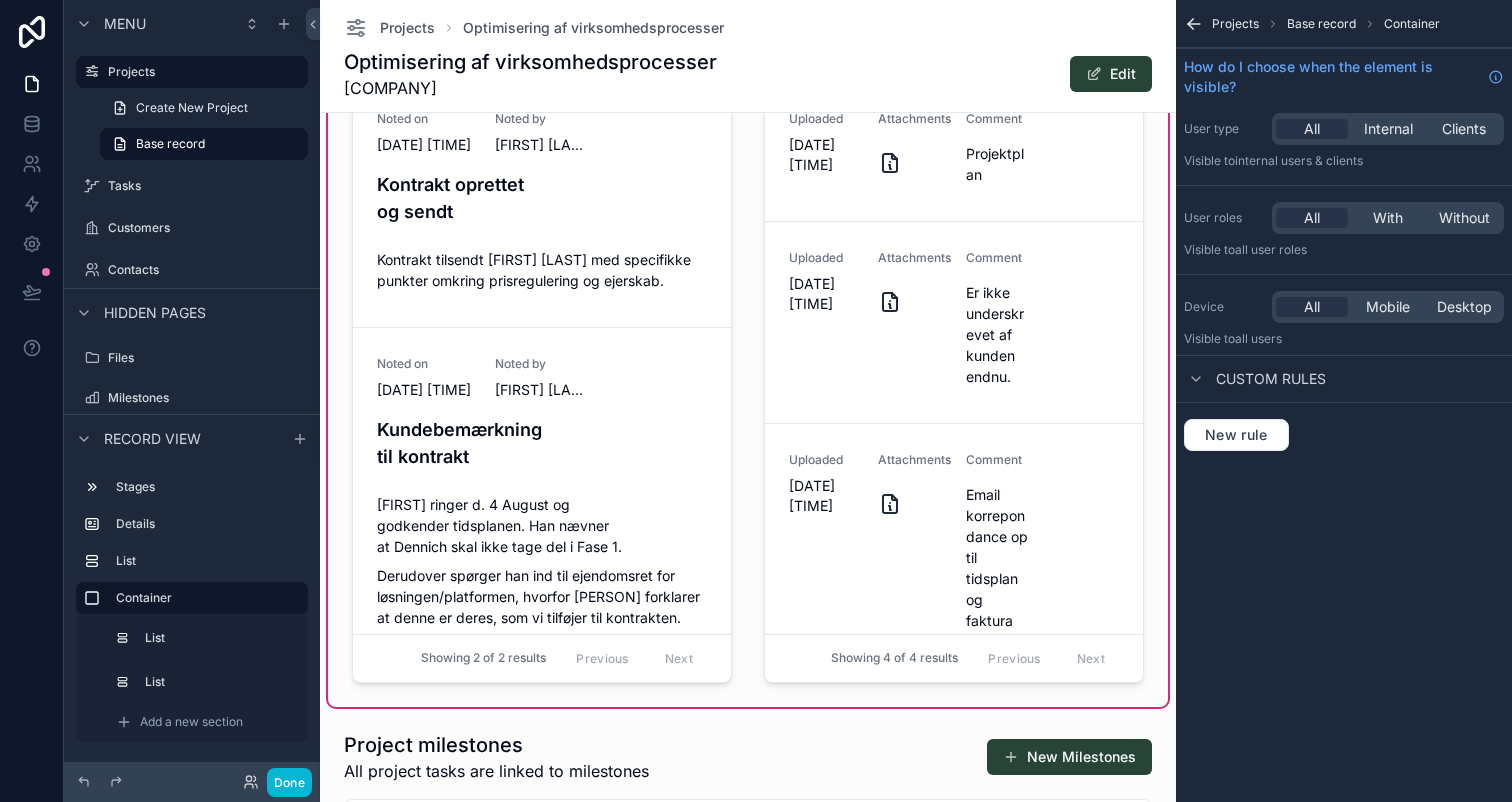 click at bounding box center (954, 360) 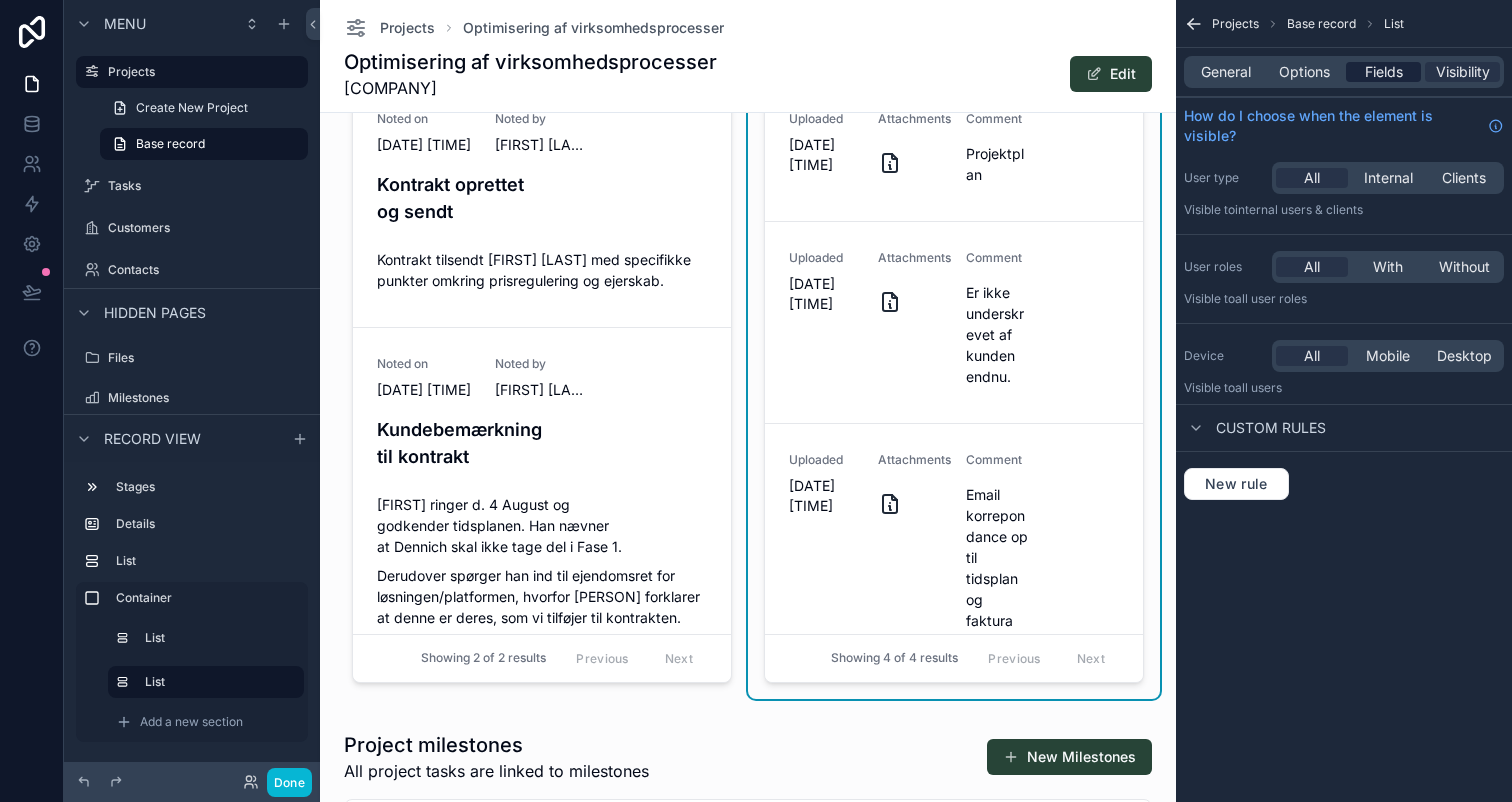 click on "Fields" at bounding box center (1384, 72) 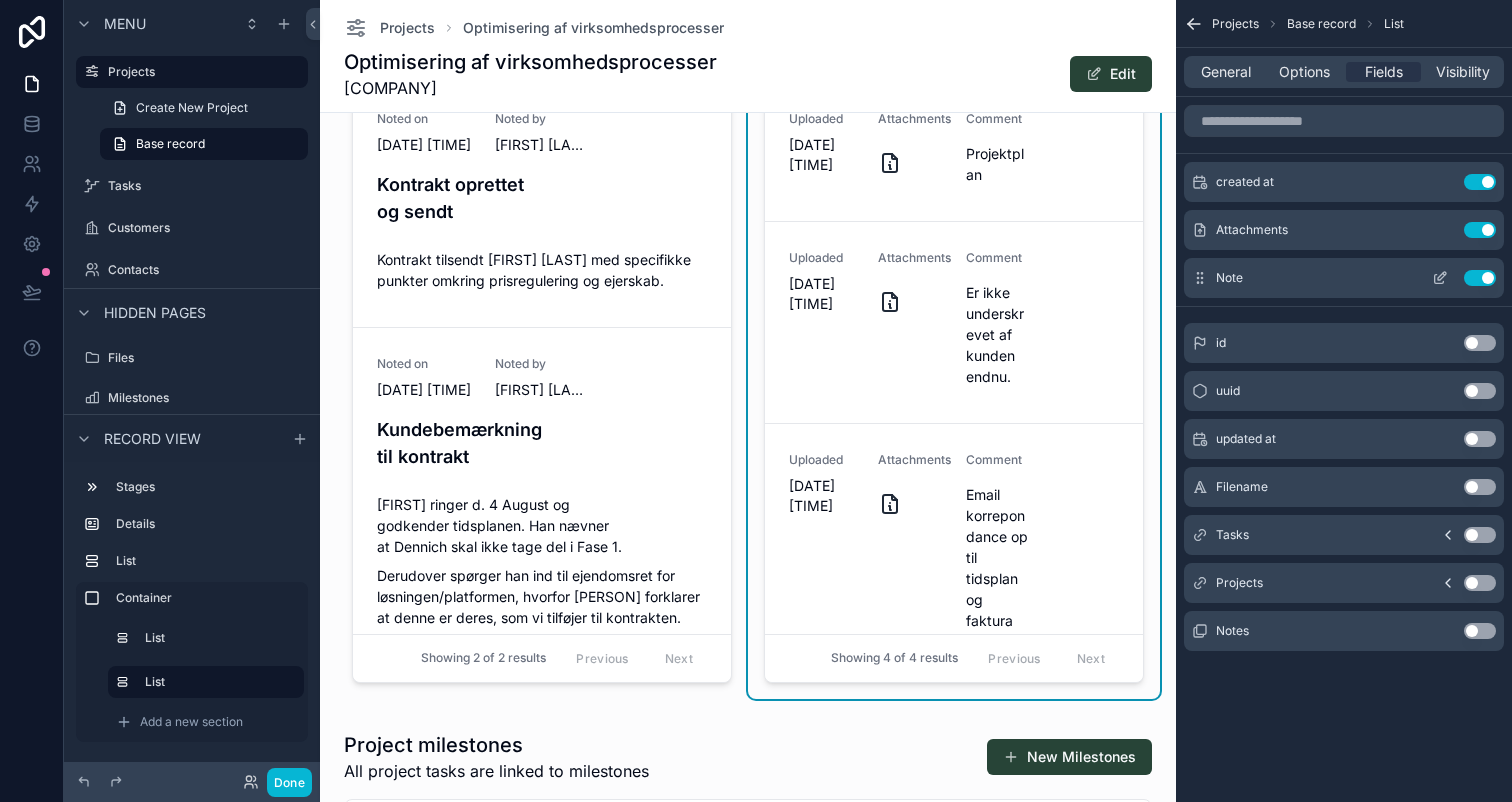 click 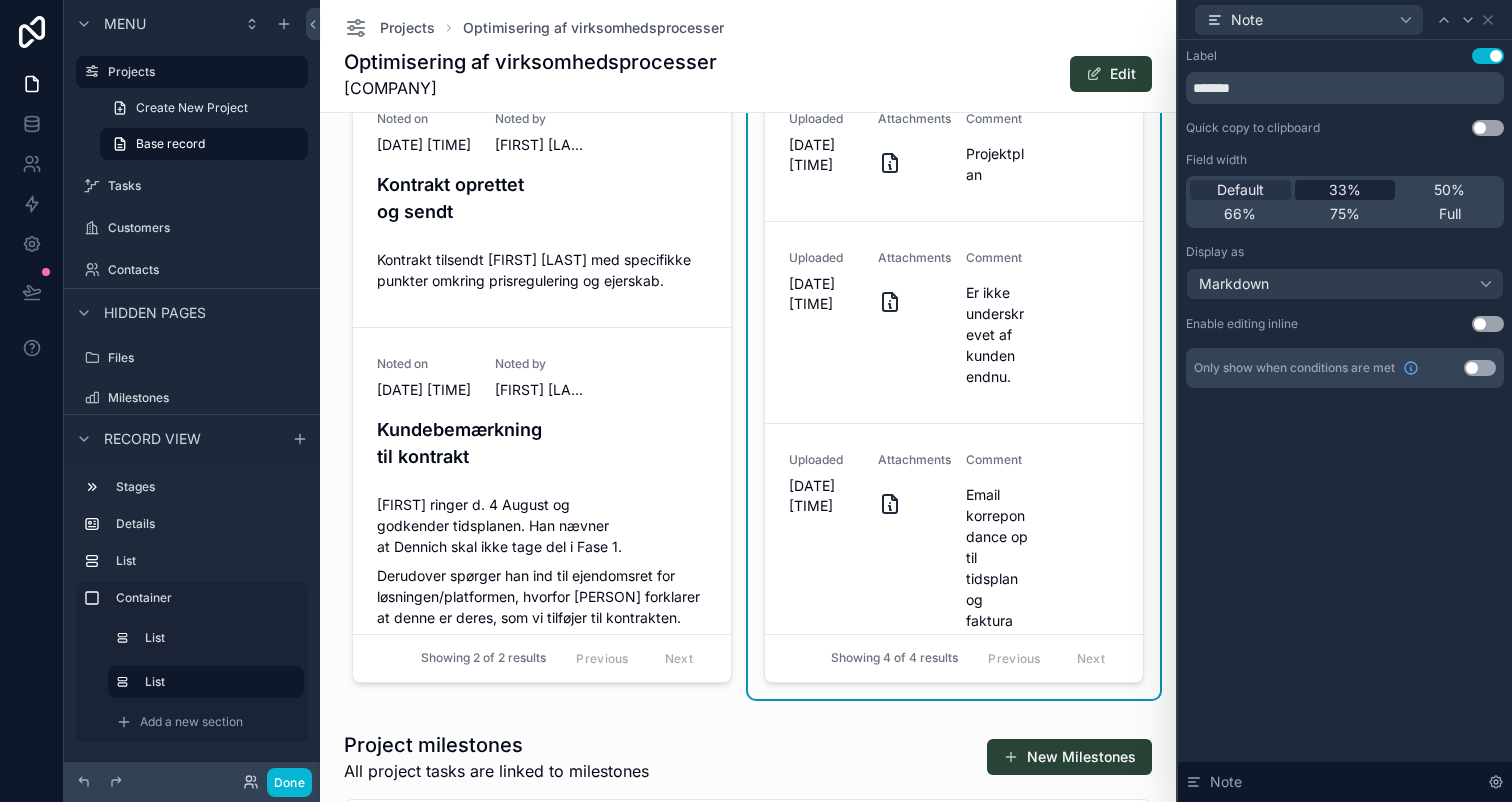 click on "33%" at bounding box center (1345, 190) 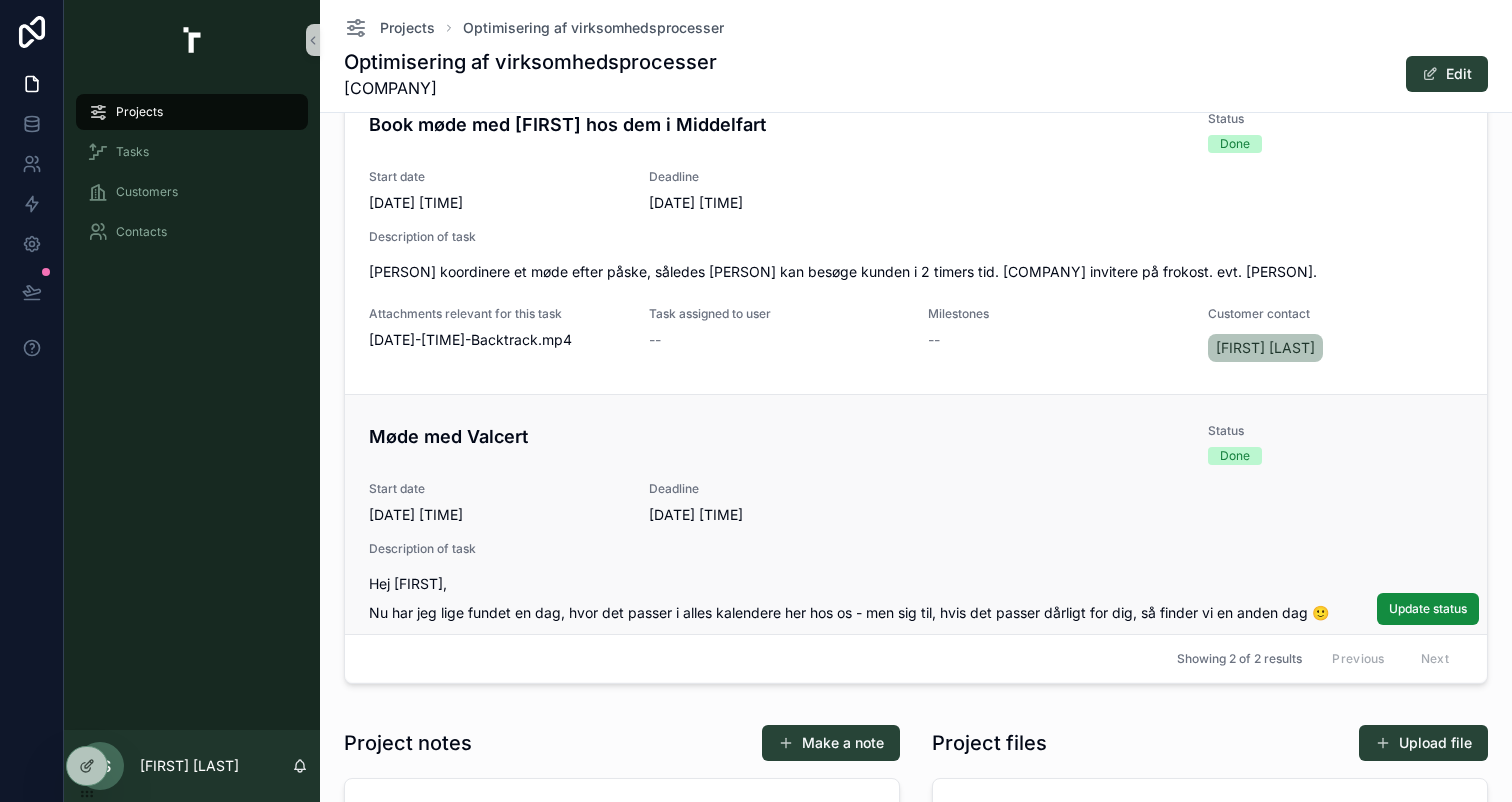 scroll, scrollTop: 783, scrollLeft: 0, axis: vertical 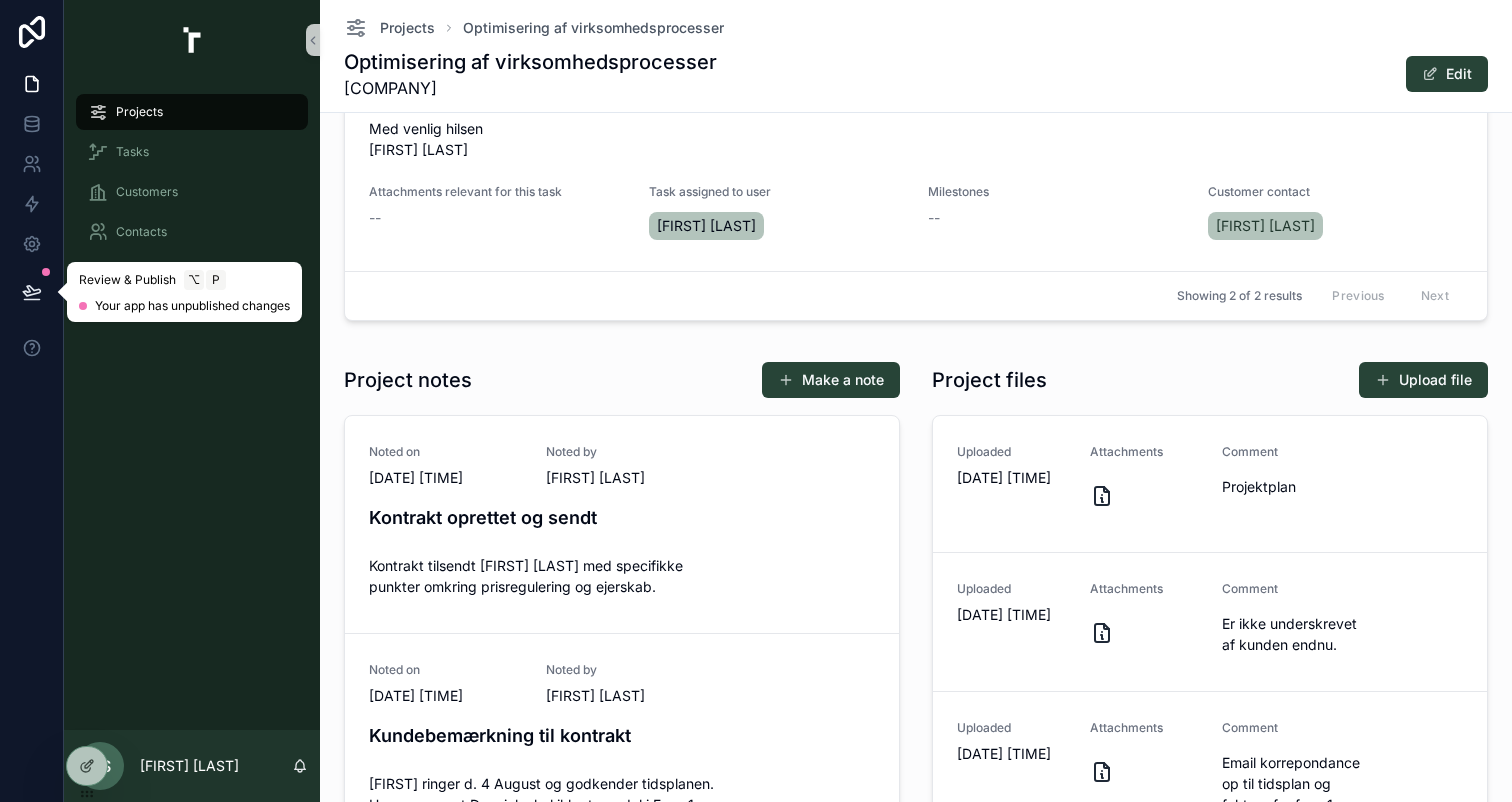 click 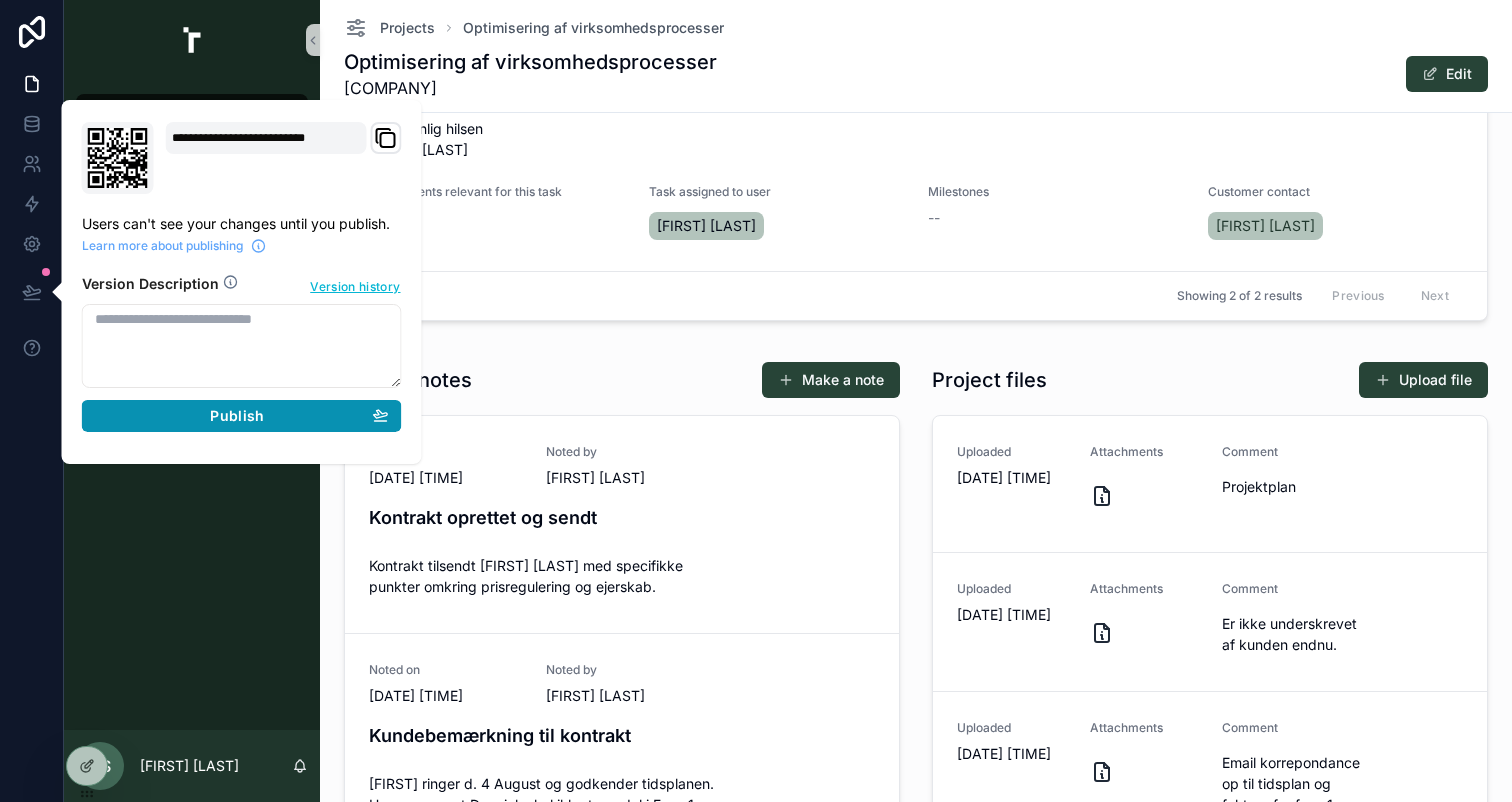click on "Publish" at bounding box center (242, 416) 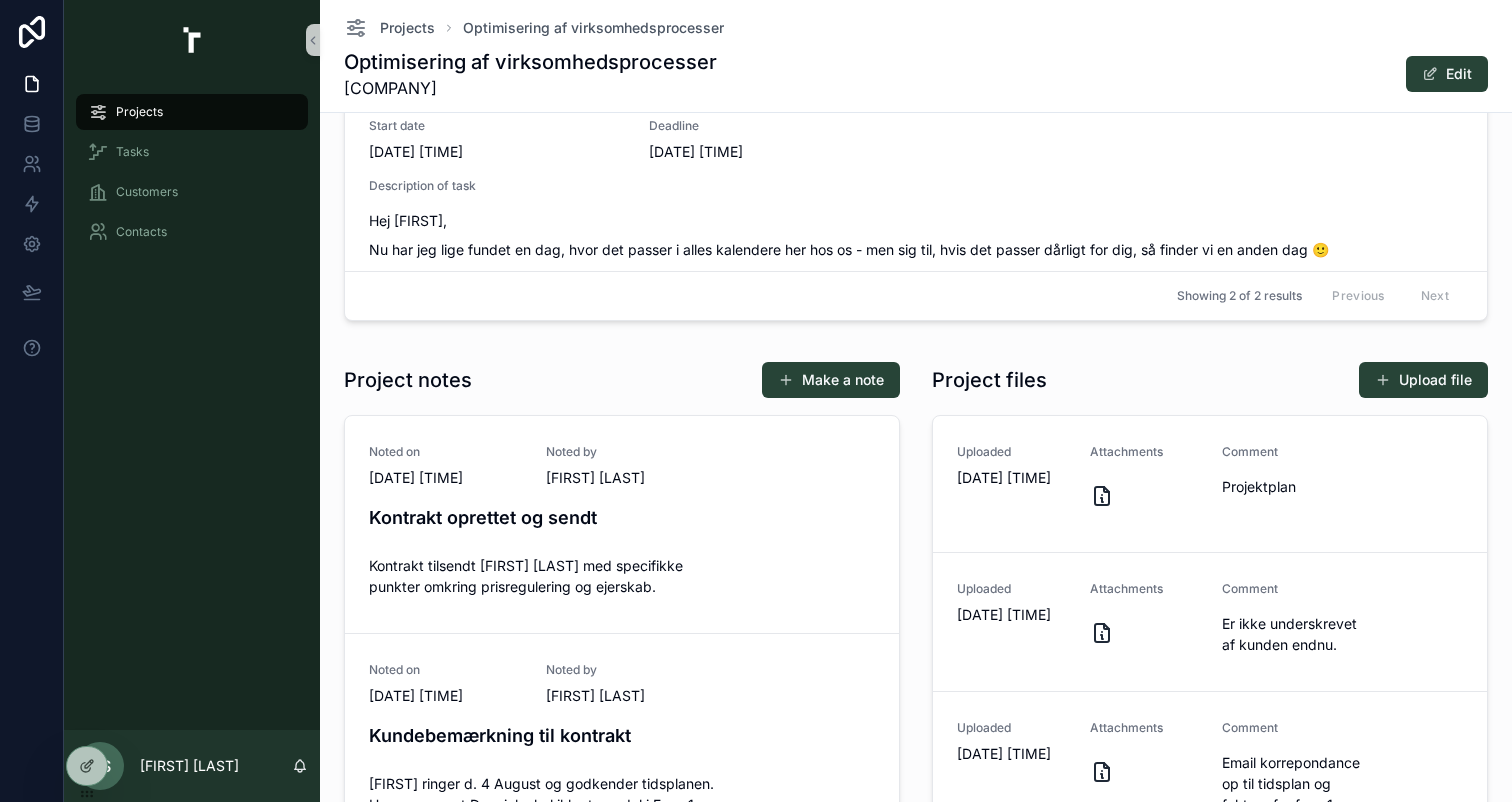 click on "Project notes
Make a note
Noted on
[DATE] [TIME]
Noted by
[PERSON]
Kontrakt oprettet og sendt
Kontrakt tilsendt [PERSON] med specifikke punkter omkring prisregulering og ejerskab.
Noted on
[DATE] [TIME]
Noted by
[PERSON]
Kundebemærkning til kontrakt
[PERSON] ringer d. 4 August og godkender tidsplanen. Han nævner at Dennich skal ikke tage del i Fase 1. Derudover spørger han ind til ejendomsret for løsningen/platformen, hvorfor [PERSON] forklarer at denne er deres, som vi tilføjer til kontrakten. Derudover nervøs ift. prisreguleringer. Her aftalte vi at vi følger indeks, dog maks 5% pr. år.
Showing 2 of 2 results
Previous
Next" at bounding box center [622, 693] 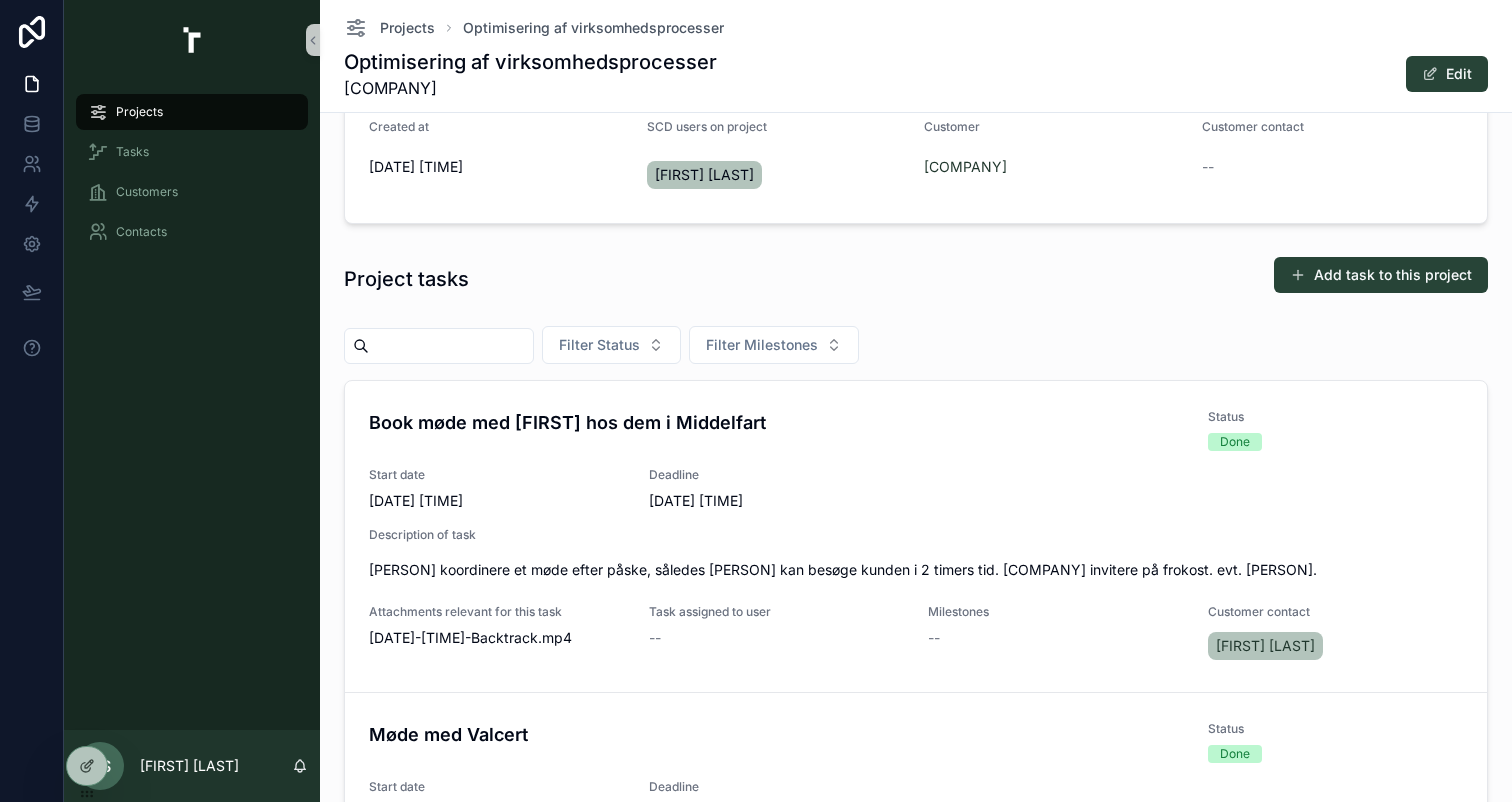 scroll, scrollTop: 495, scrollLeft: 0, axis: vertical 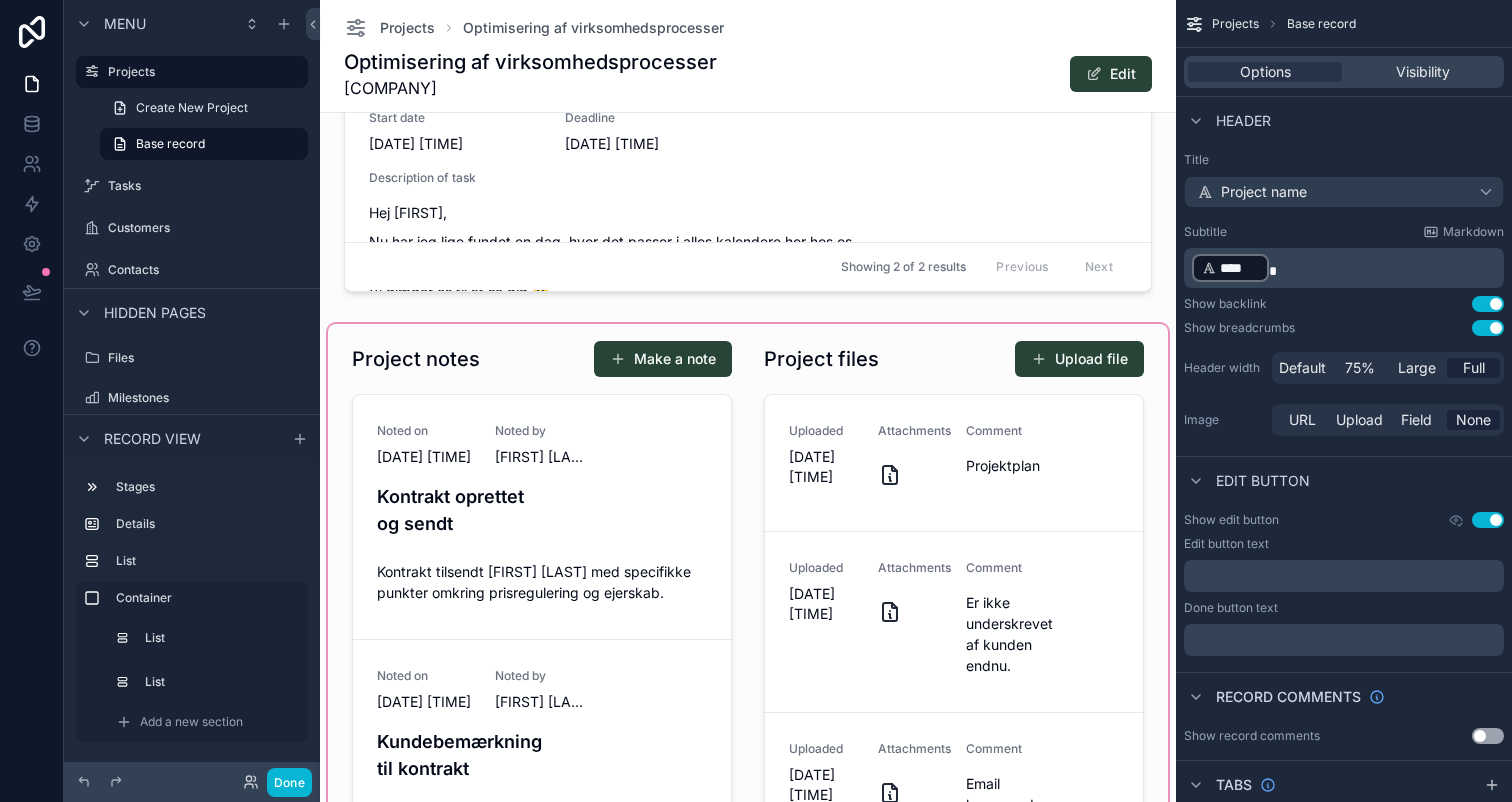 click at bounding box center (748, 672) 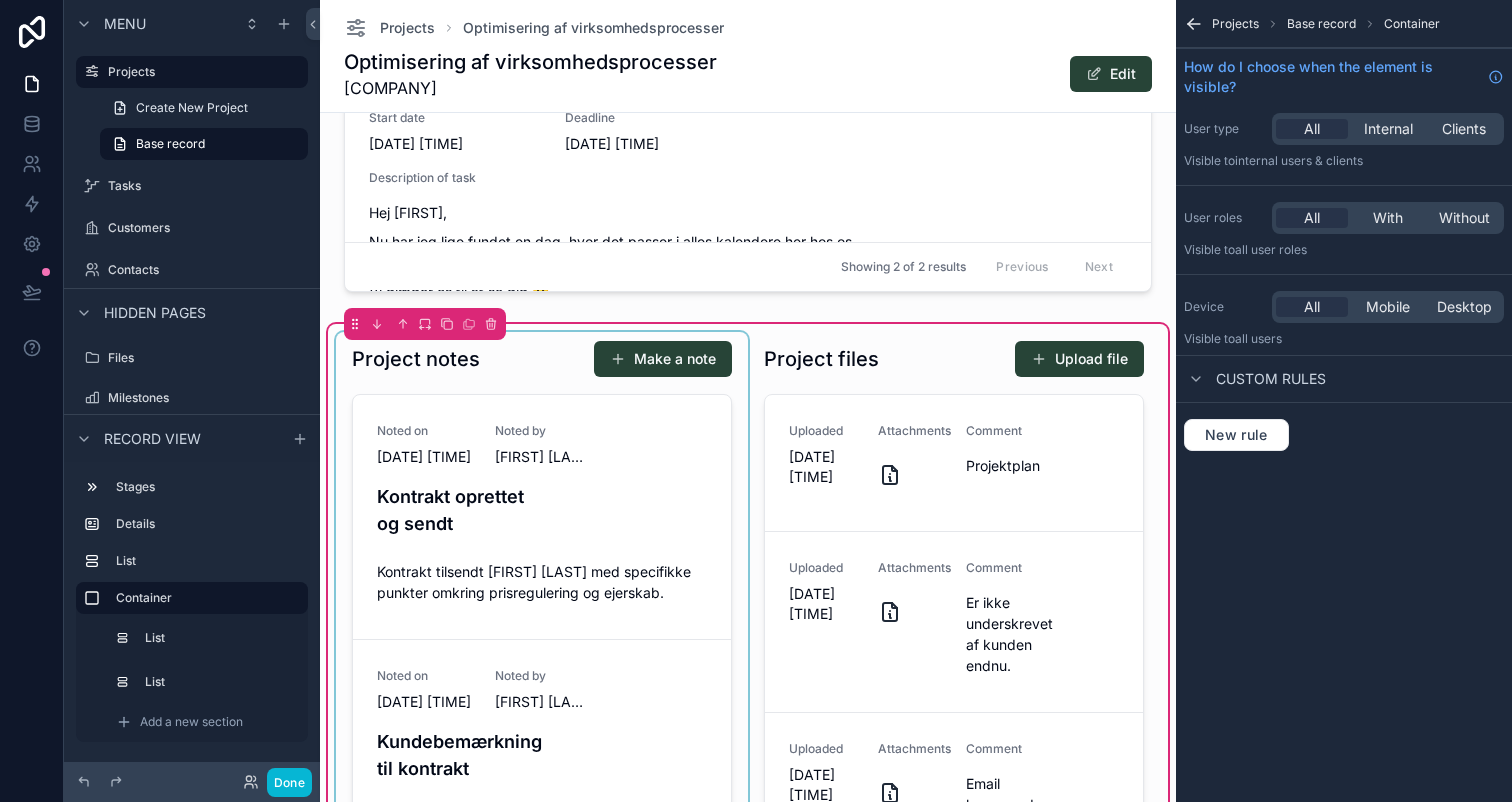 click at bounding box center (542, 672) 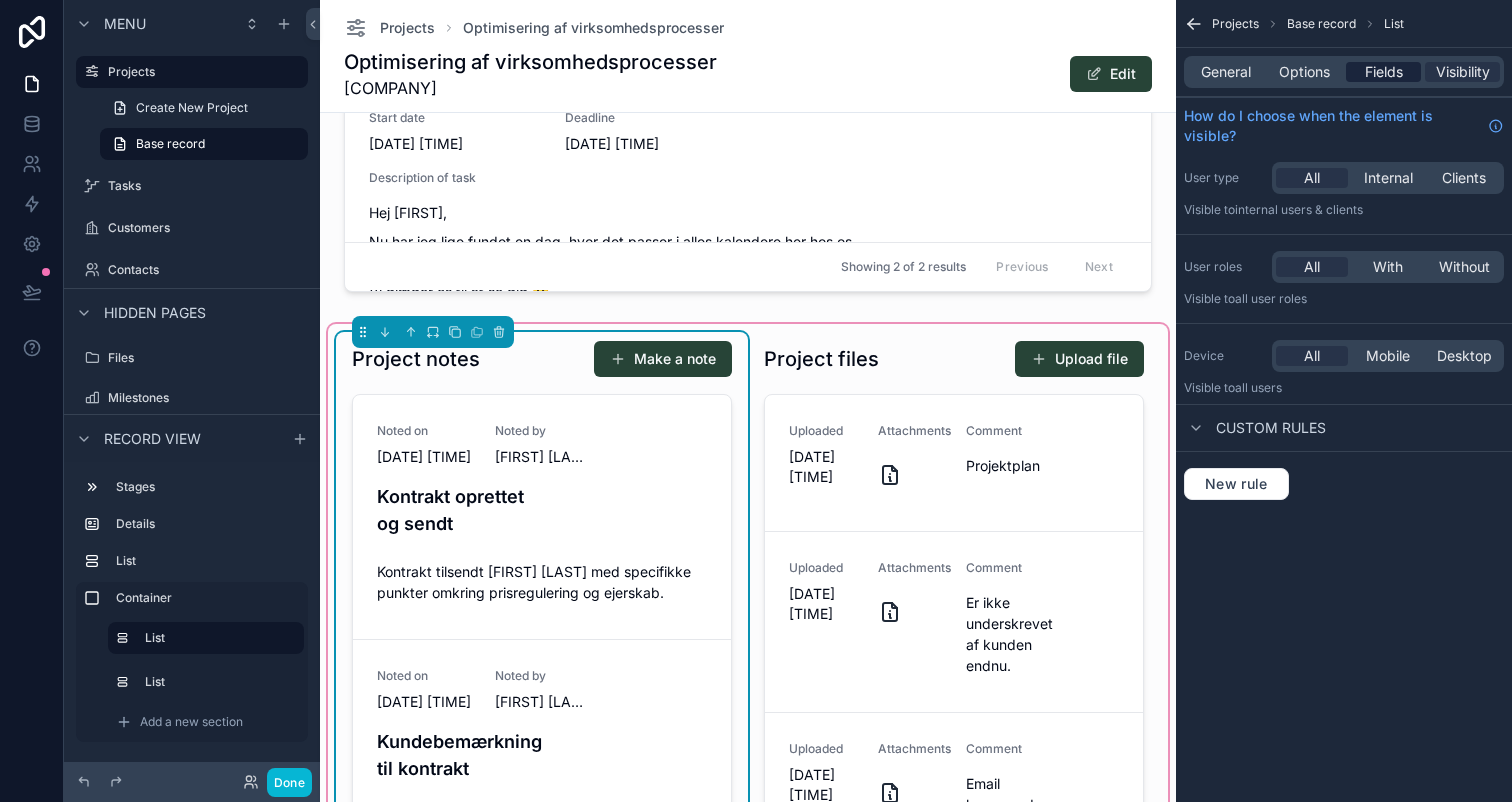click on "Fields" at bounding box center (1383, 72) 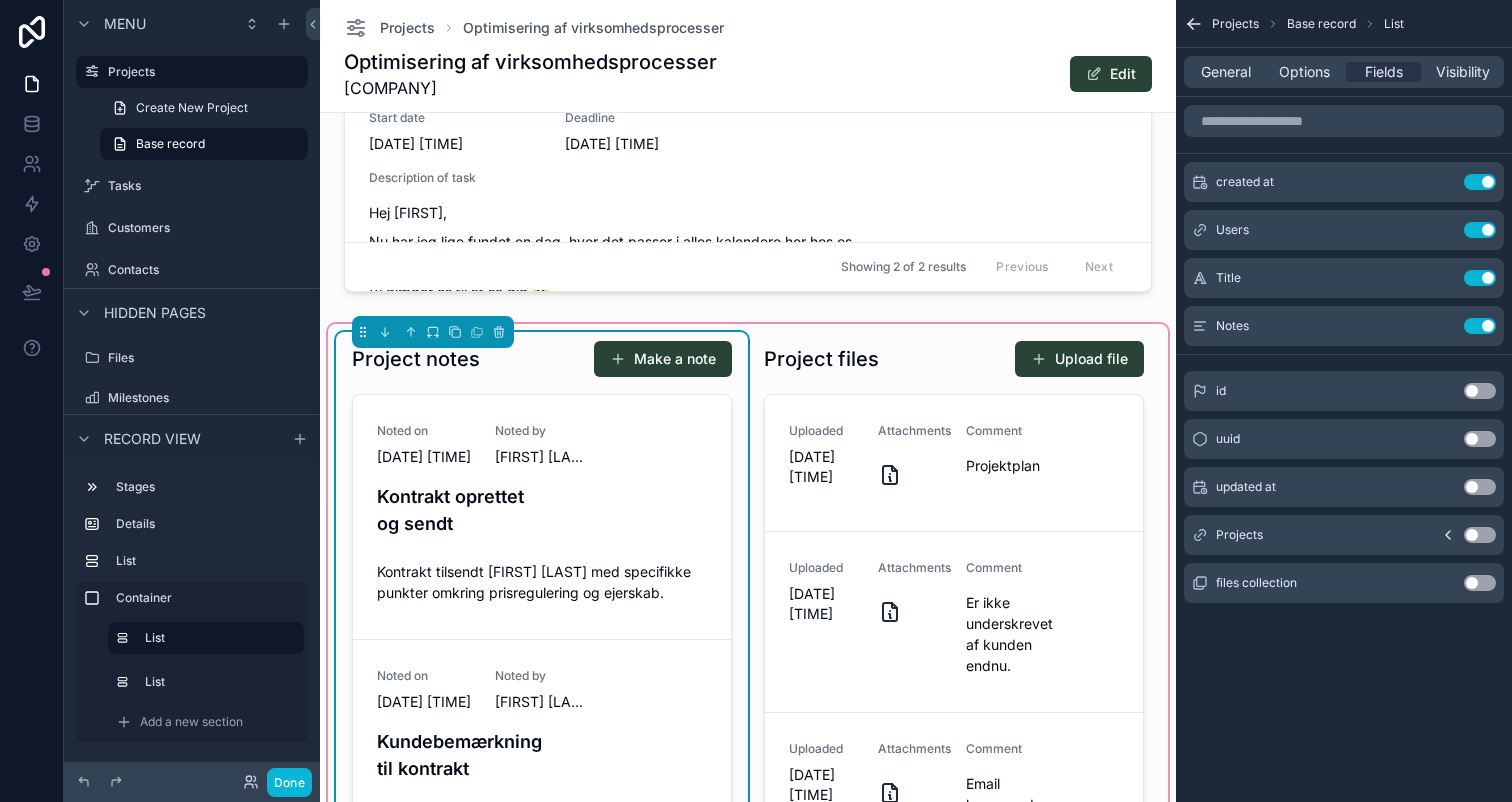 click on "Use setting" at bounding box center [1480, 583] 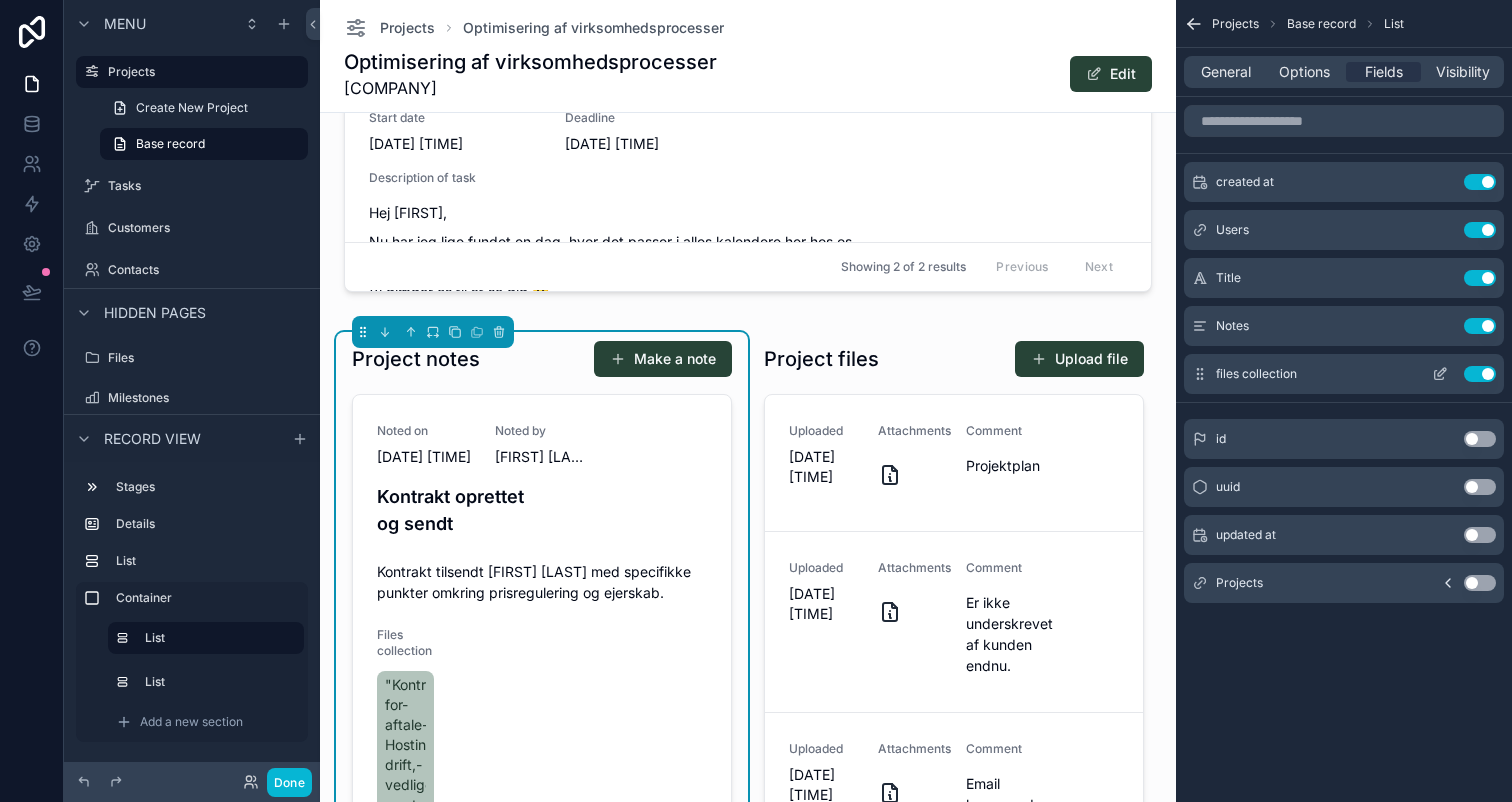 click 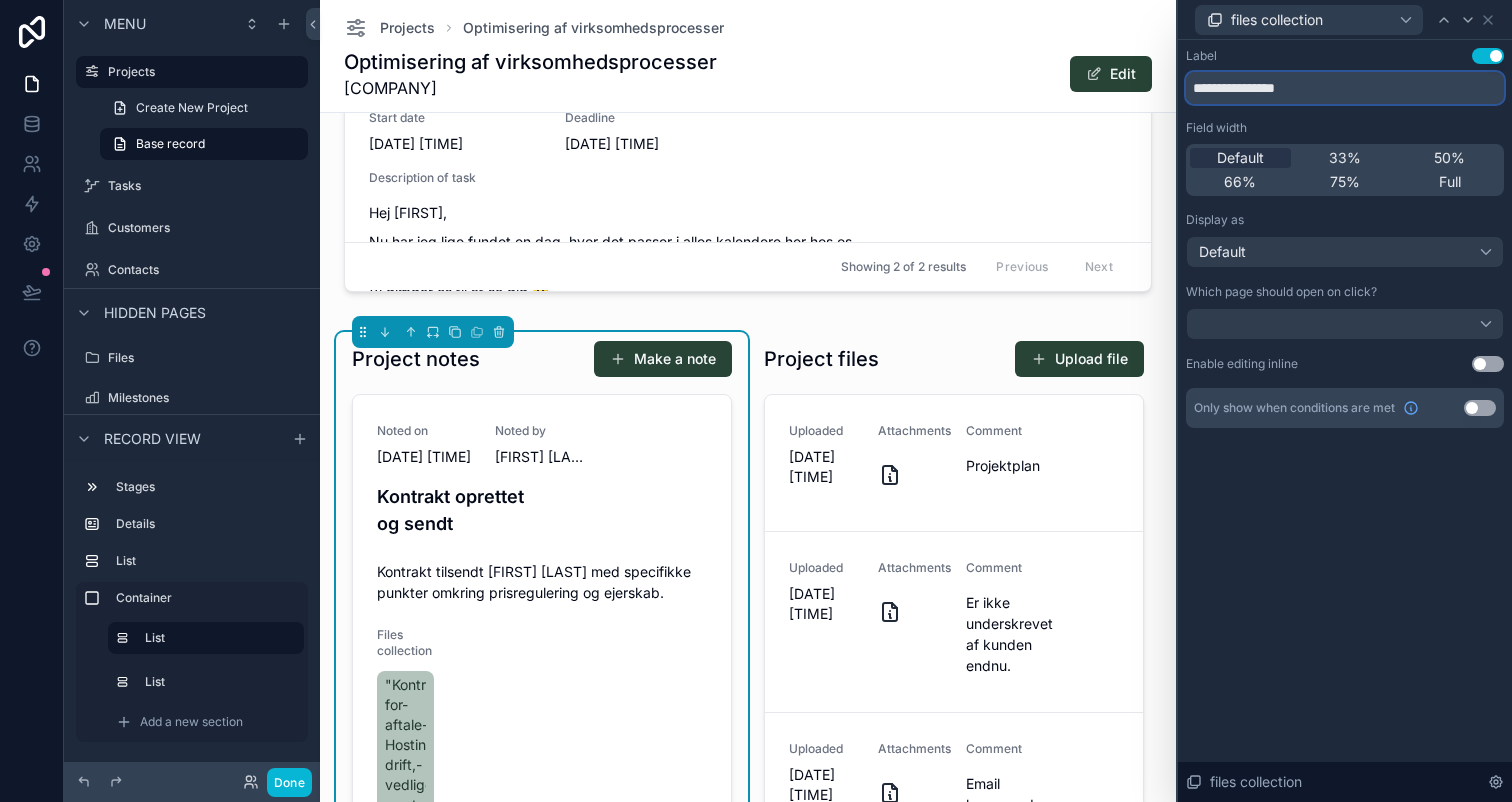 click on "**********" at bounding box center (1345, 88) 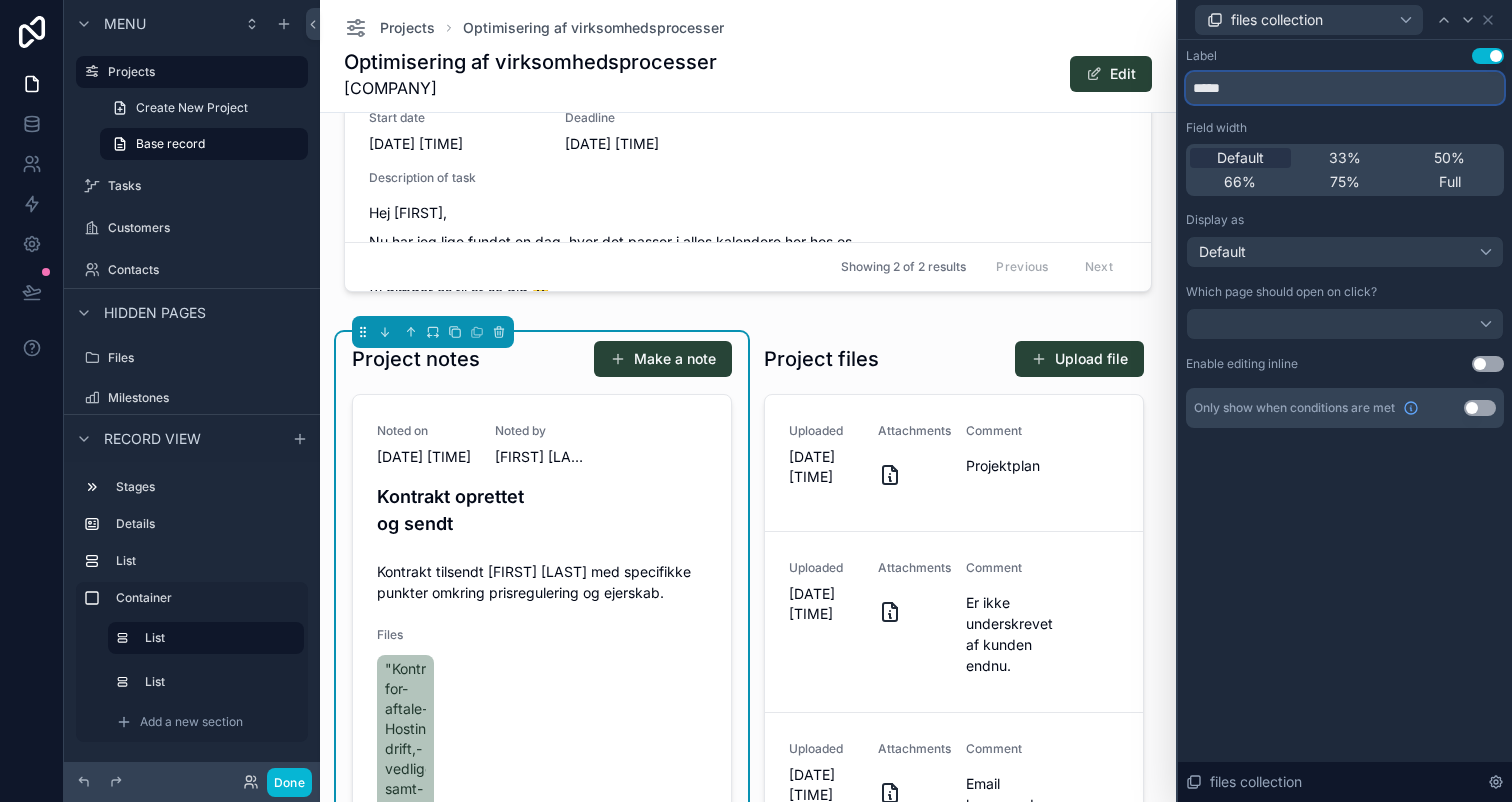 type on "*****" 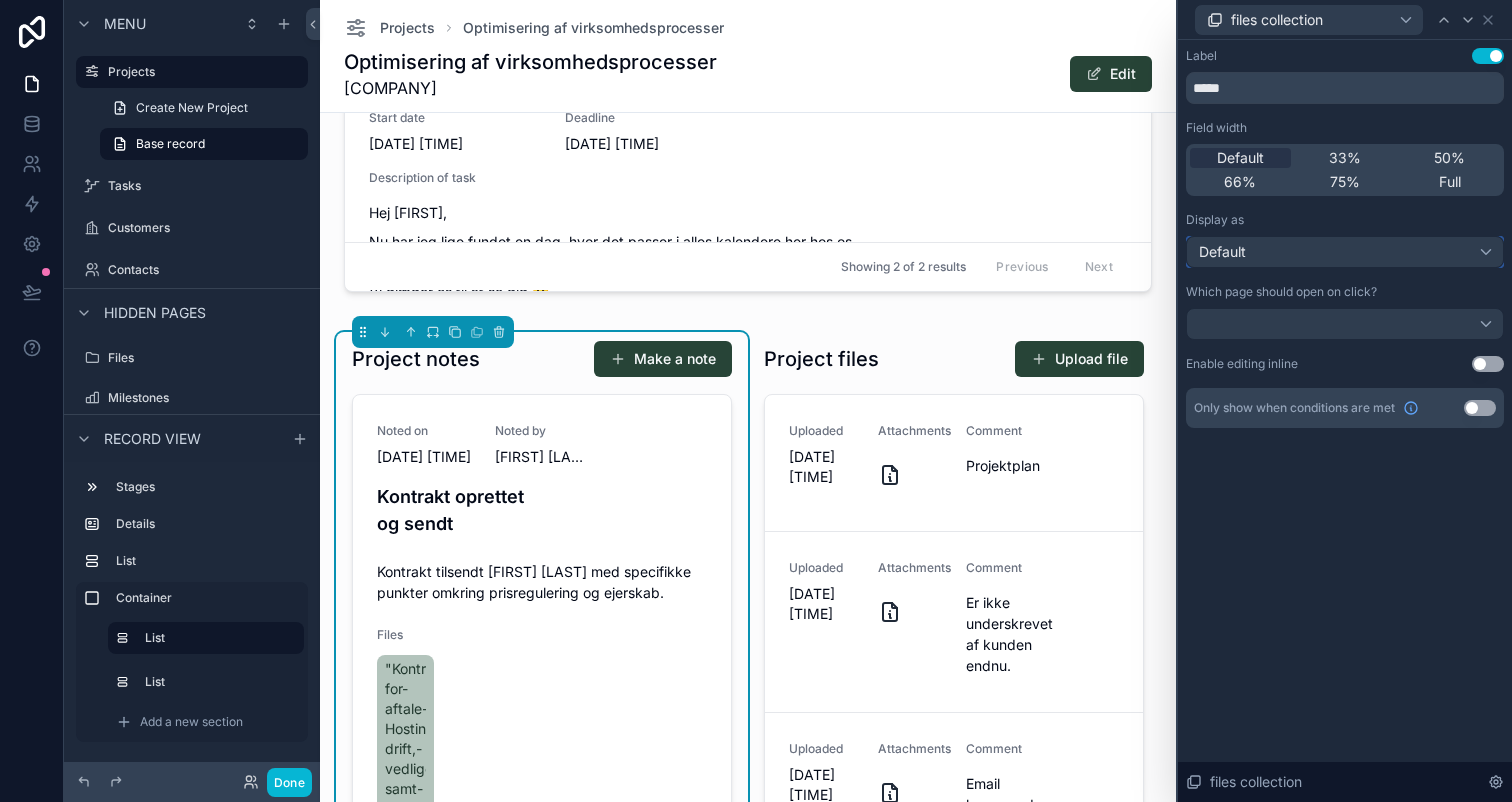 click on "Default" at bounding box center [1345, 252] 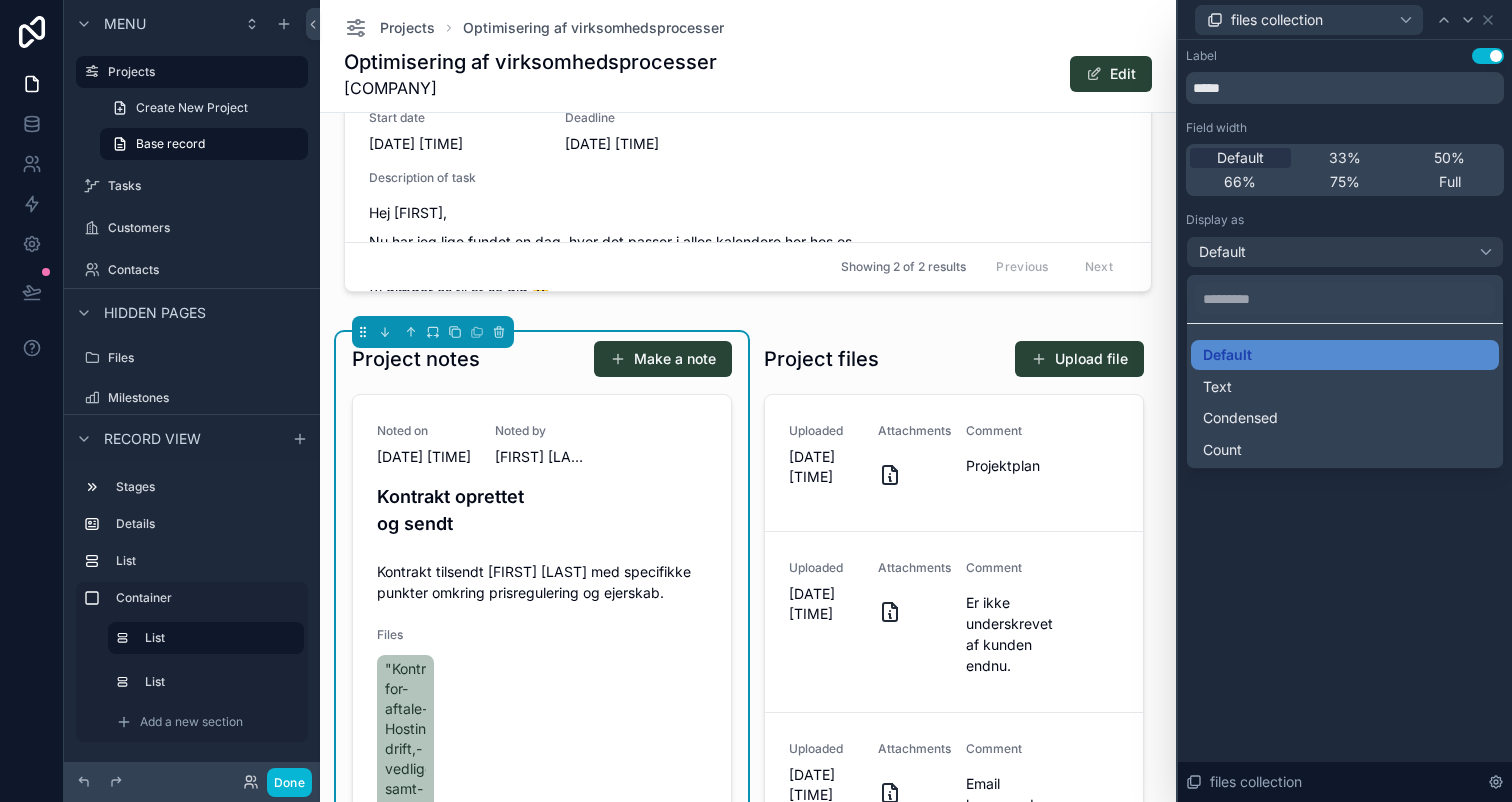 click at bounding box center [1345, 401] 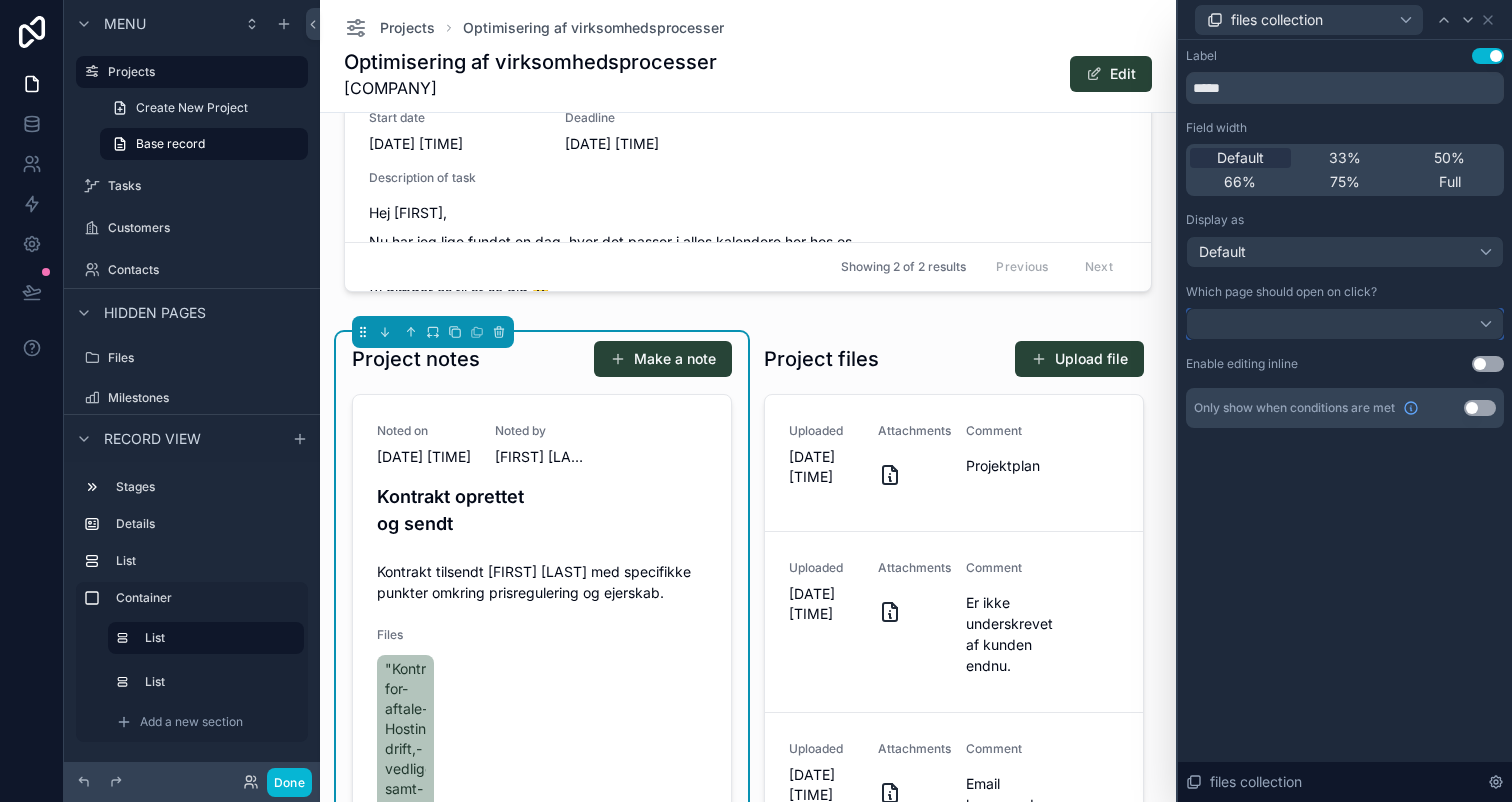 click at bounding box center (1345, 324) 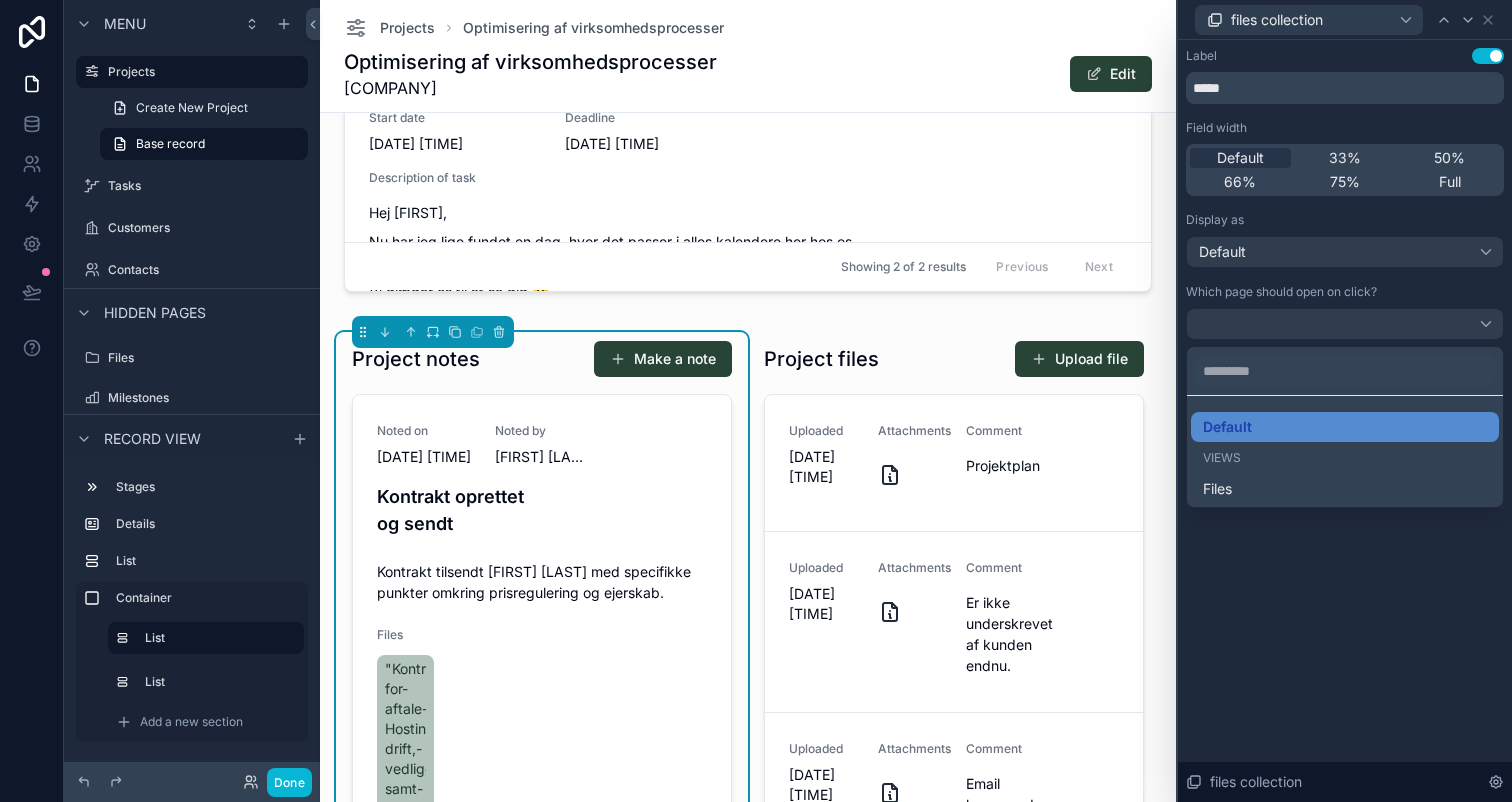 click at bounding box center [1345, 401] 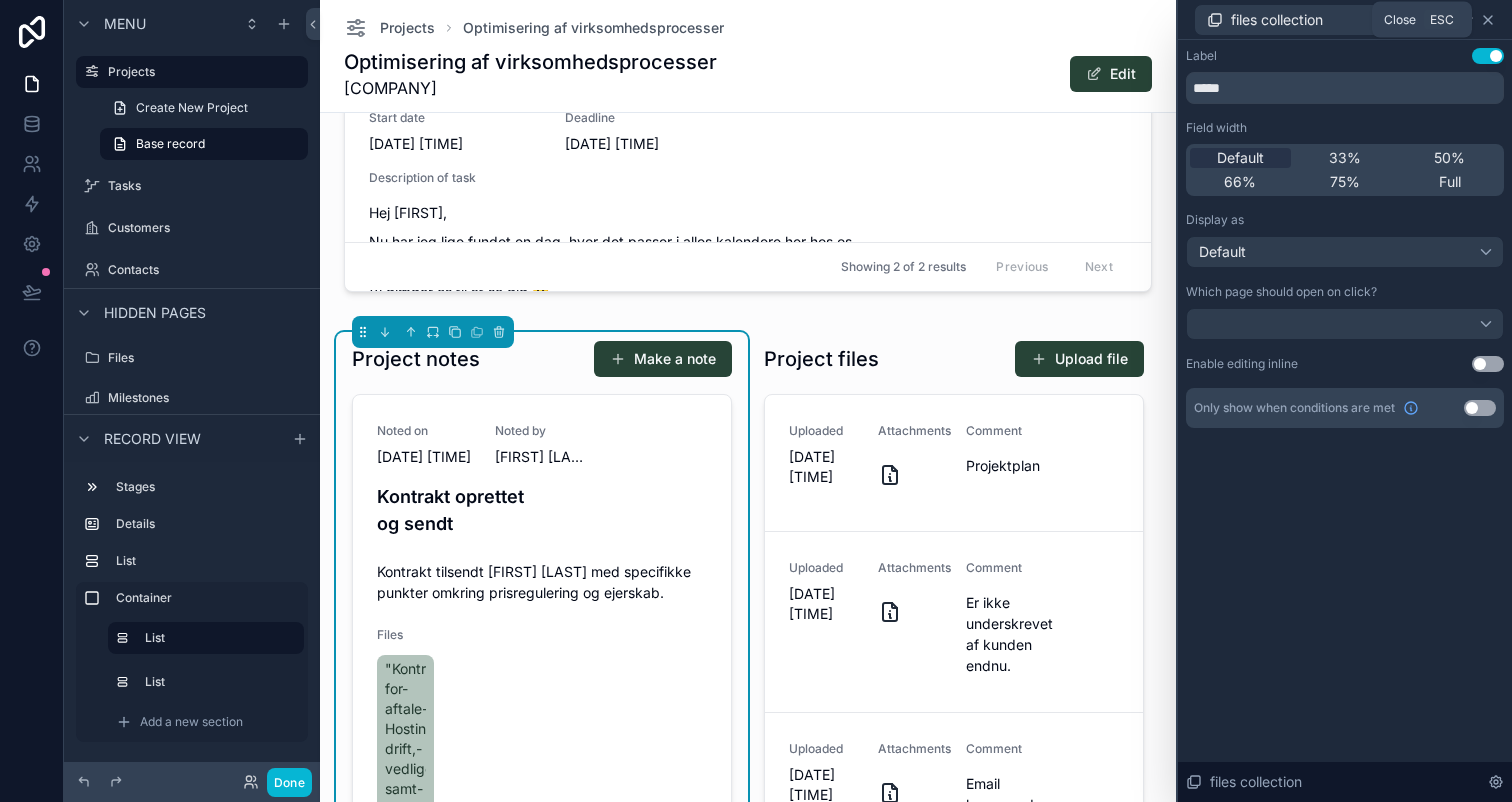 click 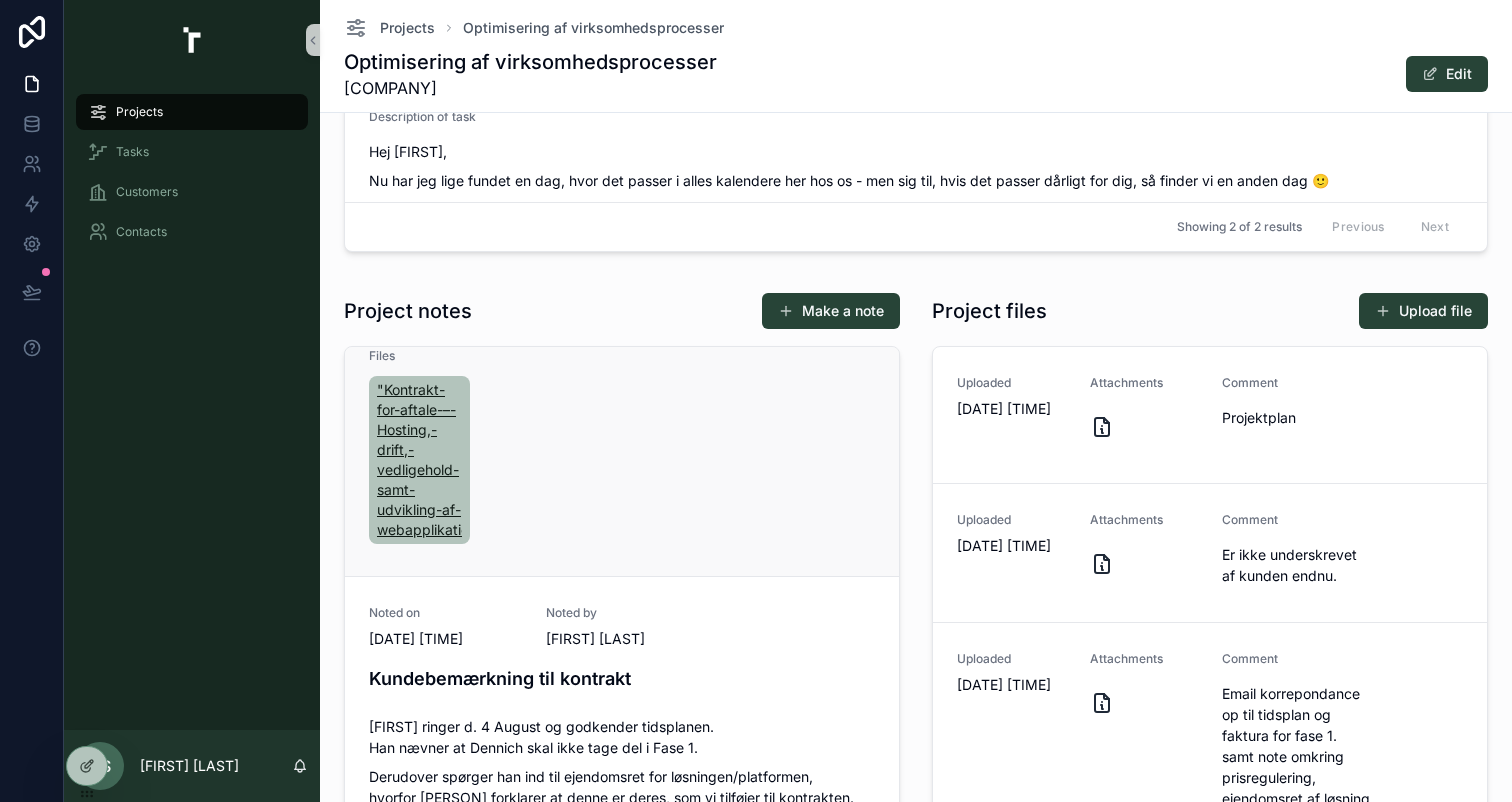 scroll, scrollTop: 196, scrollLeft: 0, axis: vertical 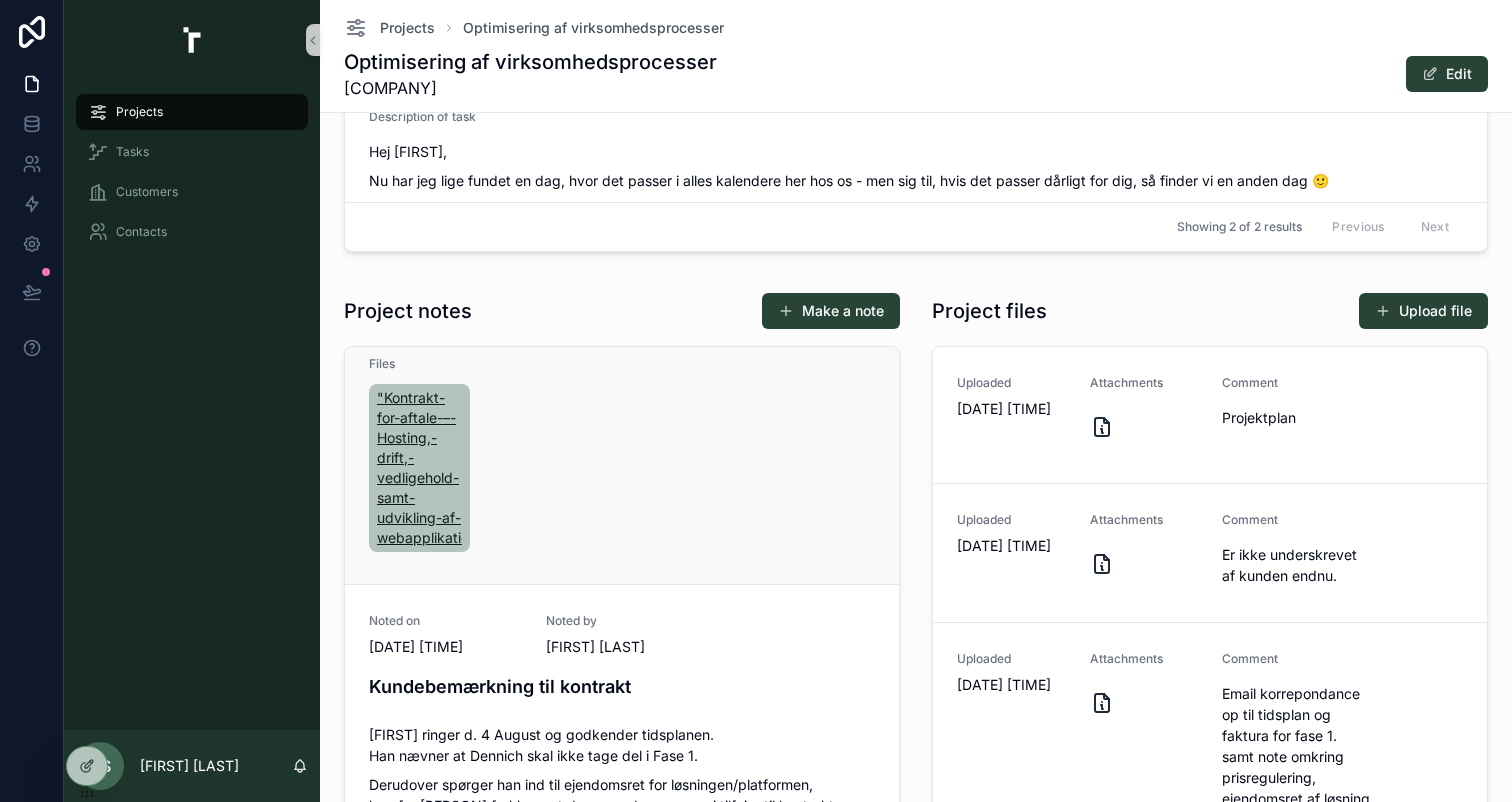 click on ""Kontrakt-for-aftale-–-Hosting,-drift,-vedligehold-samt-udvikling-af-webapplikation.pdf" at bounding box center (419, 468) 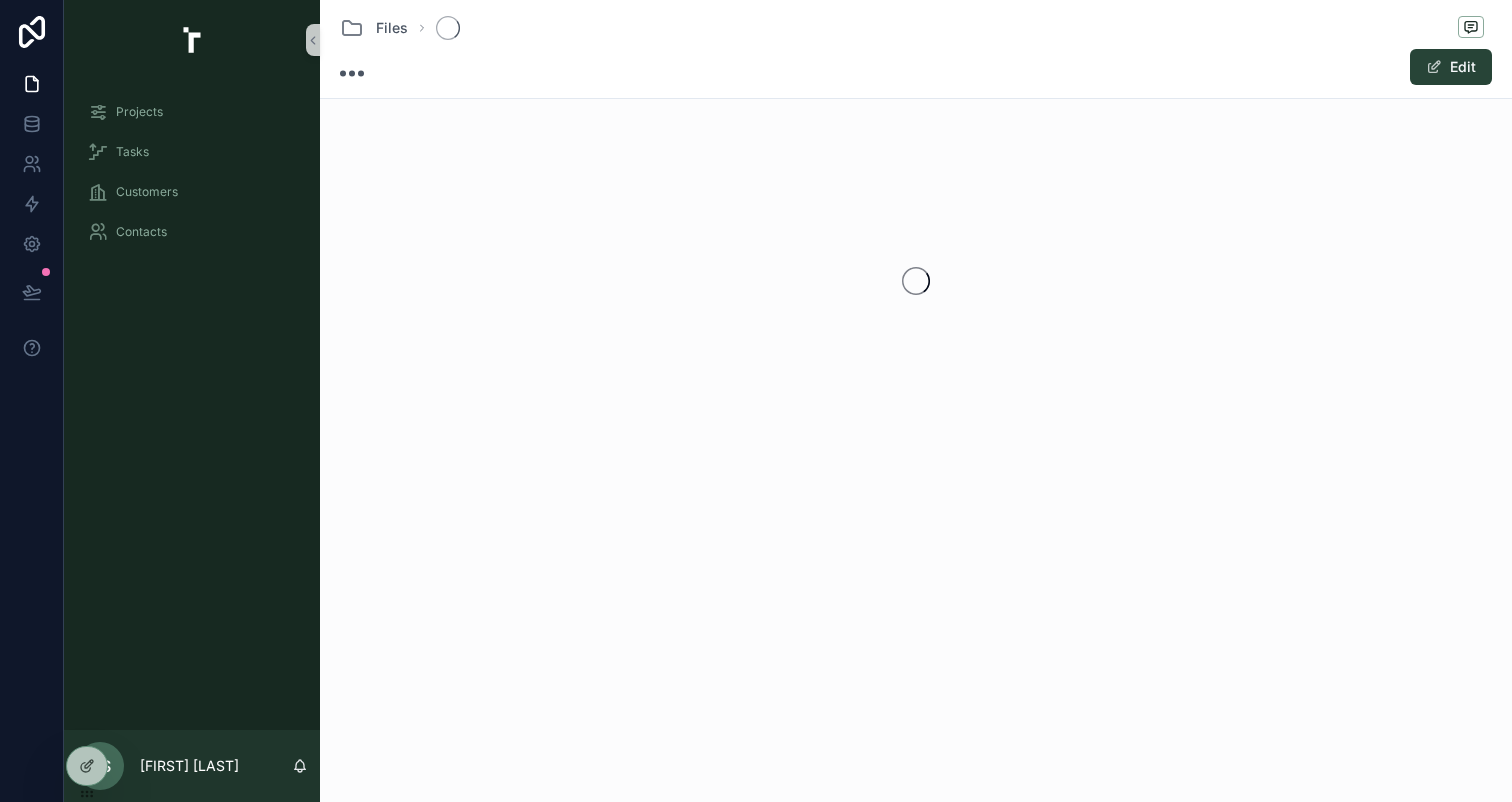 scroll, scrollTop: 0, scrollLeft: 0, axis: both 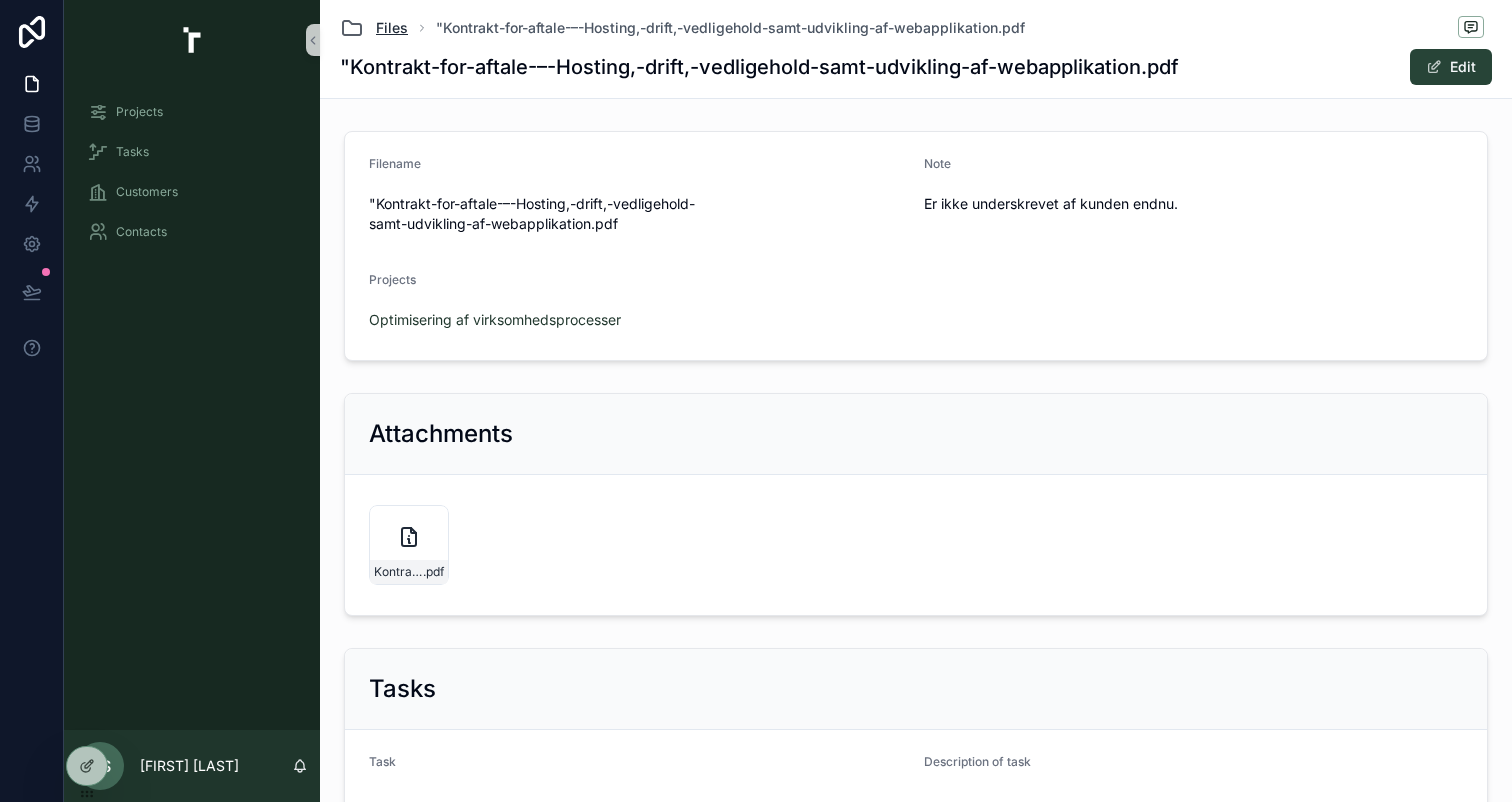 click on "Files" at bounding box center (392, 28) 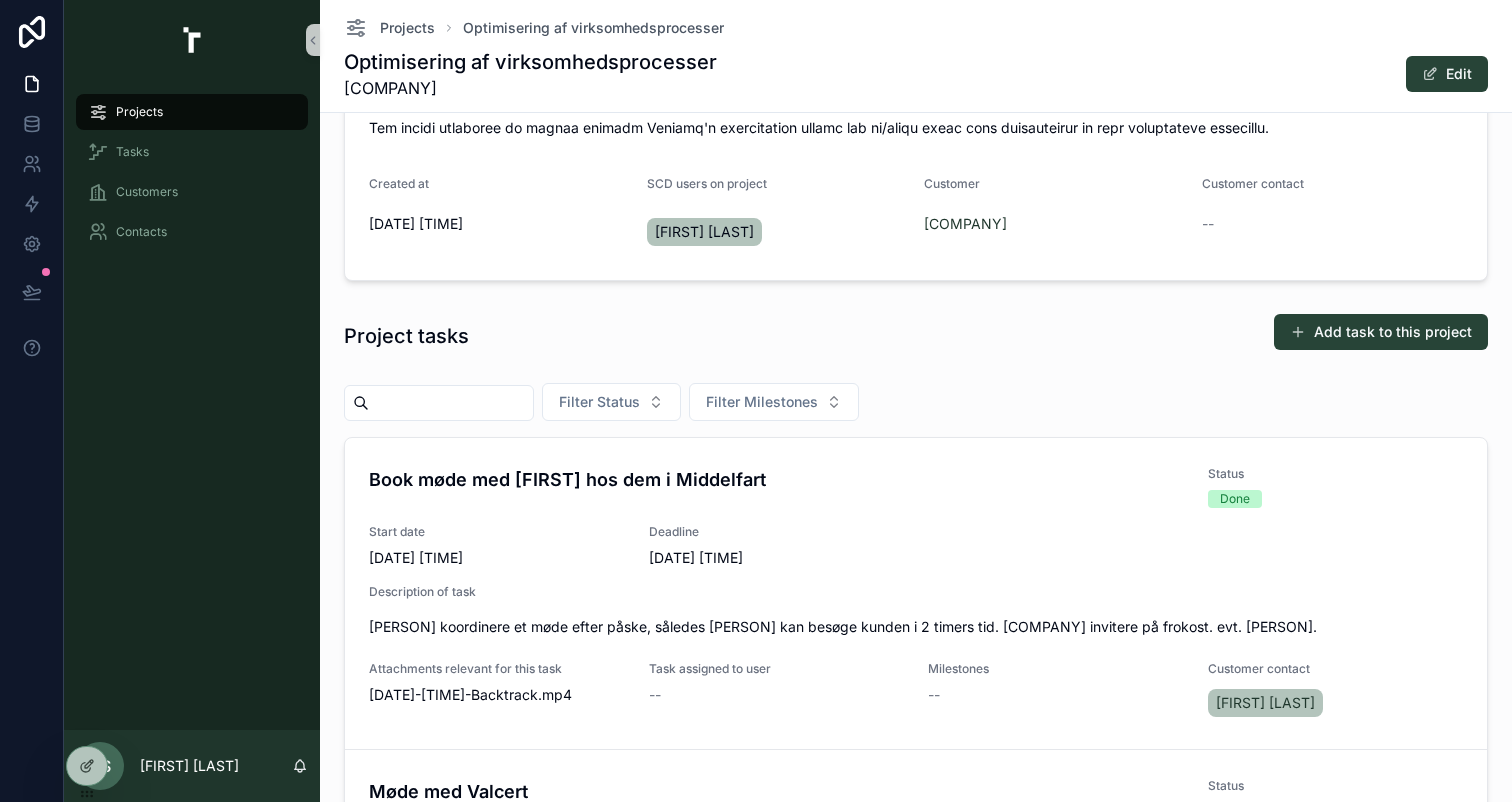 scroll, scrollTop: 451, scrollLeft: 0, axis: vertical 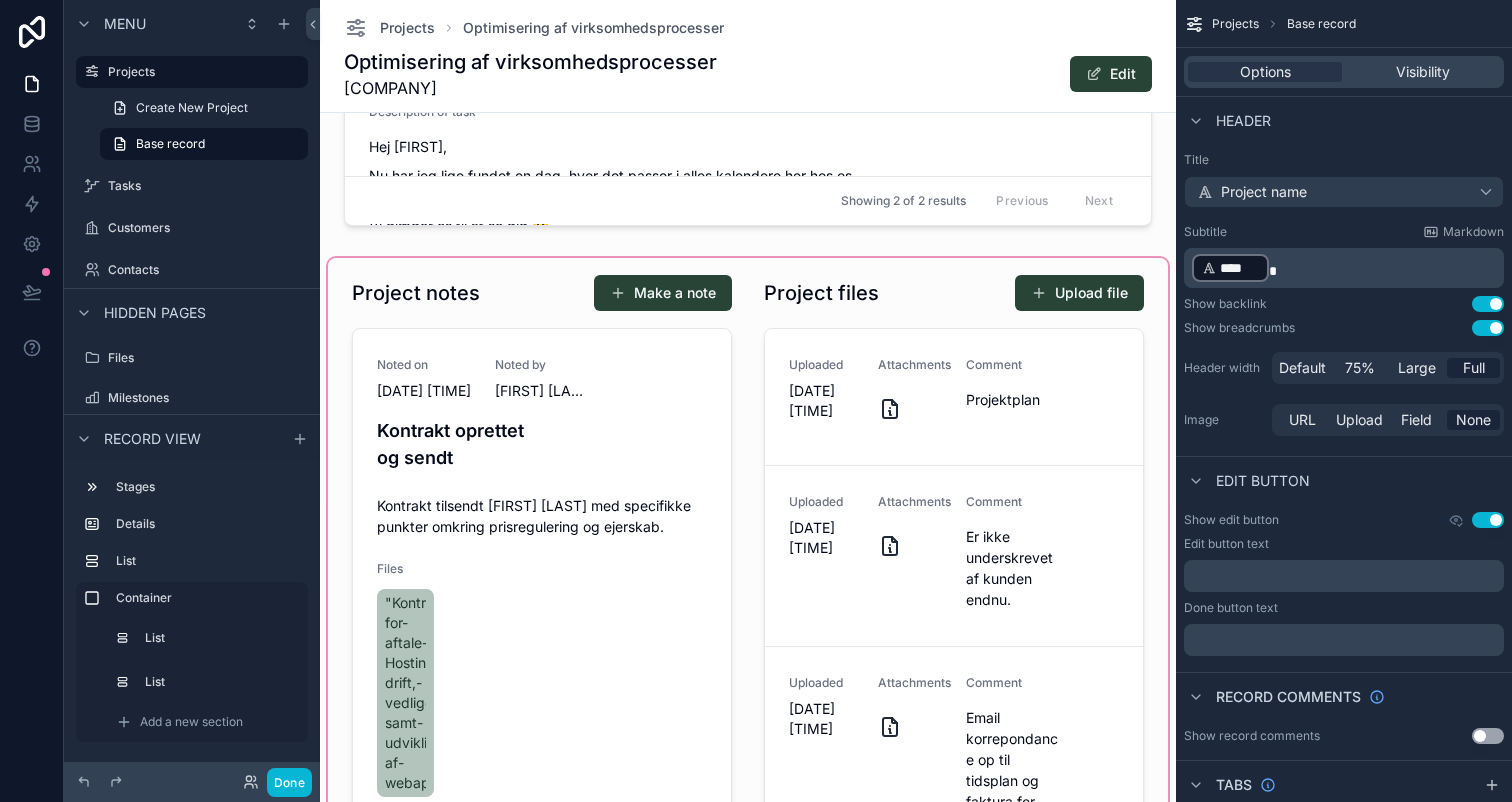 click at bounding box center [748, 606] 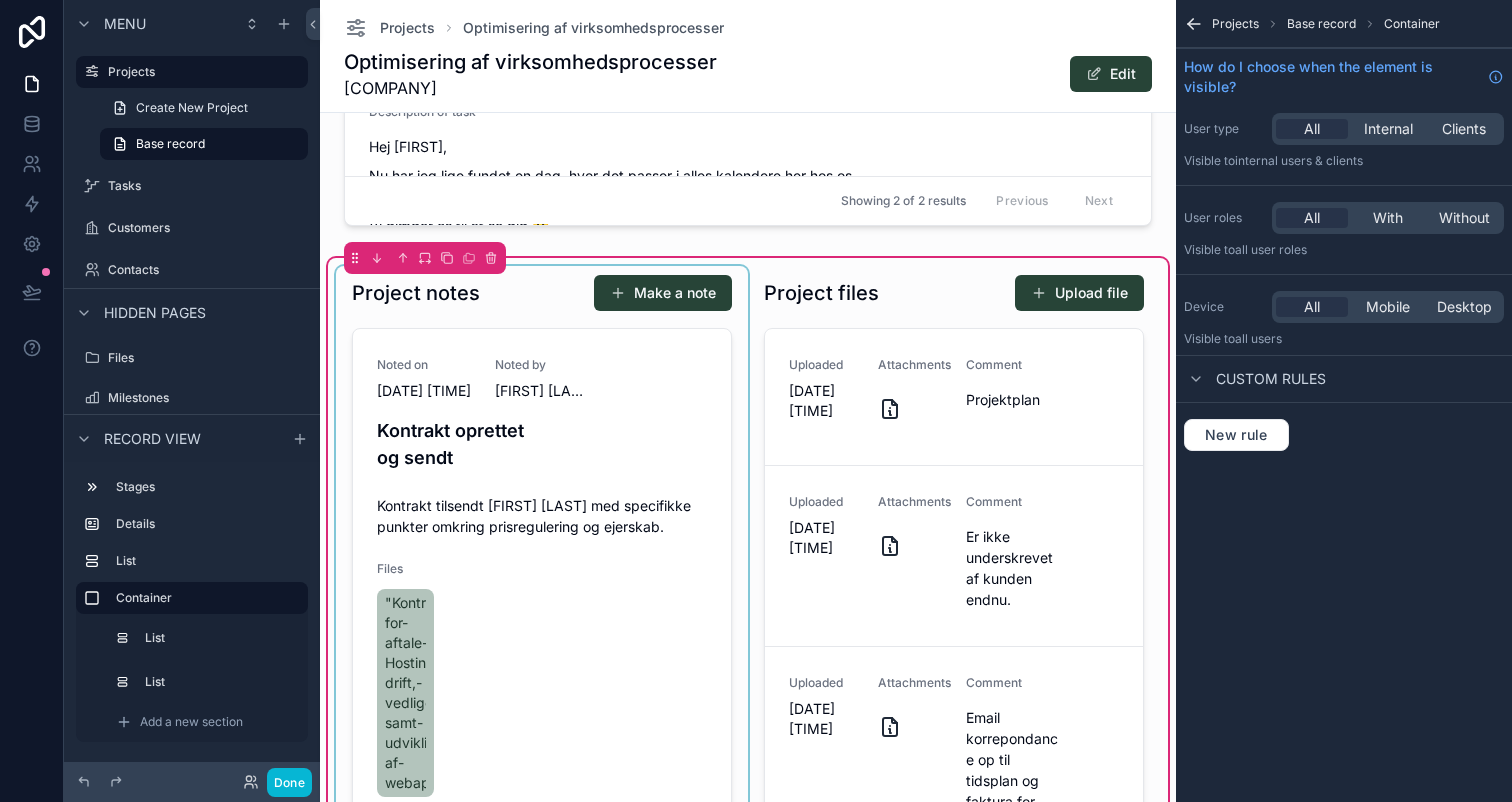 click at bounding box center [542, 606] 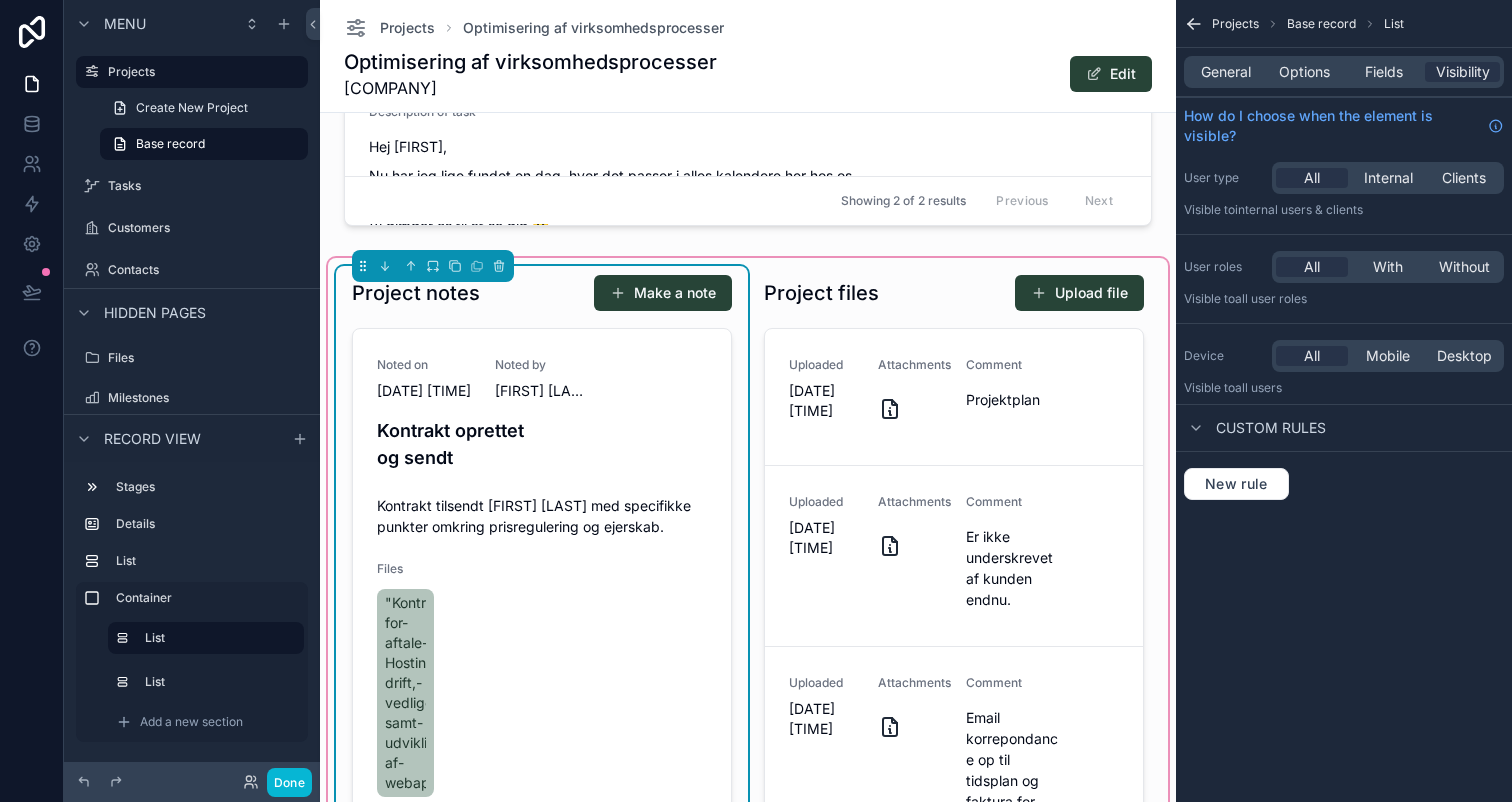 click on "General Options Fields Visibility" at bounding box center [1344, 72] 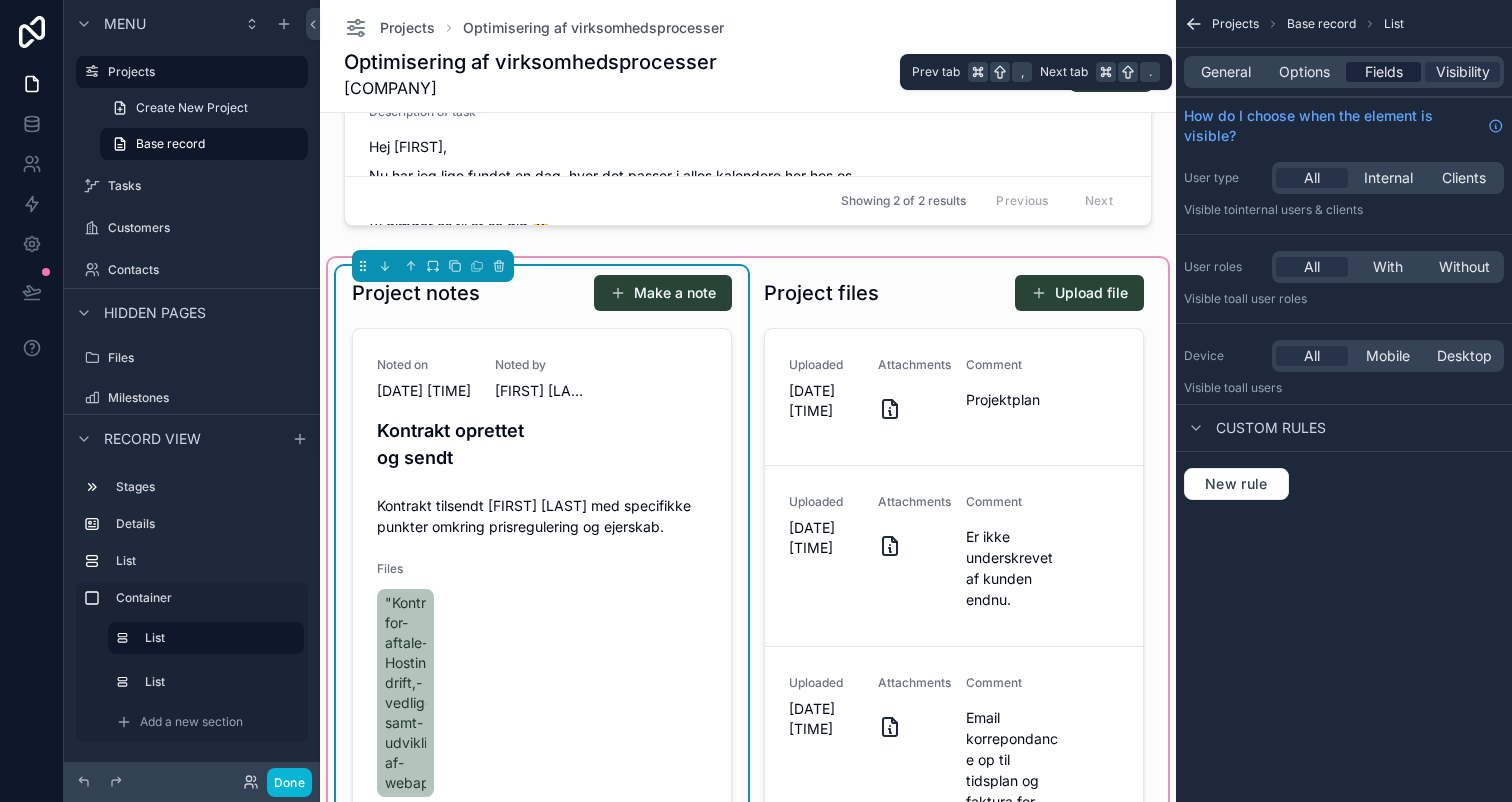 click on "Fields" at bounding box center (1384, 72) 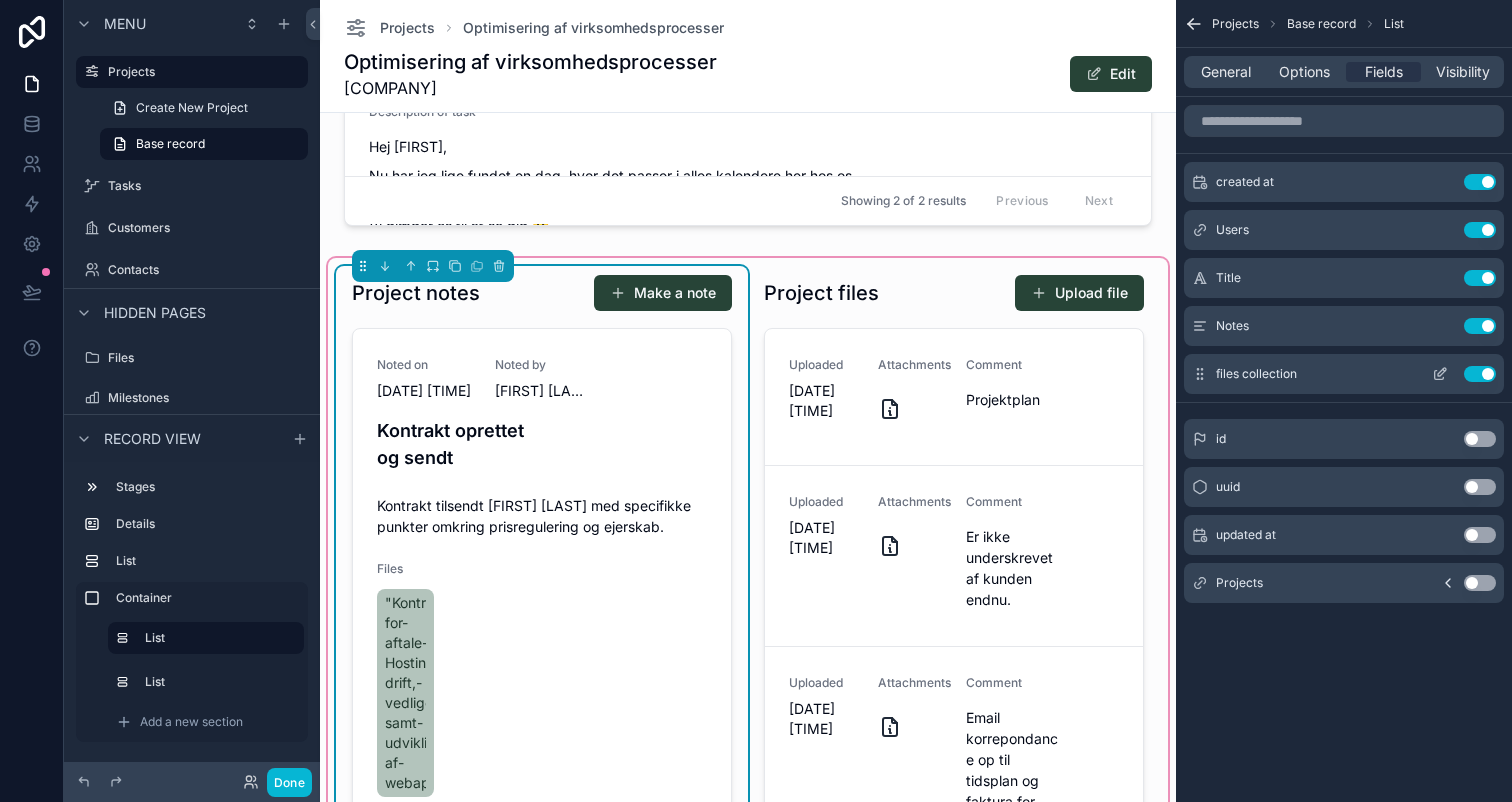 click 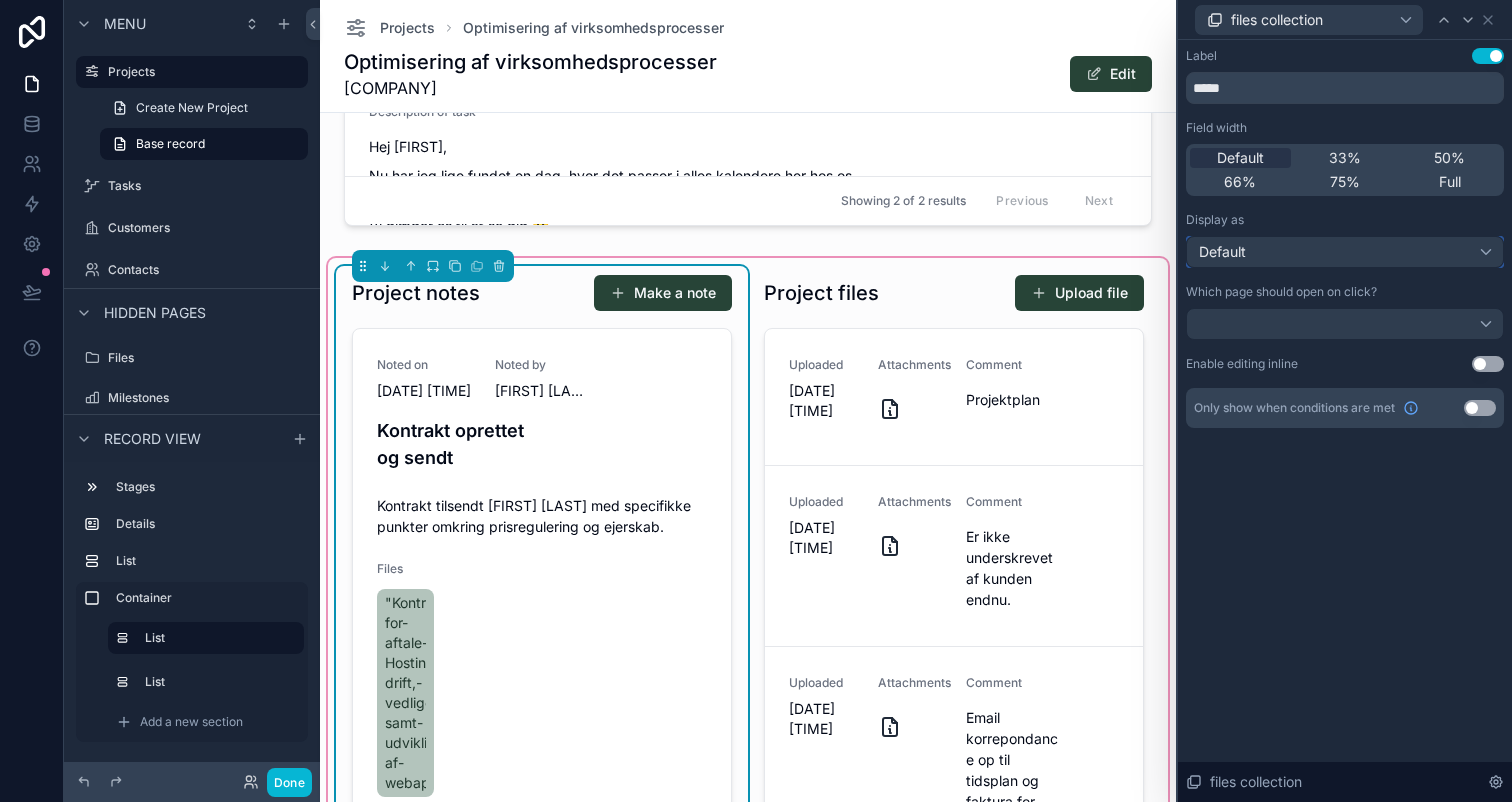 click on "Default" at bounding box center [1345, 252] 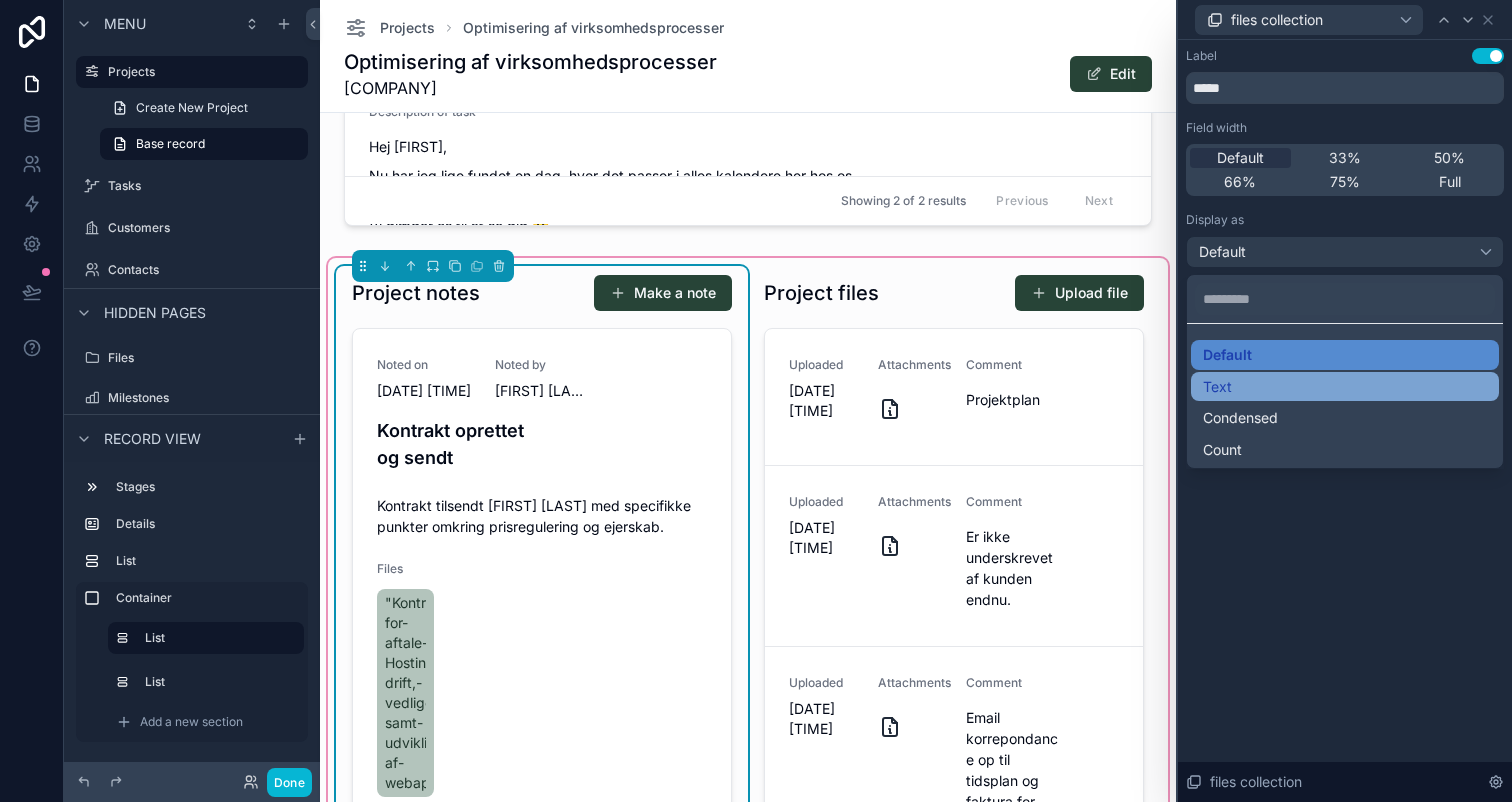 click on "Text" at bounding box center [1345, 387] 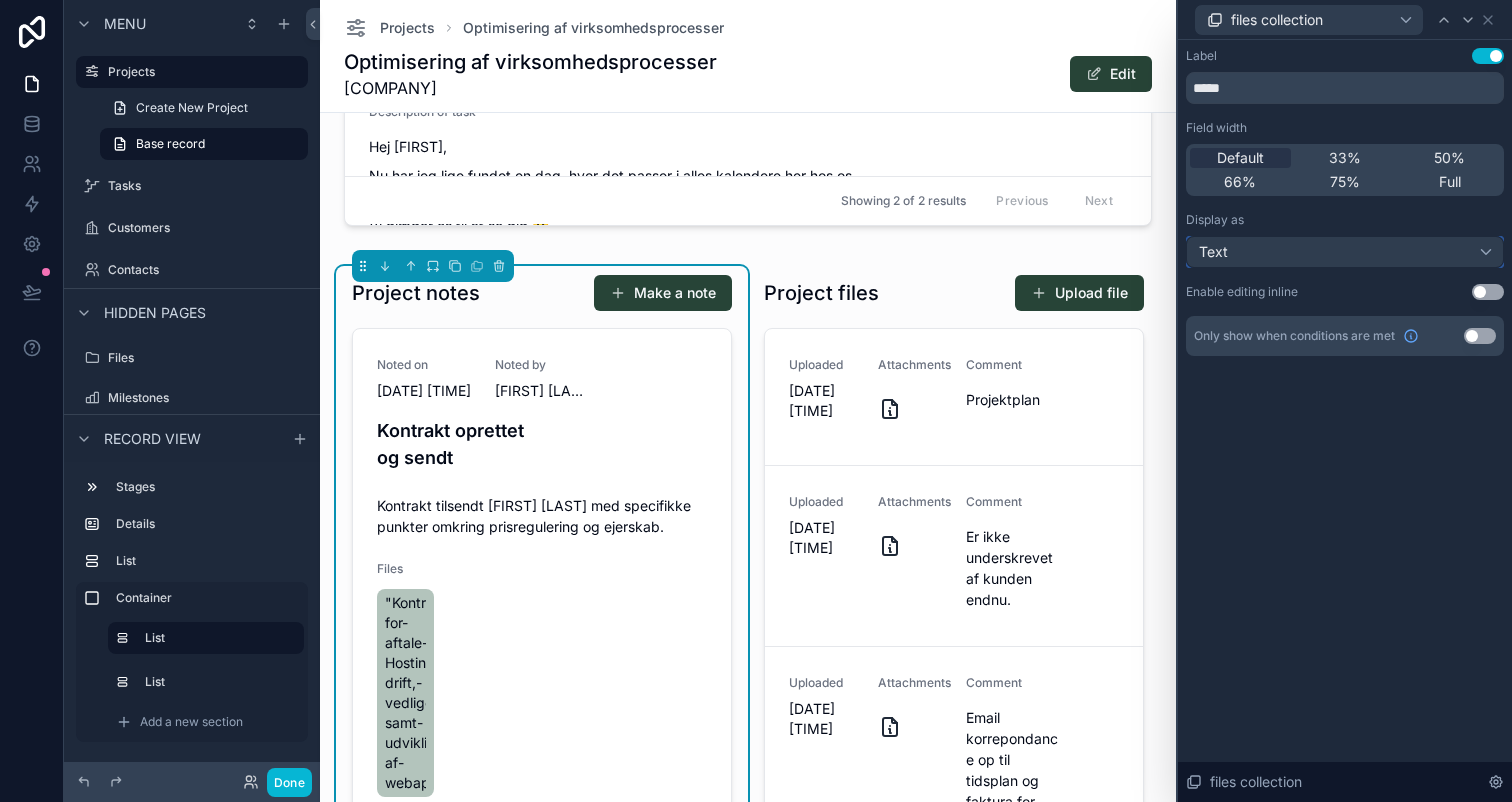 click on "Text" at bounding box center (1345, 252) 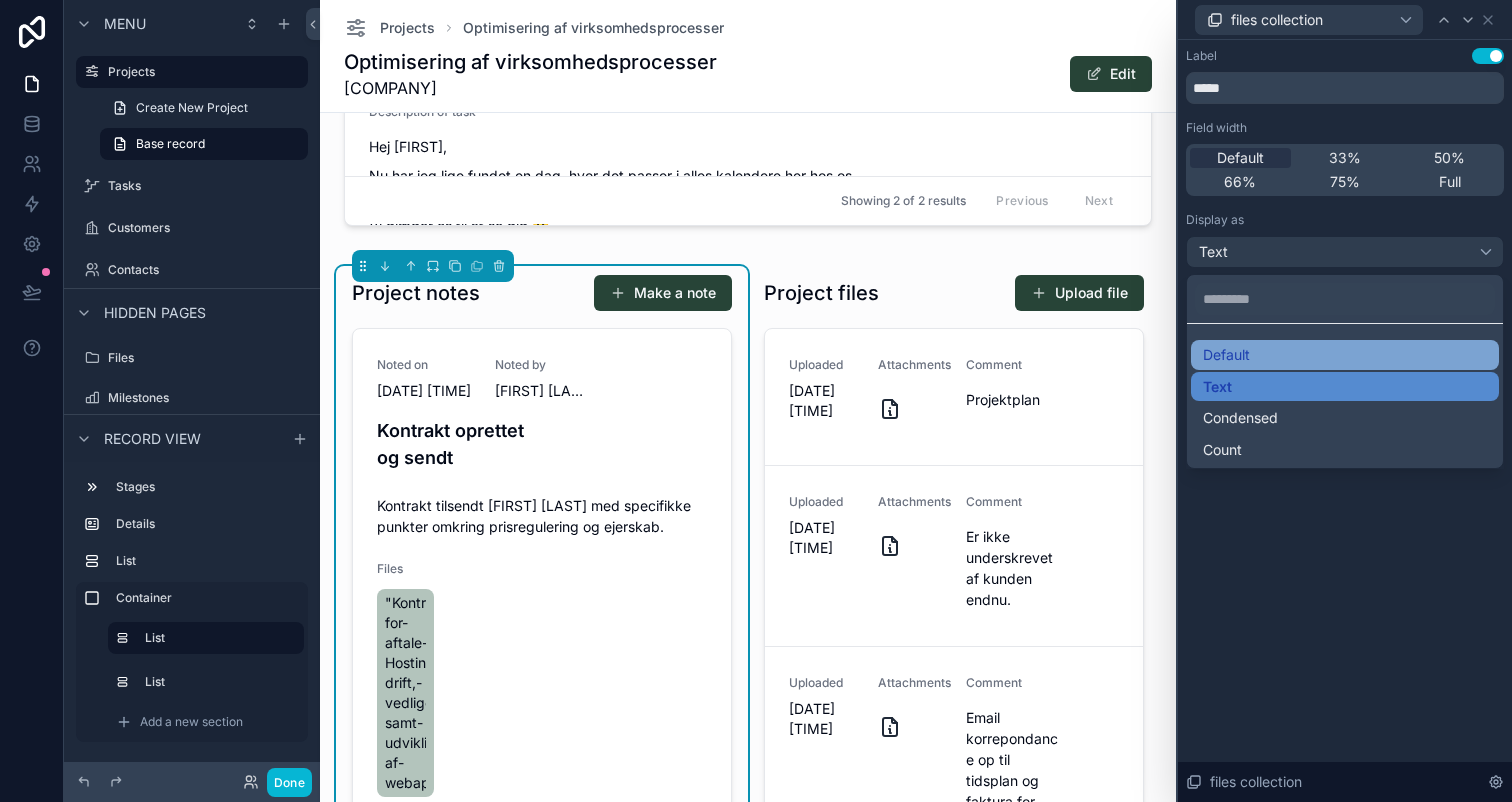 click on "Default" at bounding box center [1345, 355] 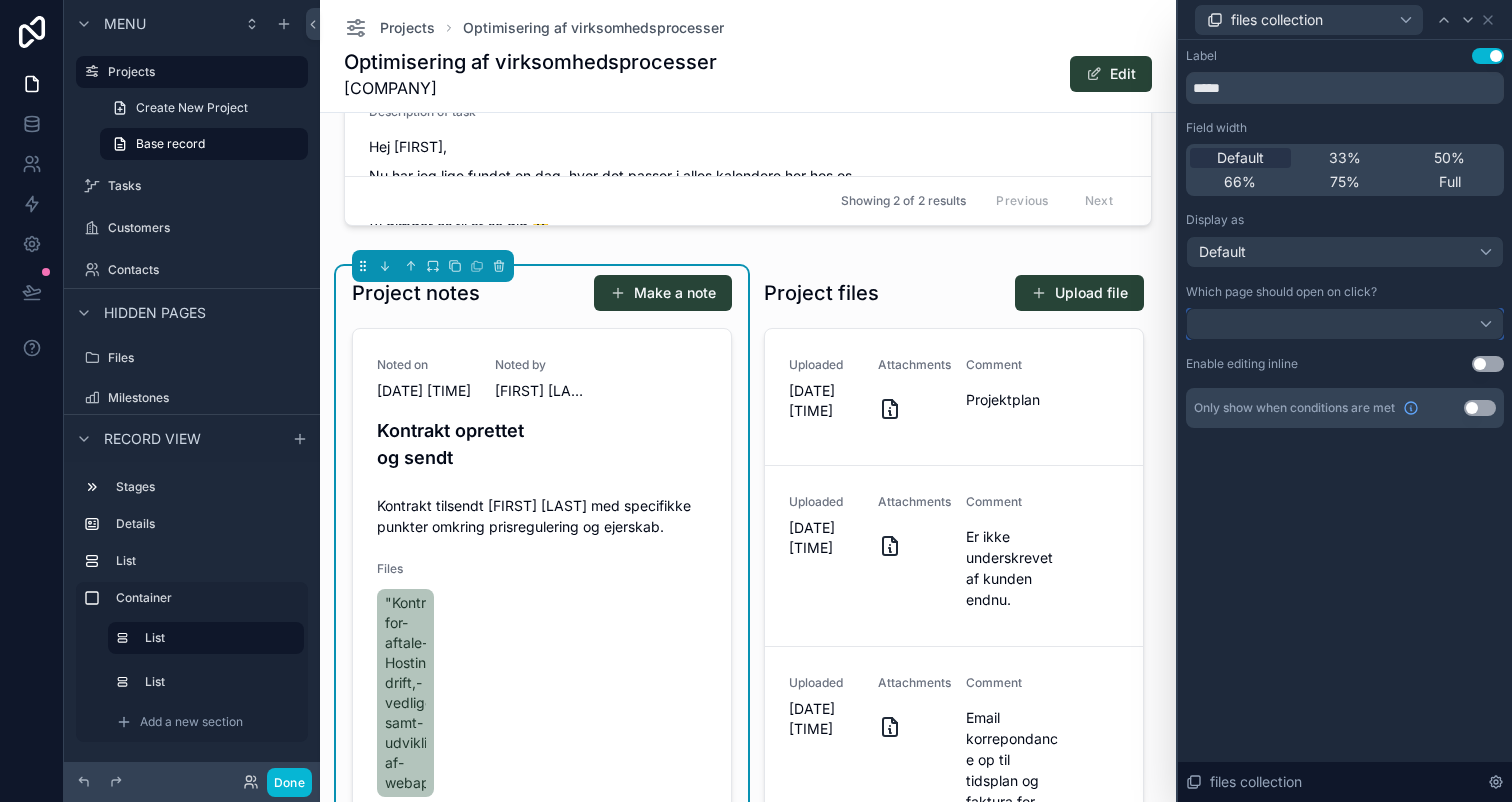 click at bounding box center (1345, 324) 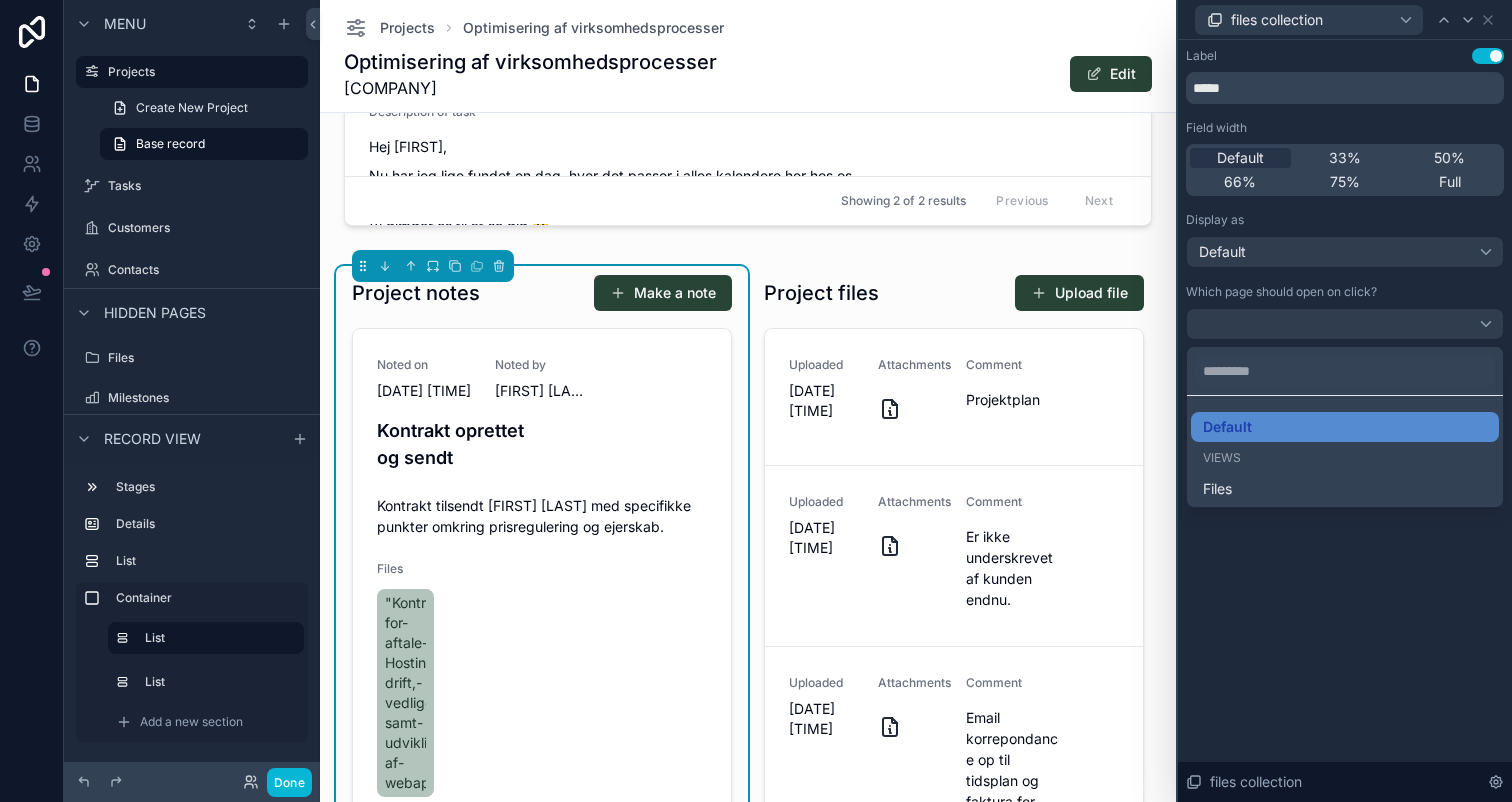 click at bounding box center (1345, 401) 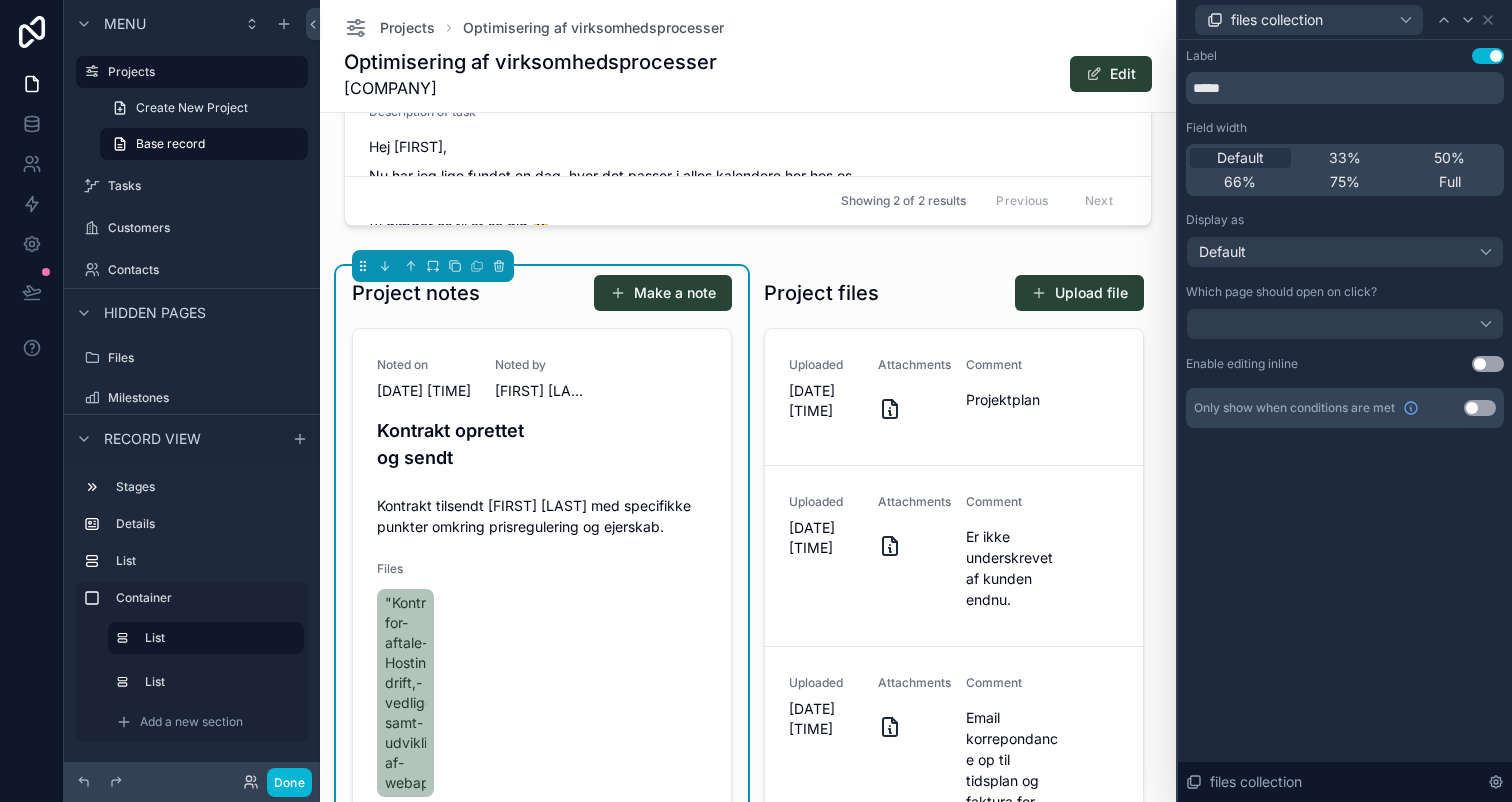 click on "Use setting" at bounding box center (1488, 364) 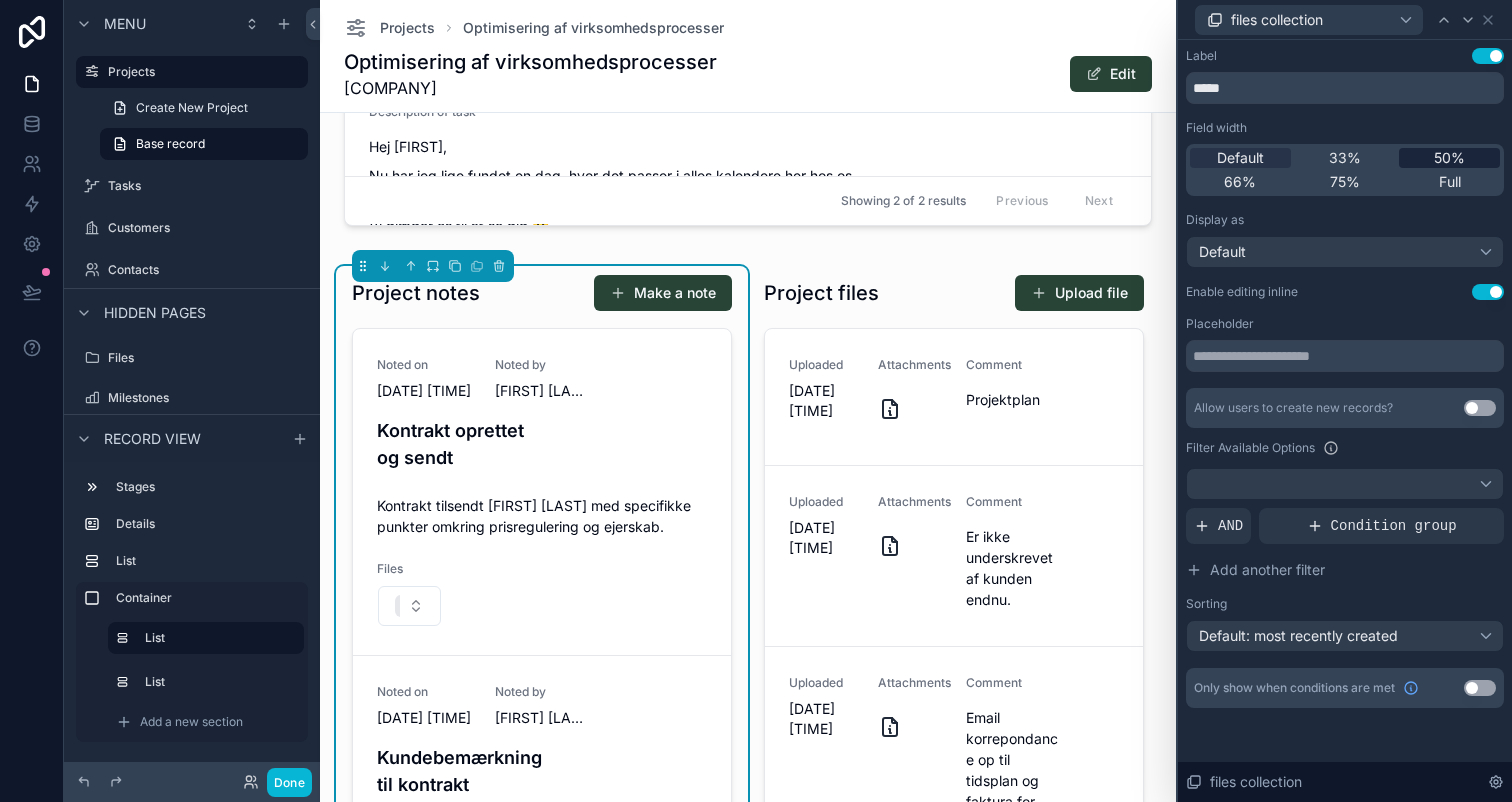 click on "50%" at bounding box center (1449, 158) 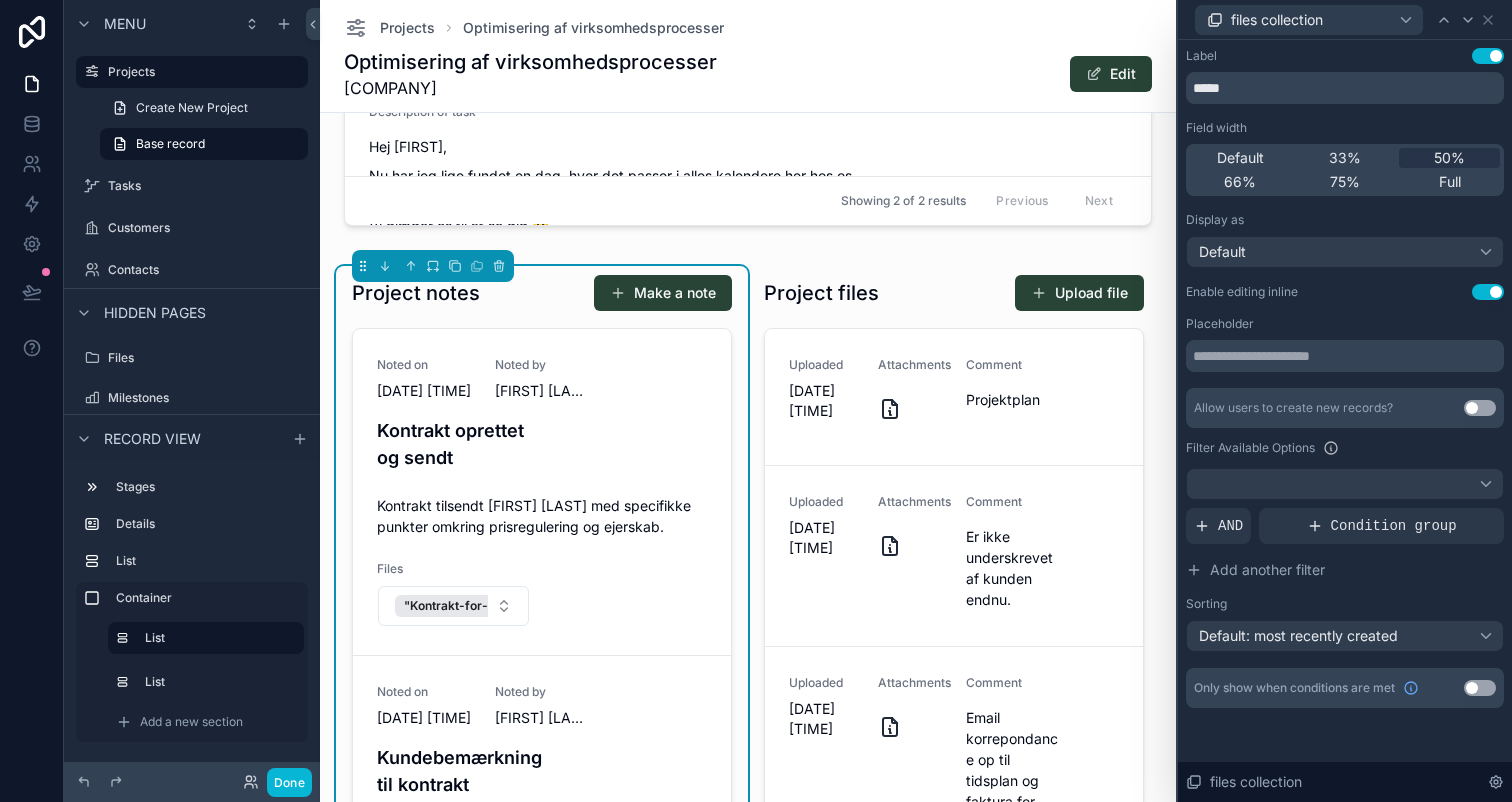 click on "Use setting" at bounding box center (1488, 292) 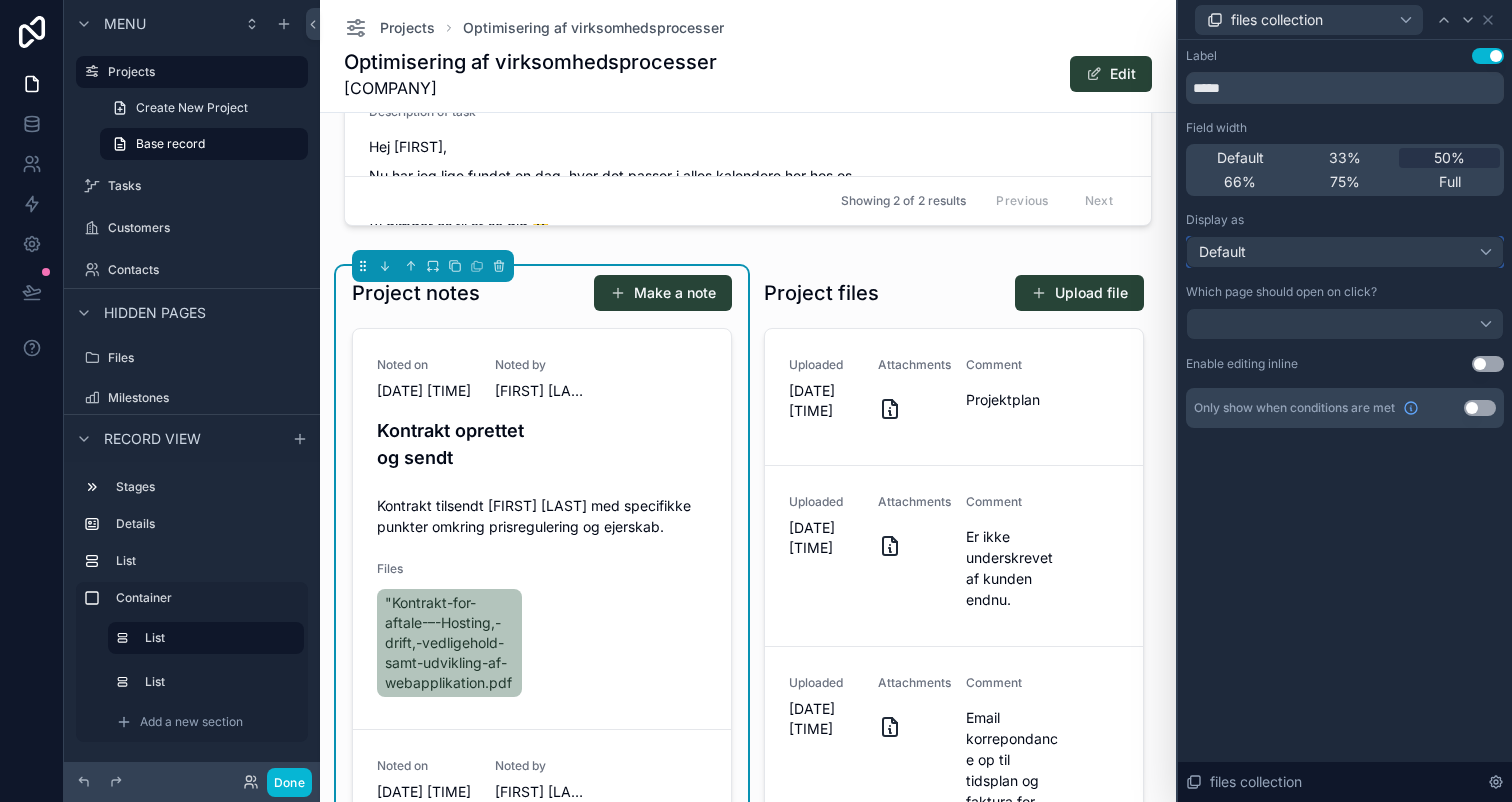 click on "Default" at bounding box center (1345, 252) 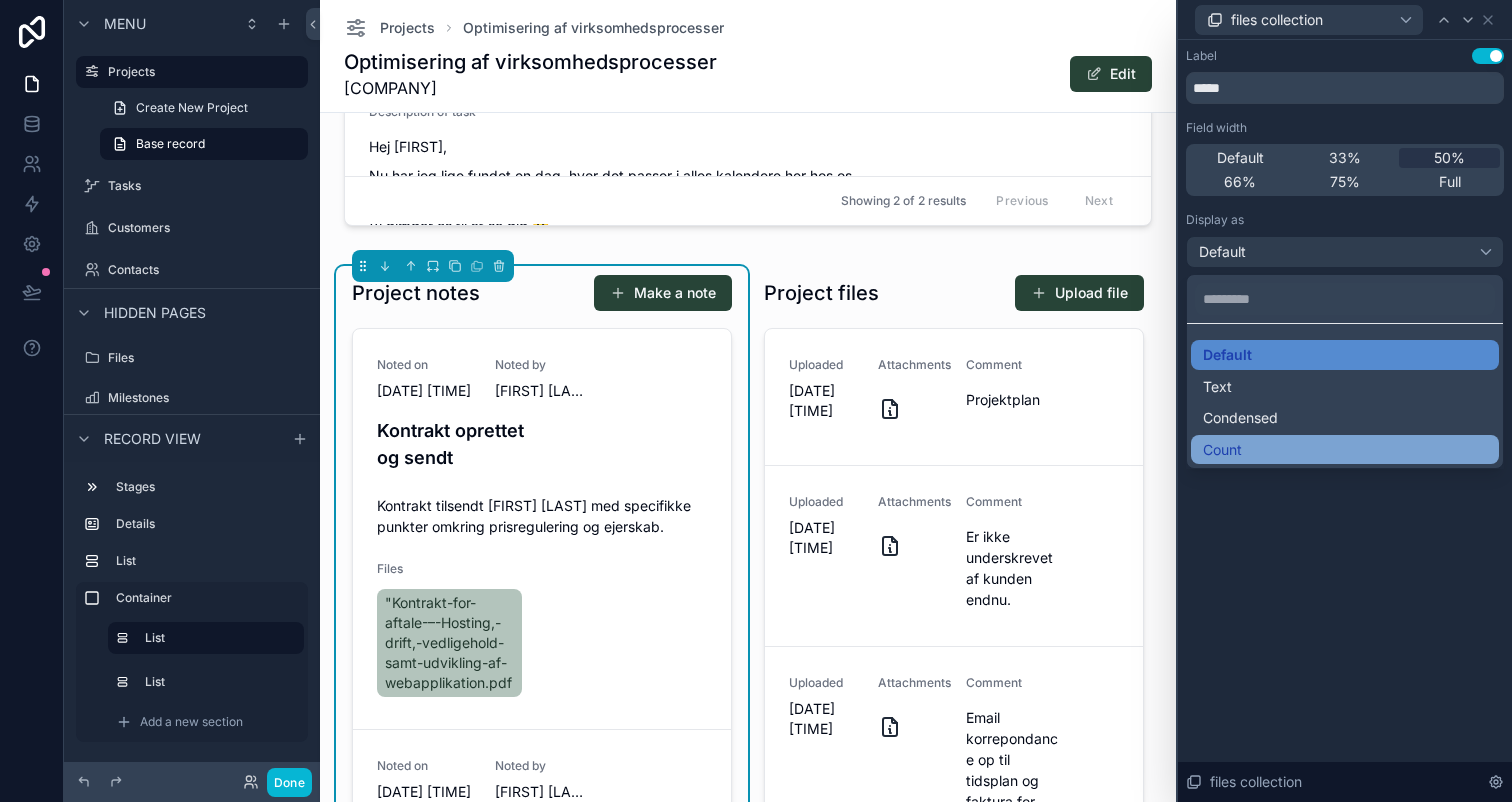click on "Count" at bounding box center (1345, 450) 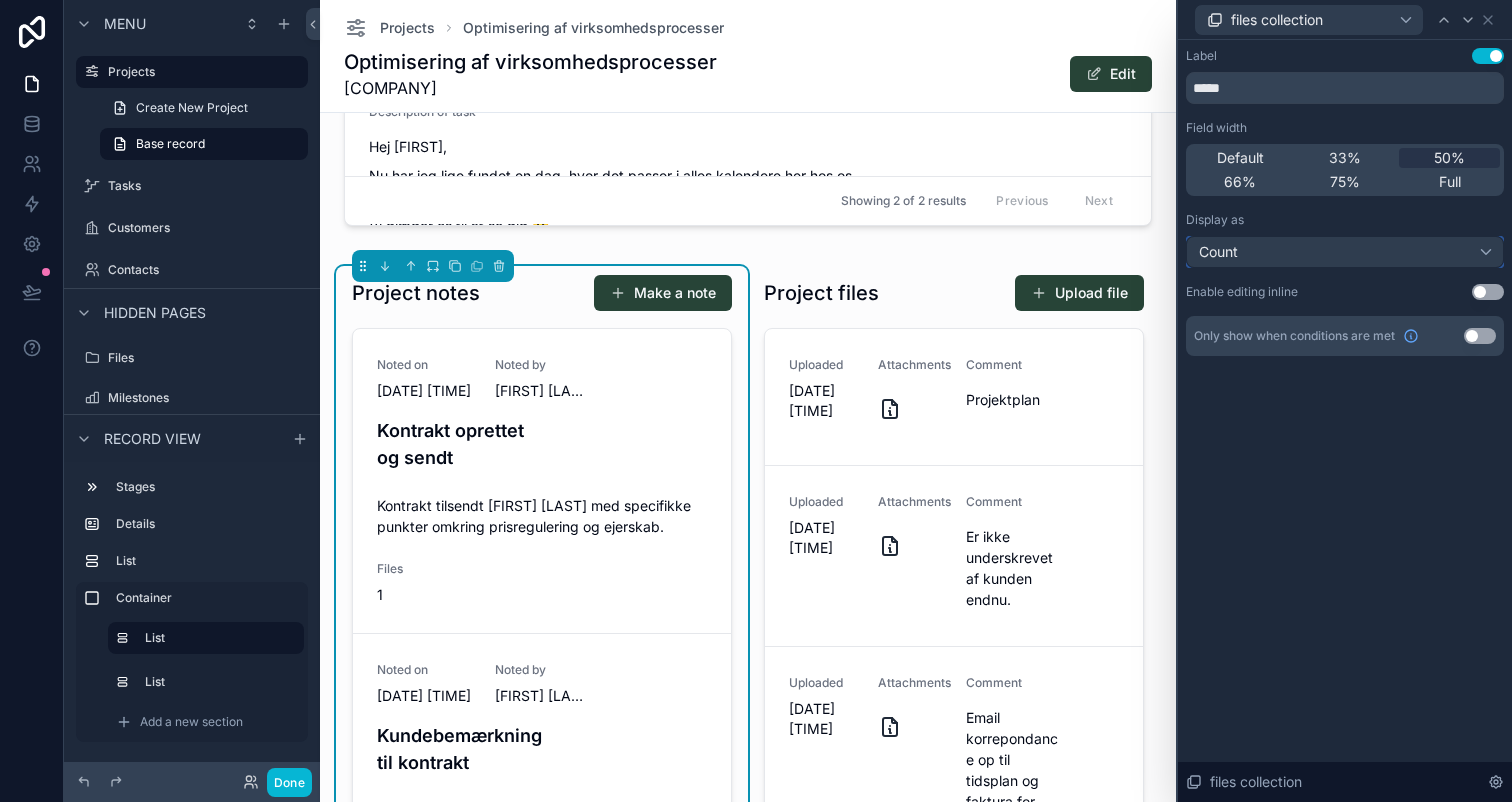 click on "Count" at bounding box center [1345, 252] 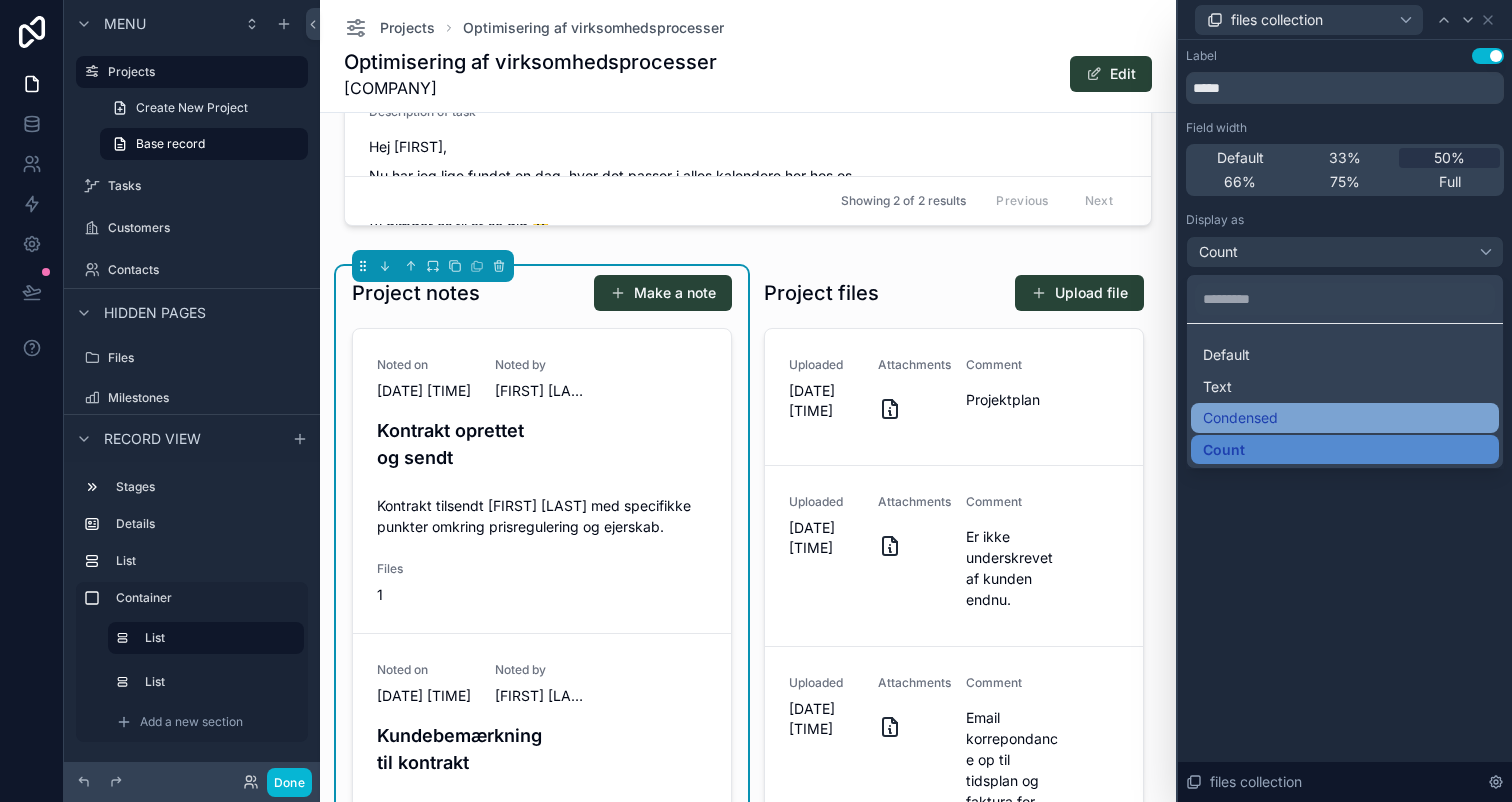 click on "Condensed" at bounding box center (1345, 418) 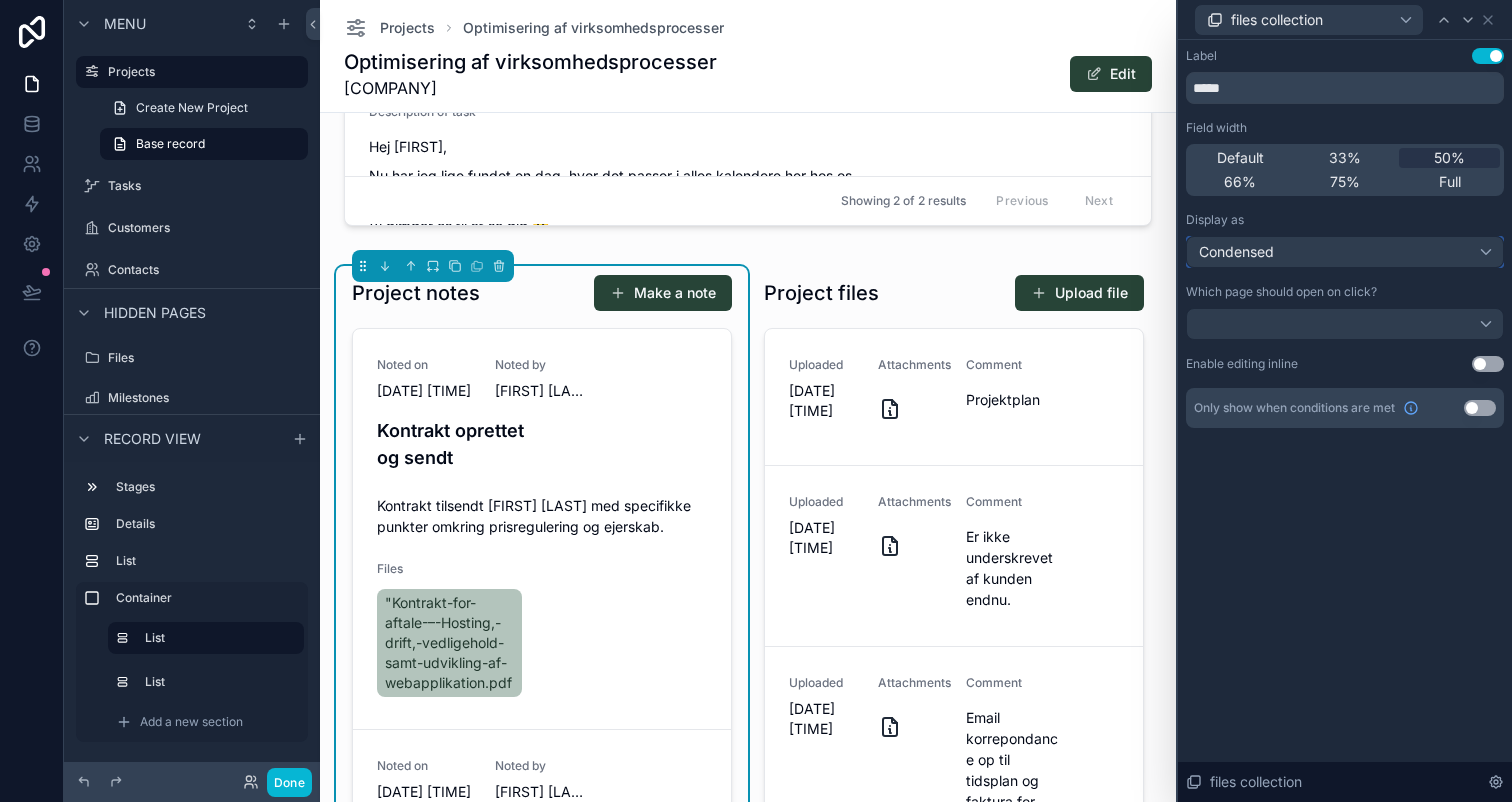 click on "Condensed" at bounding box center (1345, 252) 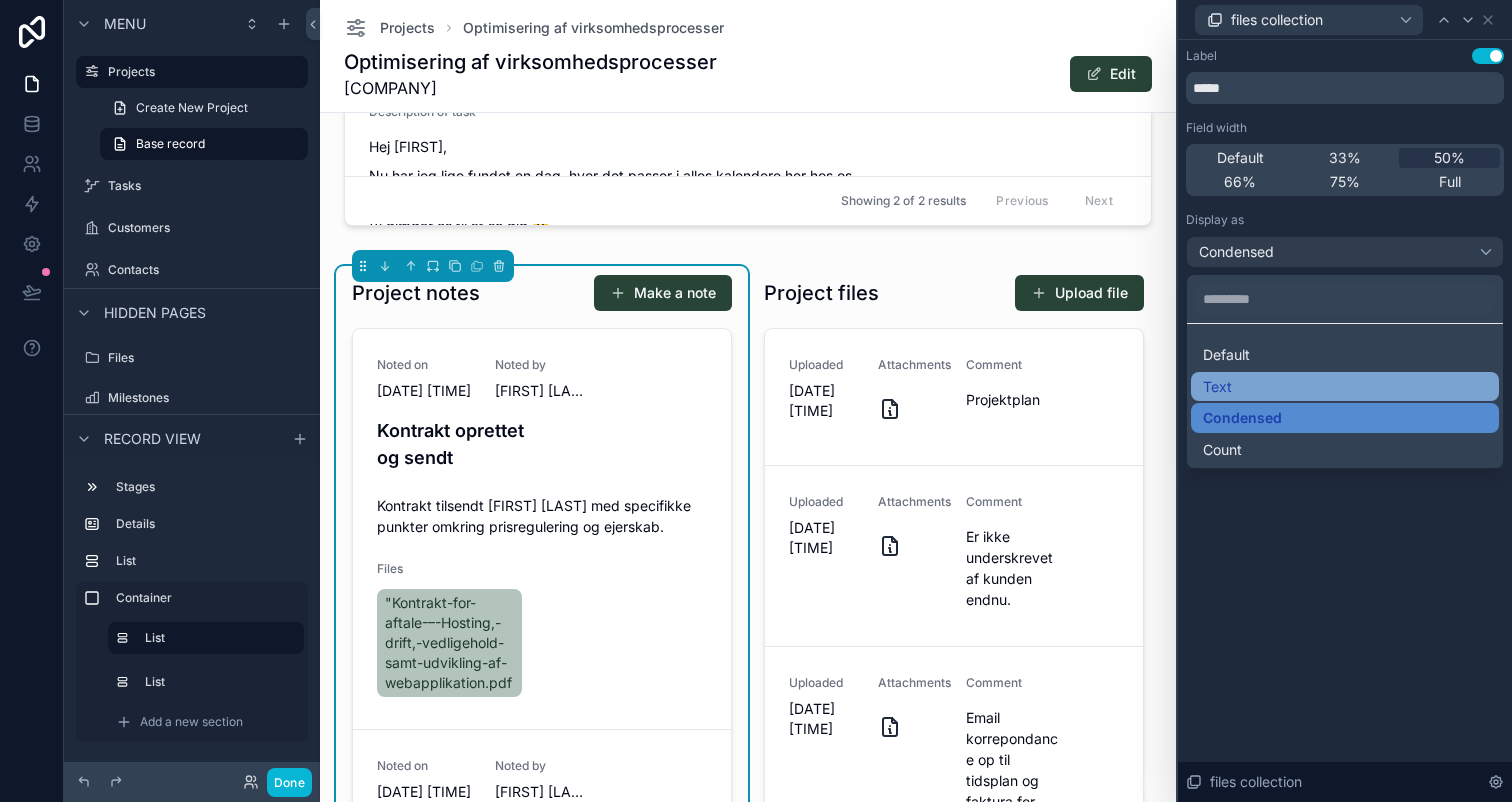 click on "Text" at bounding box center [1345, 387] 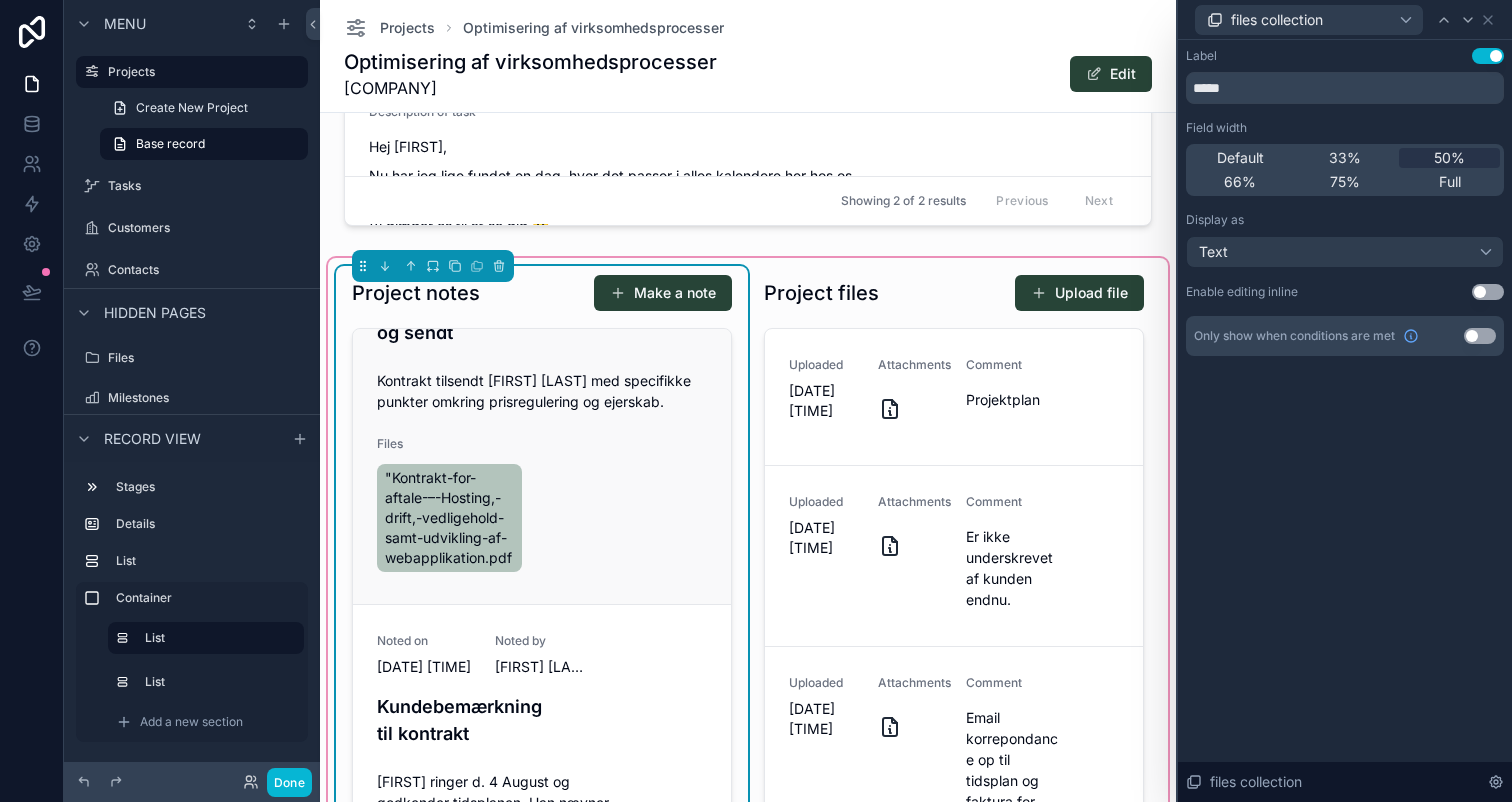 scroll, scrollTop: 0, scrollLeft: 0, axis: both 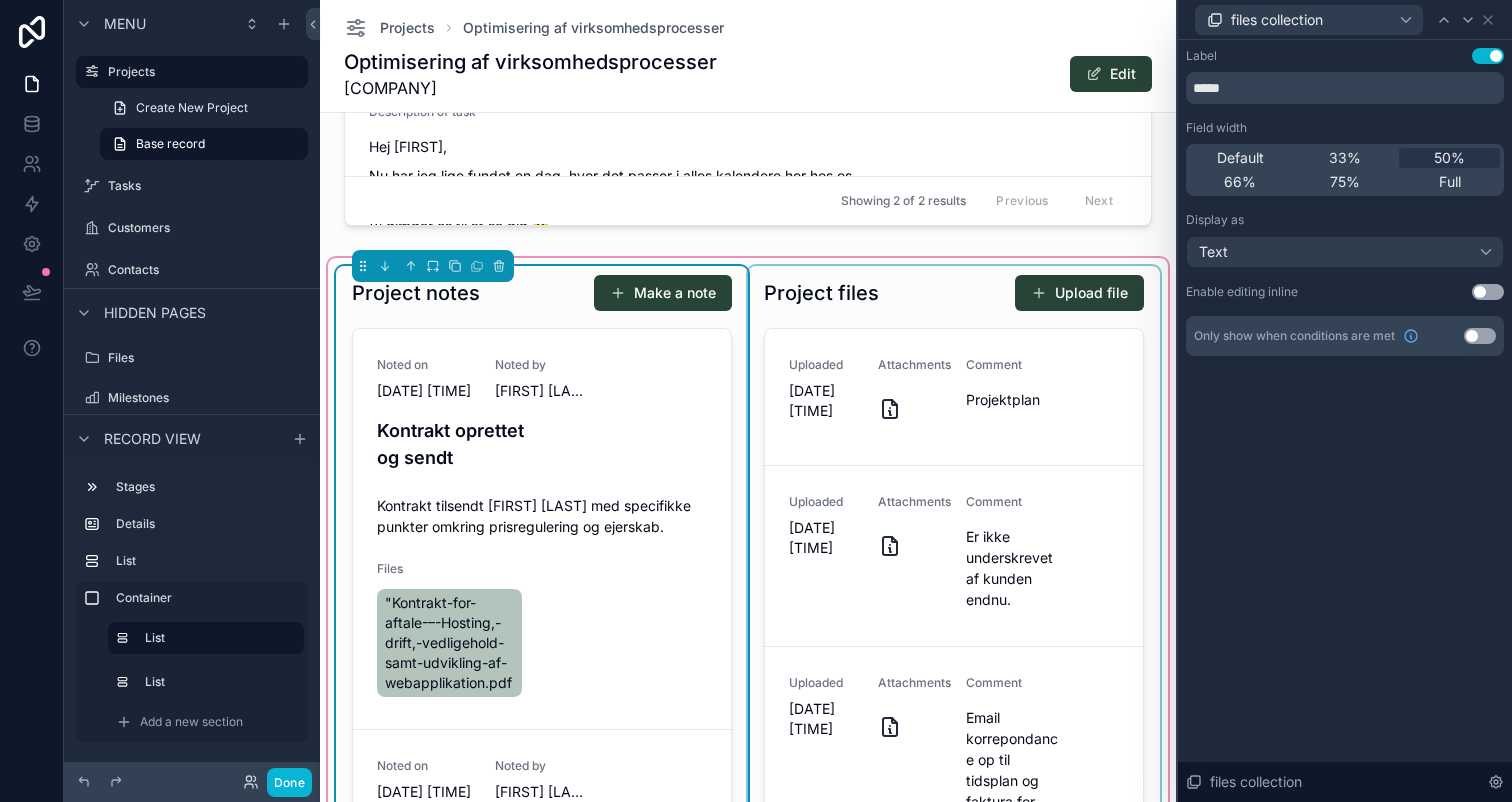 click at bounding box center (954, 606) 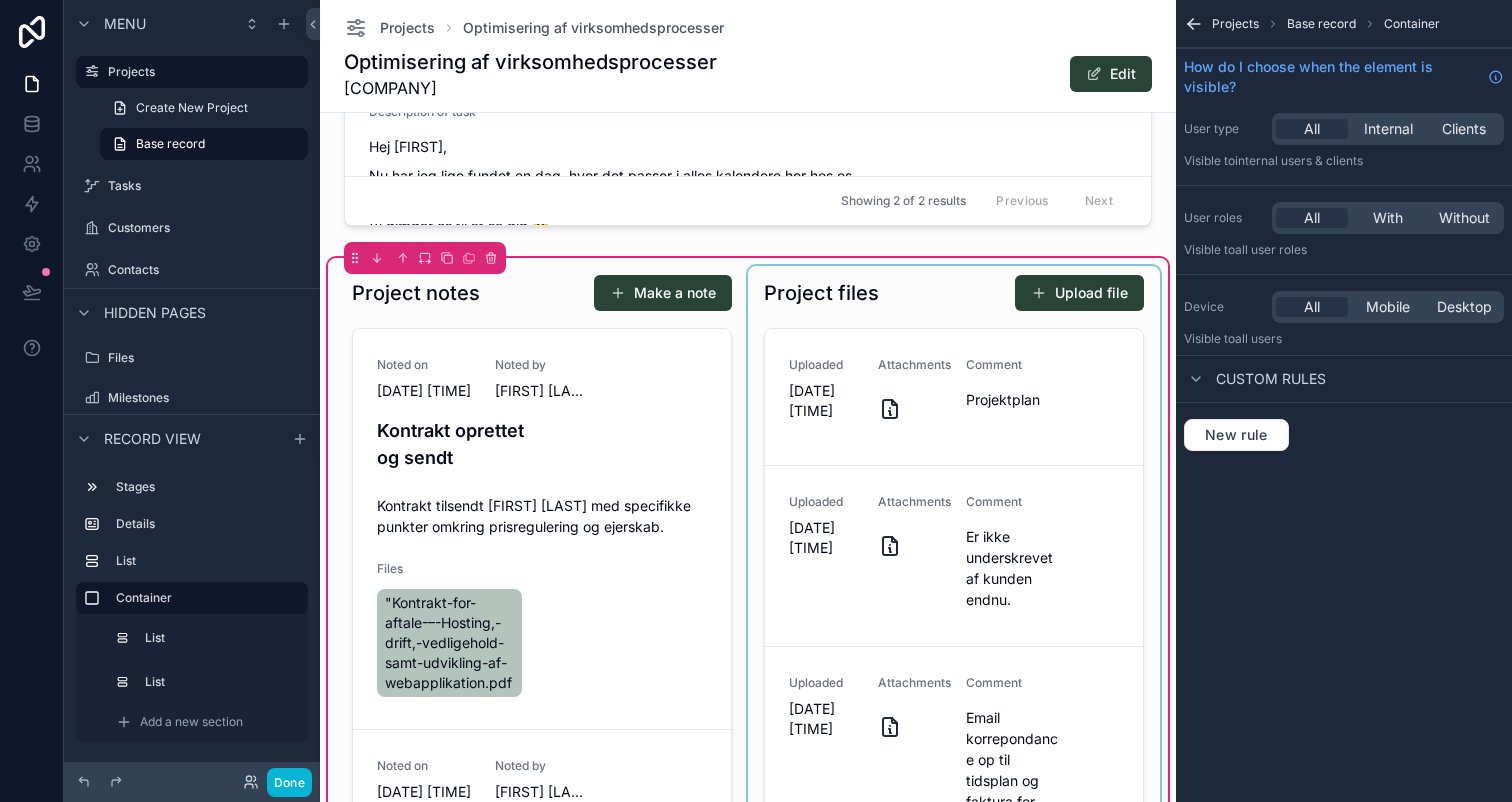 click at bounding box center (954, 606) 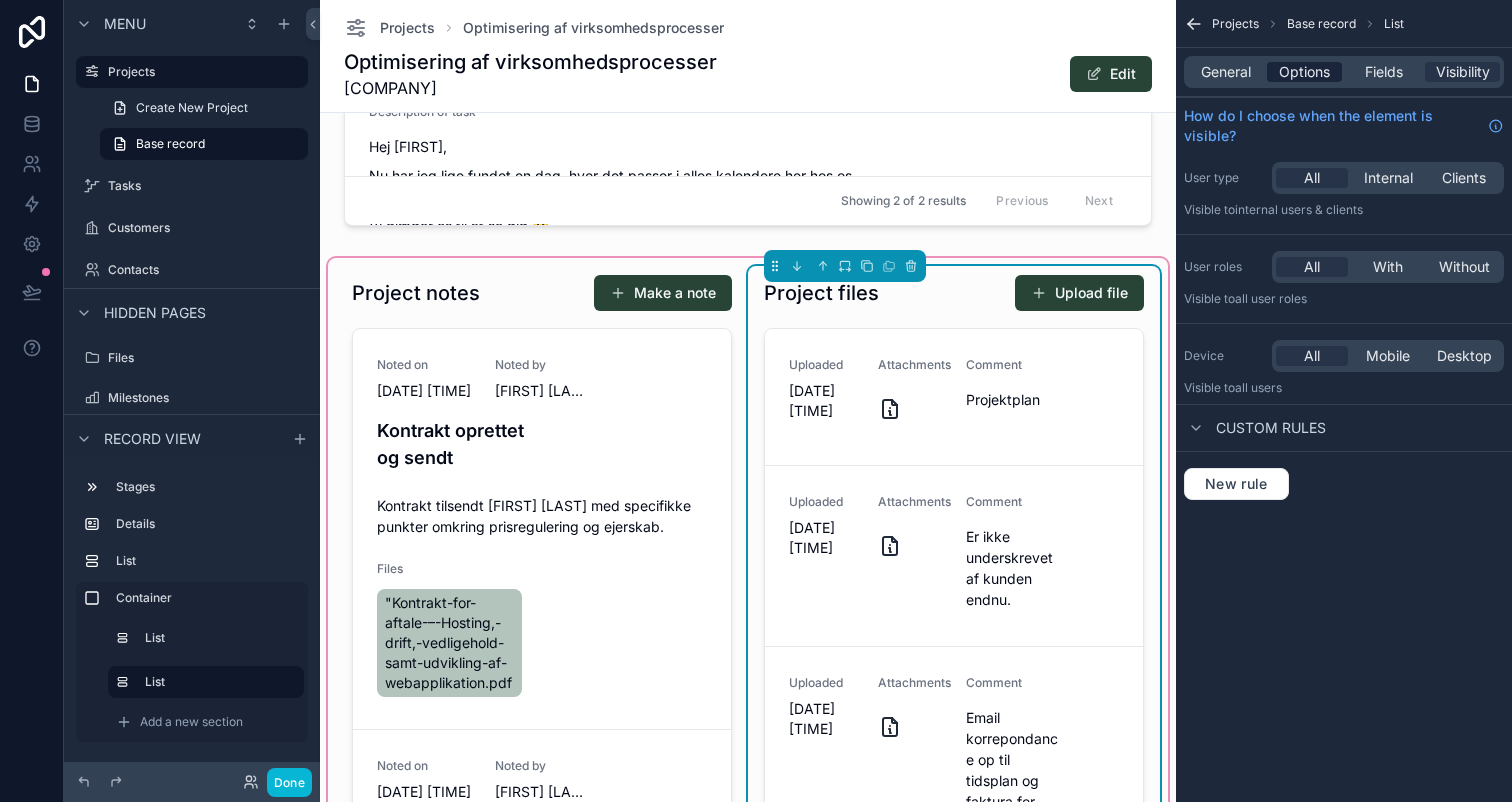 click on "Options" at bounding box center (1304, 72) 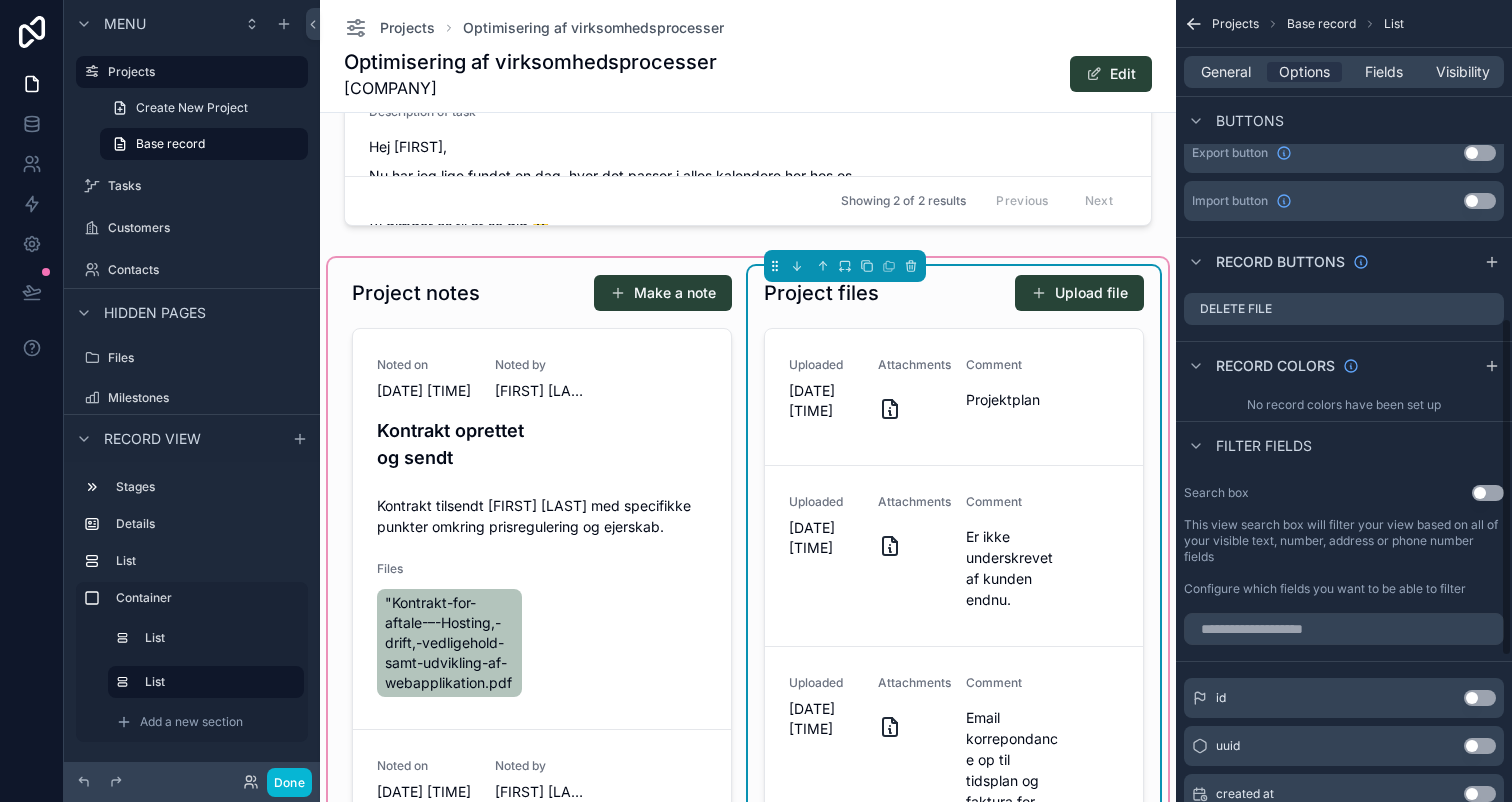 scroll, scrollTop: 757, scrollLeft: 0, axis: vertical 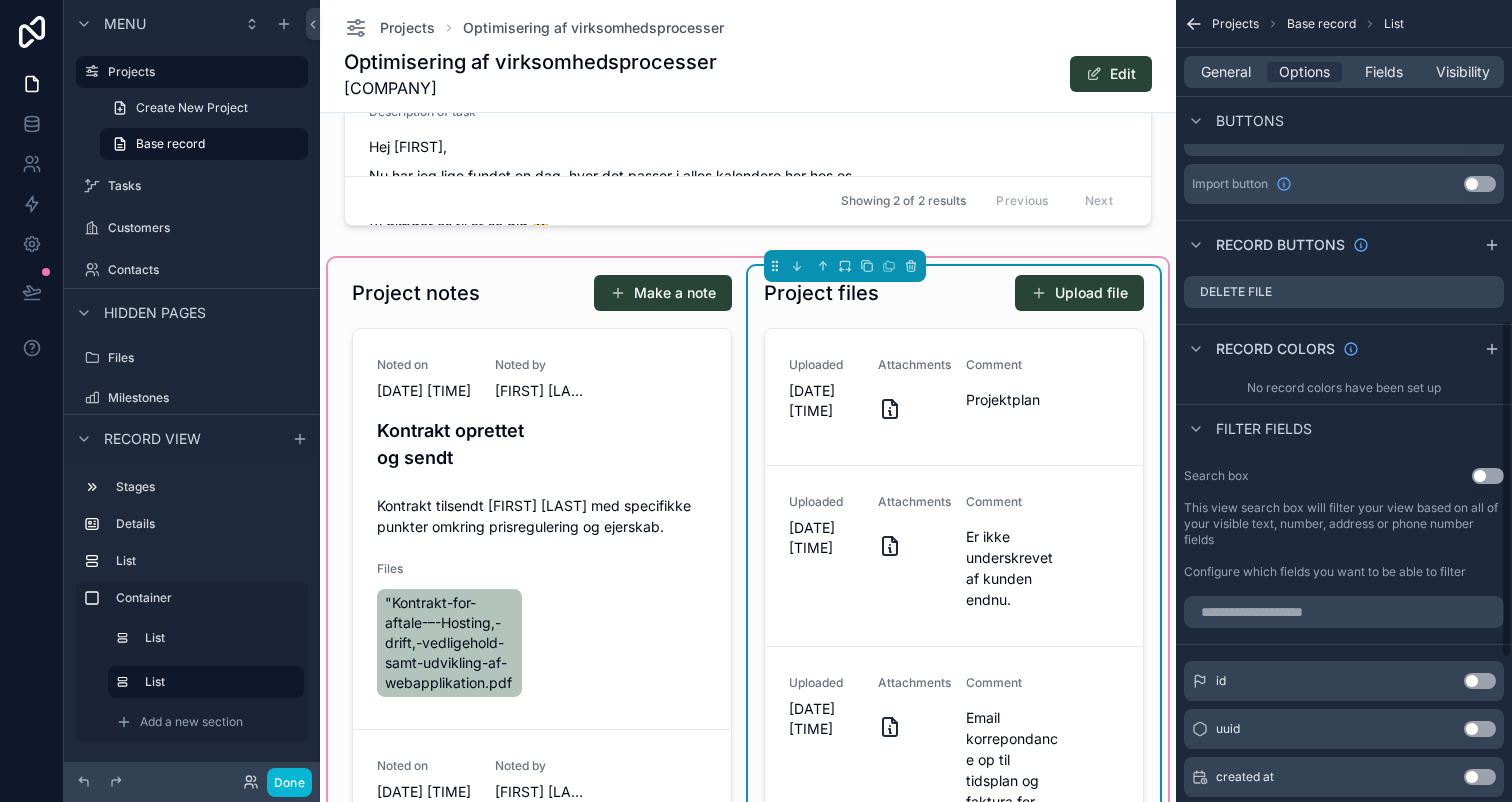 click on "Use setting" at bounding box center [1488, 476] 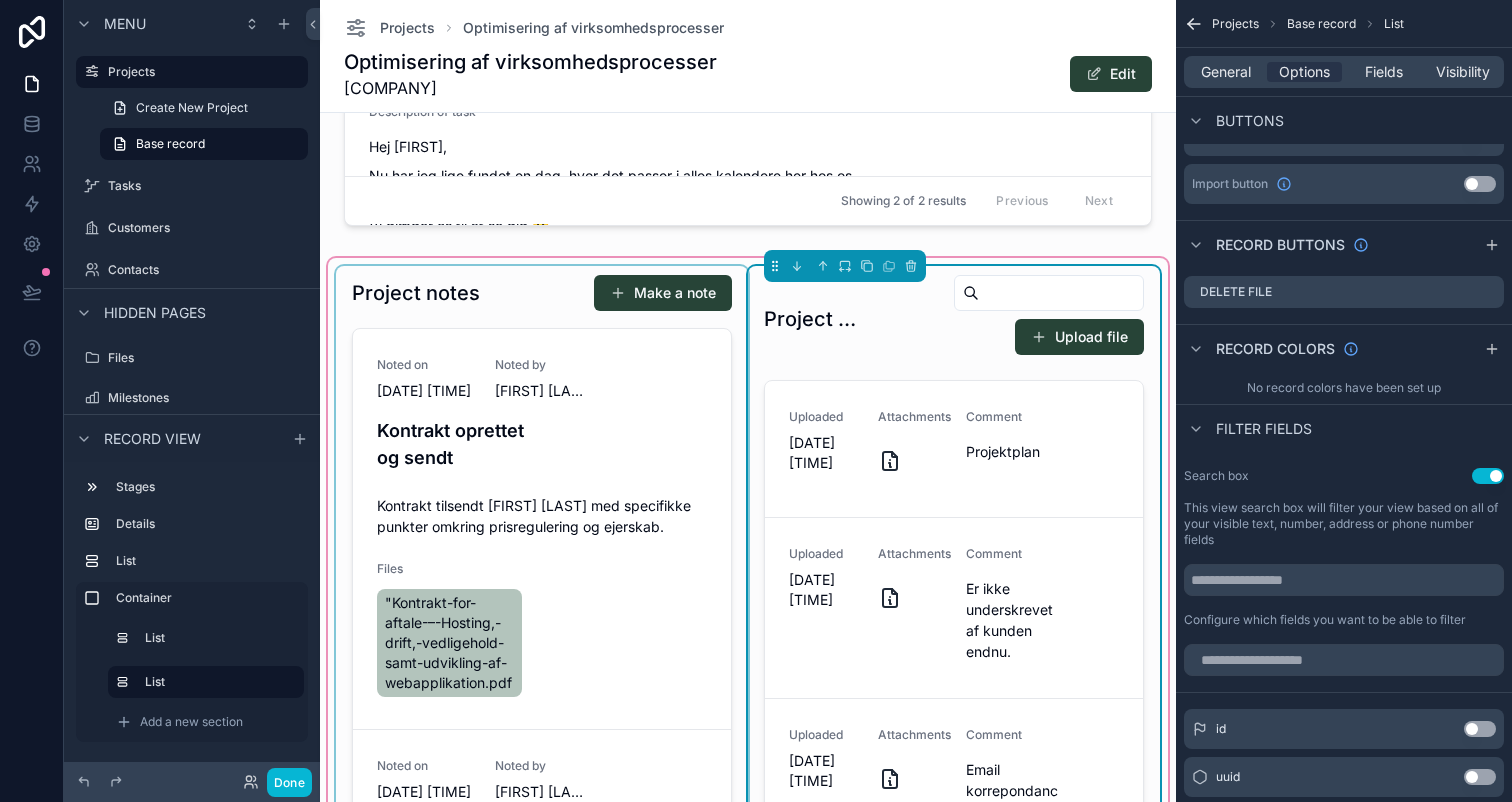 click at bounding box center (542, 632) 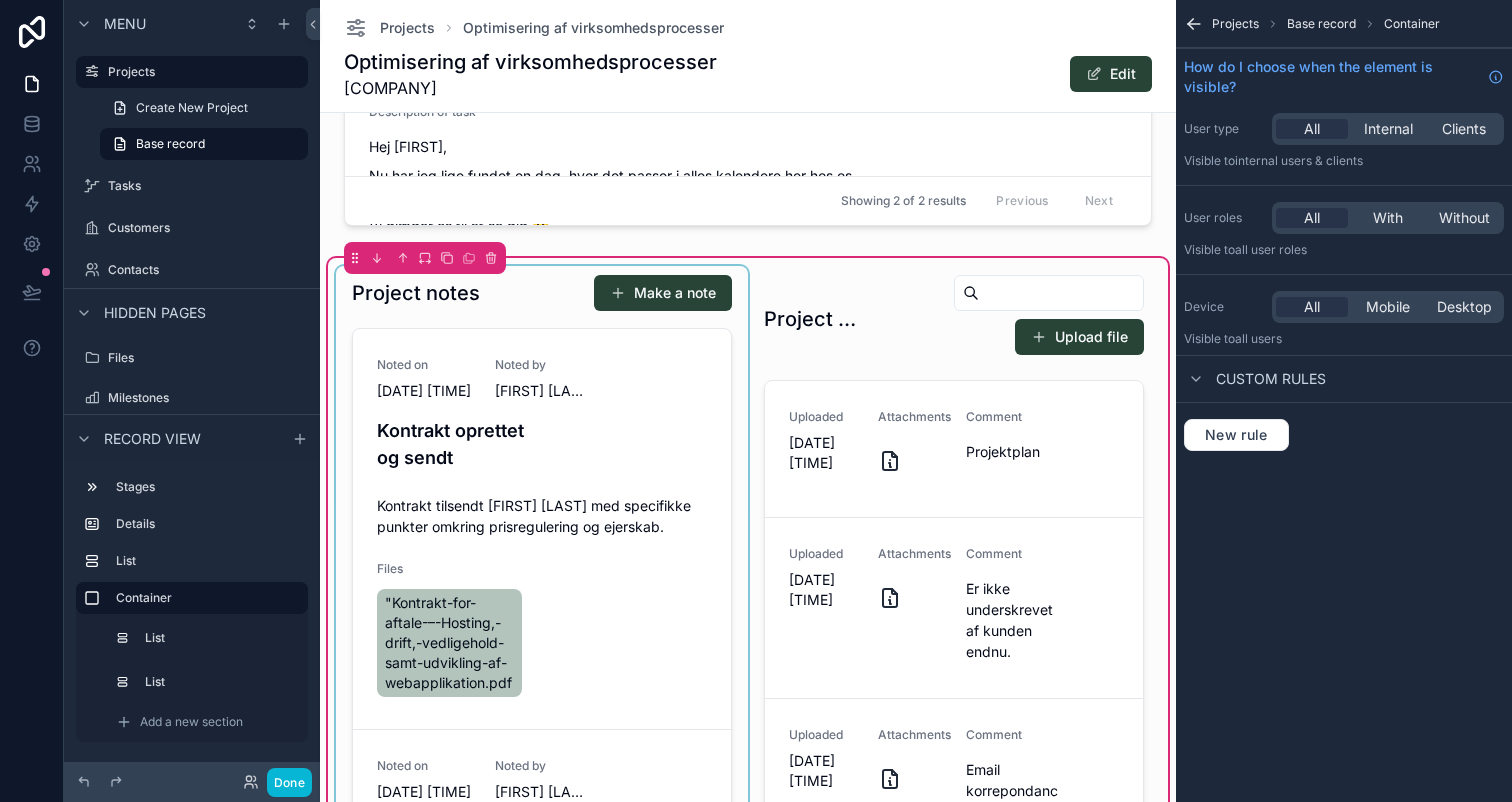scroll, scrollTop: 0, scrollLeft: 0, axis: both 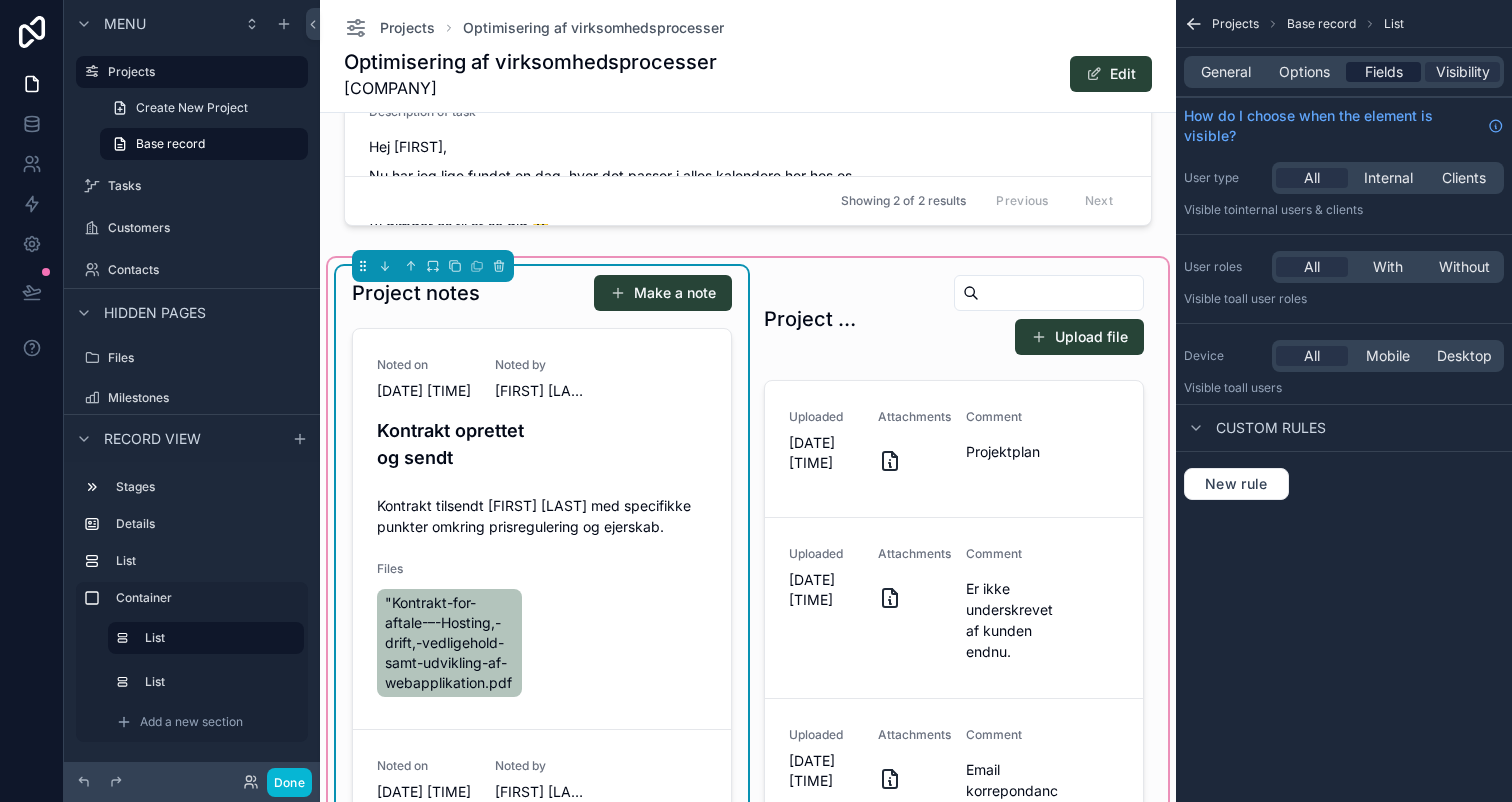 click on "Fields" at bounding box center (1384, 72) 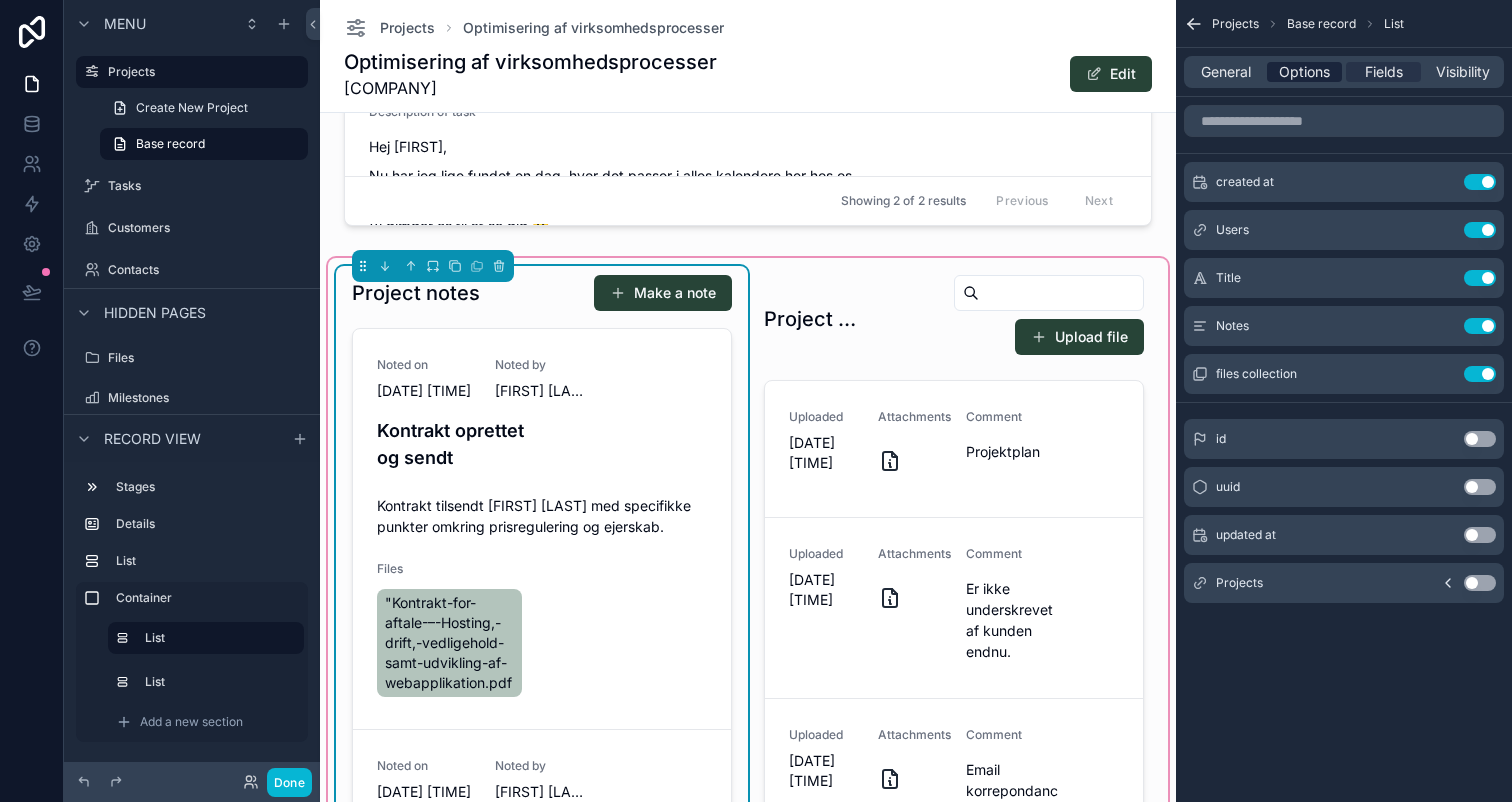 click on "Options" at bounding box center (1304, 72) 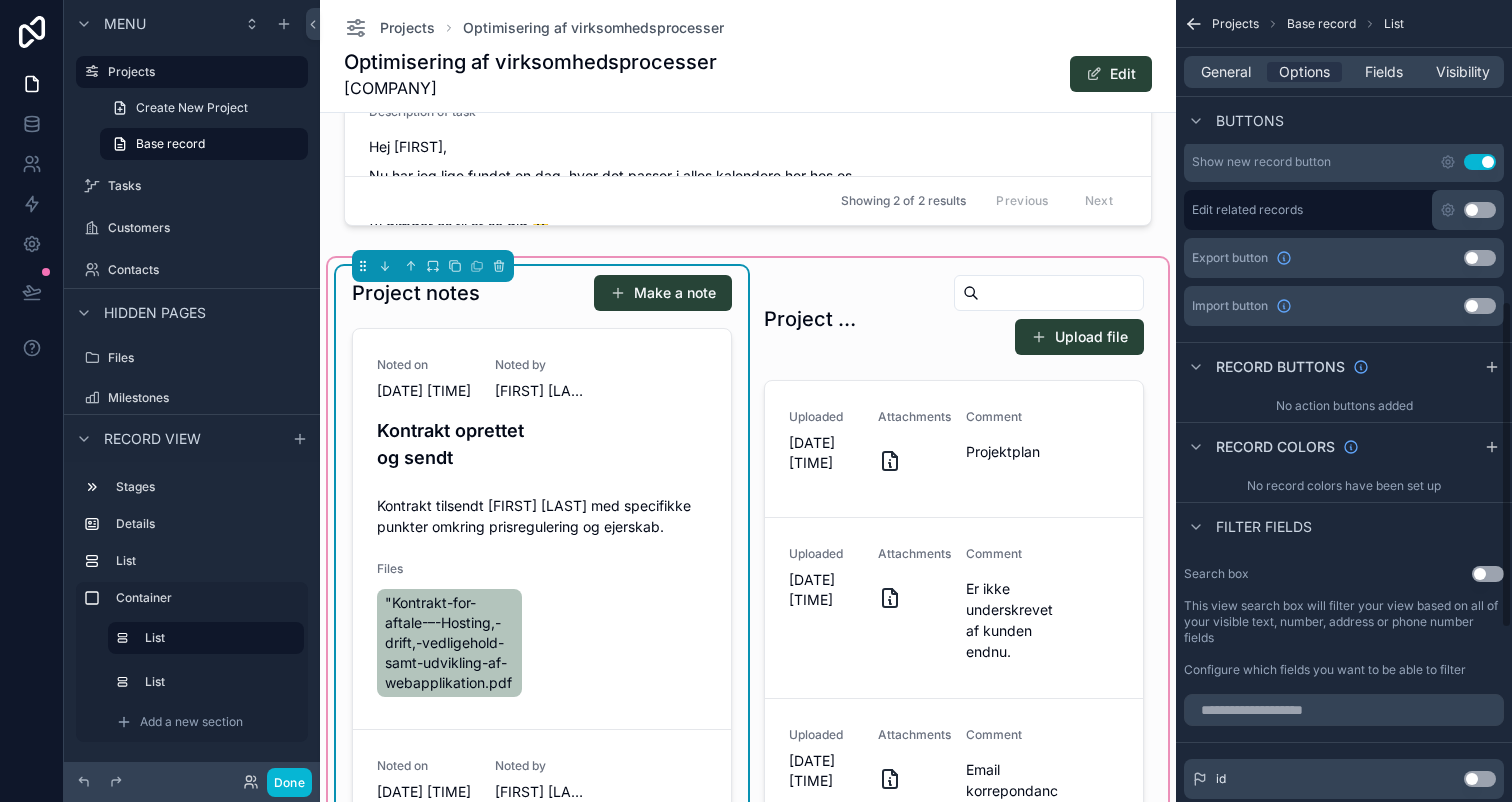 scroll, scrollTop: 740, scrollLeft: 0, axis: vertical 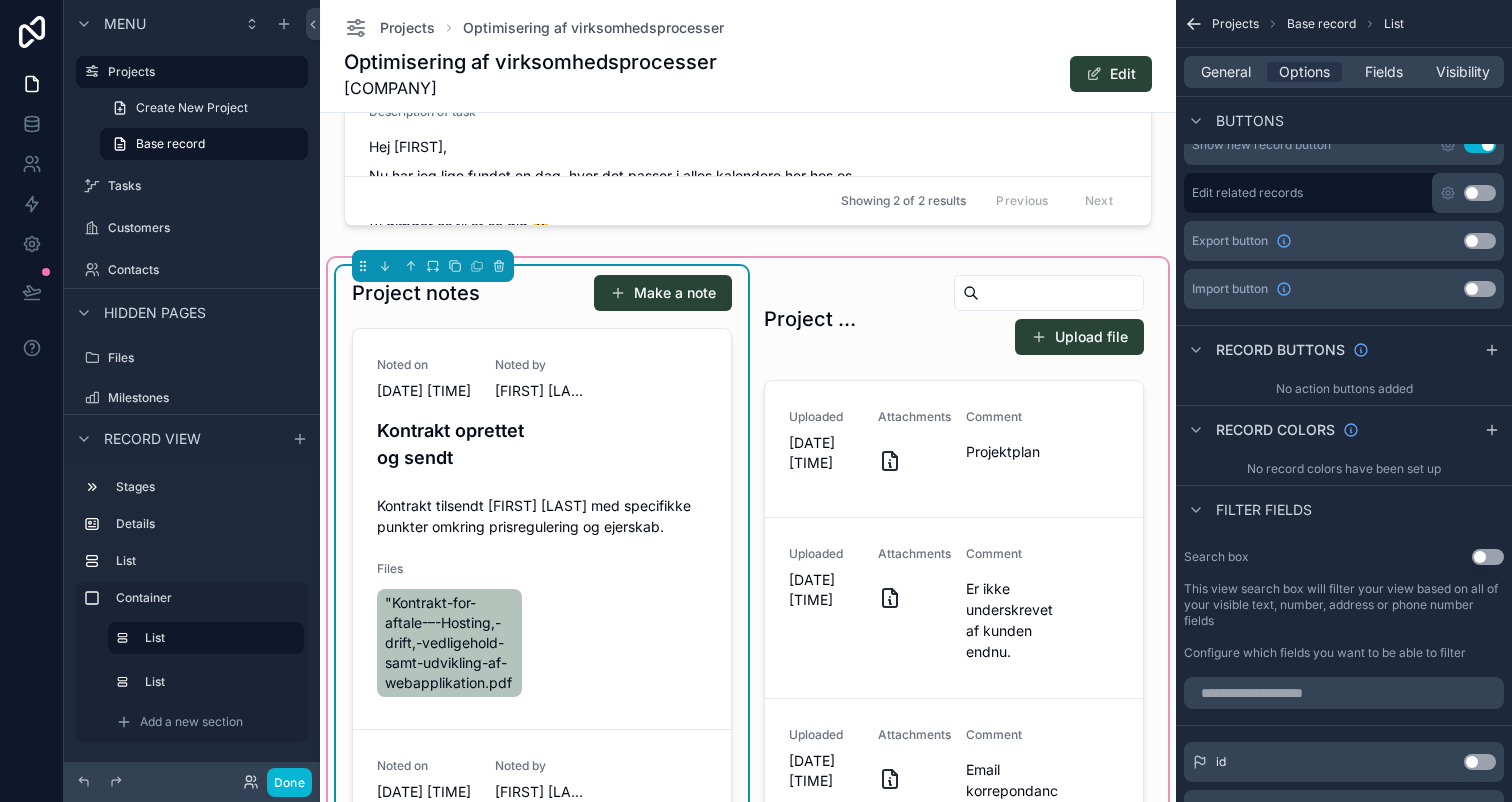 click on "Use setting" at bounding box center (1488, 557) 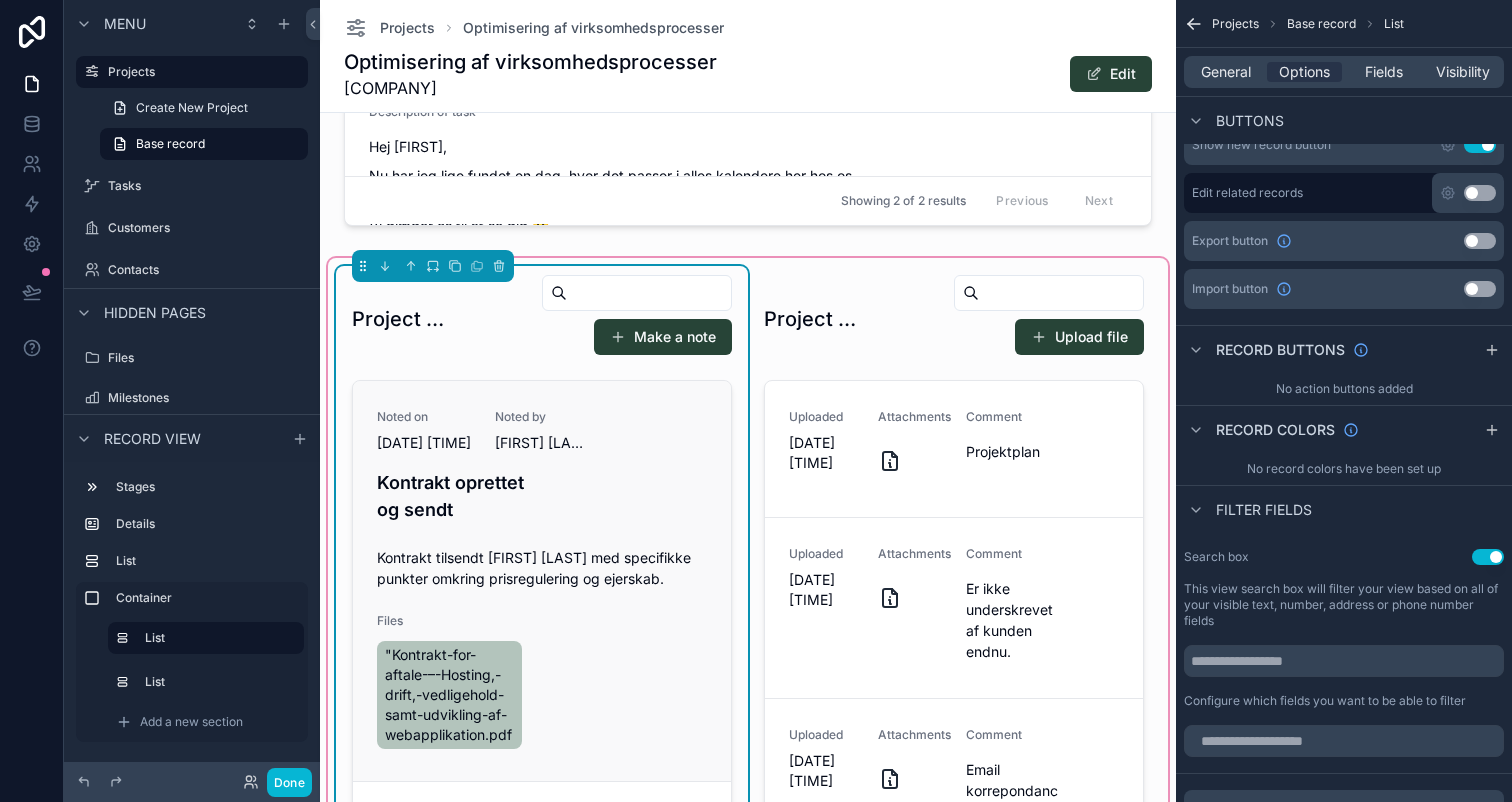 type 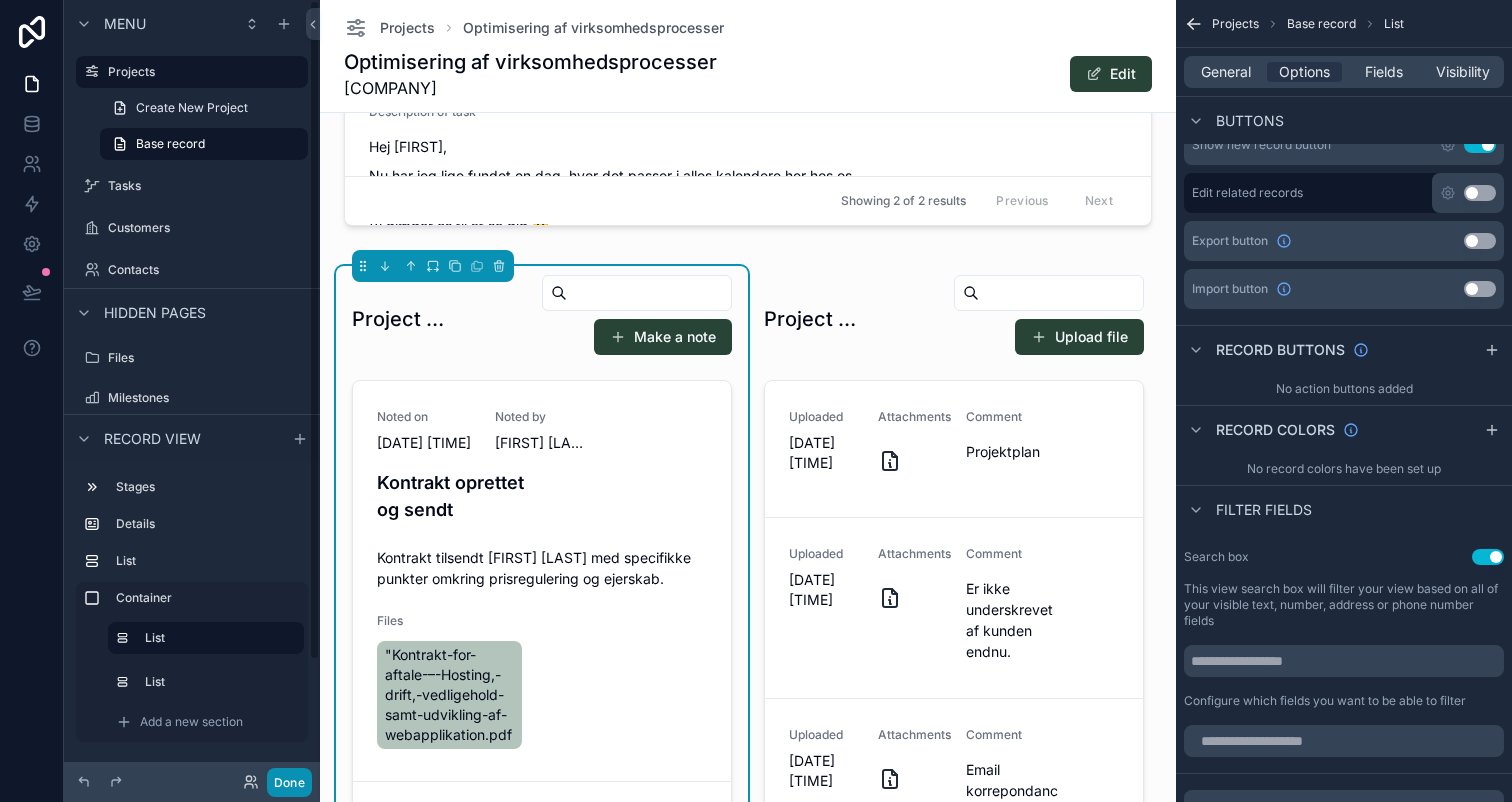 click on "Done" at bounding box center [289, 782] 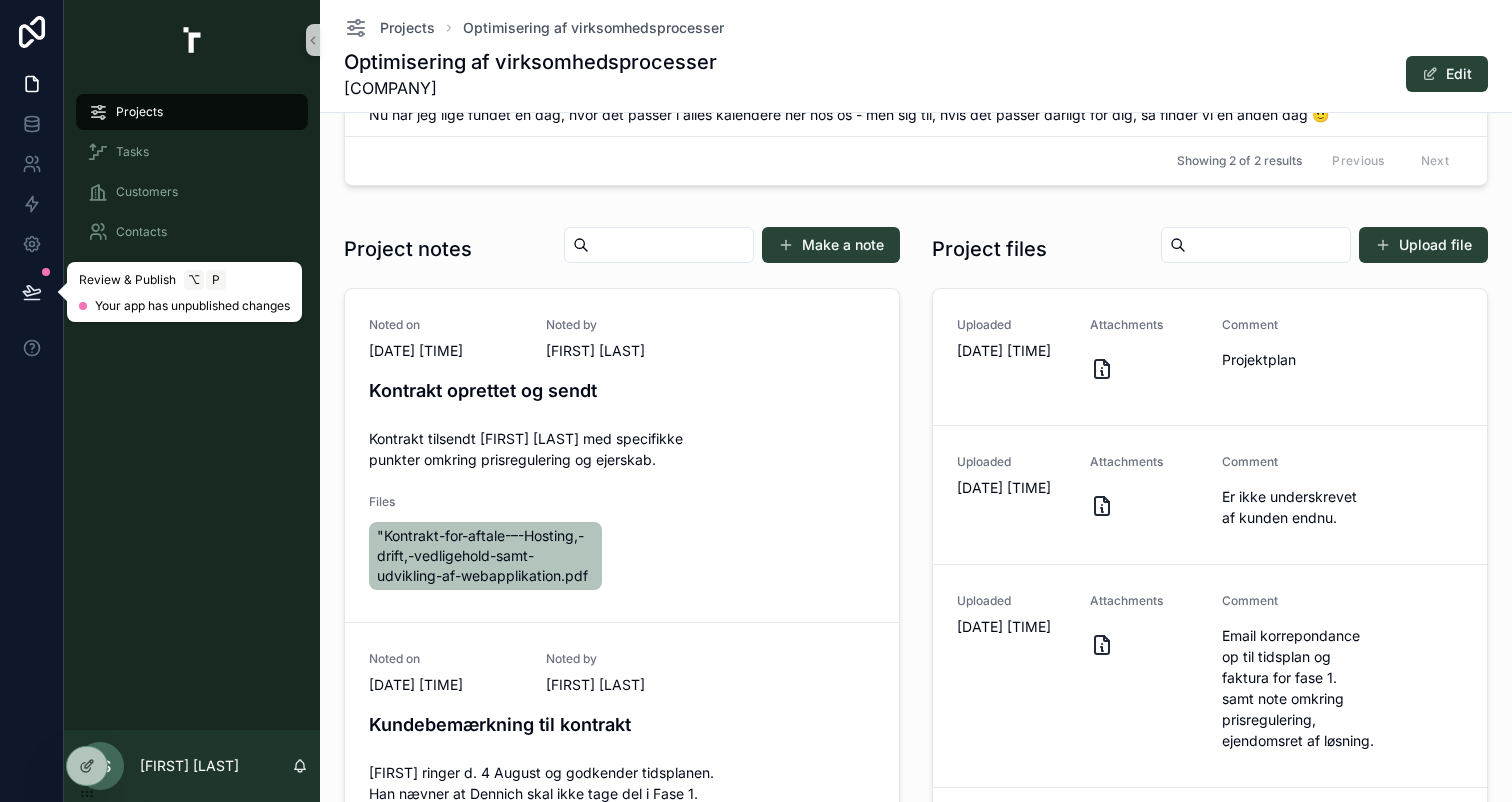 click 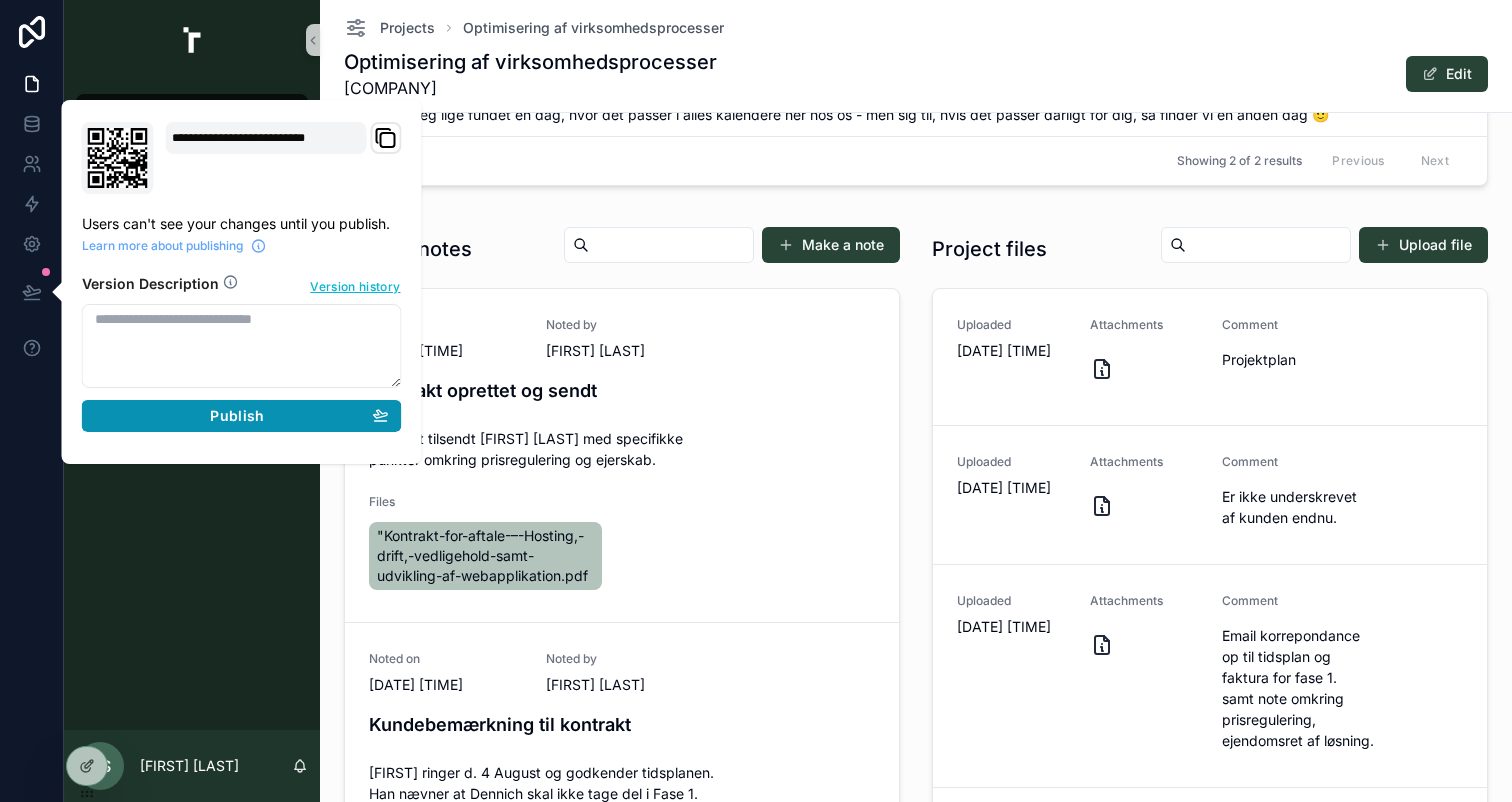 click on "Publish" at bounding box center [242, 416] 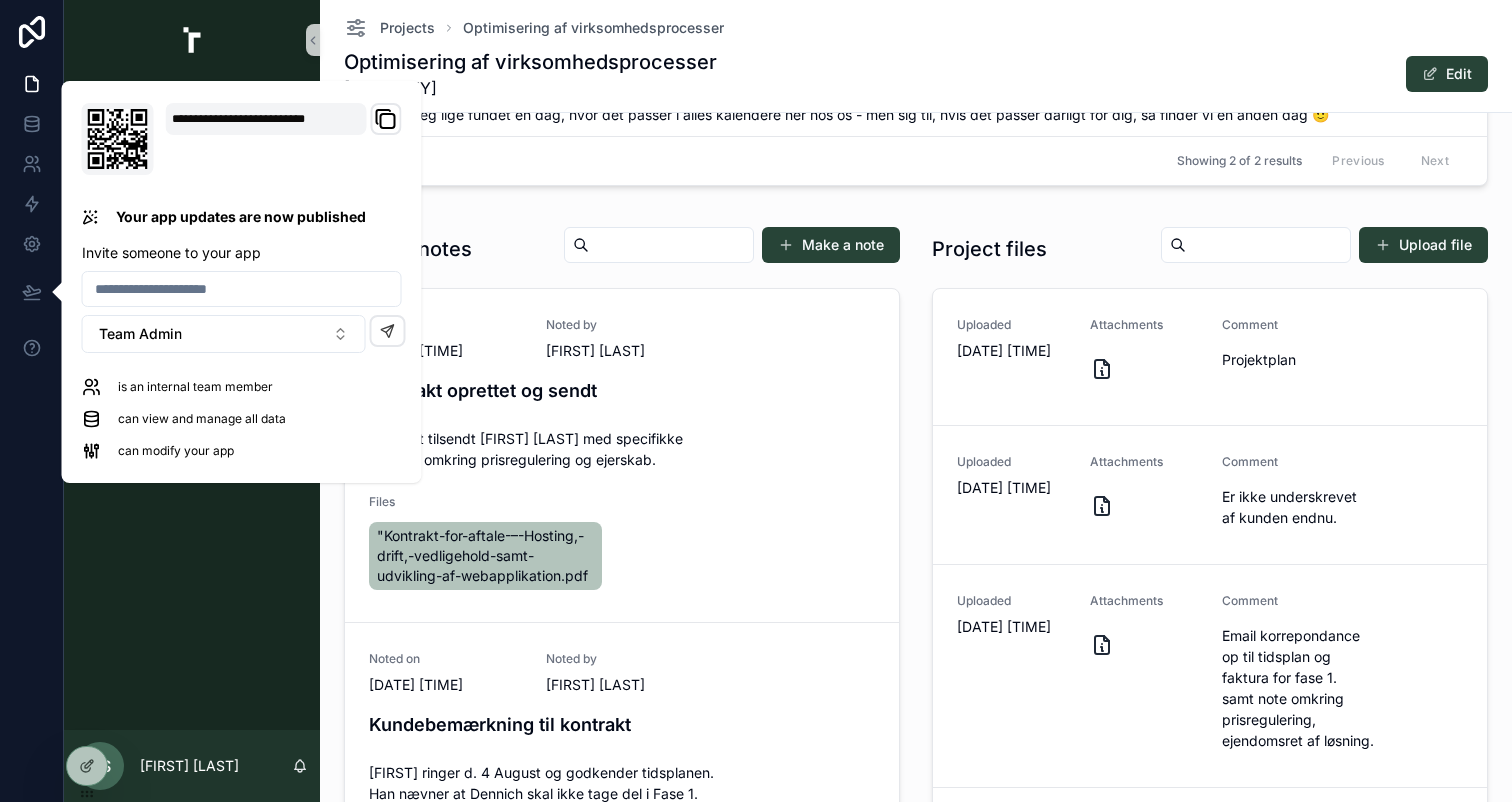 click on "New 3 In progress 4 On going work 5 Overdue 6 Done Description of project Created at [DATE] [TIME] SCD users on project [FIRST] [LAST] Customer Valcert ApS Customer contact -- Project tasks Add task to this project Filter Status Filter Milestones Book møde med [FIRST] hos dem i Middelfart Status Done Start date [DATE] [TIME] Deadline [DATE] [TIME] Description of task [FIRST] [LAST] koordinere et møde efter påske, således [FIRST] kan besøge kunden i 2 timers tid. Valcert invitere på frokost. evt. Emmys. Attachments relevant for this task [DATE]-[TIME]-Backtrack .mp4 Task assigned to user -- Milestones -- Customer contact [FIRST] [LAST] Update status Møde med Valcert Status Done Start date [DATE] [TIME] Deadline [DATE] [TIME] Description of task Hej [FIRST], Nu har jeg lige fundet en dag, hvor det passer i alles kalendere her hos os - men sig til, hvis det passer dårligt for dig, så finder vi en anden dag 🙂 Vi glæder os til at se dig 🙂 Med venlig hilsen
[FIRST] [LAST] -- --" at bounding box center (916, 7) 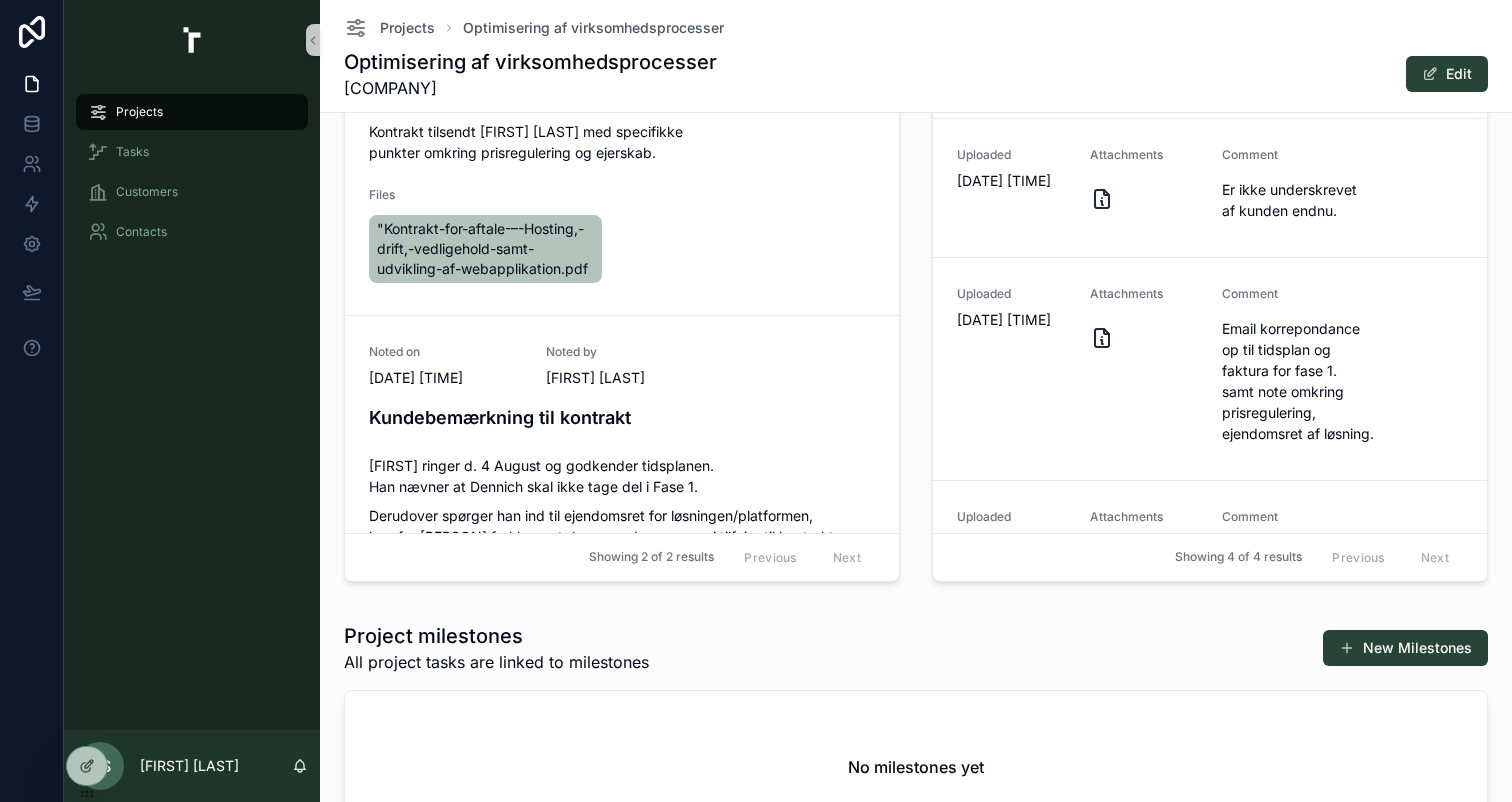 scroll, scrollTop: 1603, scrollLeft: 0, axis: vertical 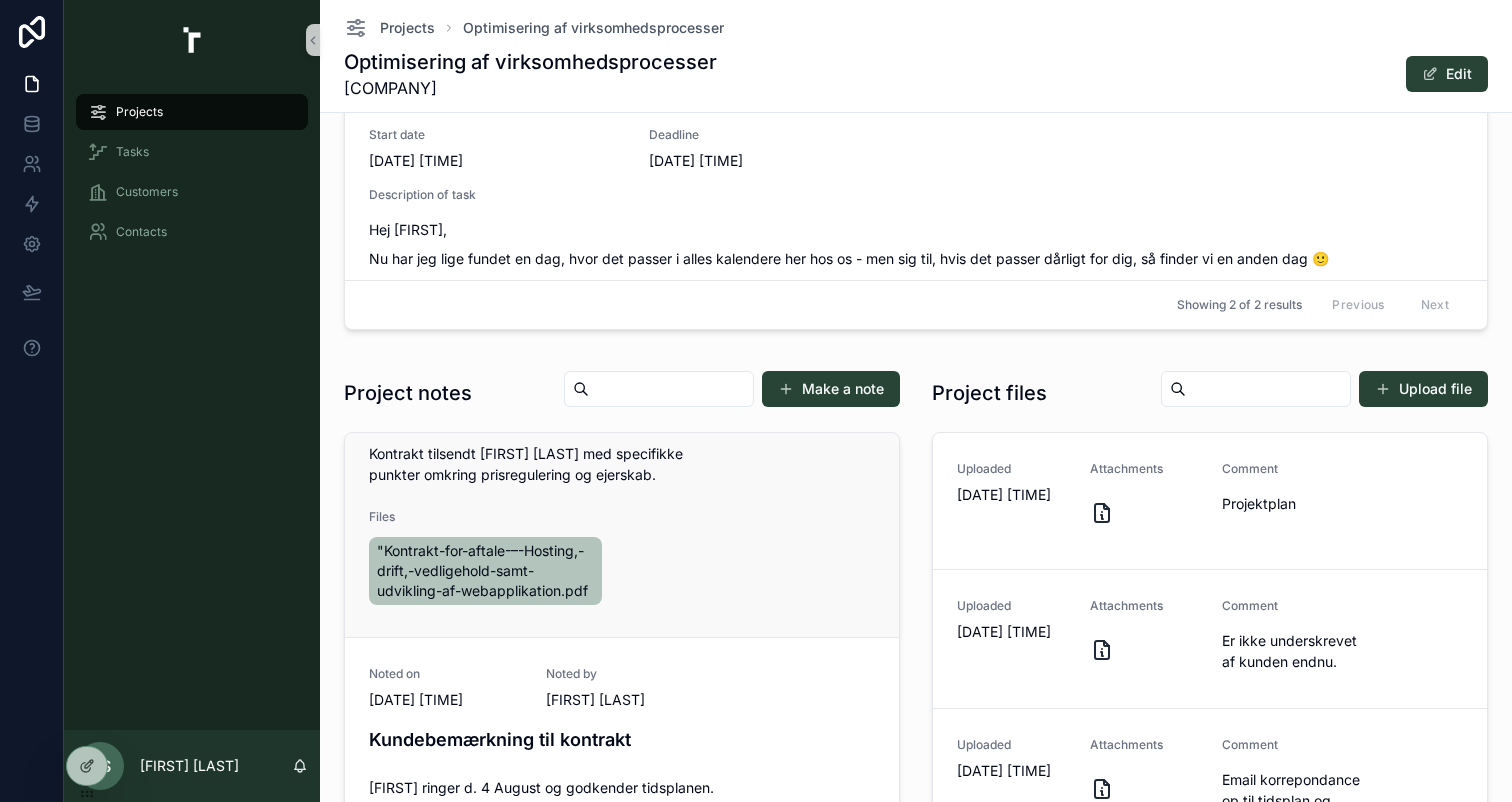 drag, startPoint x: 597, startPoint y: 594, endPoint x: 402, endPoint y: 554, distance: 199.06029 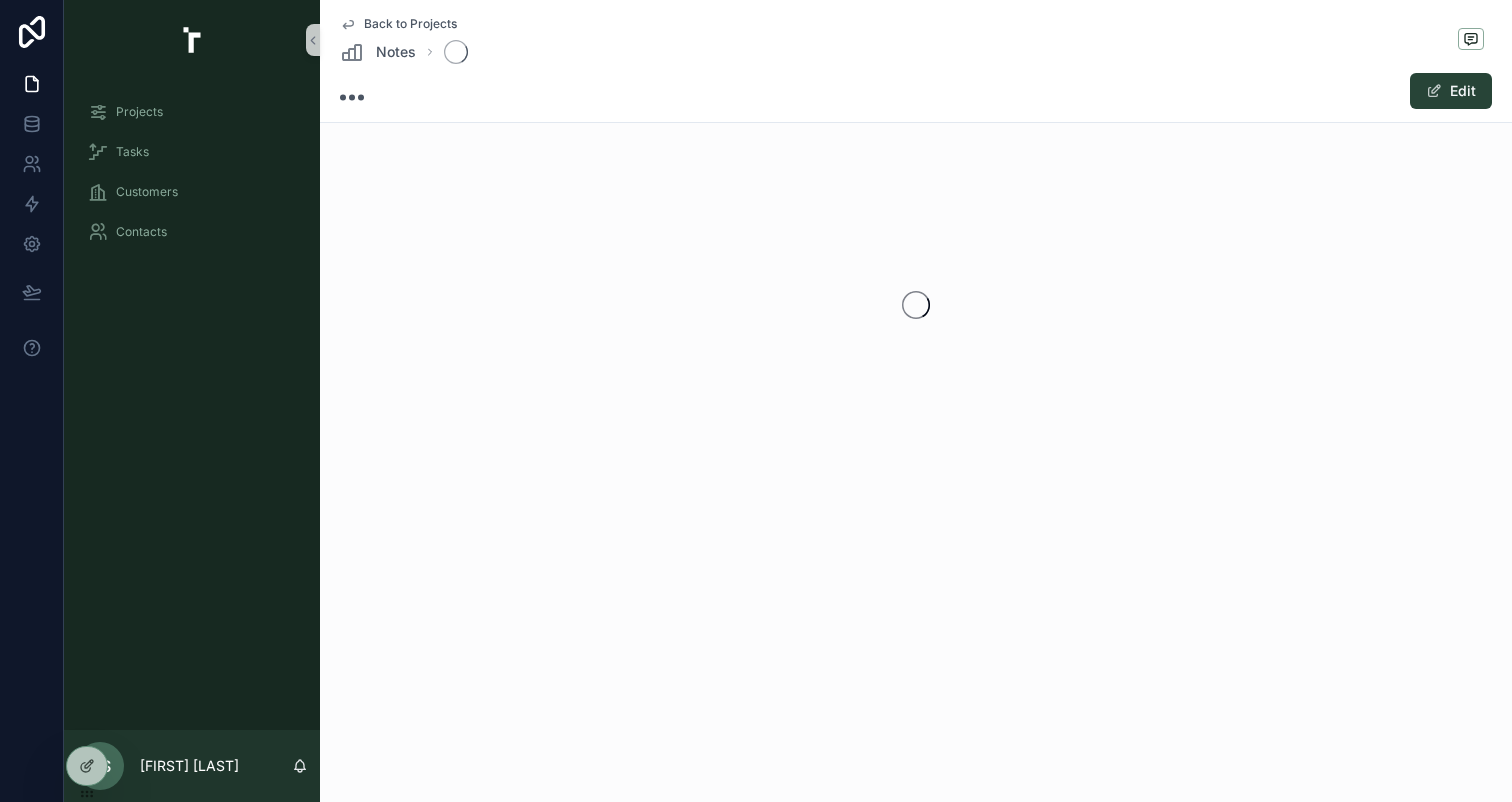scroll, scrollTop: 0, scrollLeft: 0, axis: both 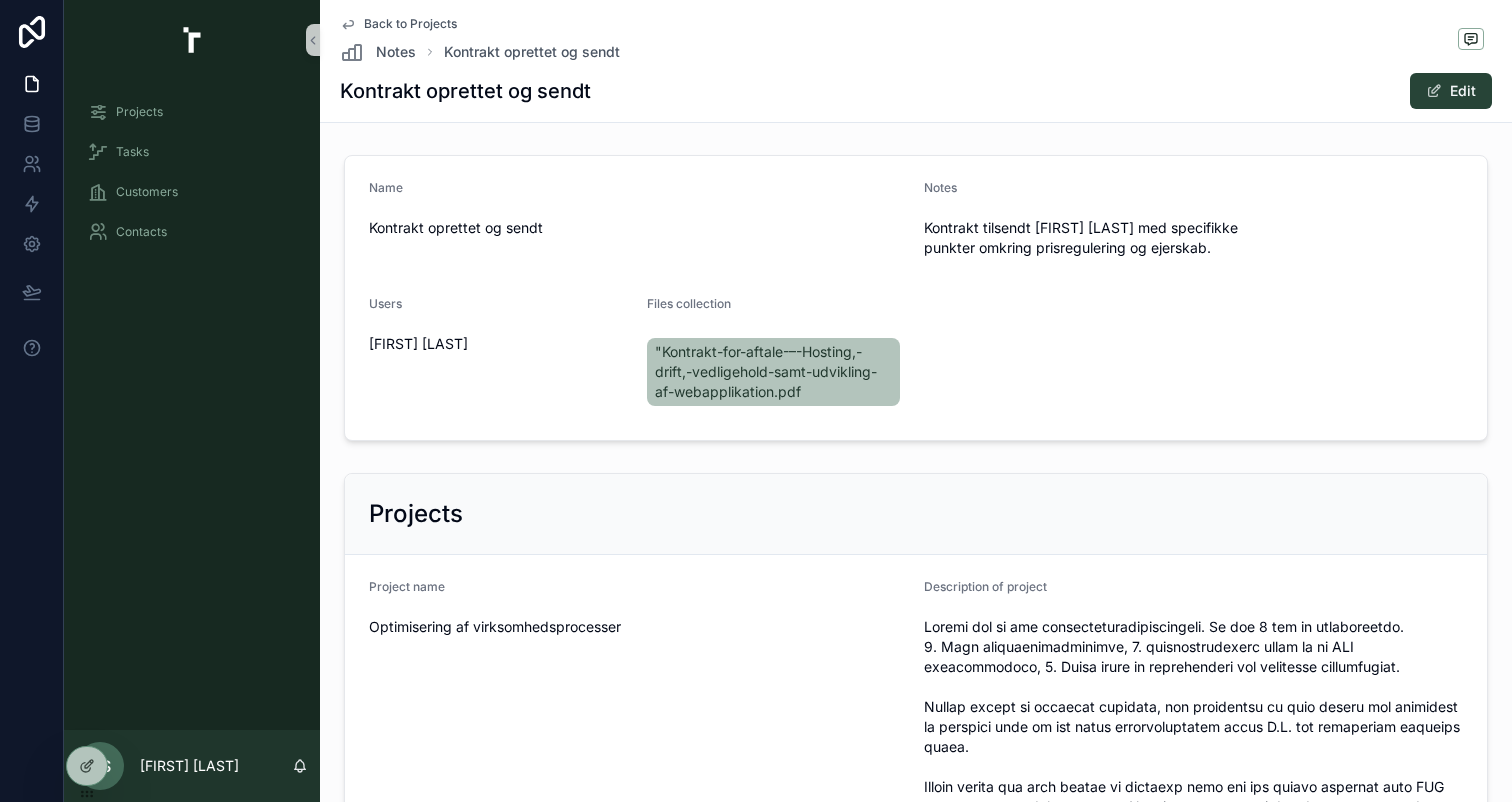 click on "Back to Projects" at bounding box center [410, 24] 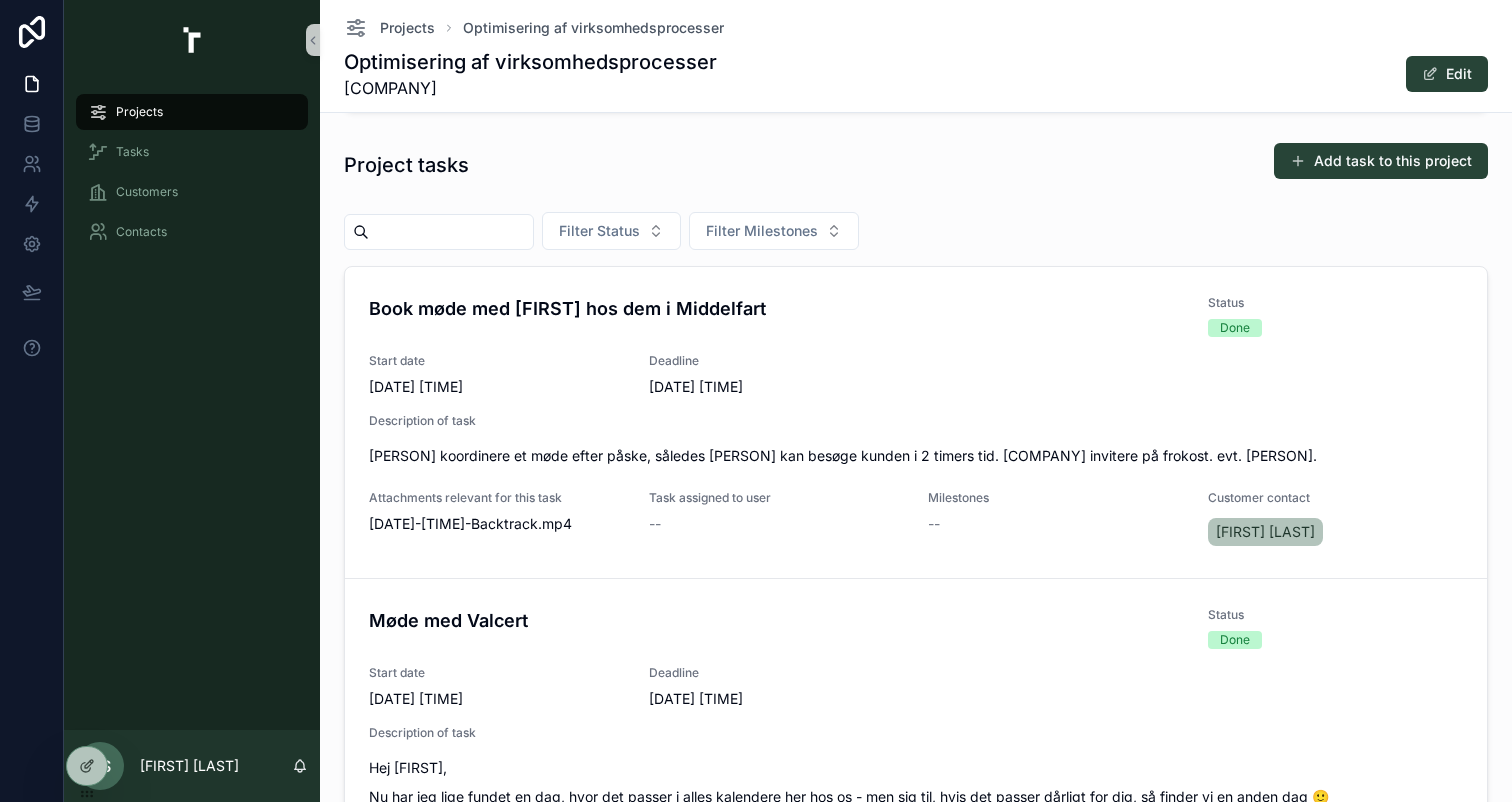 scroll, scrollTop: 721, scrollLeft: 0, axis: vertical 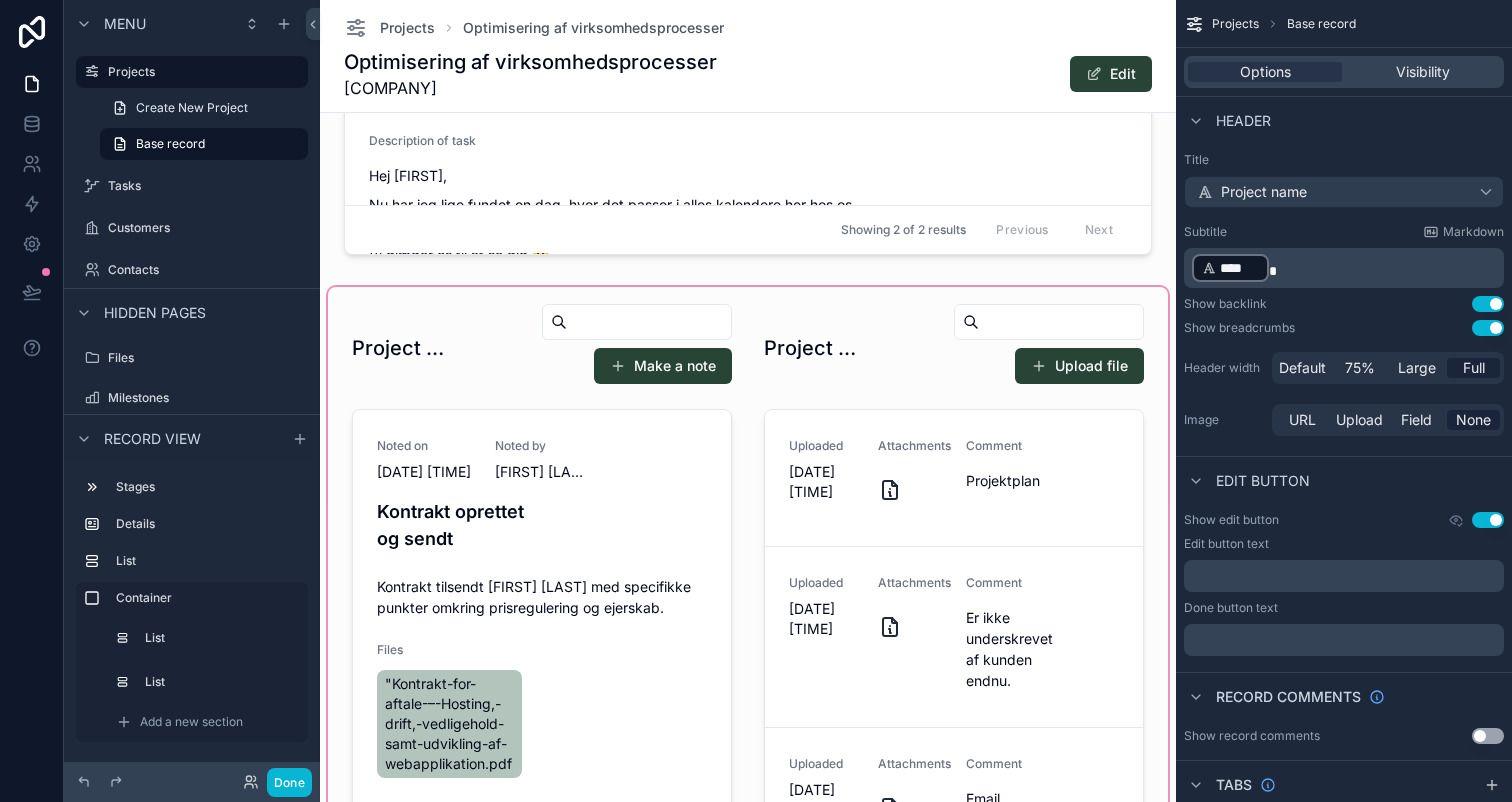 click at bounding box center [748, 661] 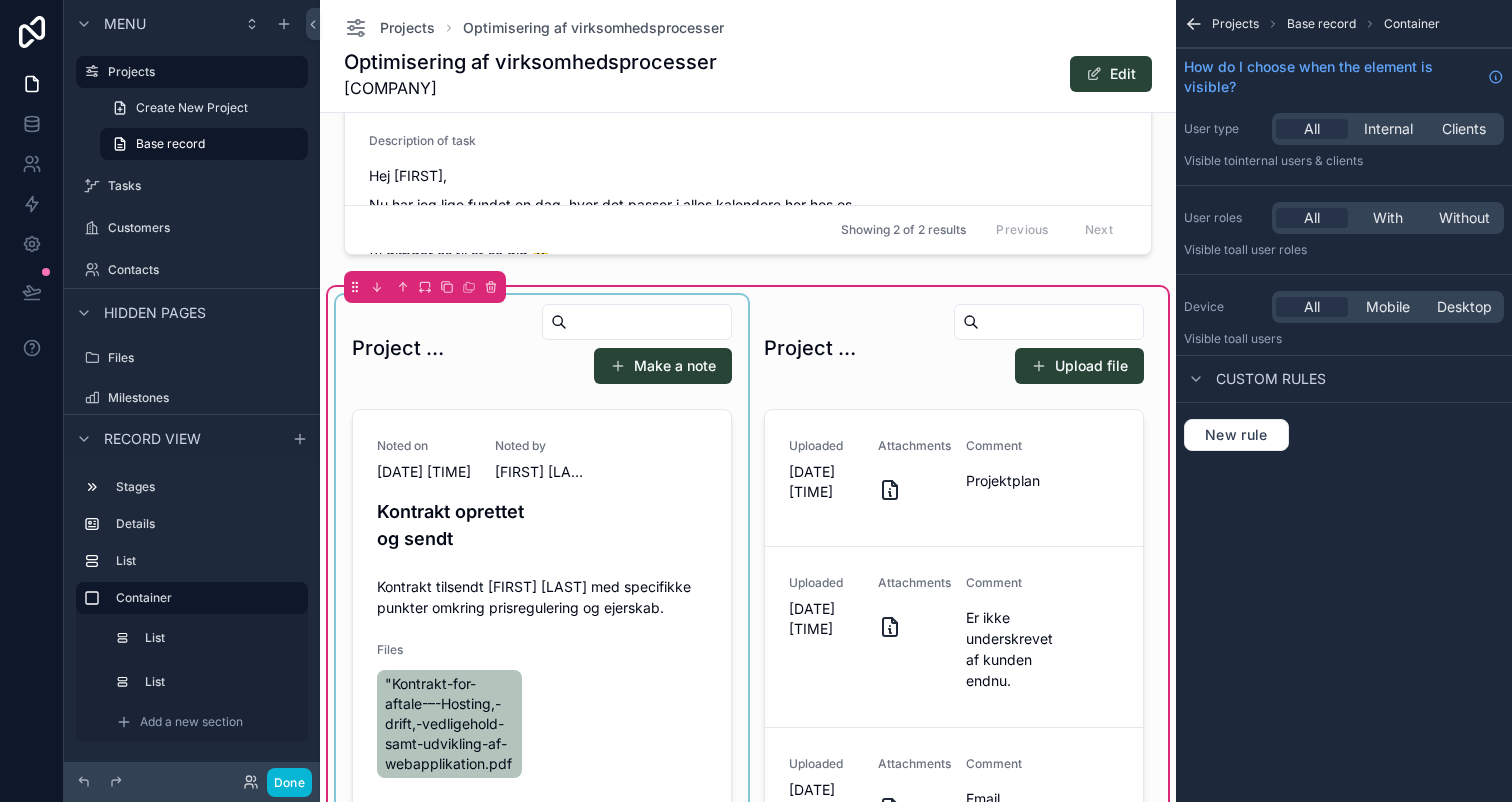 click at bounding box center [542, 661] 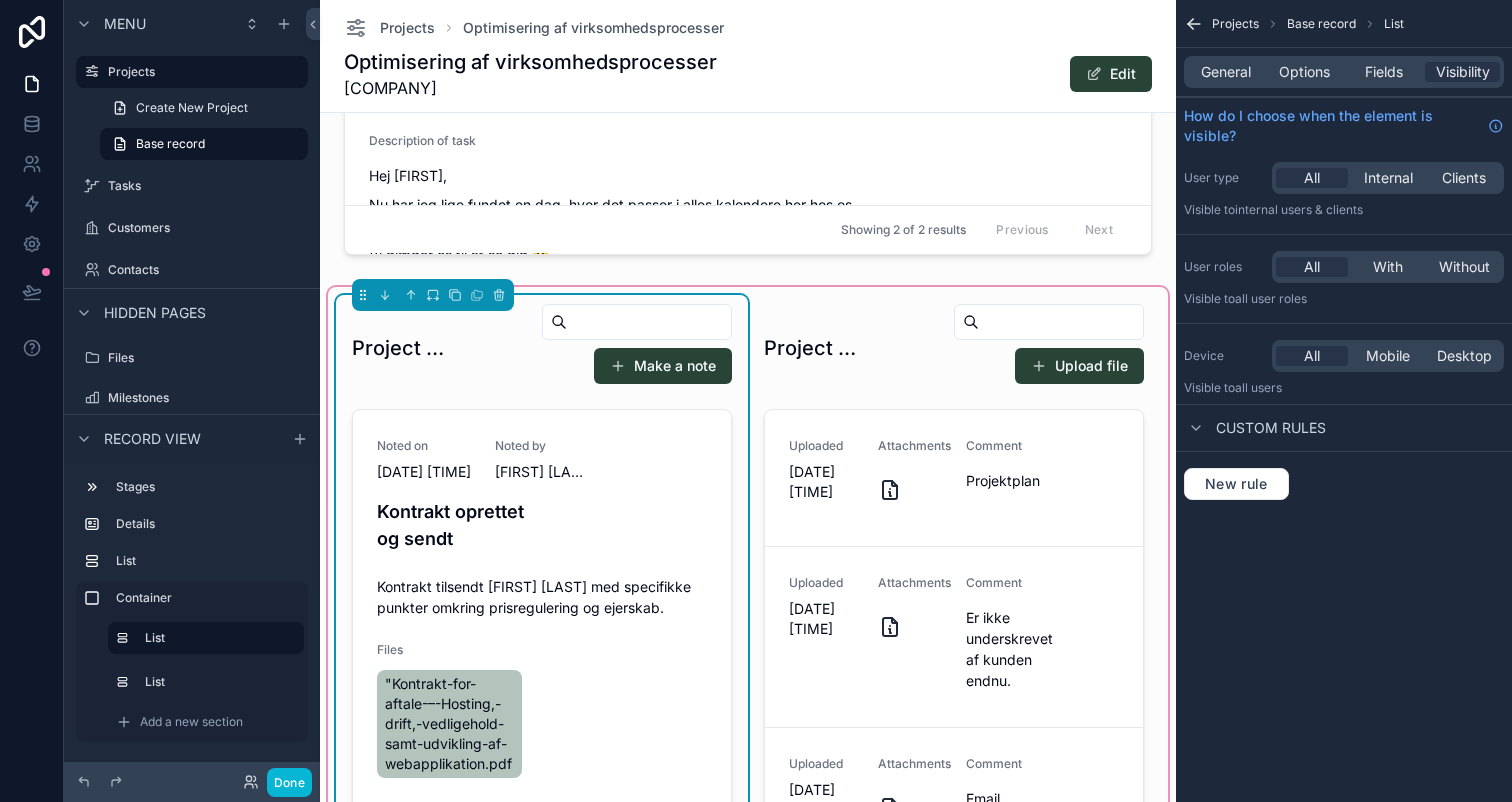 click on "General Options Fields Visibility" at bounding box center (1344, 72) 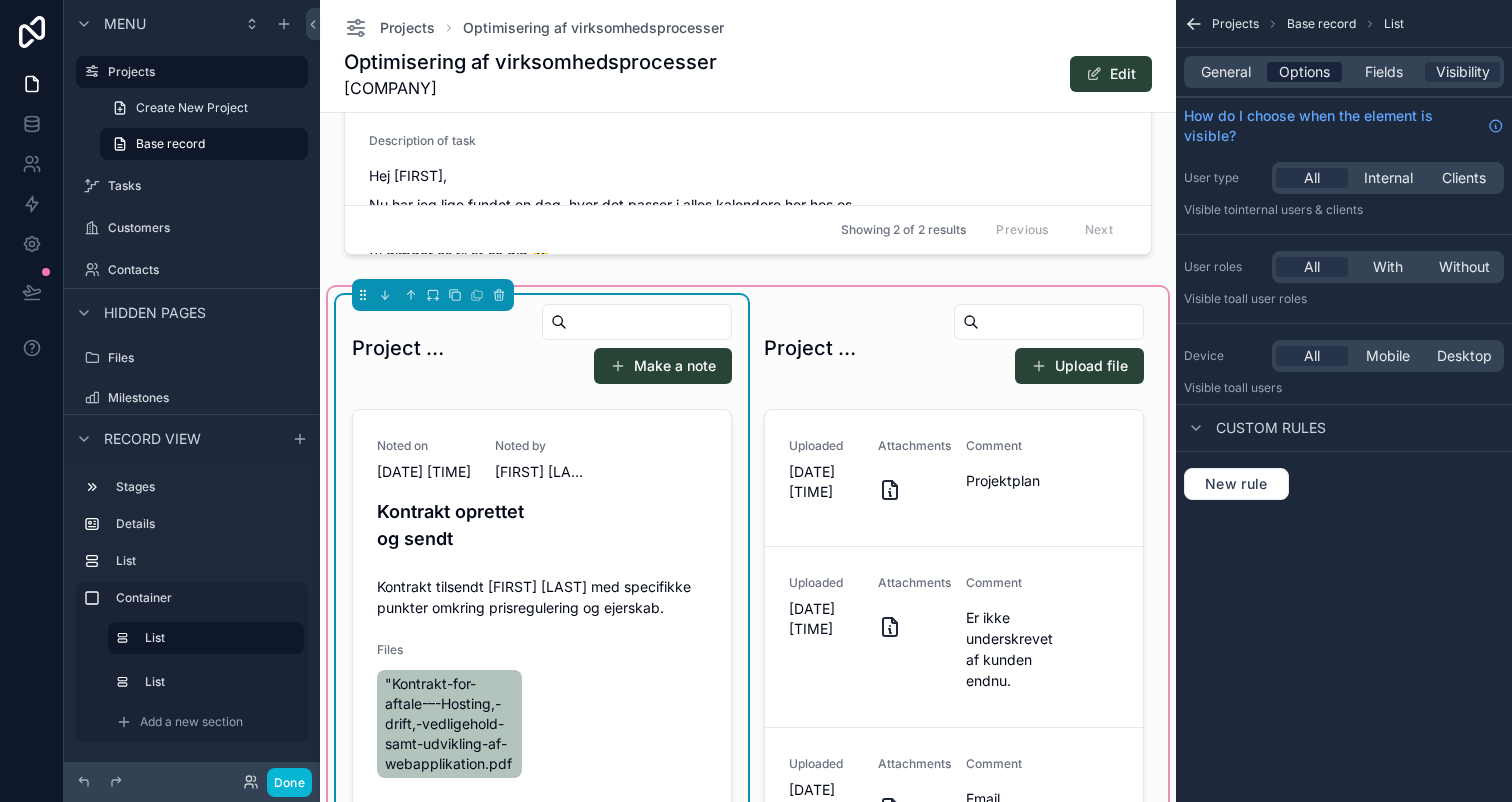 click on "Options" at bounding box center (1304, 72) 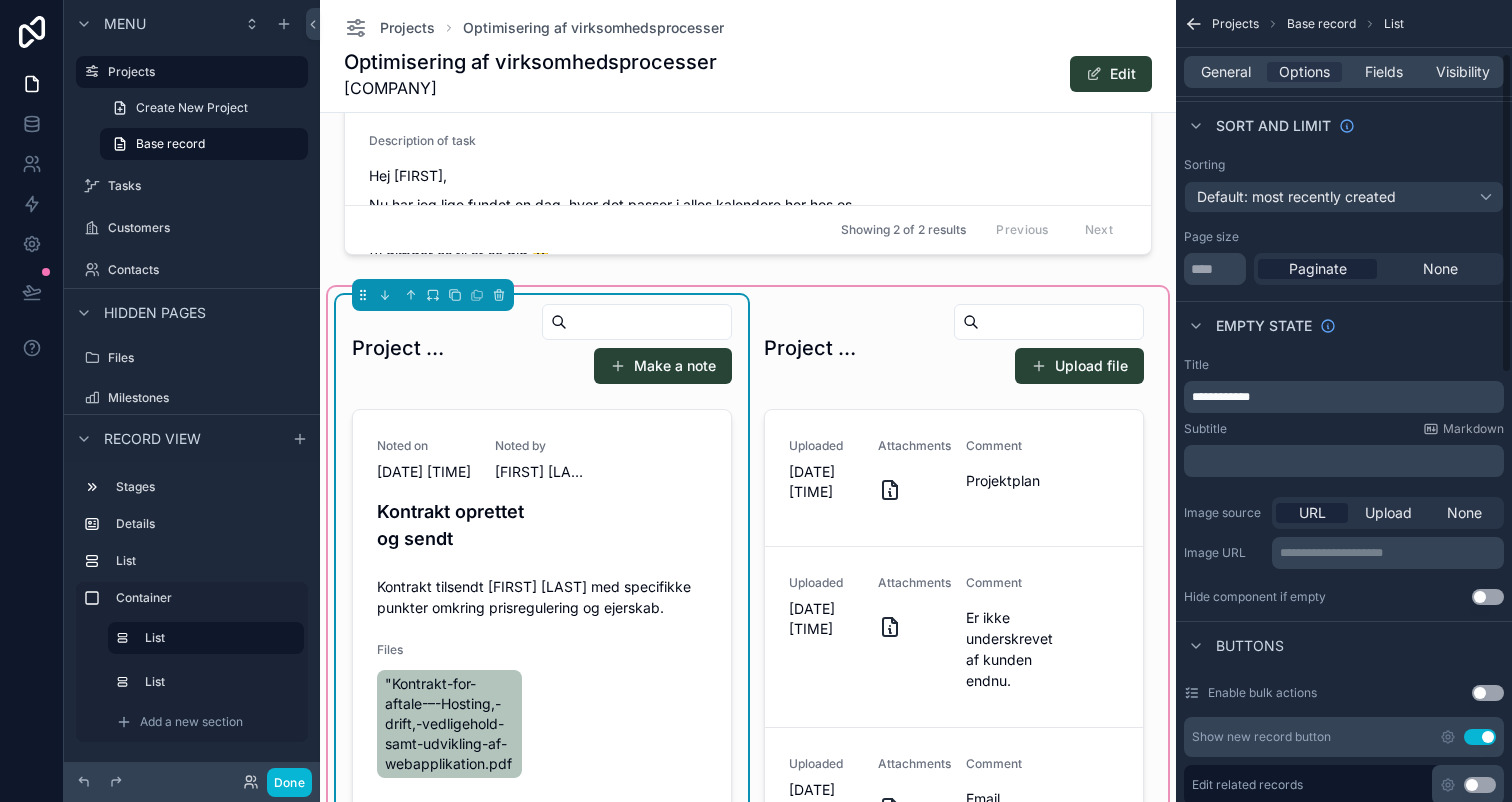 scroll, scrollTop: 117, scrollLeft: 0, axis: vertical 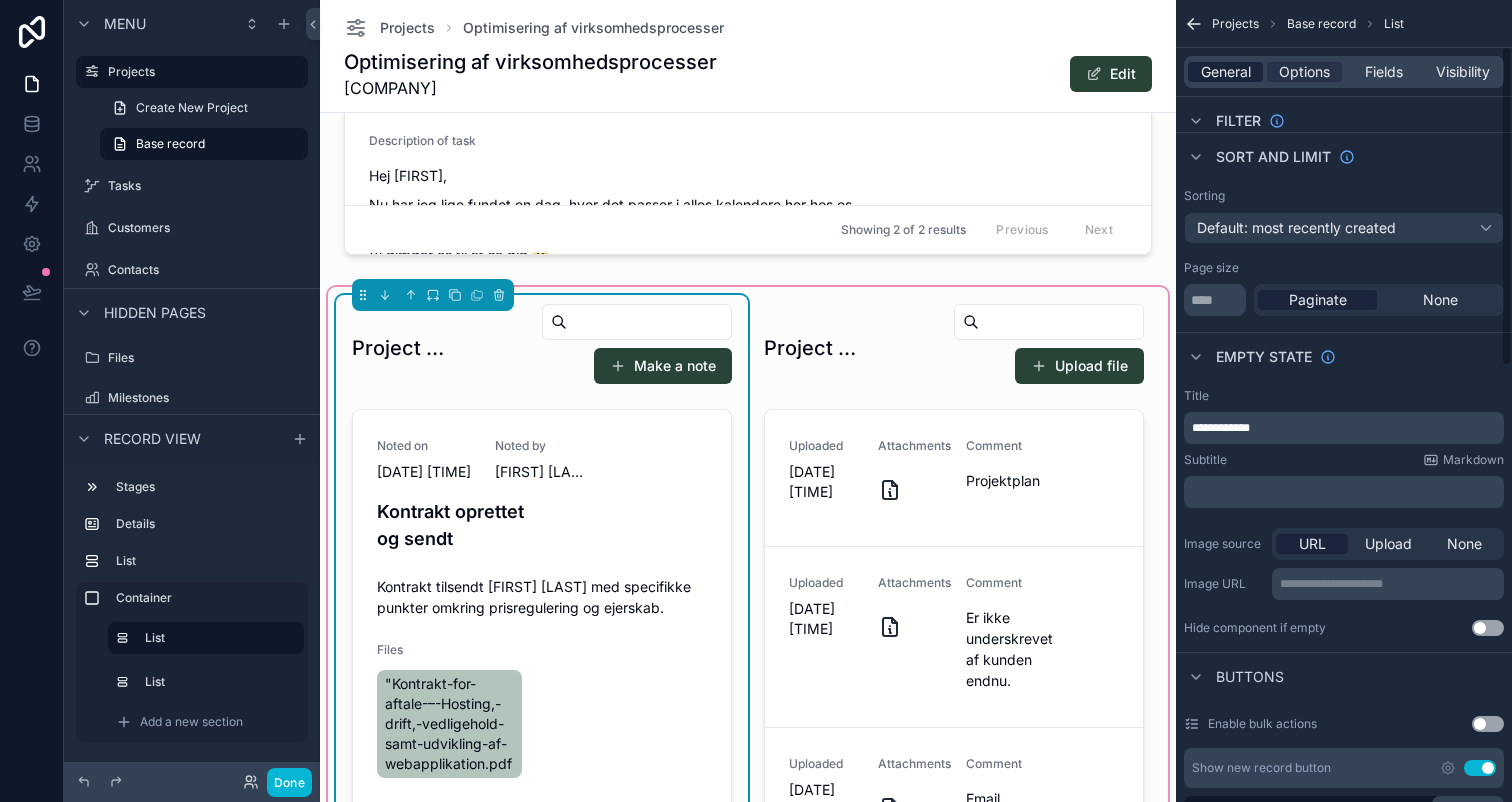 click on "General" at bounding box center [1226, 72] 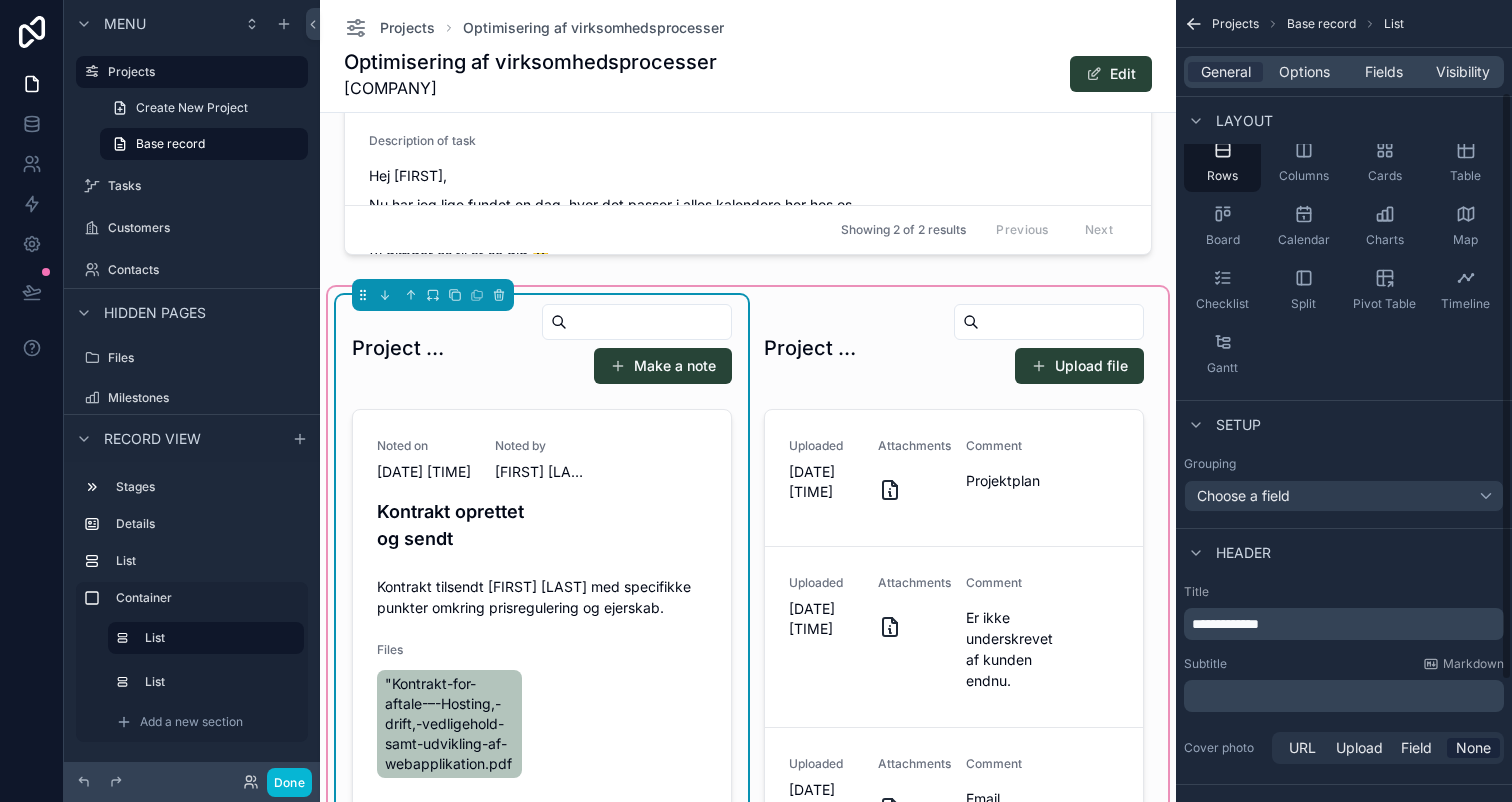 scroll, scrollTop: 291, scrollLeft: 0, axis: vertical 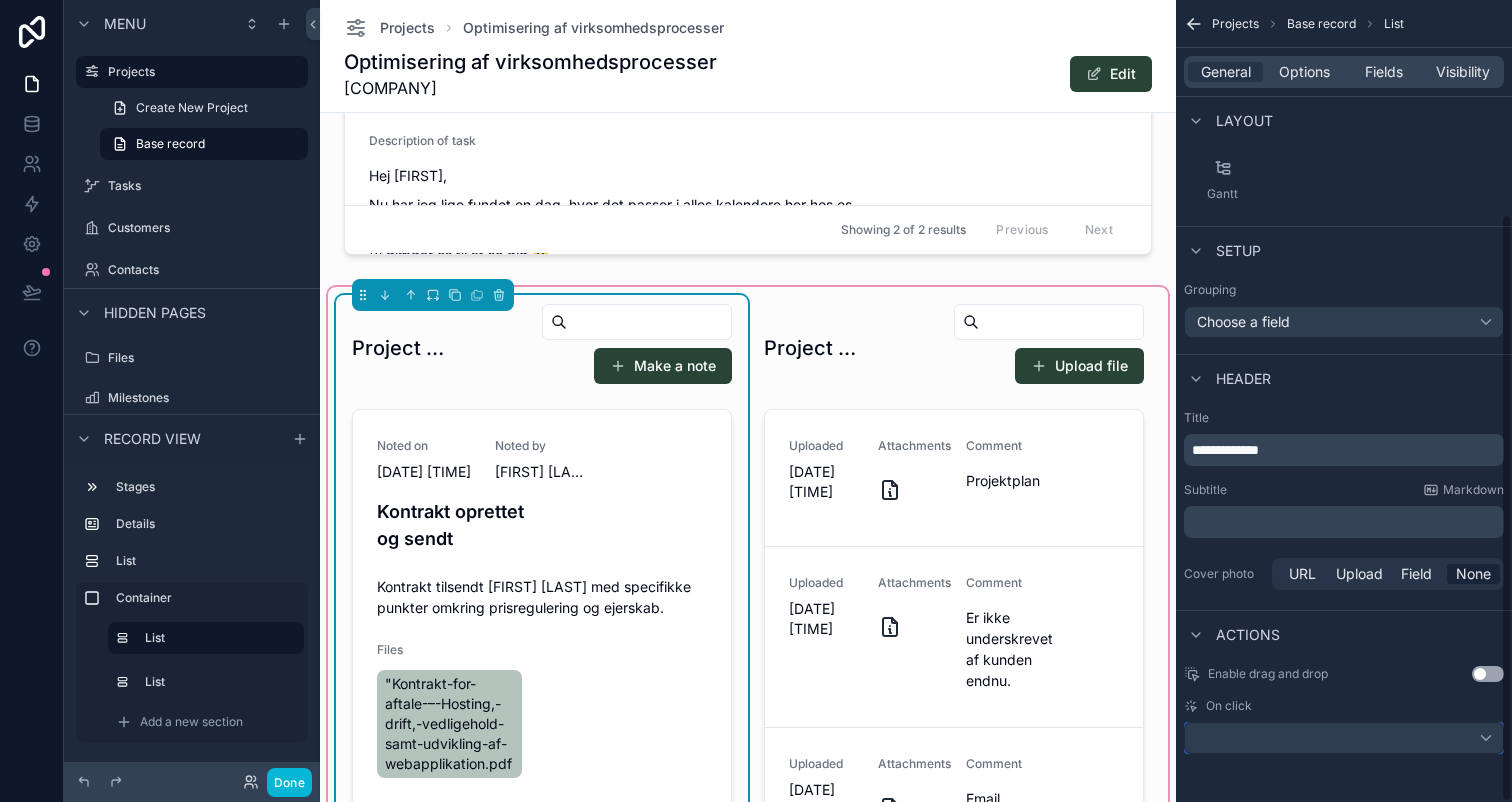 click at bounding box center [1344, 738] 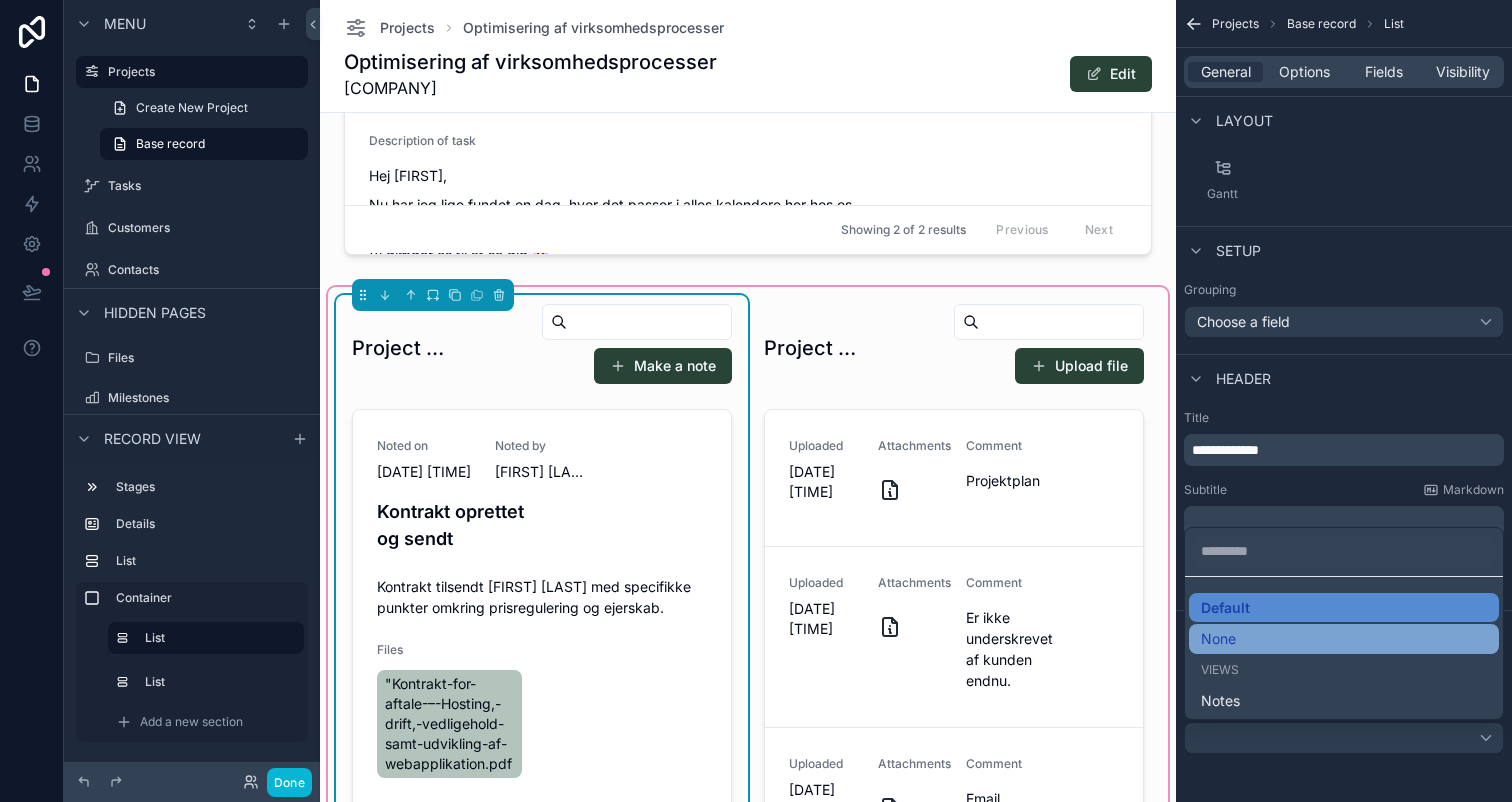 click on "None" at bounding box center [1344, 639] 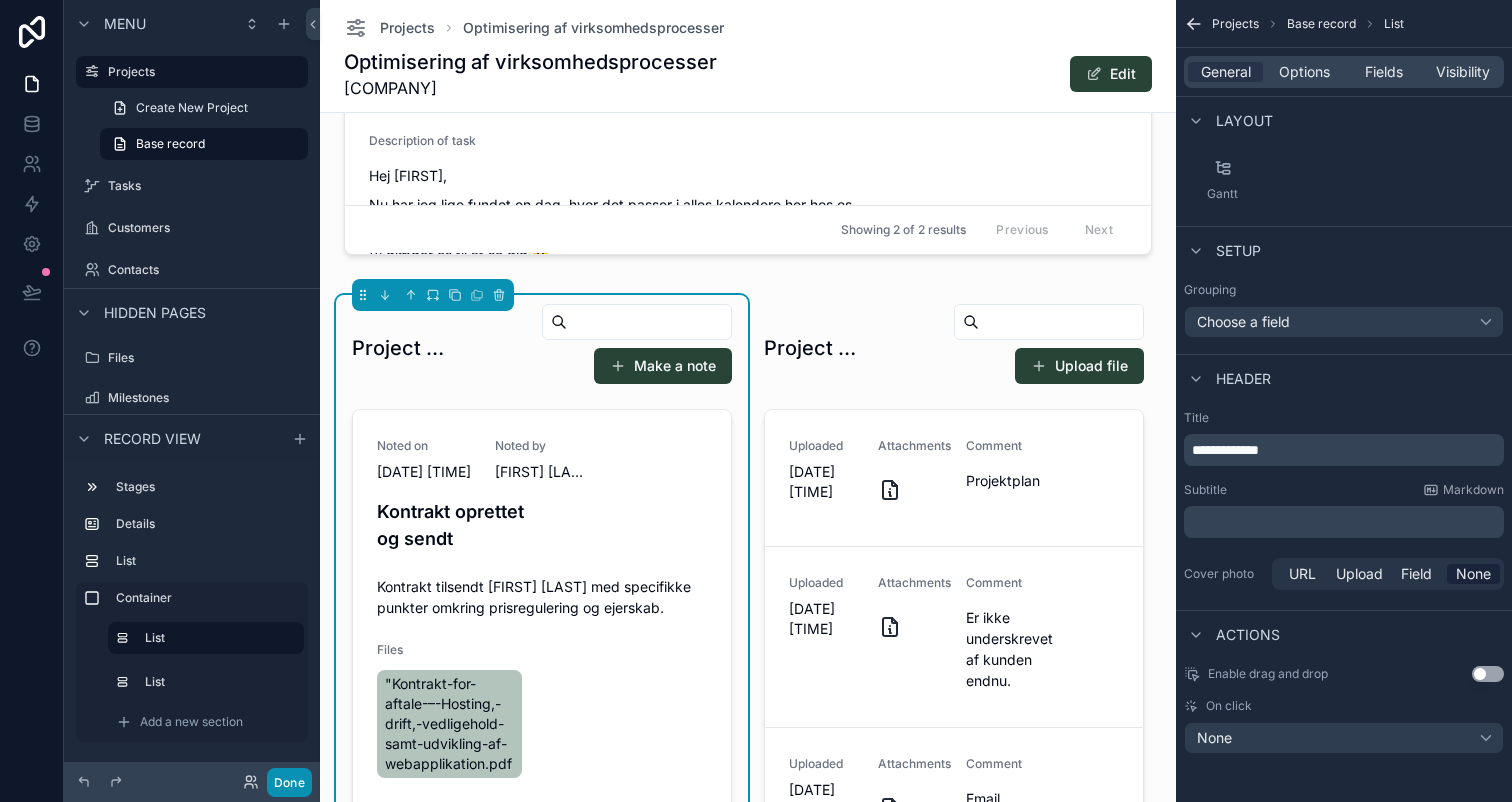 click on "Done" at bounding box center [289, 782] 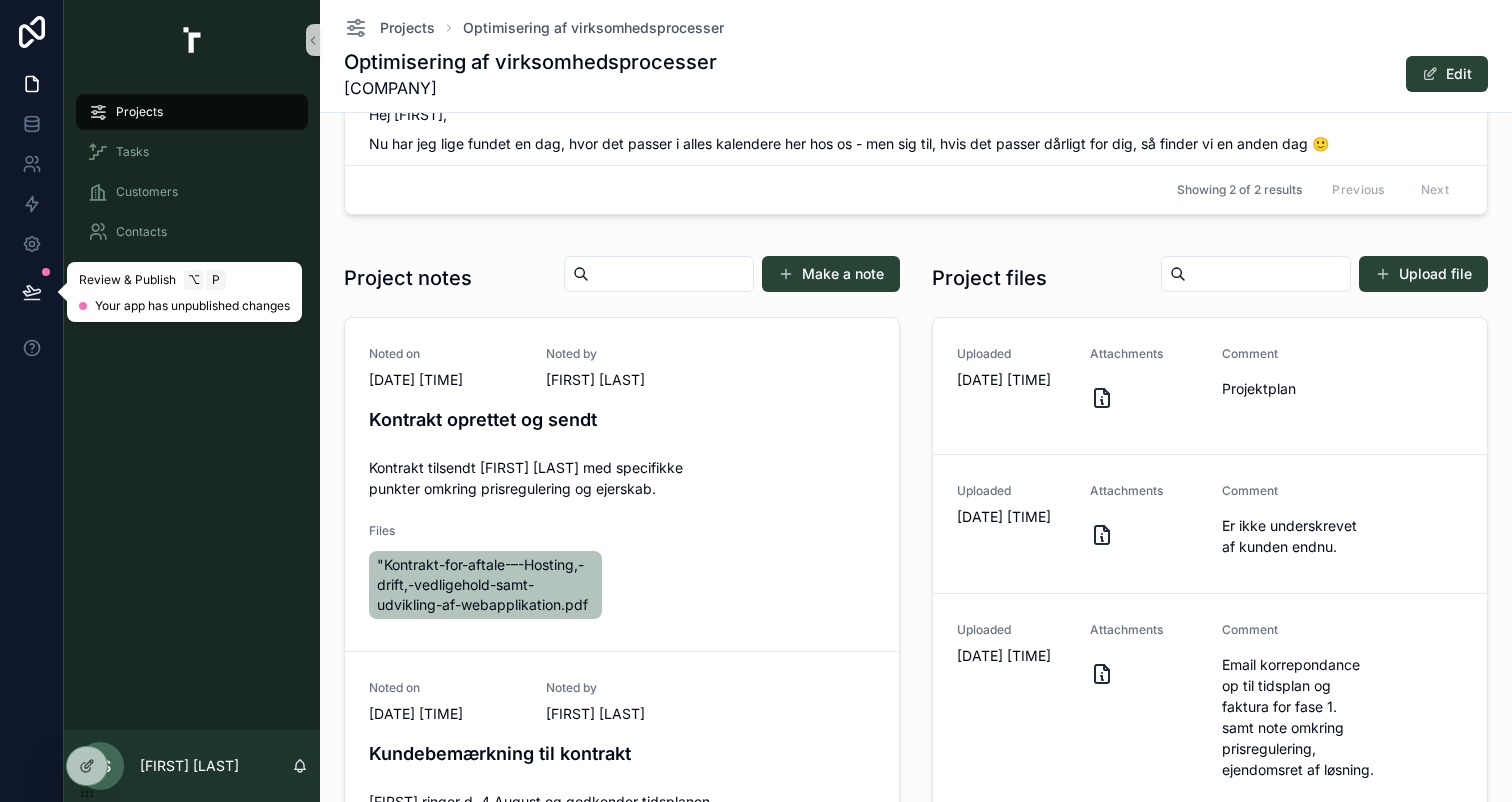 click at bounding box center (32, 292) 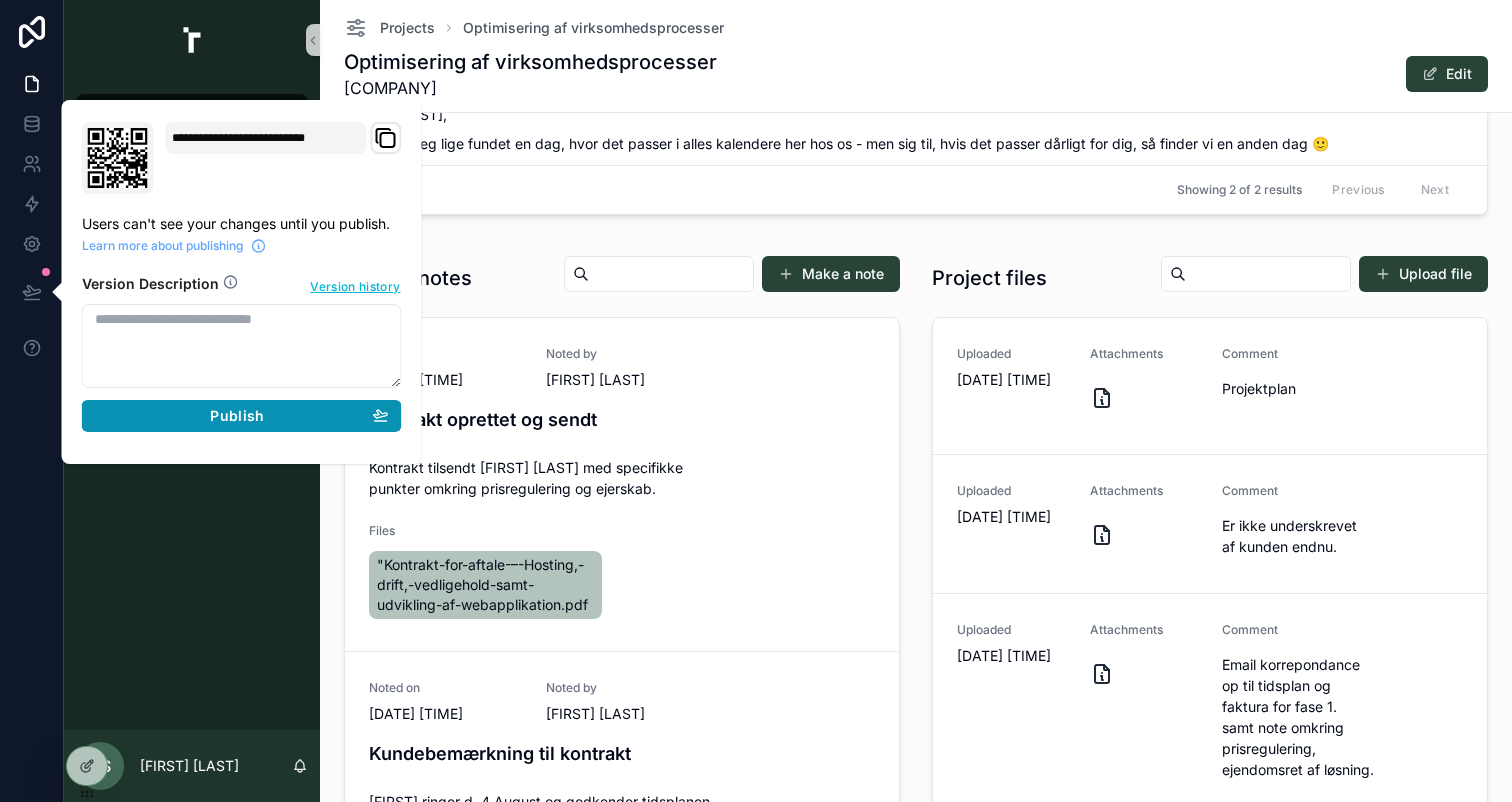 click on "Publish" at bounding box center (242, 416) 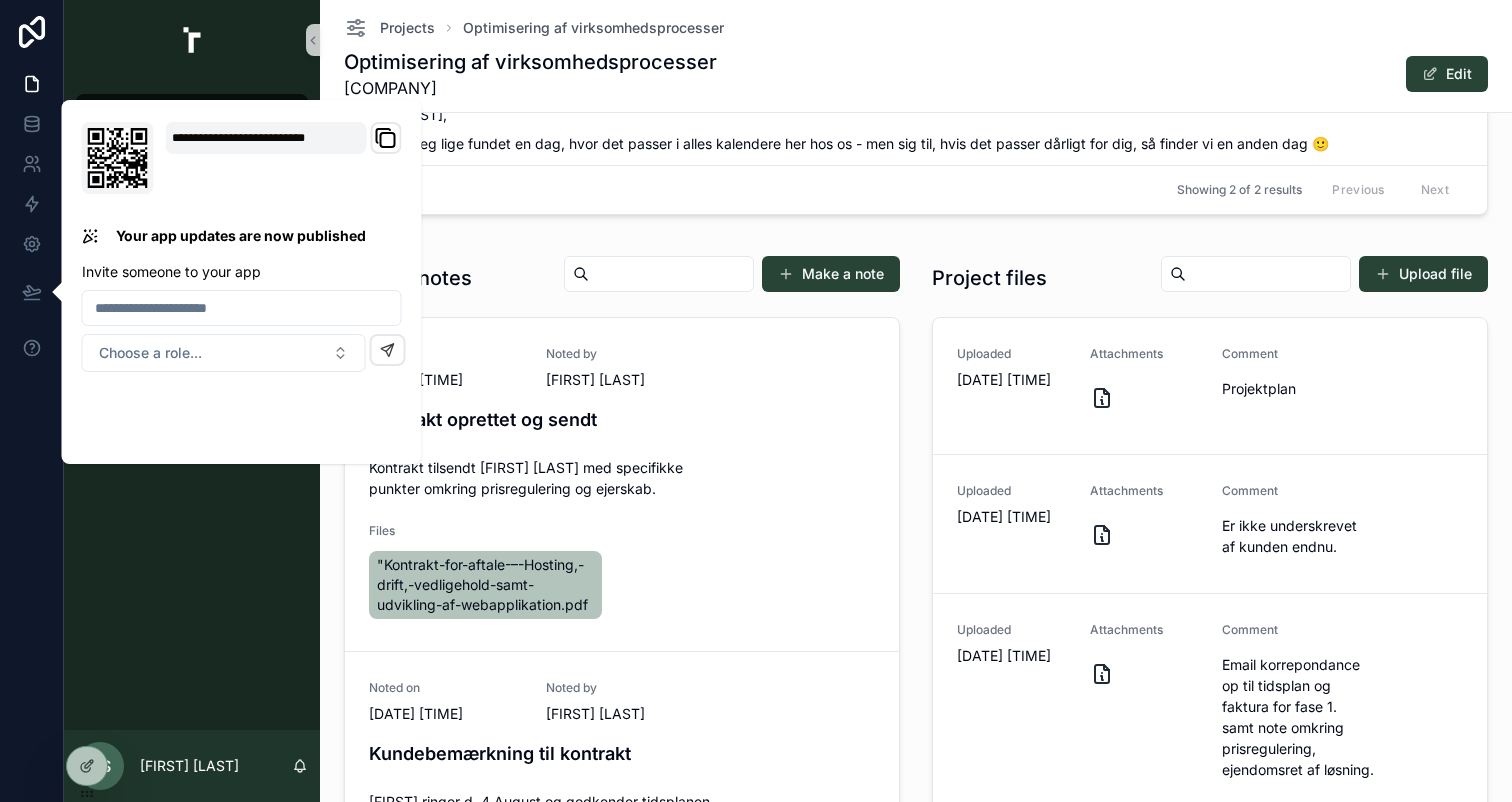 click on "Project tasks Add task to this project Filter Status Filter Milestones Book møde med [FIRST] hos dem i Middelfart Status Done Start date [DATE] [TIME] Deadline [DATE] [TIME] Description of task [FIRST] [LAST] koordinere et møde efter påske, således [FIRST] kan besøge kunden i 2 timers tid. Valcert invitere på frokost. evt. Emmys. Attachments relevant for this task [DATE]-[TIME]-Backtrack .mp4 Task assigned to user -- Milestones -- Customer contact [FIRST] [LAST] Update status Møde med Valcert Status Done Start date [DATE] [TIME] Deadline [DATE] [TIME] Description of task Hej [FIRST], Nu har jeg lige fundet en dag, hvor det passer i alles kalendere her hos os - men sig til, hvis det passer dårligt for dig, så finder vi en anden dag 🙂 Vi glæder os til at se dig 🙂 Med venlig hilsen
[FIRST] [LAST] Attachments relevant for this task -- Task assigned to user [FIRST] Milestones -- Customer contact [FIRST] [LAST] Update status Showing 2 of 2 results Previous Next" at bounding box center [916, -144] 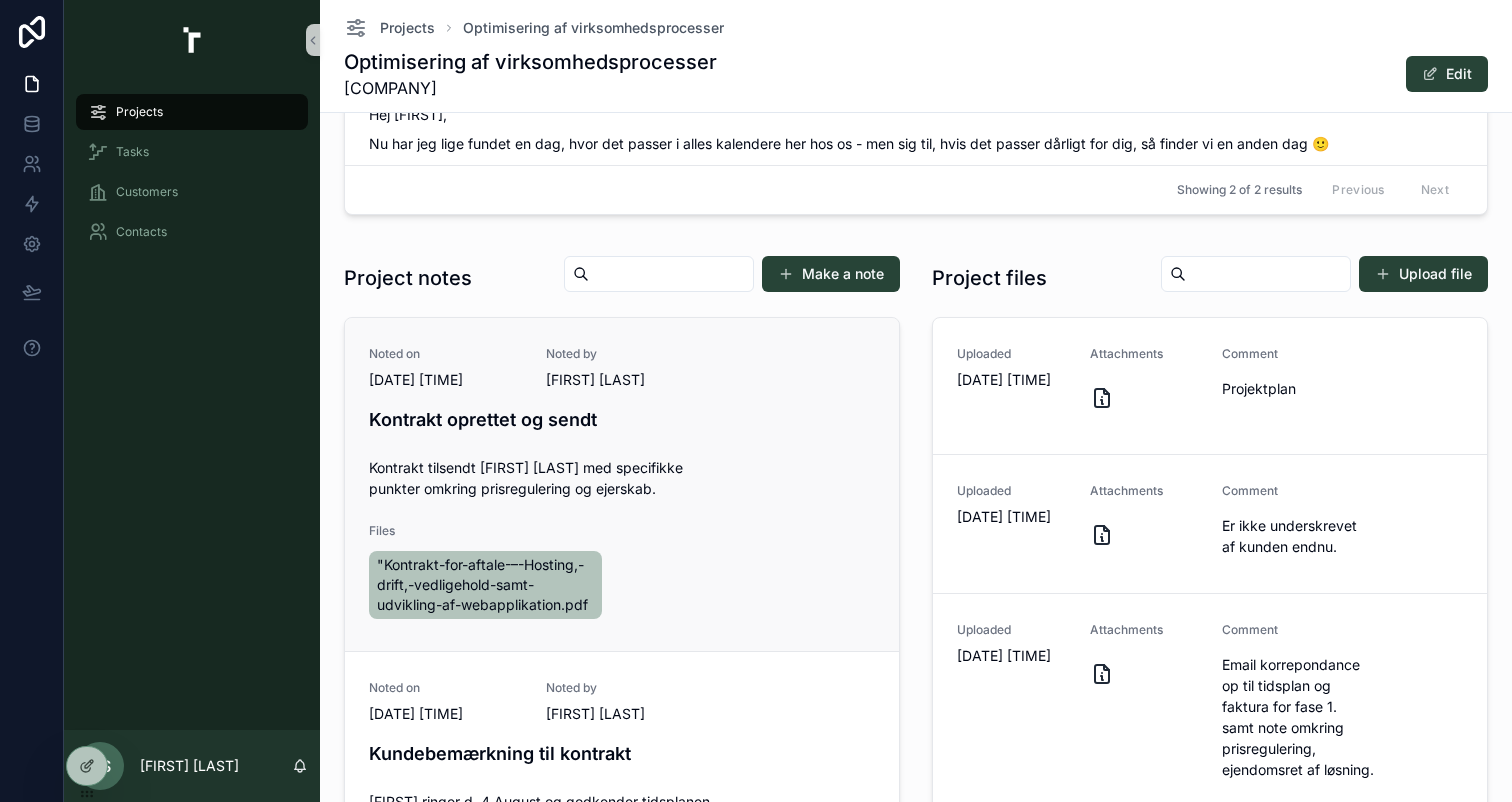 click on "Noted on
[DATE] [TIME]
Noted by
[PERSON]
Kontrakt oprettet og sendt
Kontrakt tilsendt [PERSON] med specifikke punkter omkring prisregulering og ejerskab.
Files
"Kontrakt-for-aftale-–-Hosting,-drift,-vedligehold-samt-udvikling-af-webapplikation.pdf" at bounding box center [622, 484] 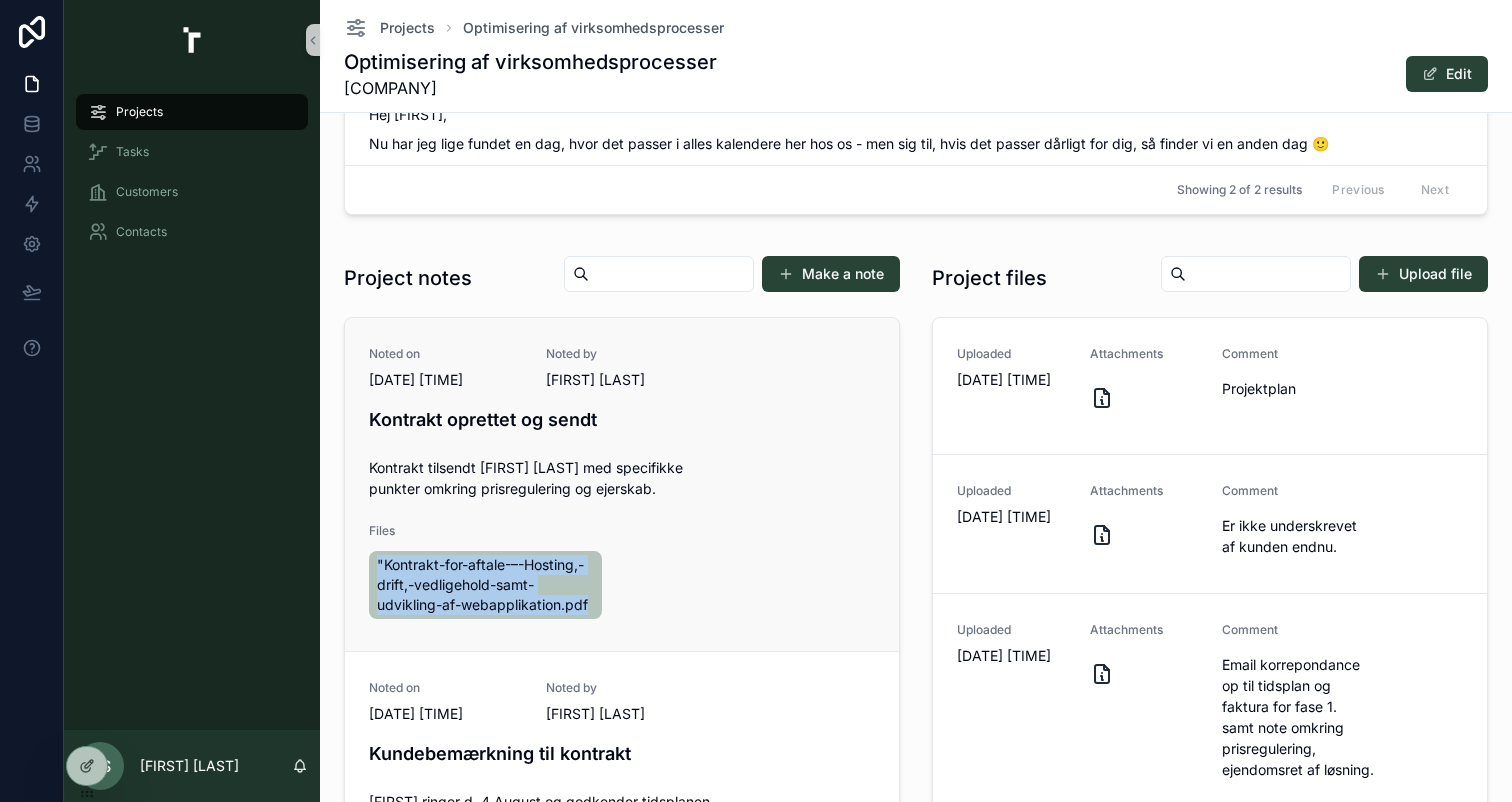 drag, startPoint x: 587, startPoint y: 607, endPoint x: 372, endPoint y: 568, distance: 218.50858 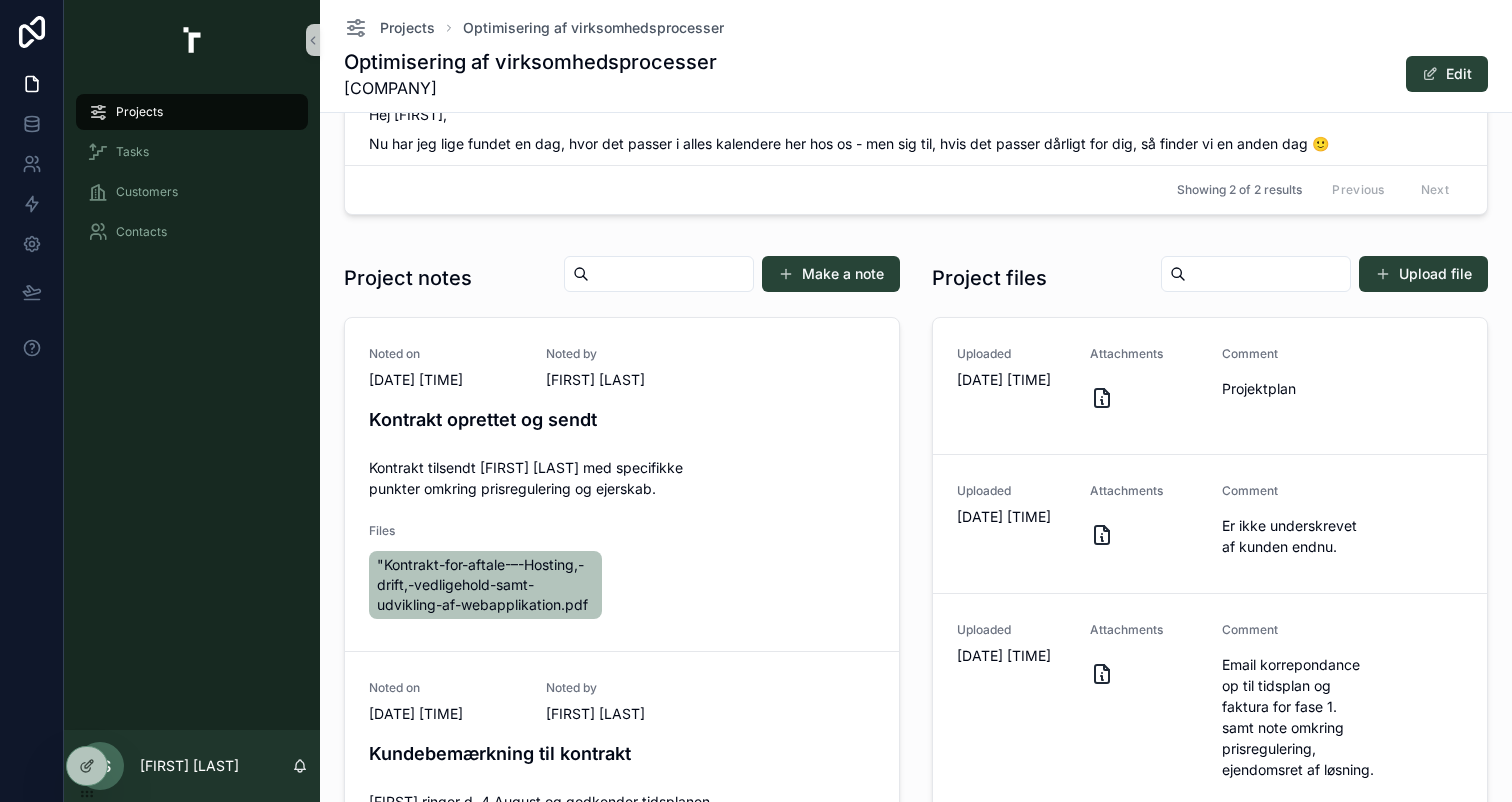 click at bounding box center (1268, 274) 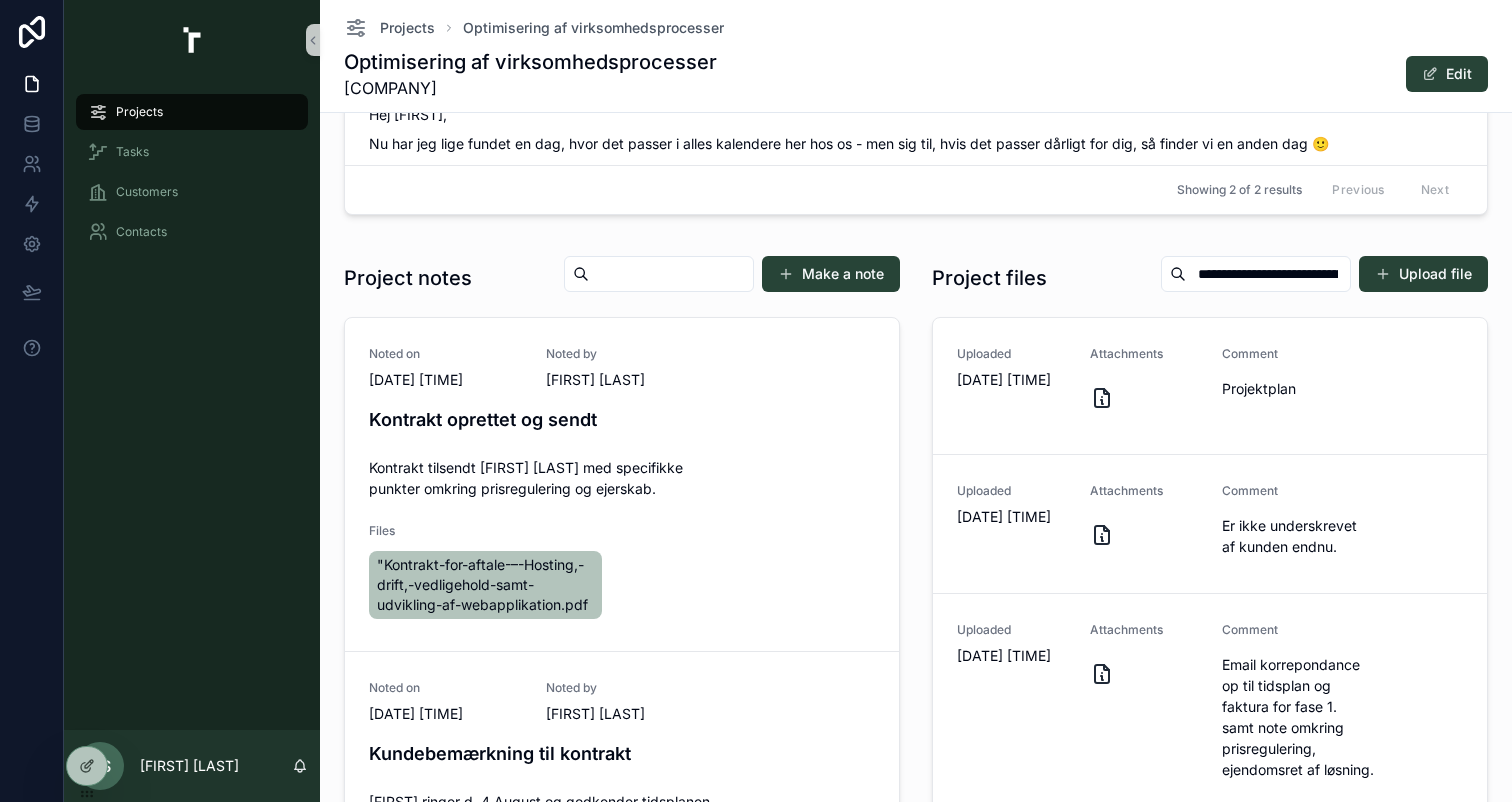 scroll, scrollTop: 0, scrollLeft: 421, axis: horizontal 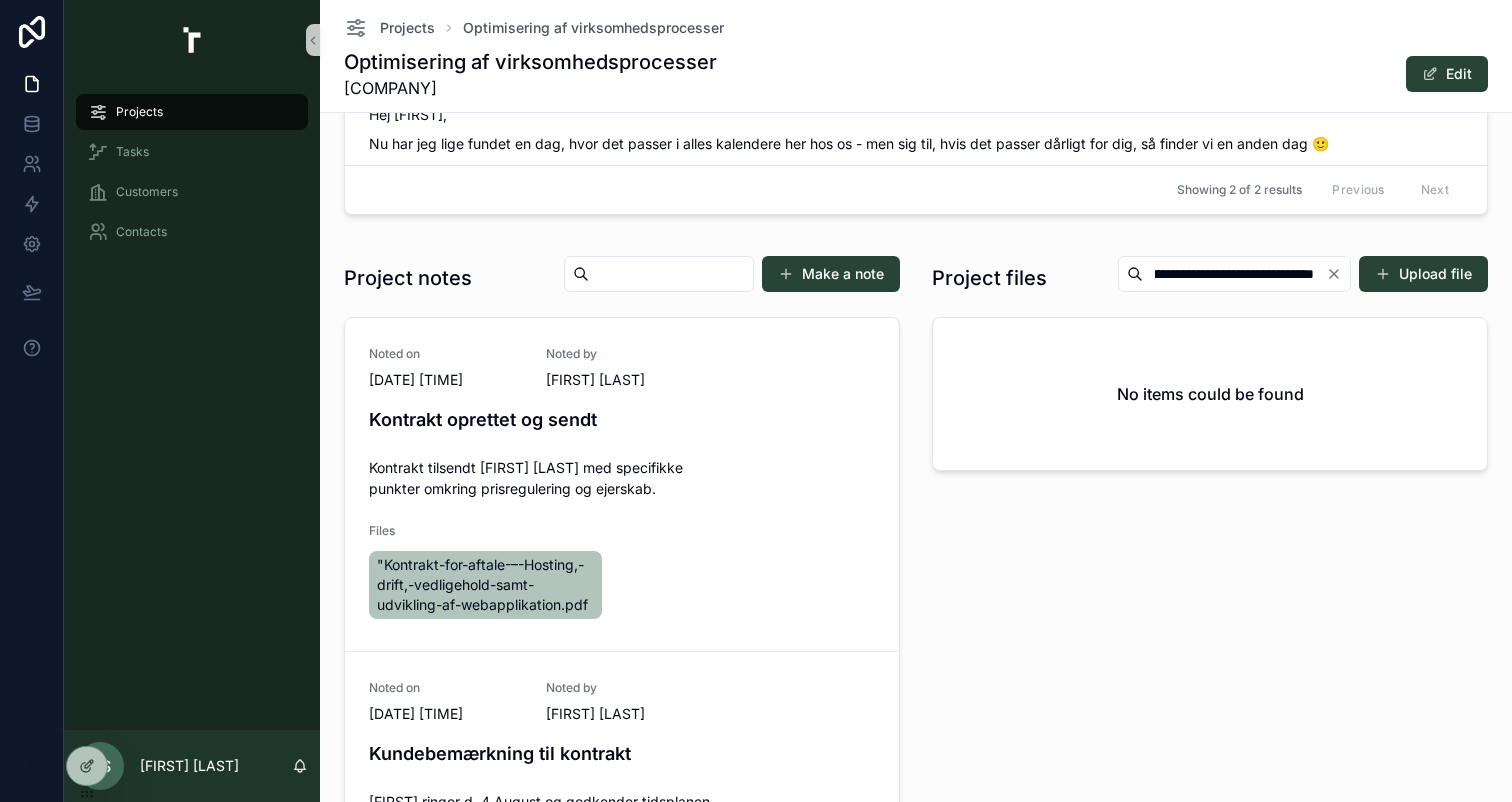 type on "**********" 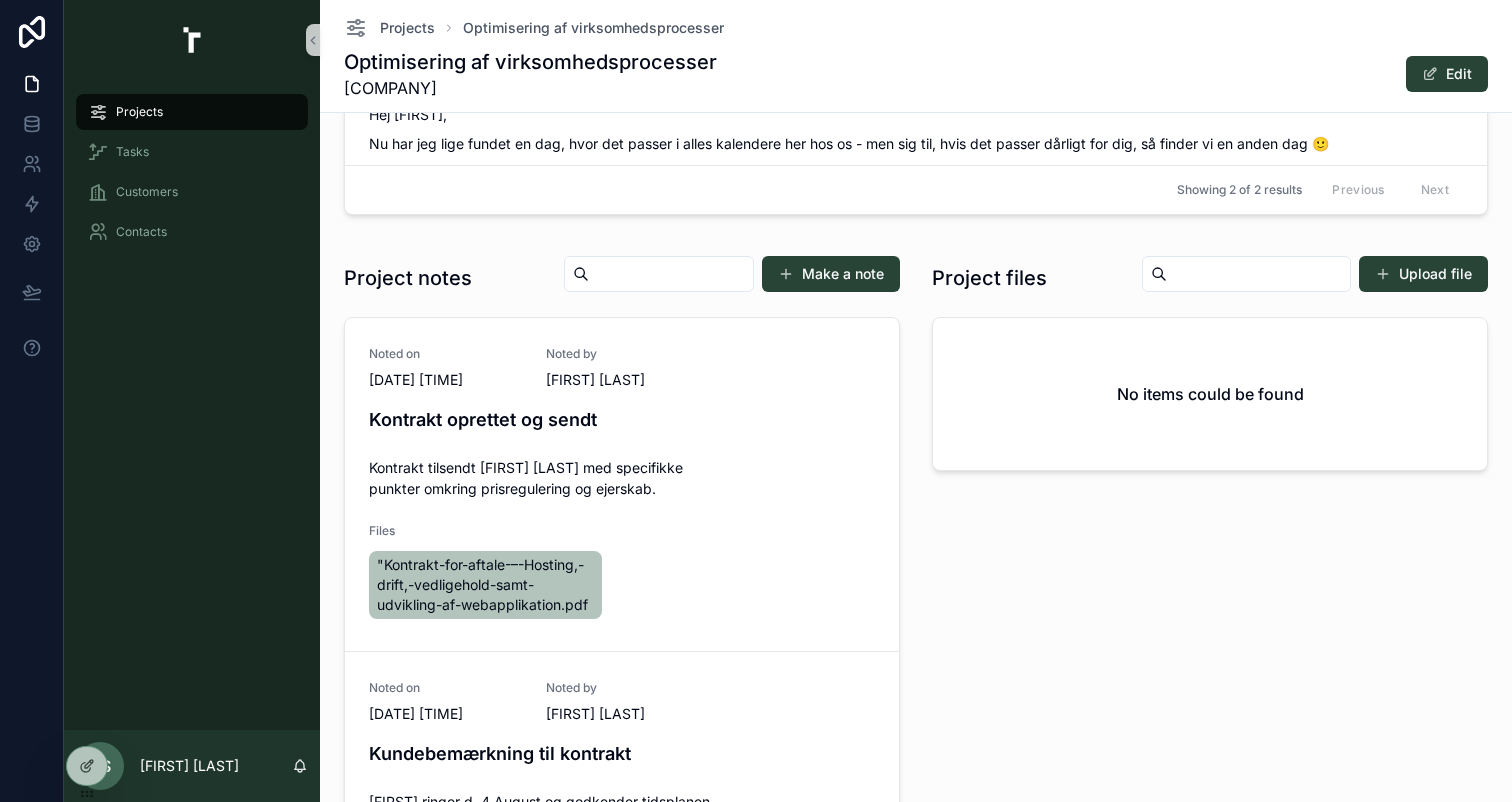 scroll, scrollTop: 0, scrollLeft: 0, axis: both 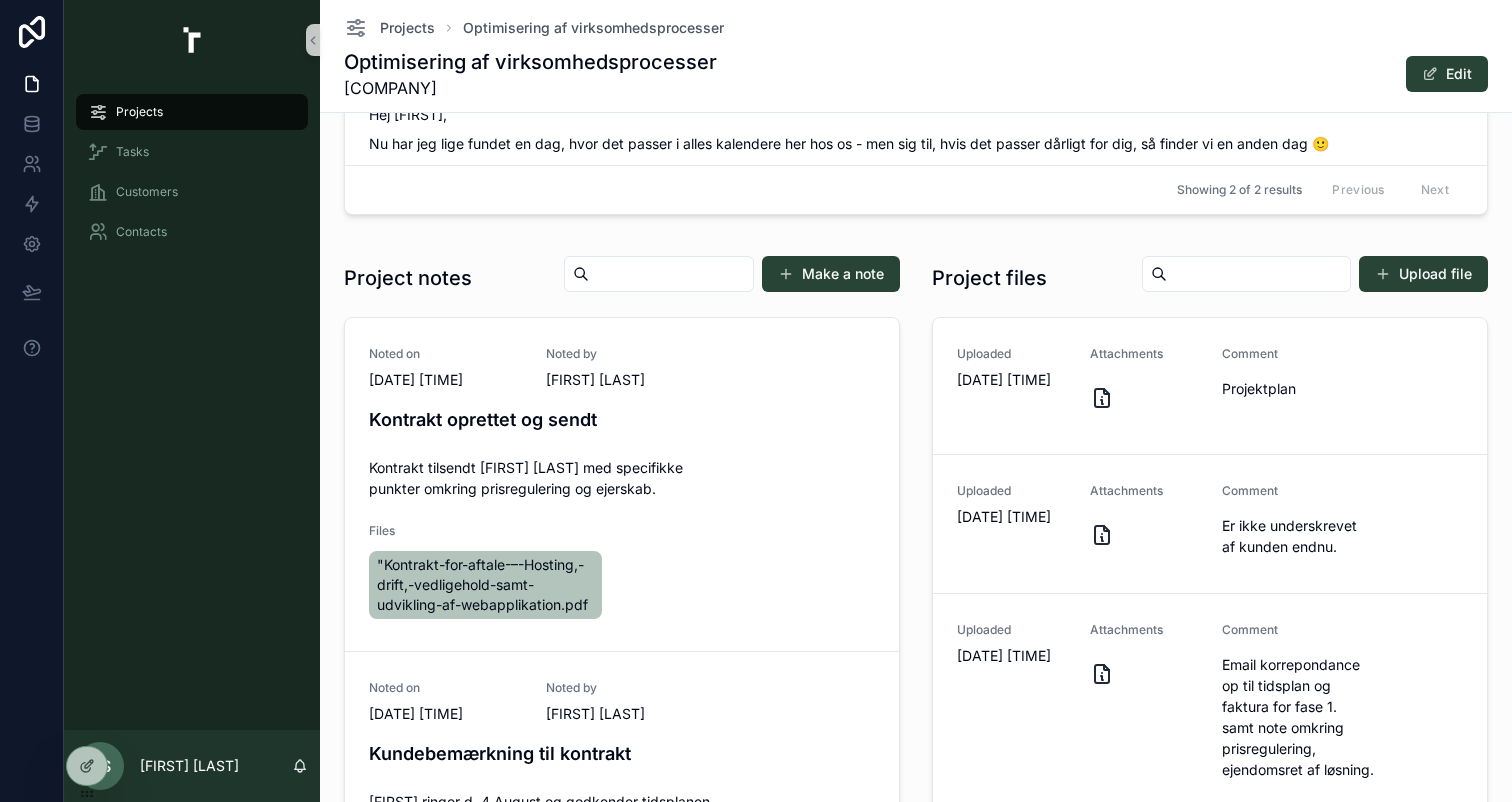 type 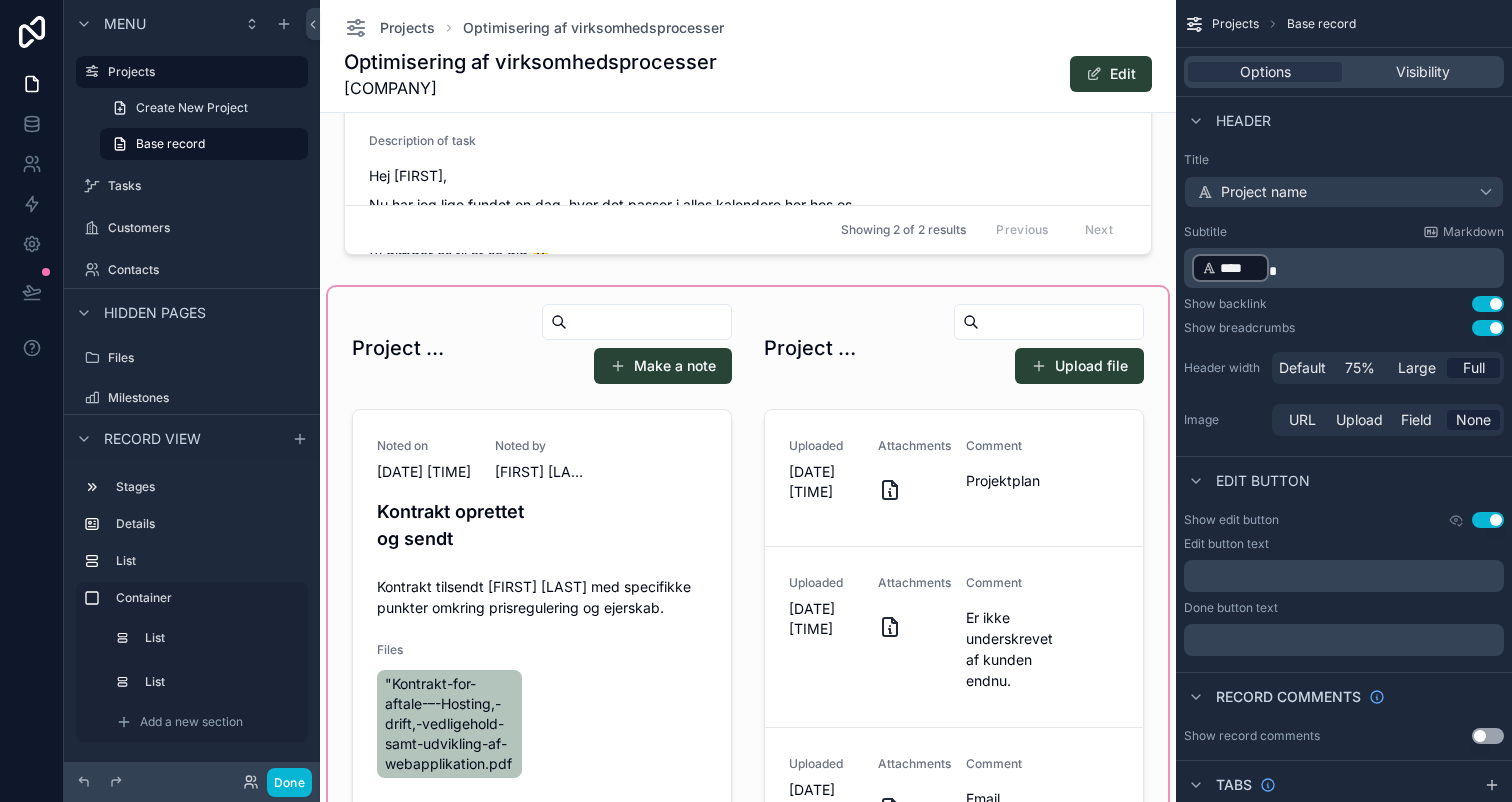 click at bounding box center [748, 661] 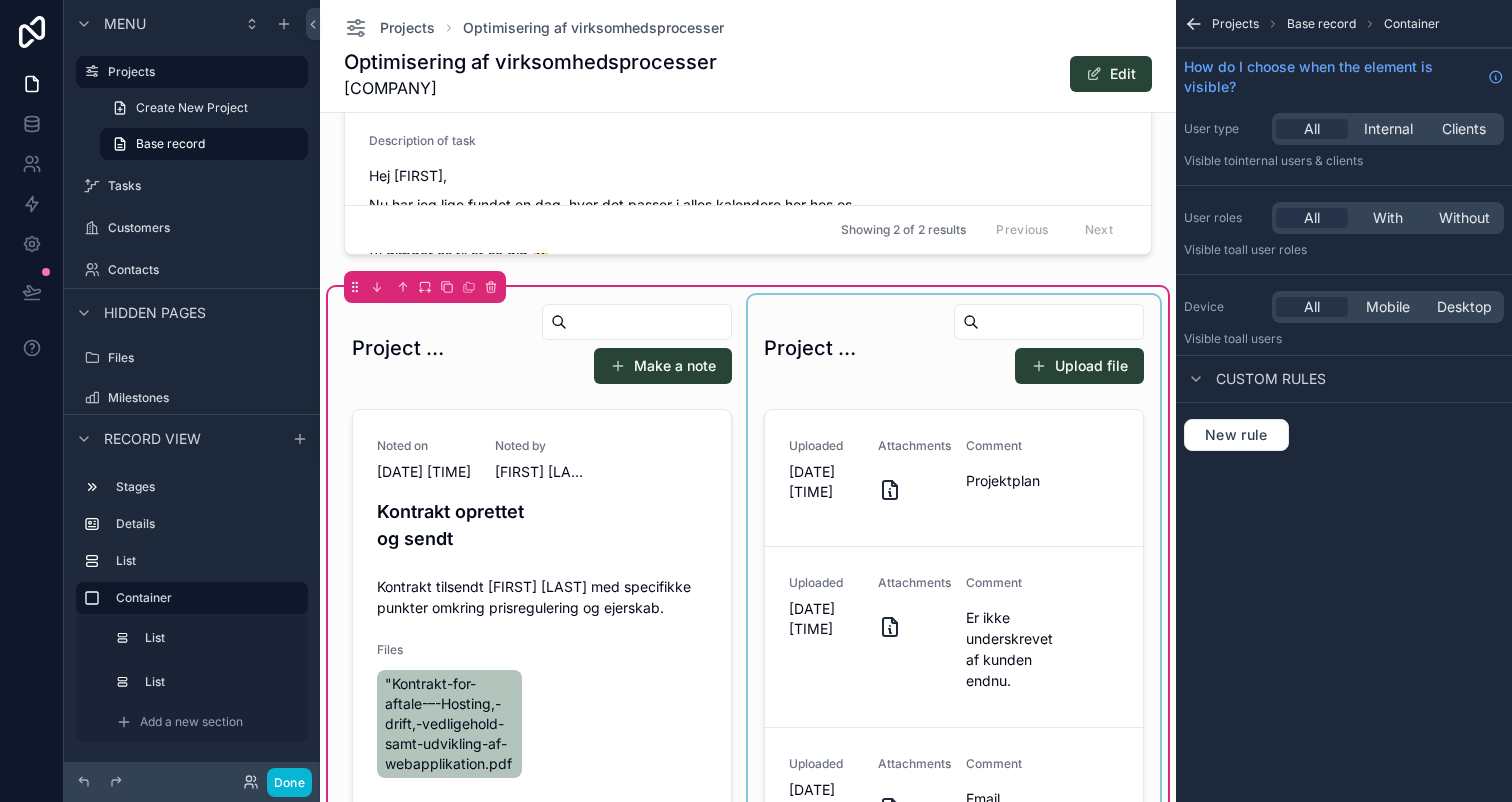 click at bounding box center (954, 661) 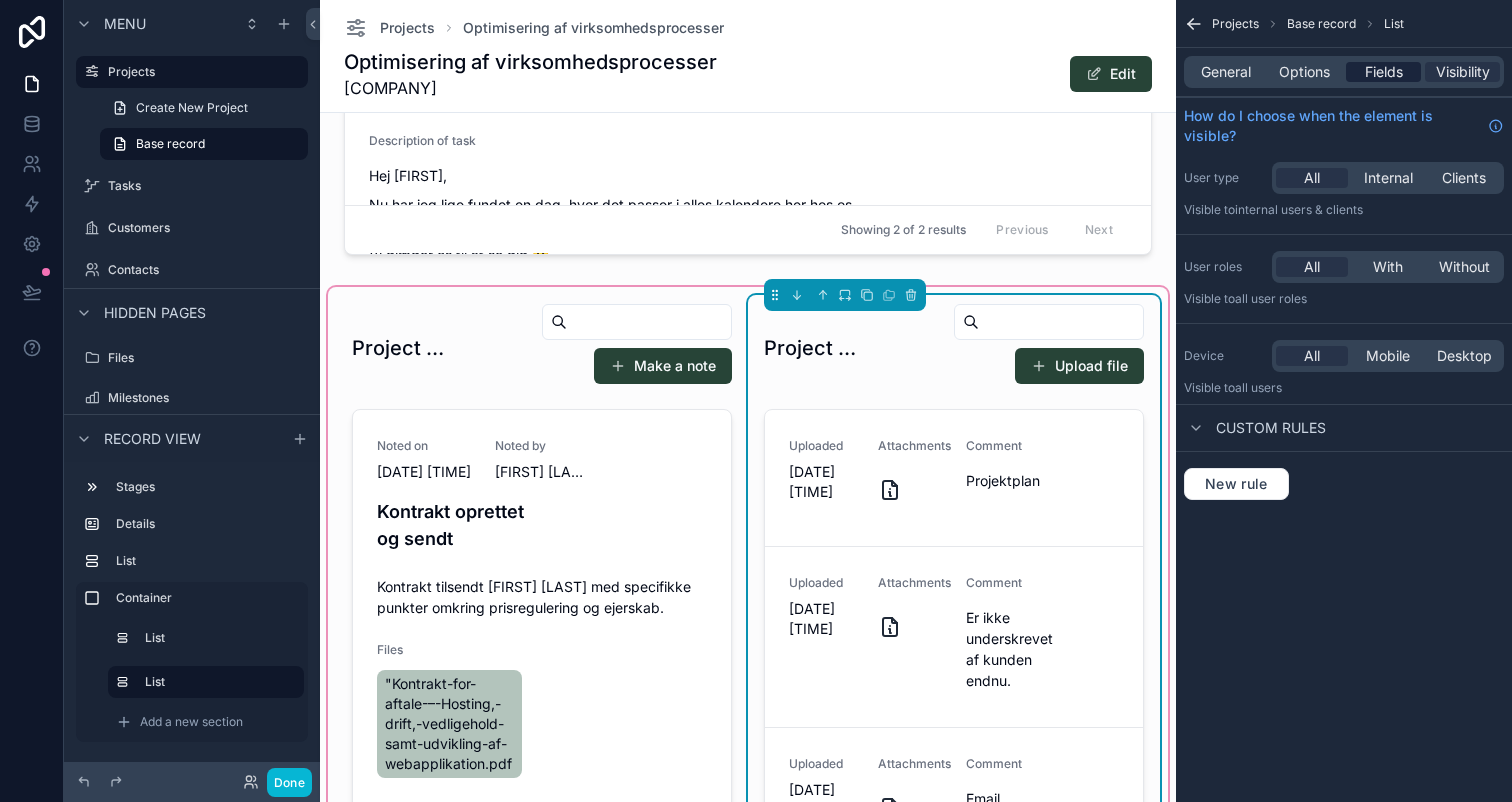 click on "Fields" at bounding box center (1384, 72) 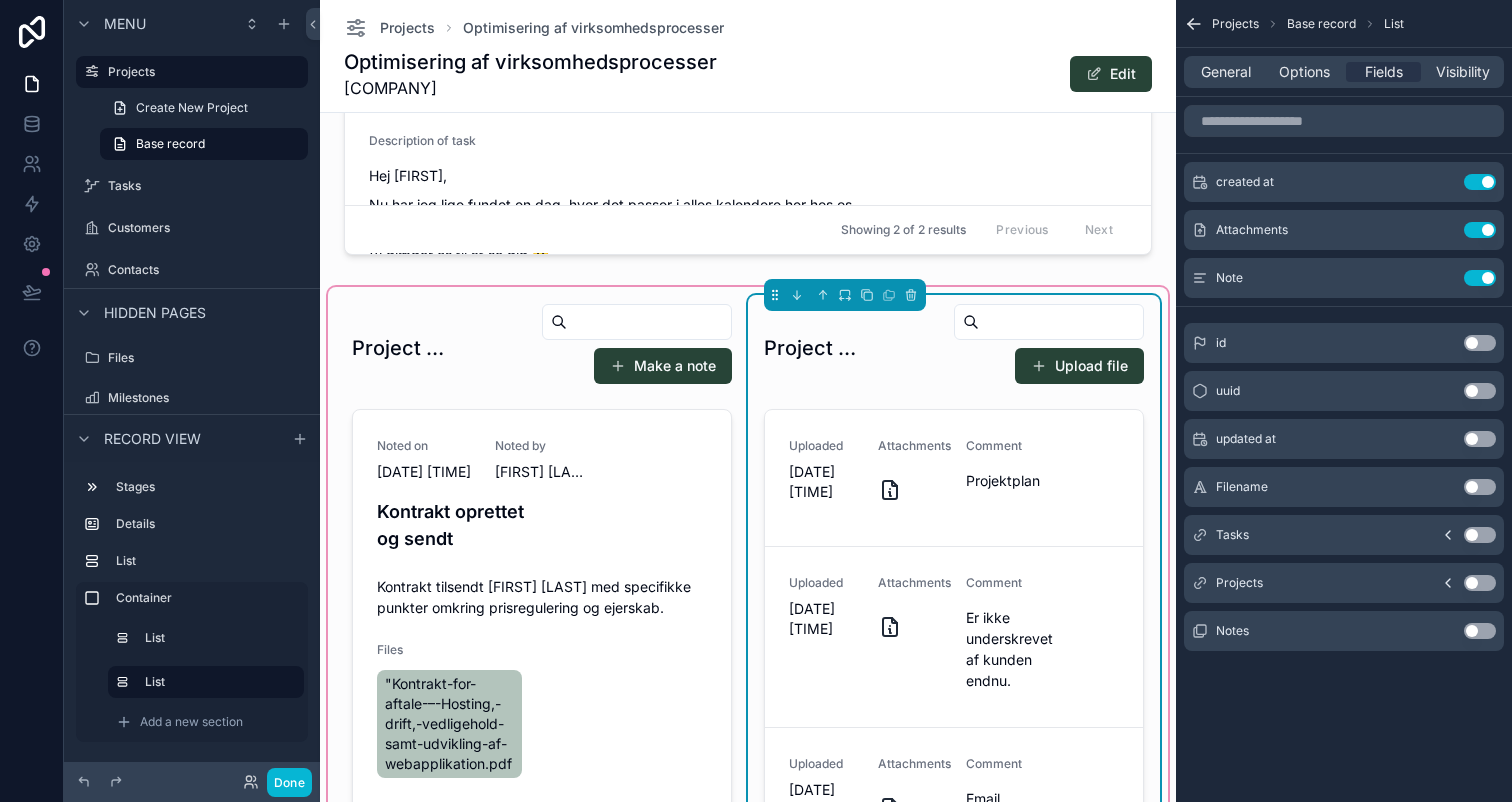click on "Use setting" at bounding box center [1480, 487] 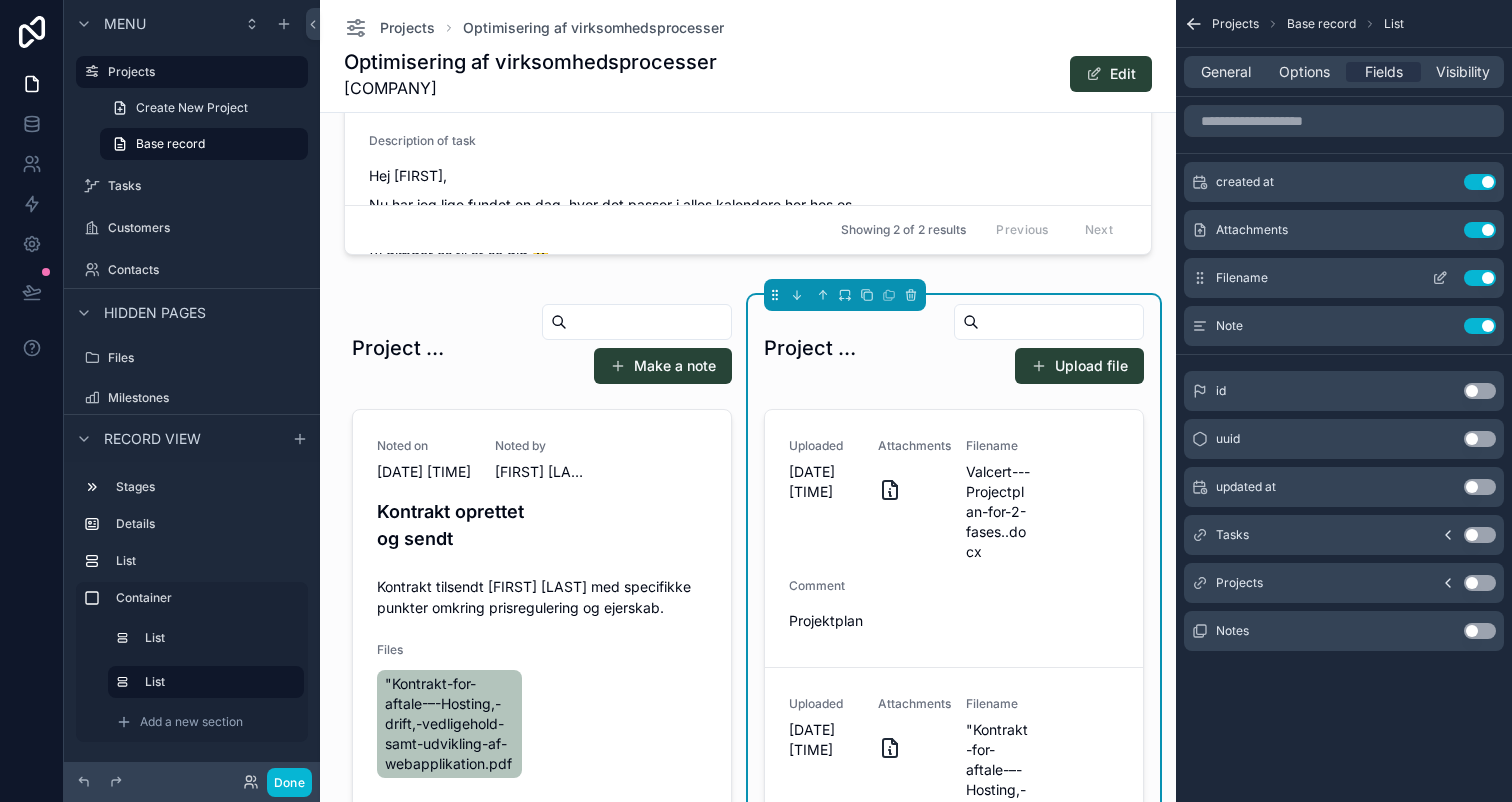 click 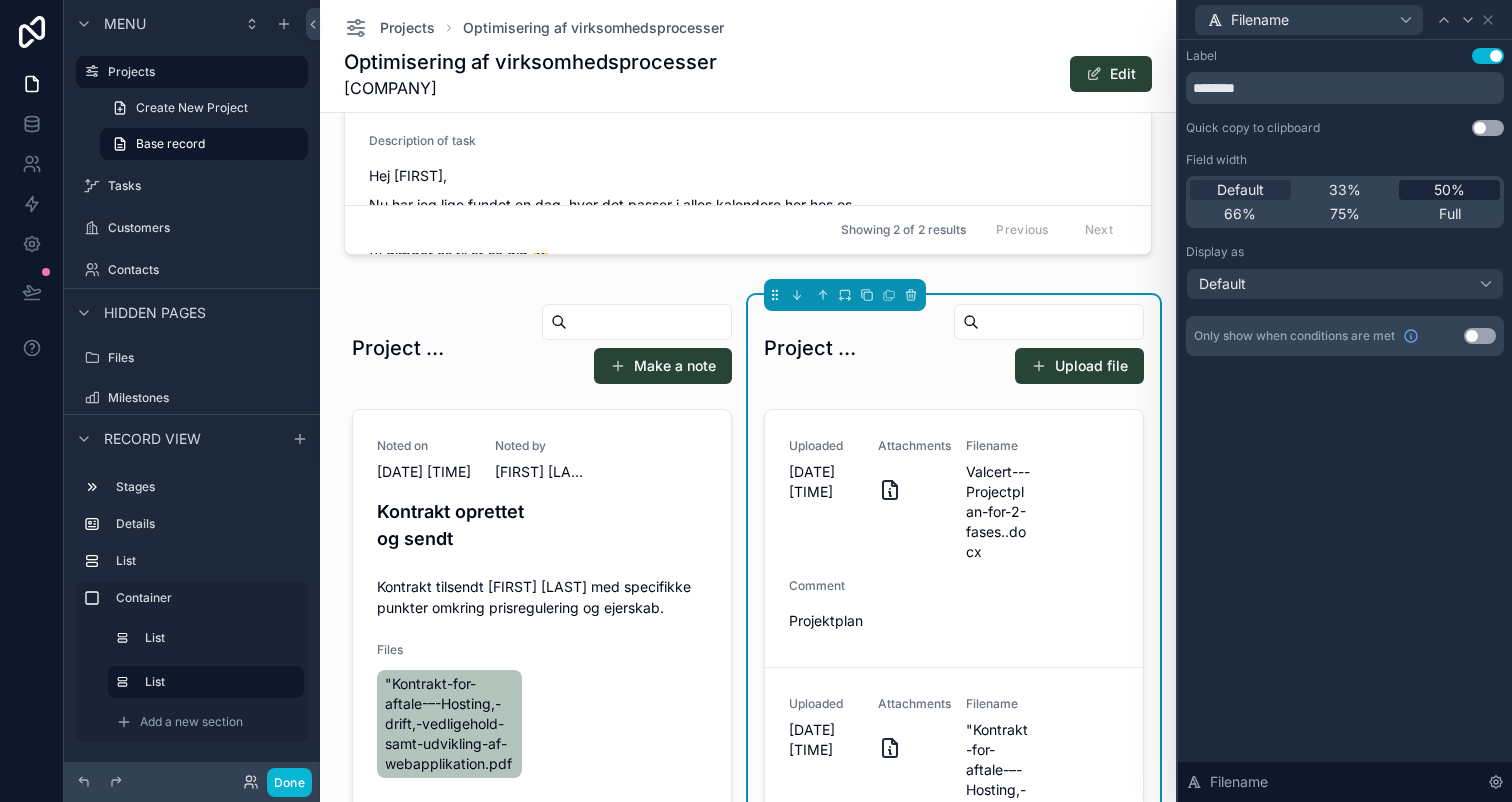 click on "50%" at bounding box center (1449, 190) 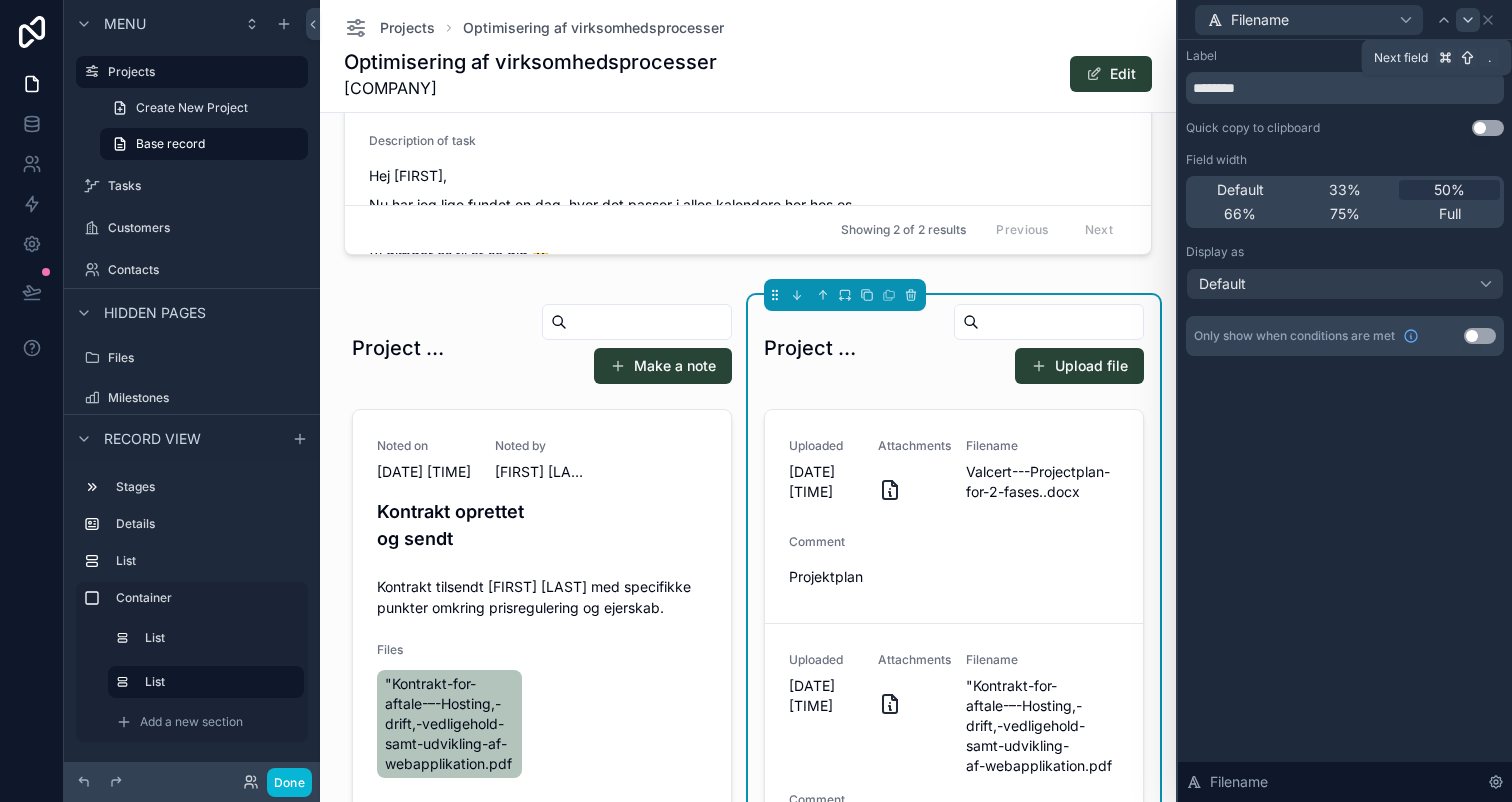 click 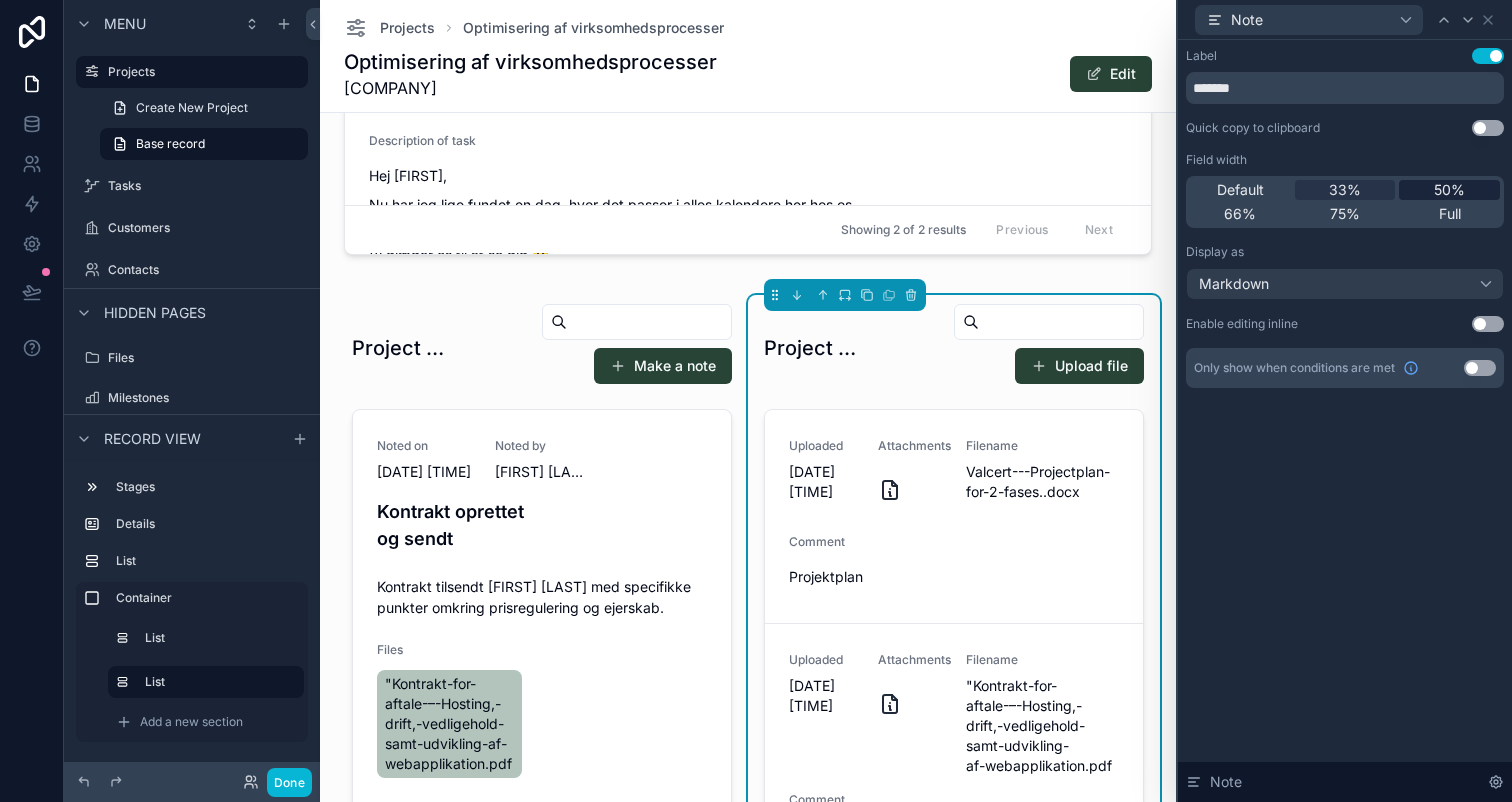 click on "50%" at bounding box center (1449, 190) 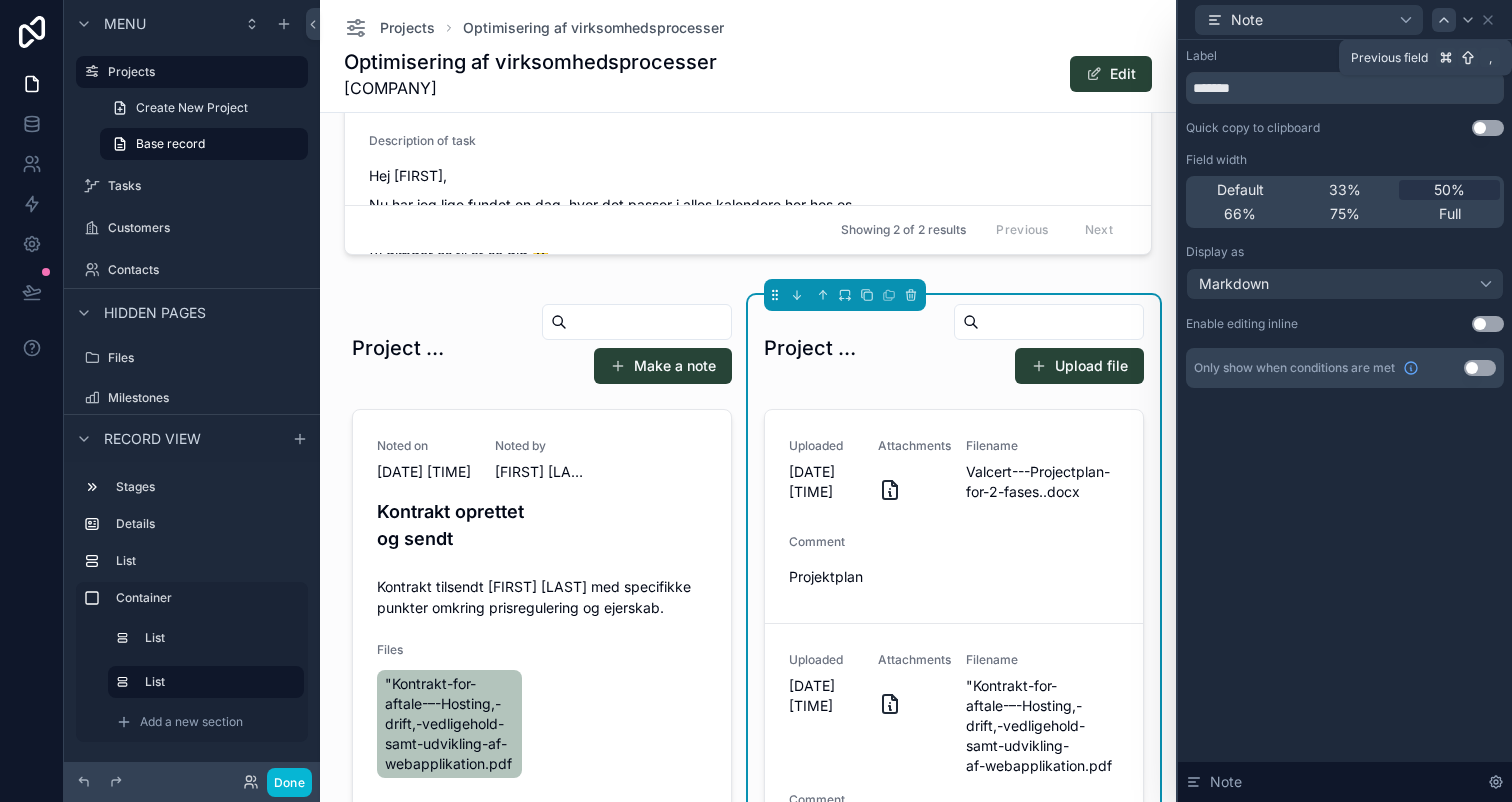 click at bounding box center (1444, 20) 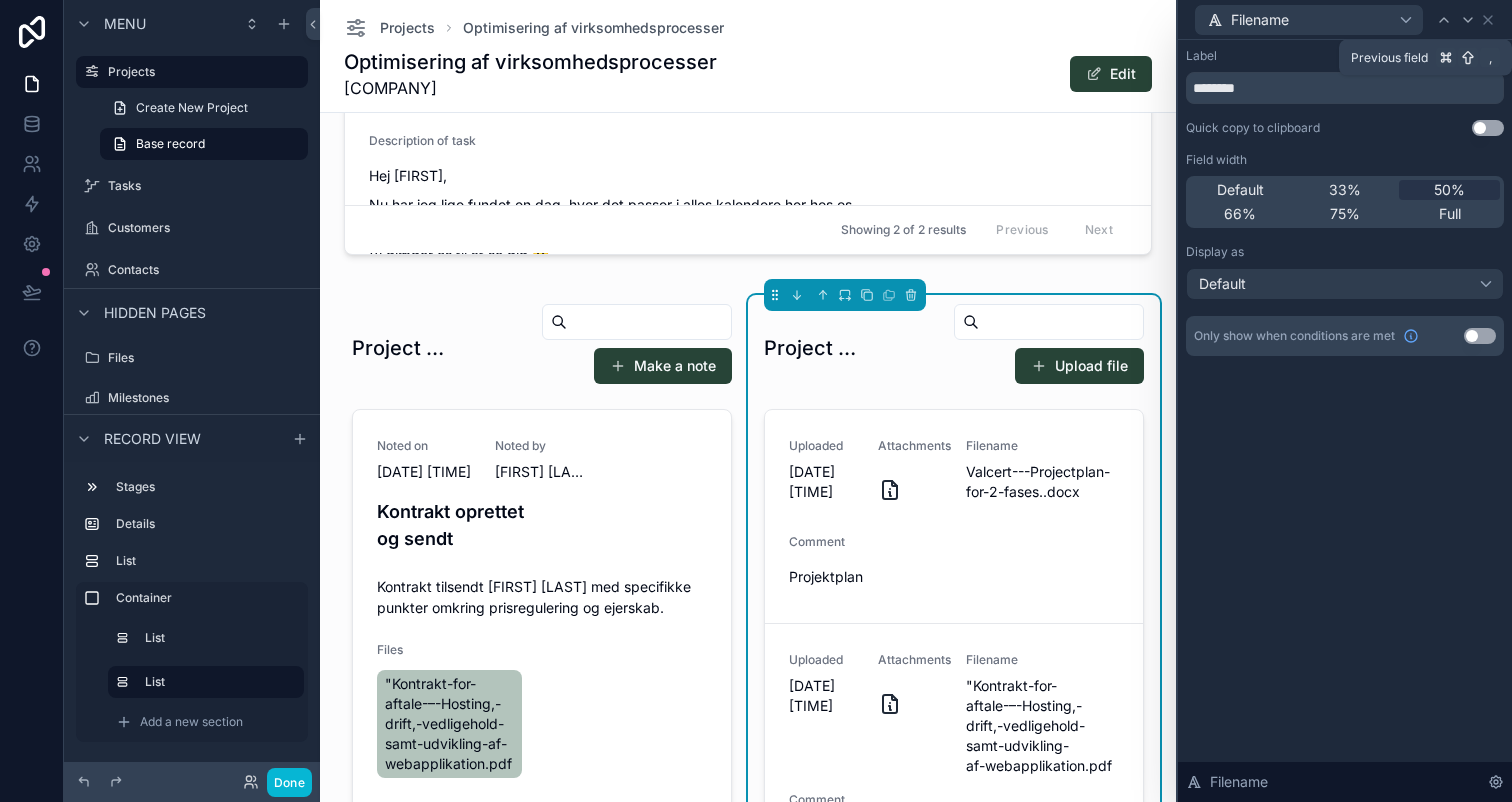click at bounding box center (1444, 20) 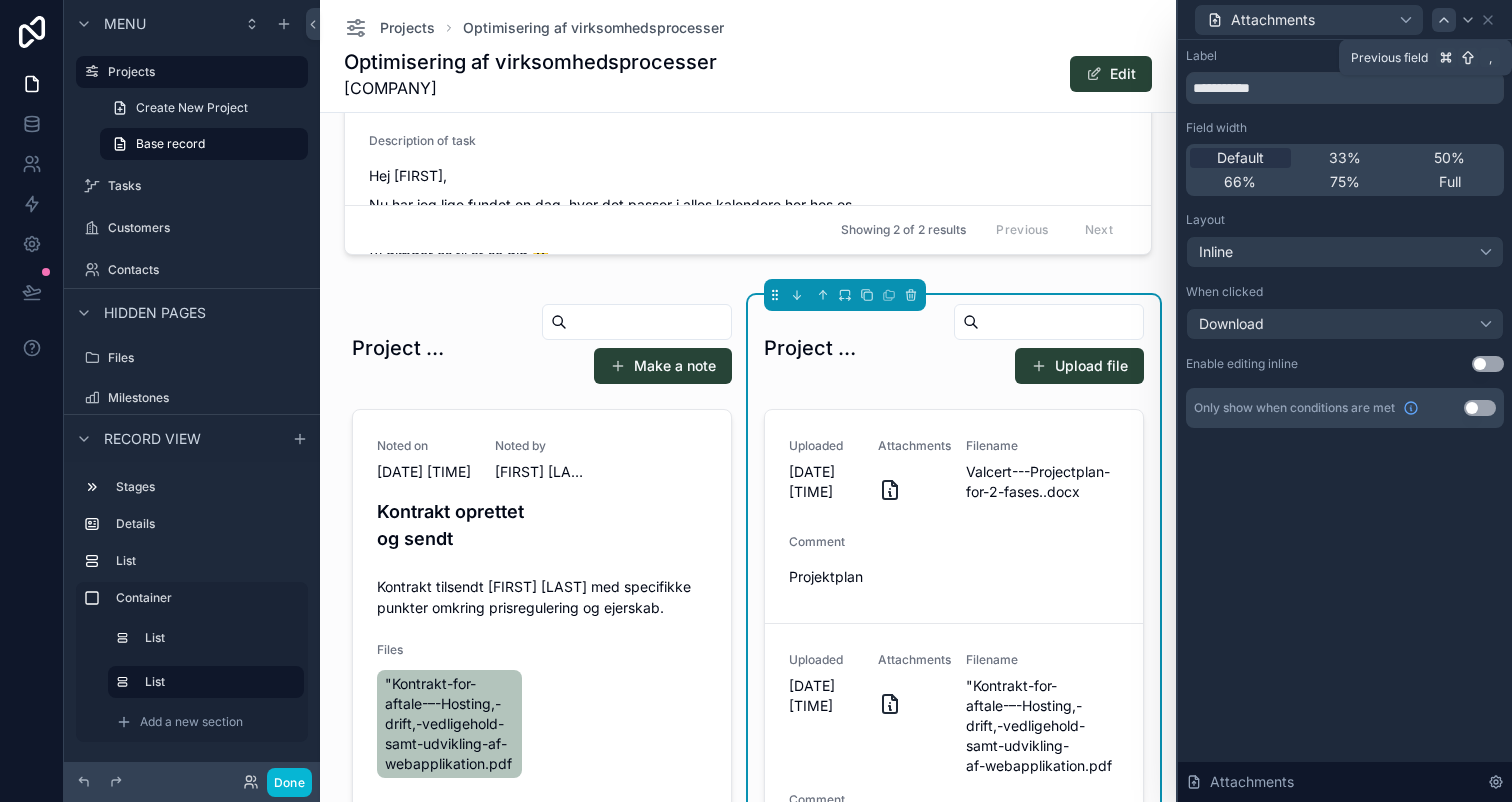 click 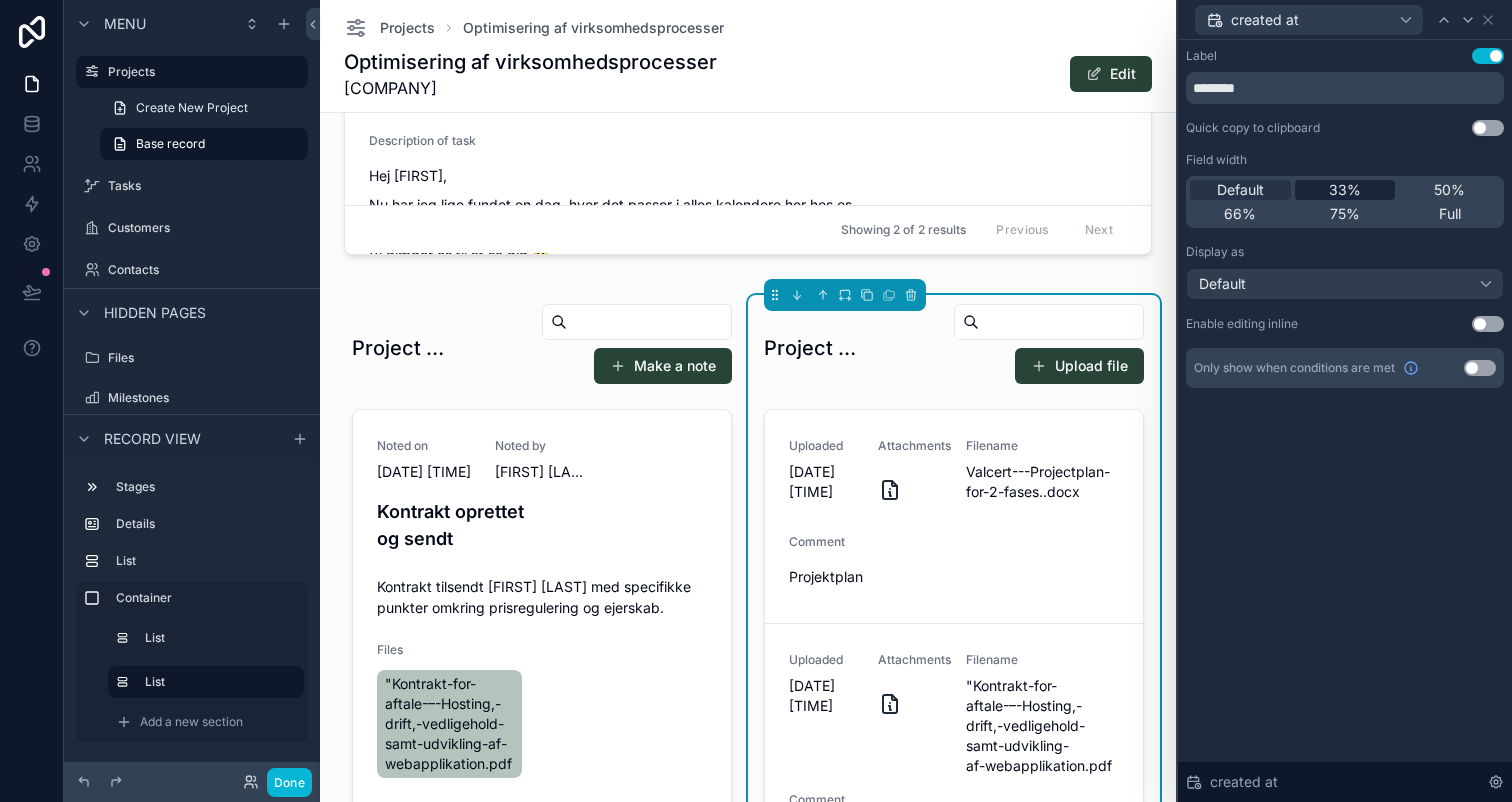 click on "33%" at bounding box center [1345, 190] 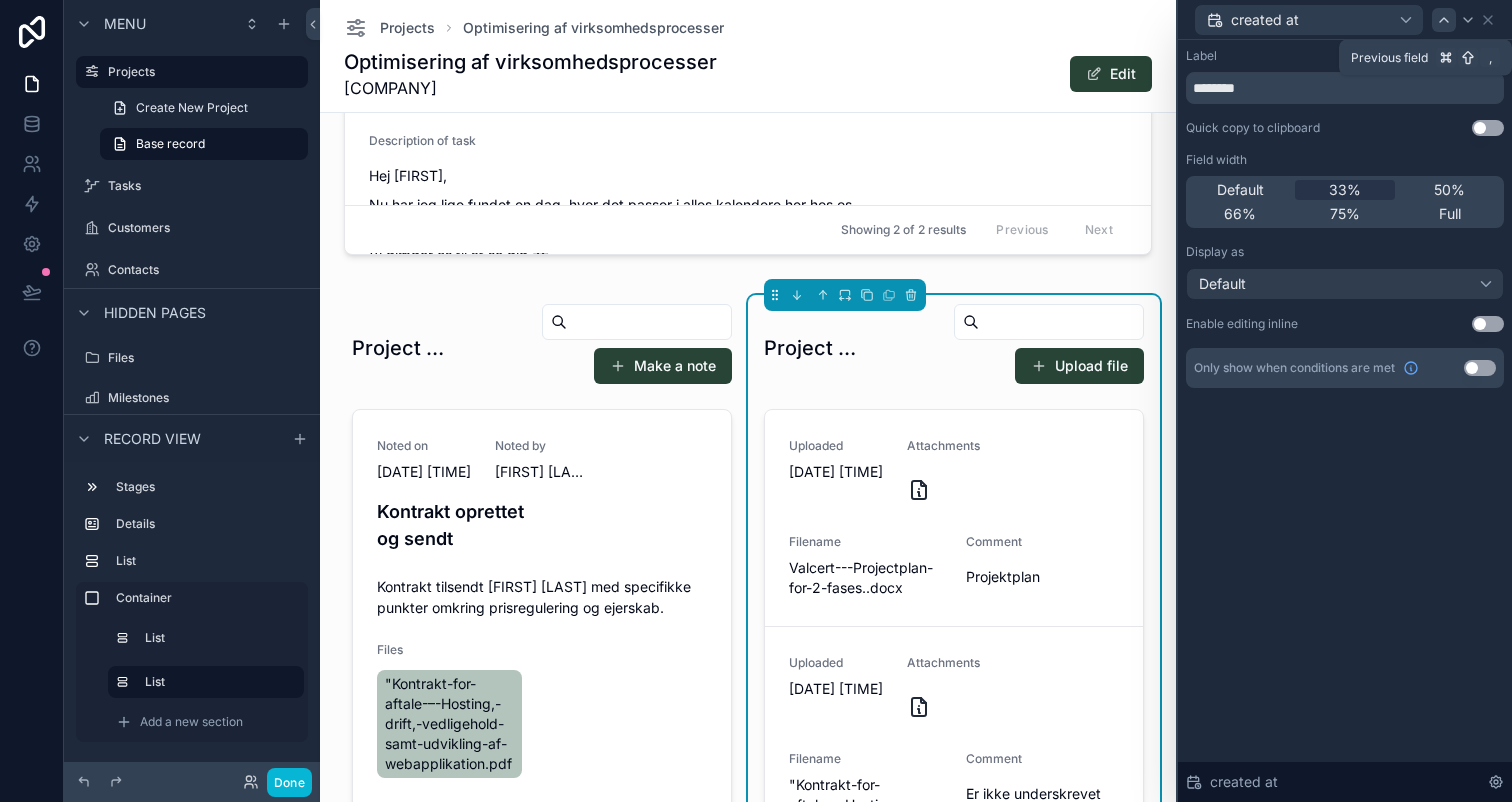 click 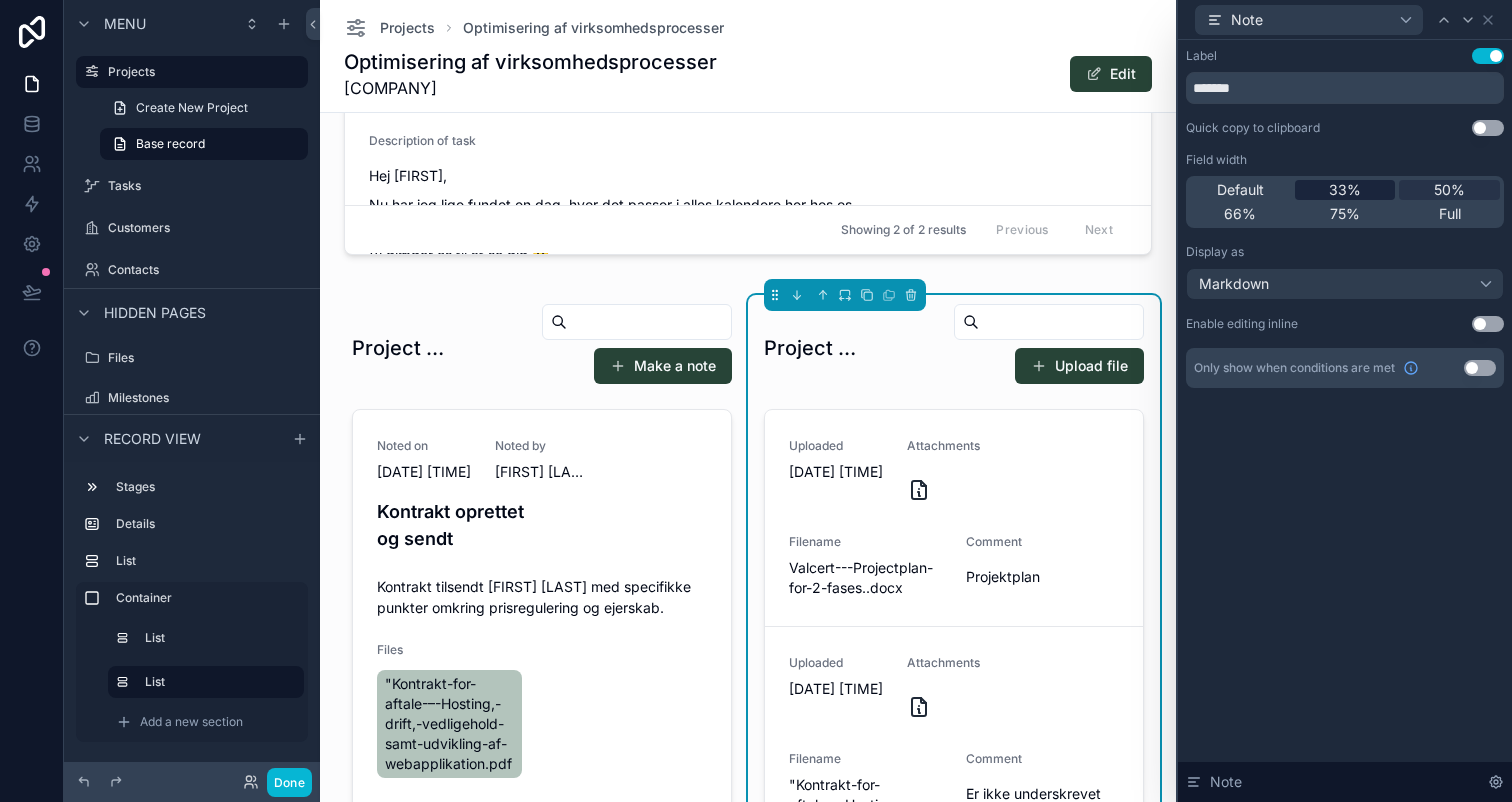 click on "33%" at bounding box center (1345, 190) 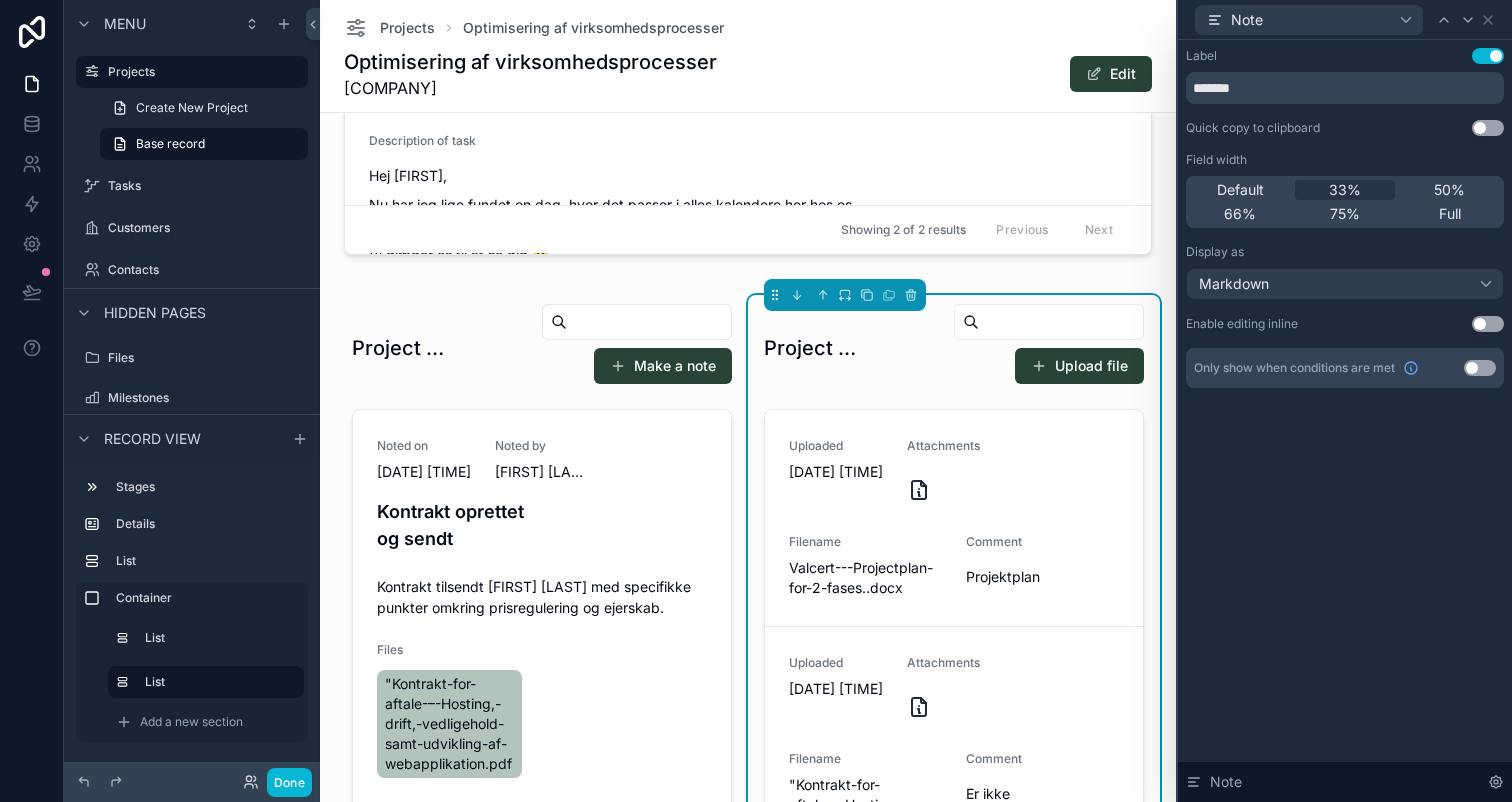 click on "Note" at bounding box center (1345, 19) 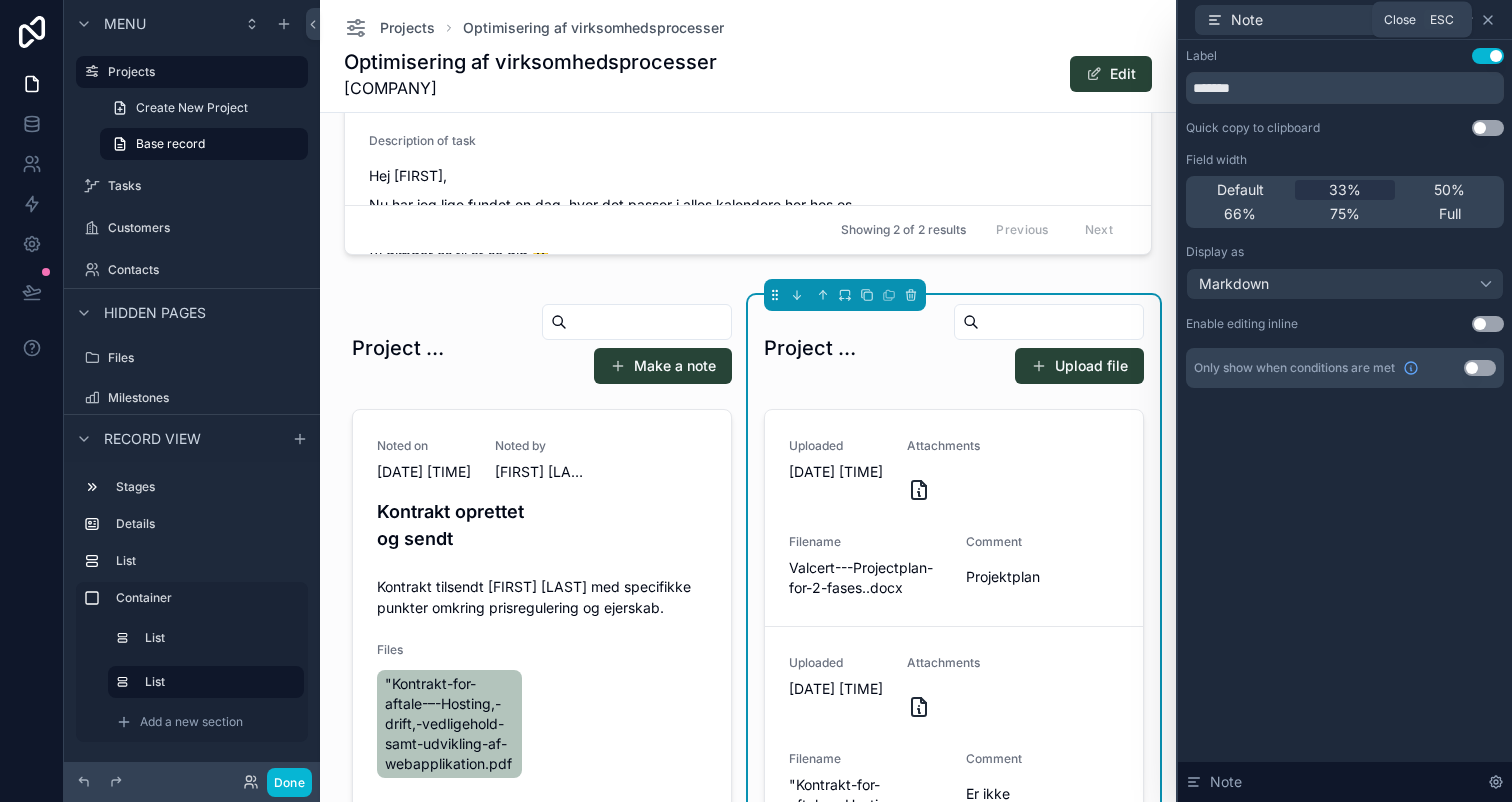 click 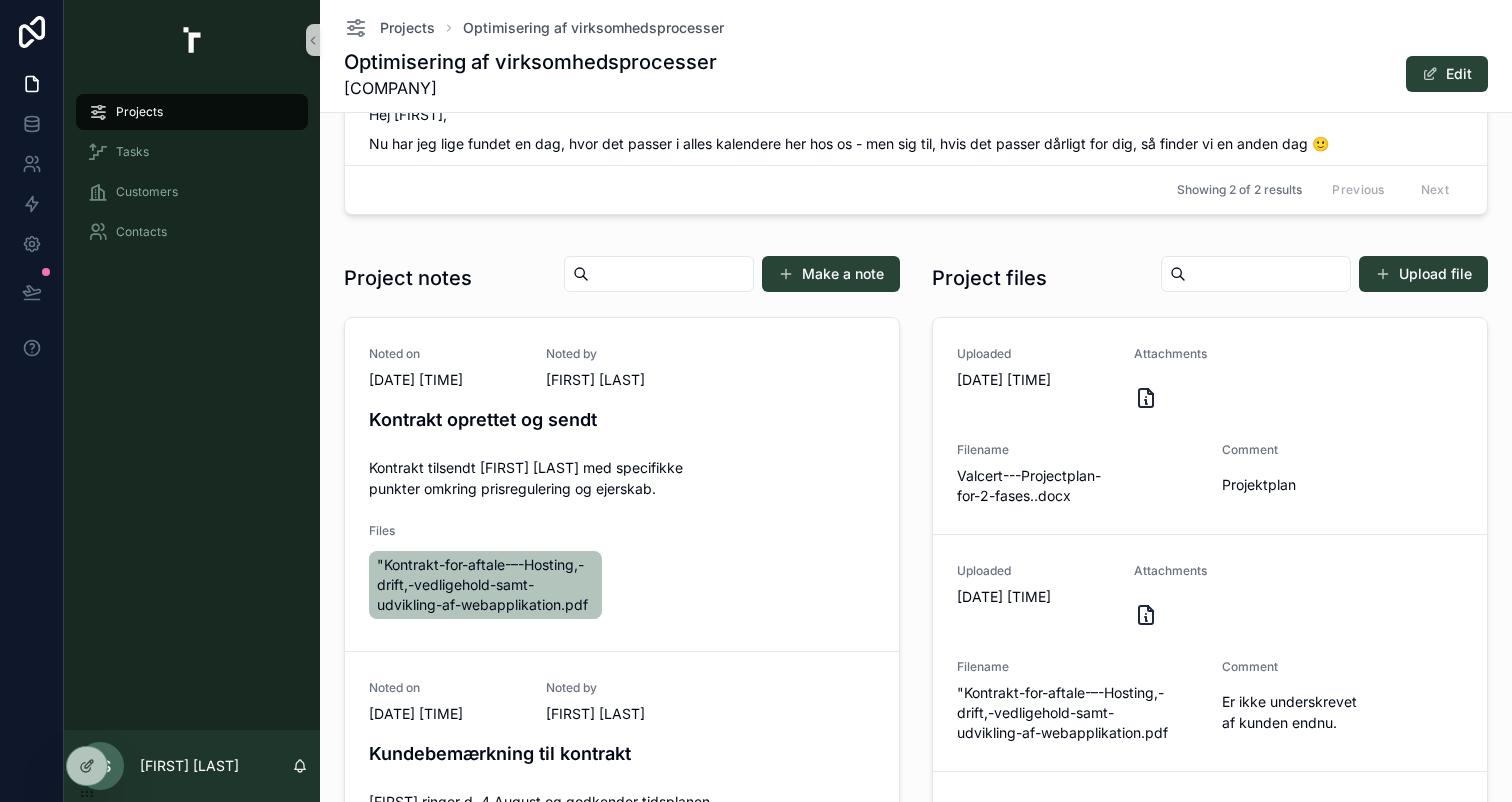 click at bounding box center (1256, 274) 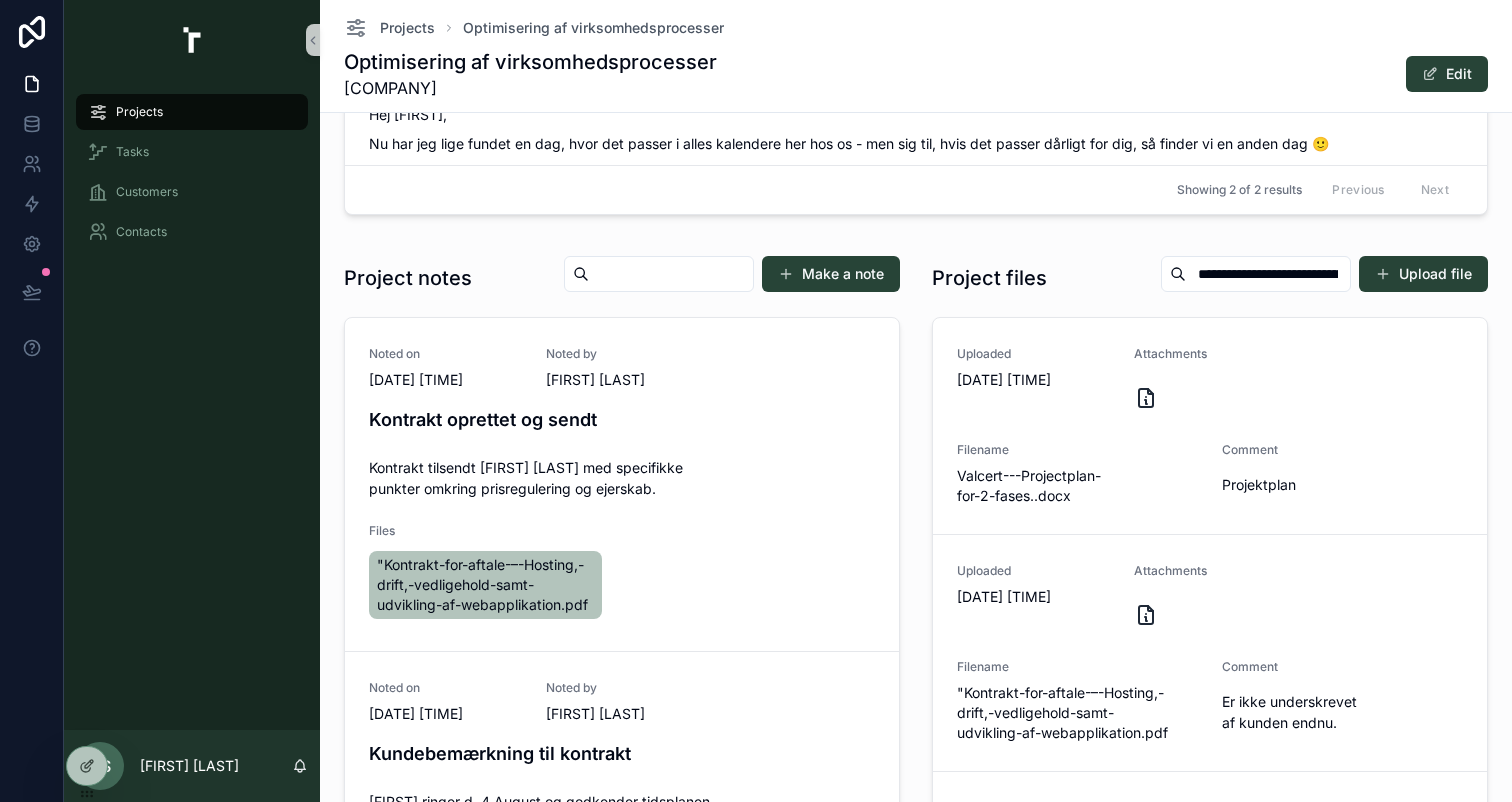 scroll, scrollTop: 0, scrollLeft: 421, axis: horizontal 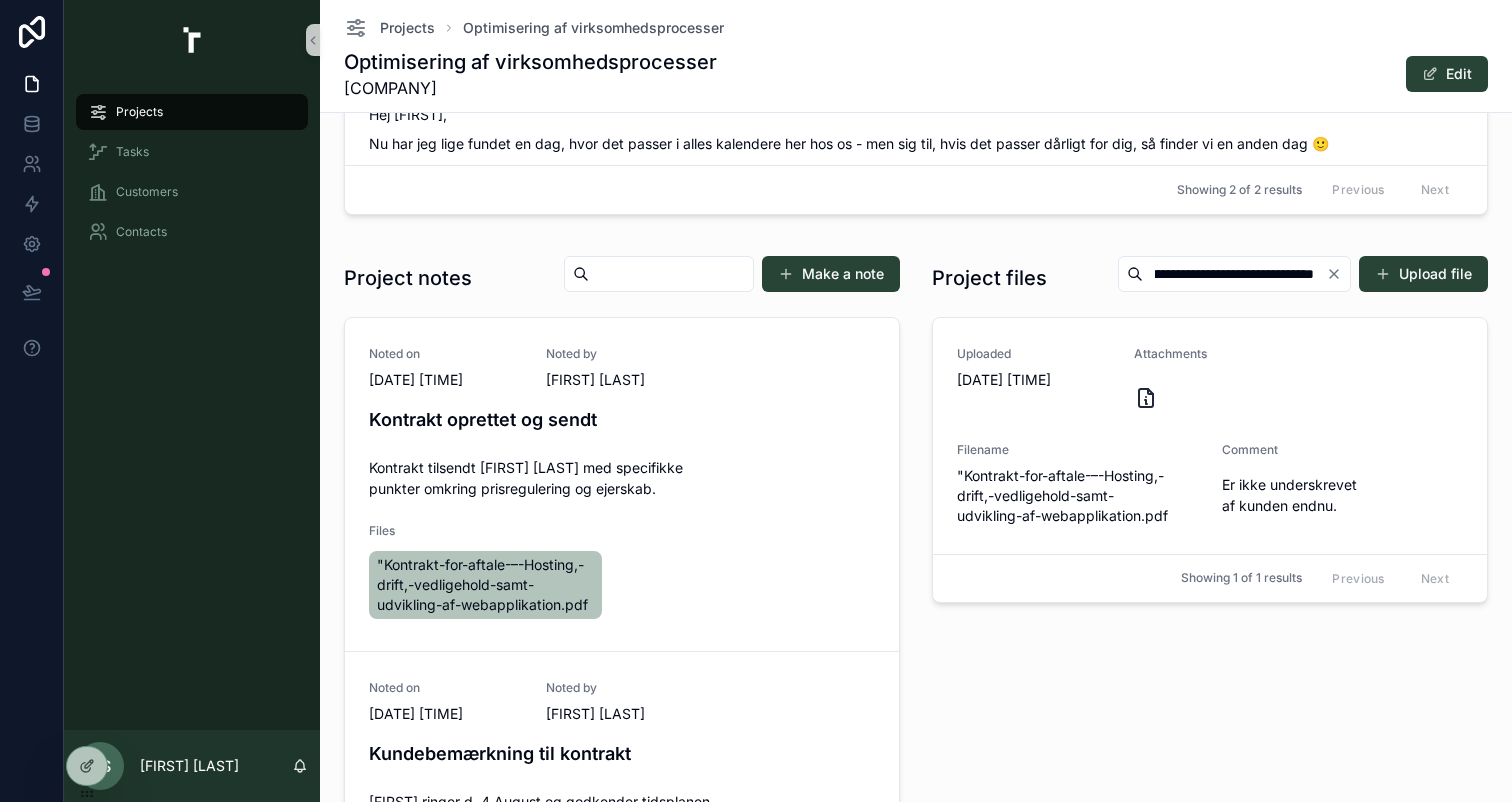 type on "**********" 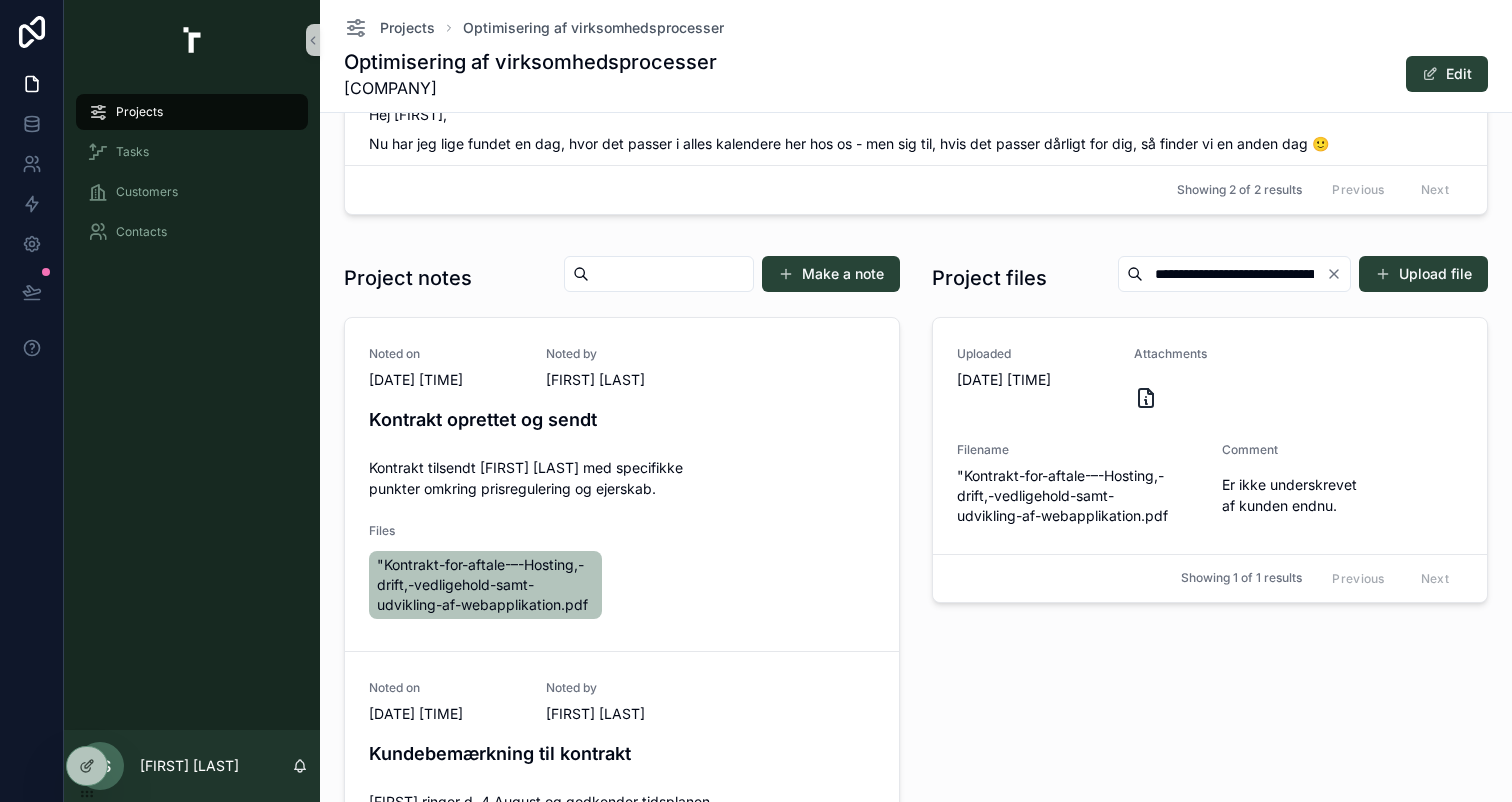 click on "**********" at bounding box center (1210, 278) 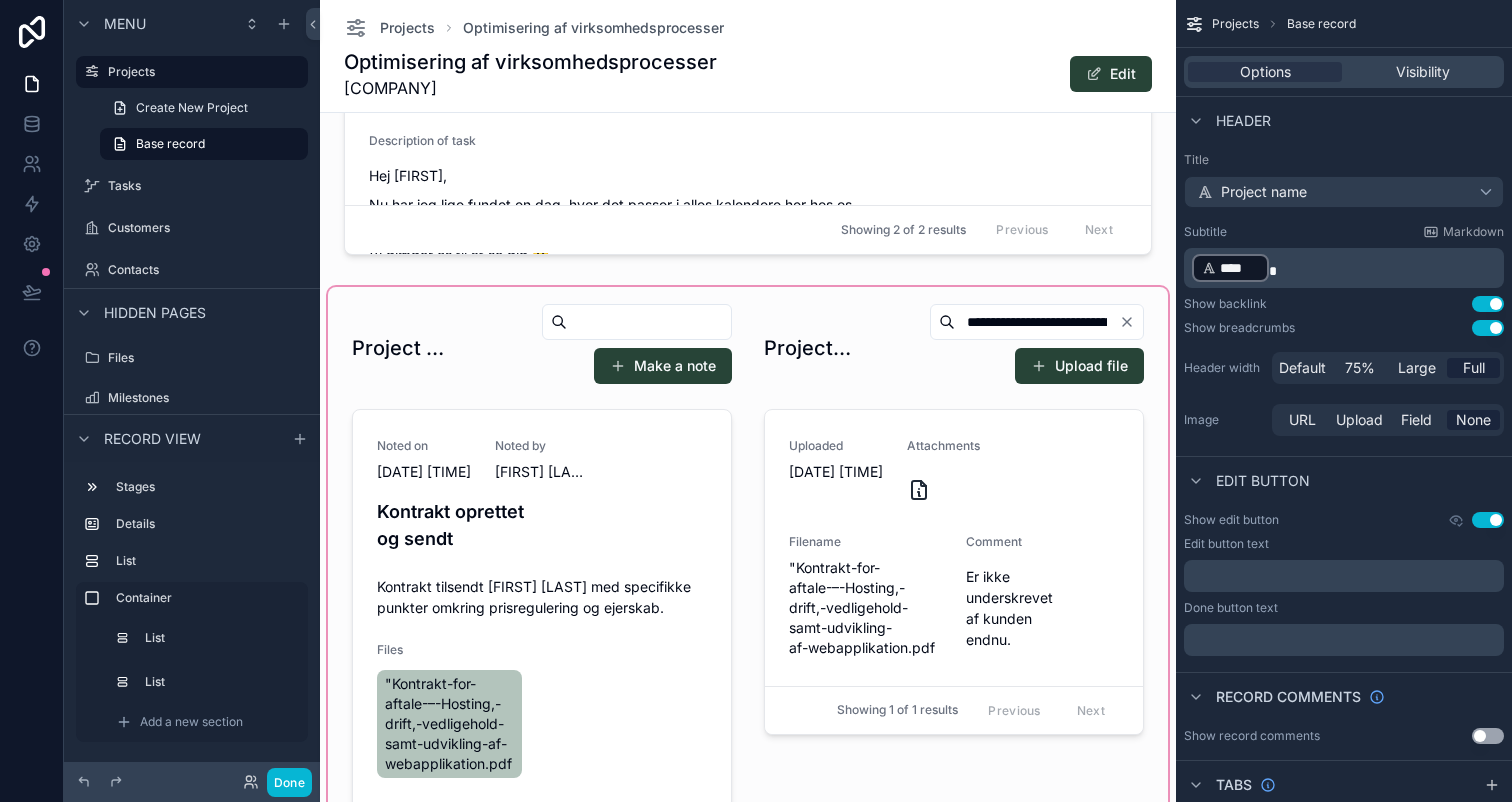 click at bounding box center [748, 661] 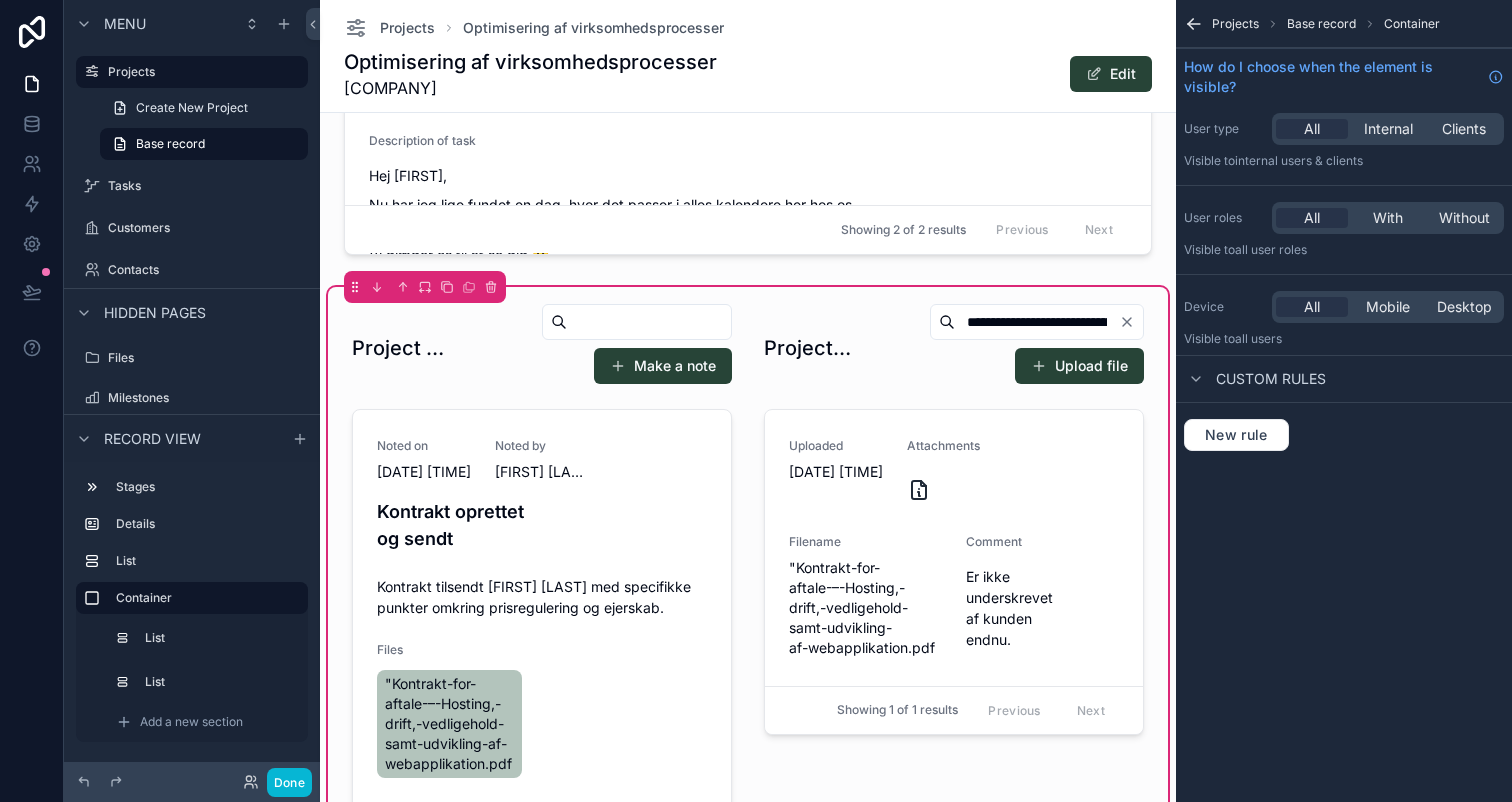 click at bounding box center (954, 661) 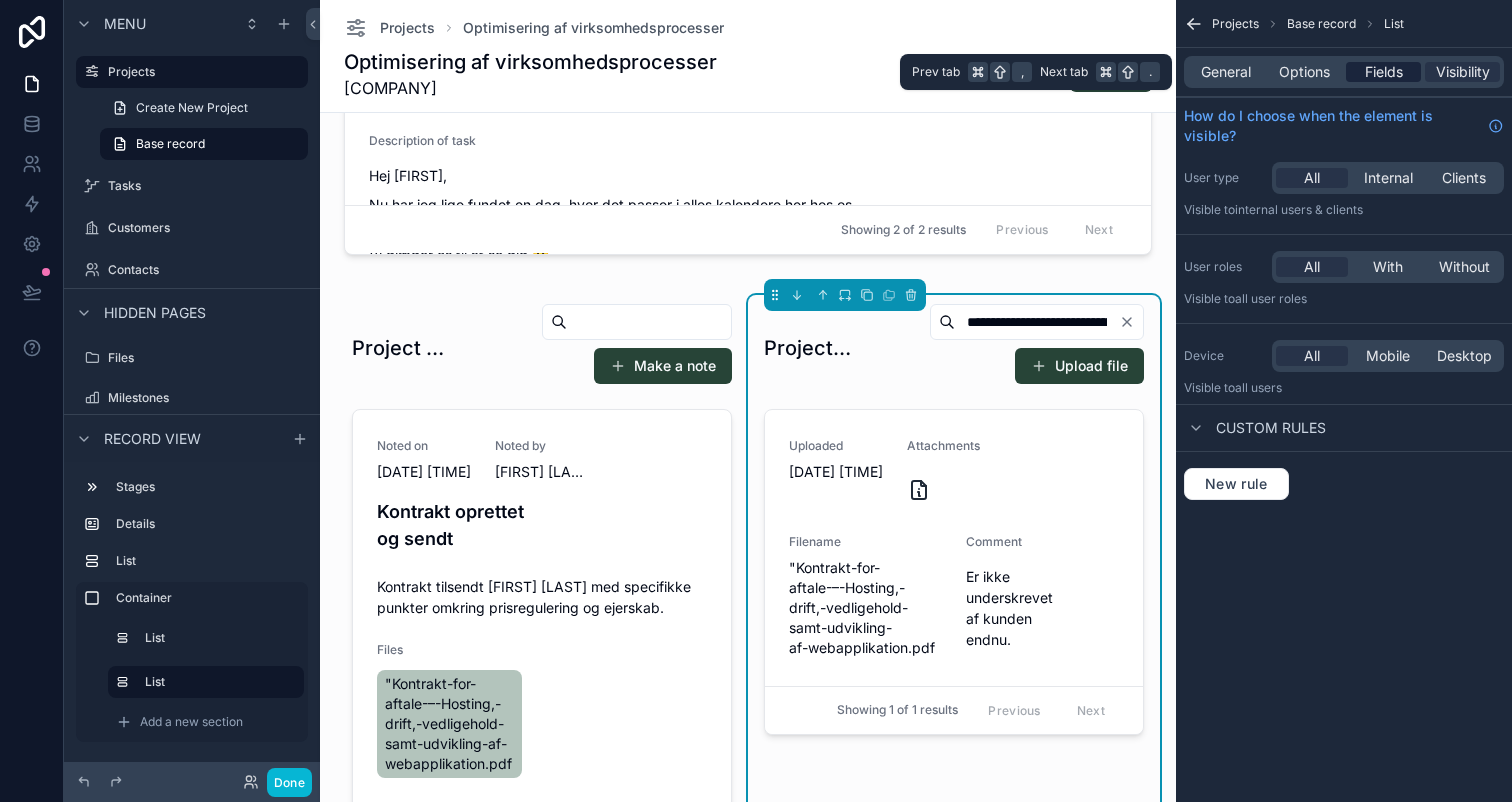 click on "Fields" at bounding box center (1384, 72) 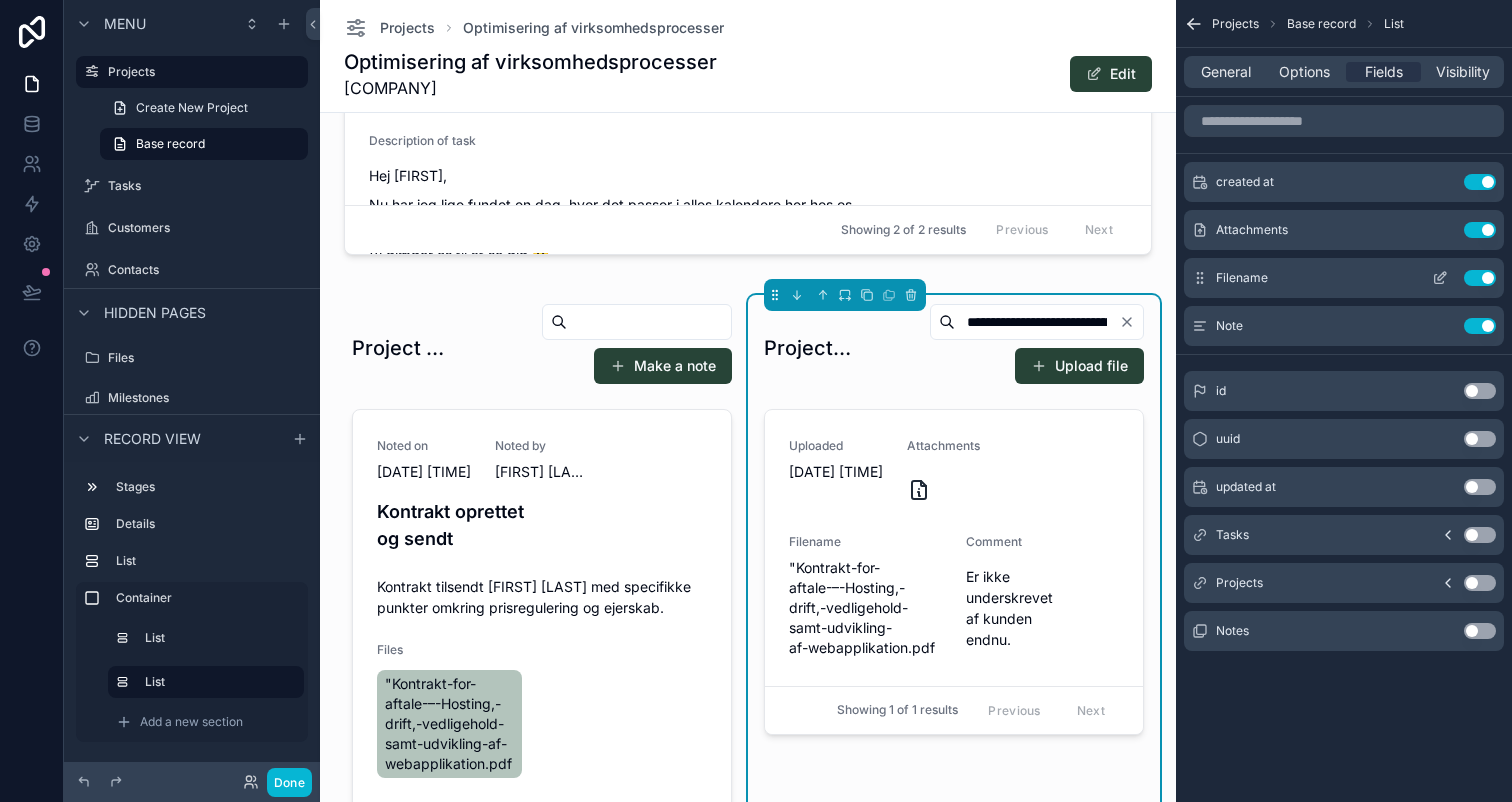 click 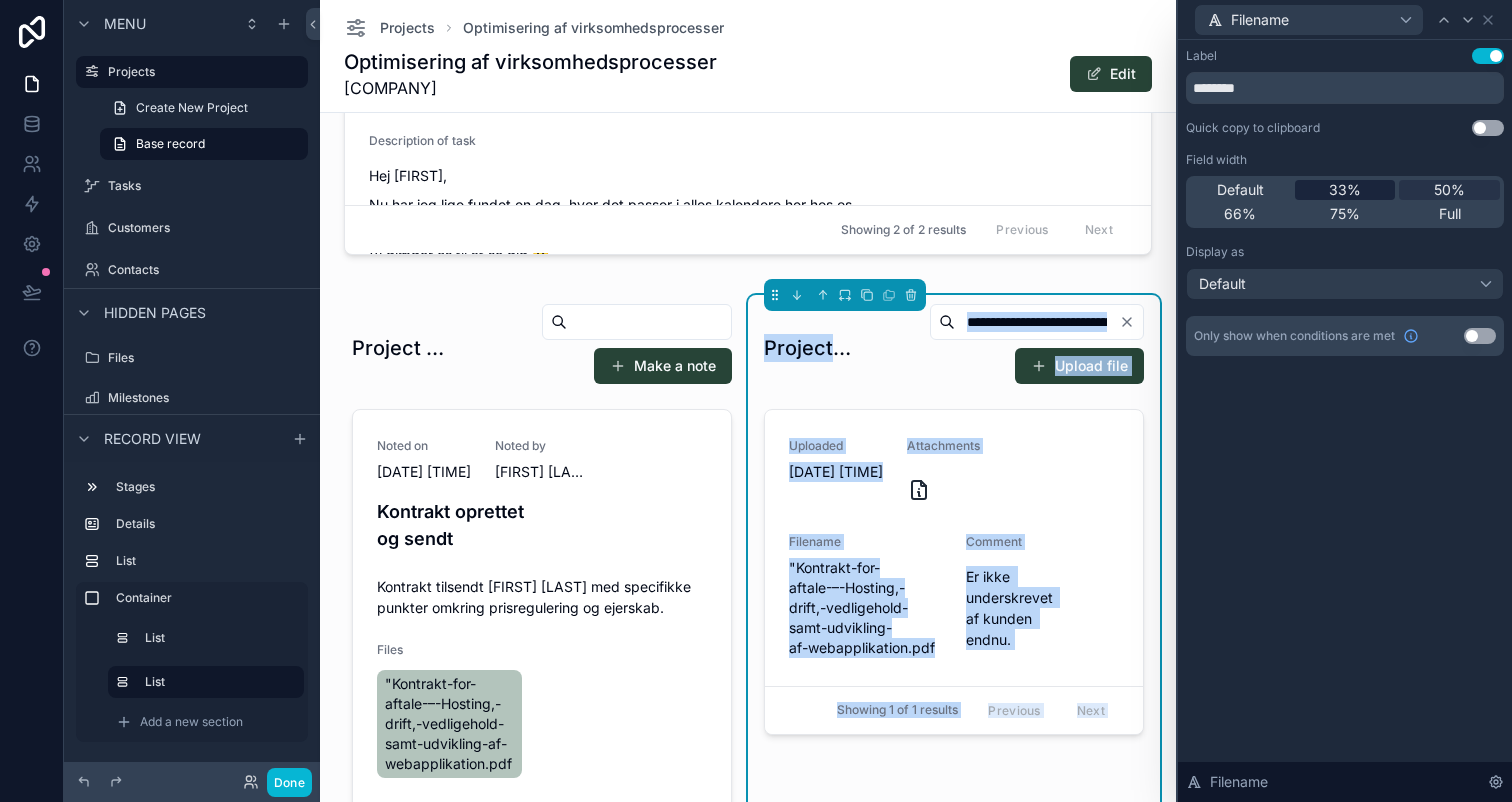 click on "33%" at bounding box center [1345, 190] 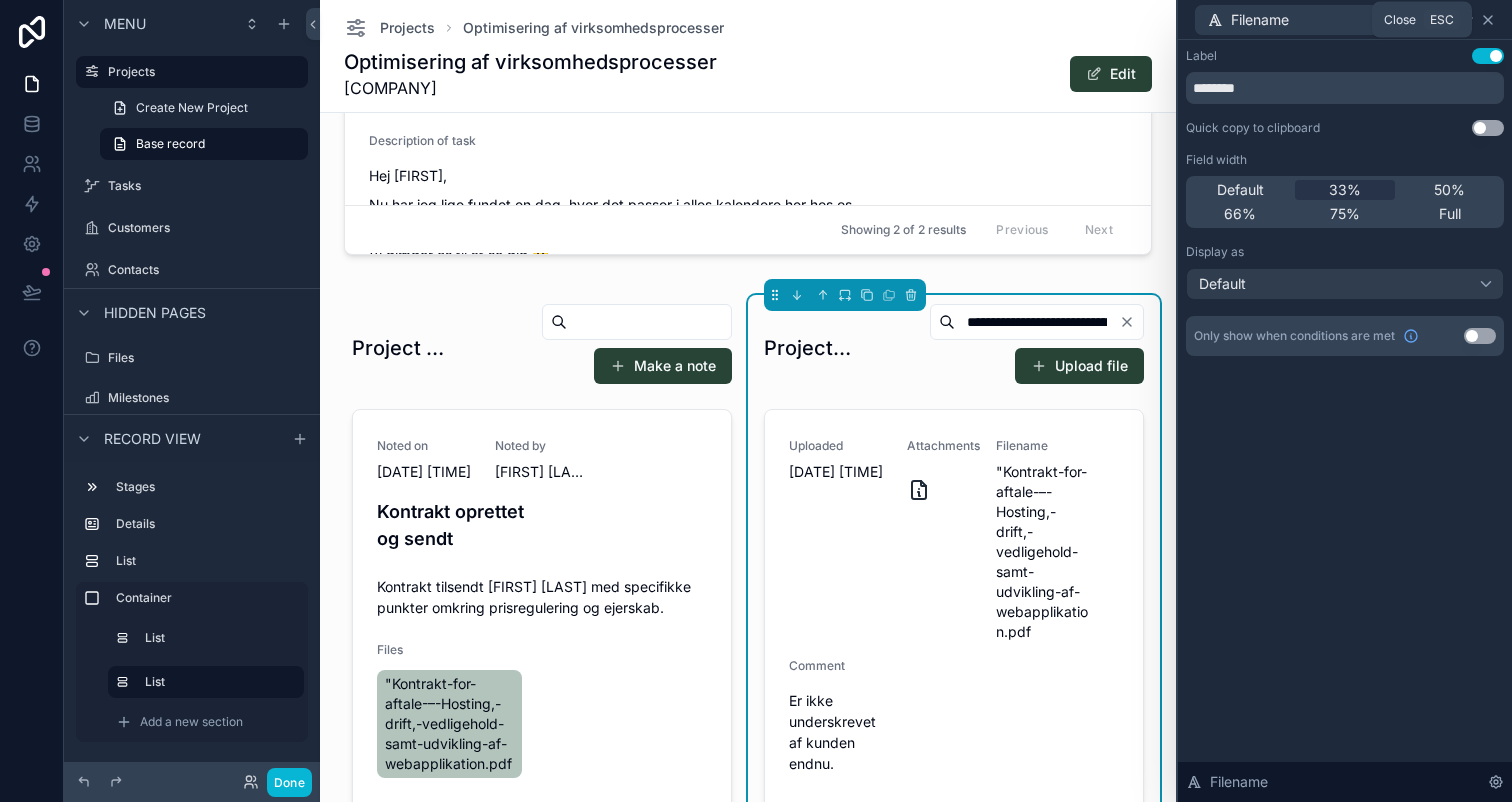 click 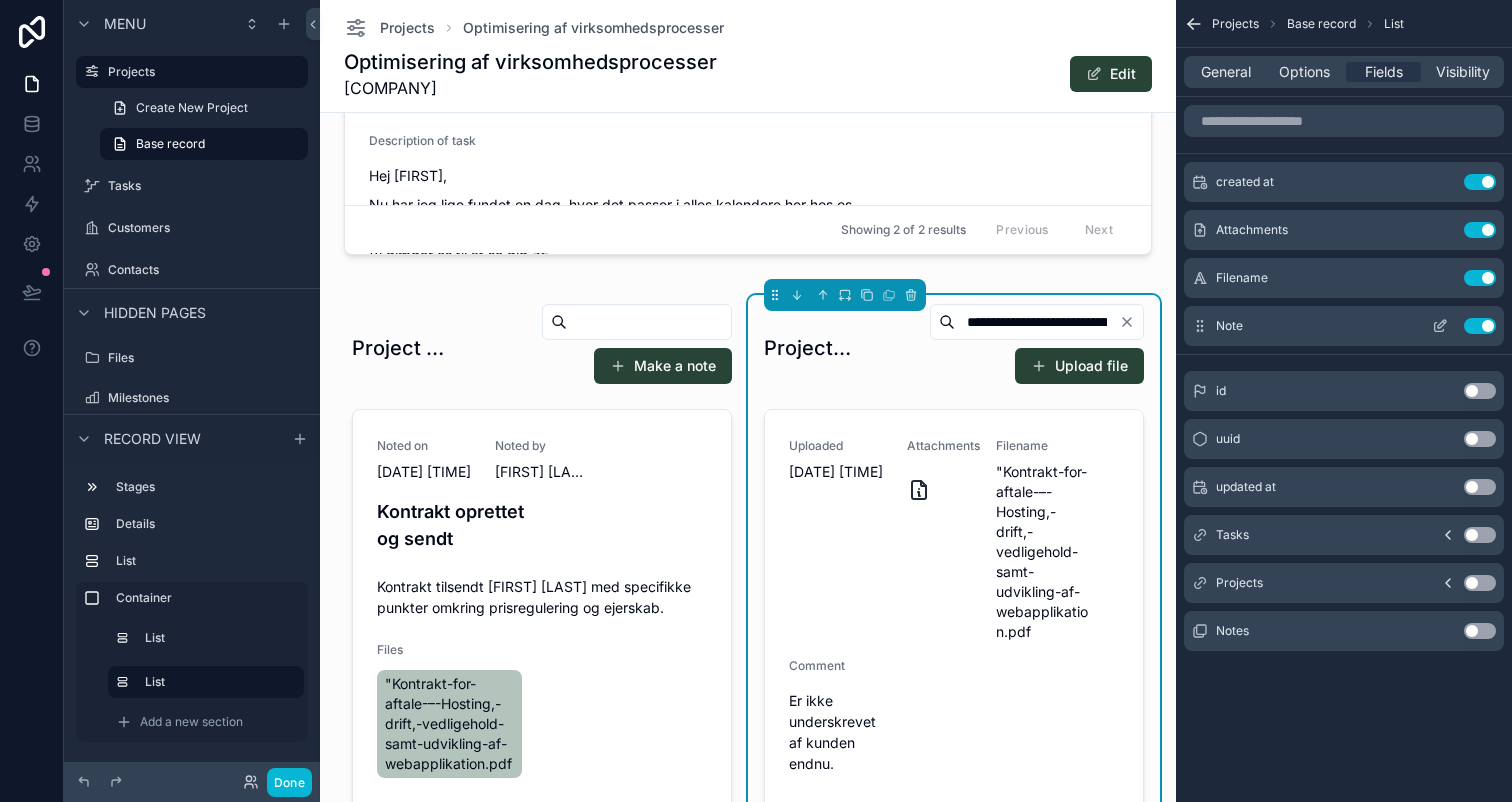 click 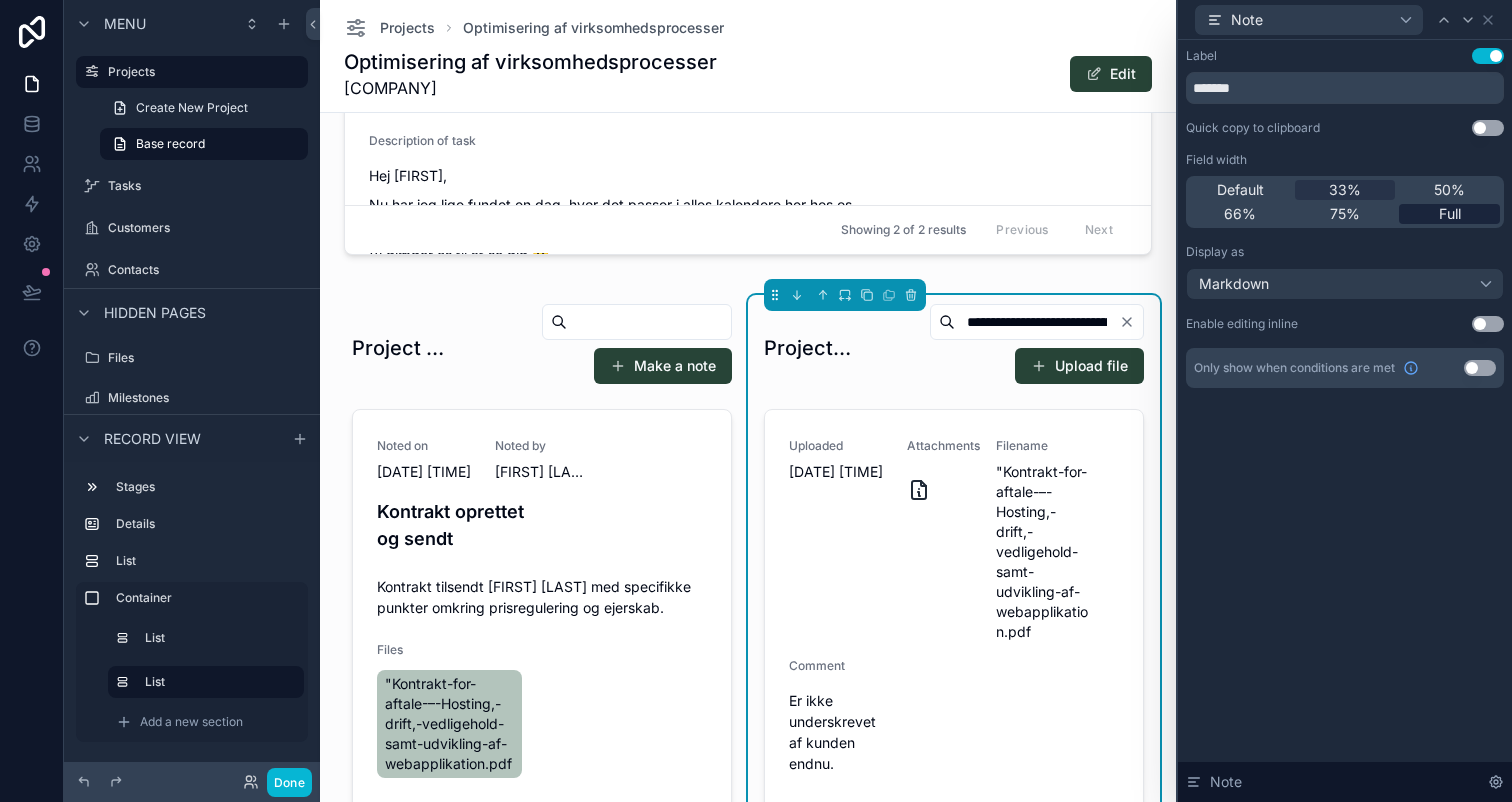 click on "Full" at bounding box center (1450, 214) 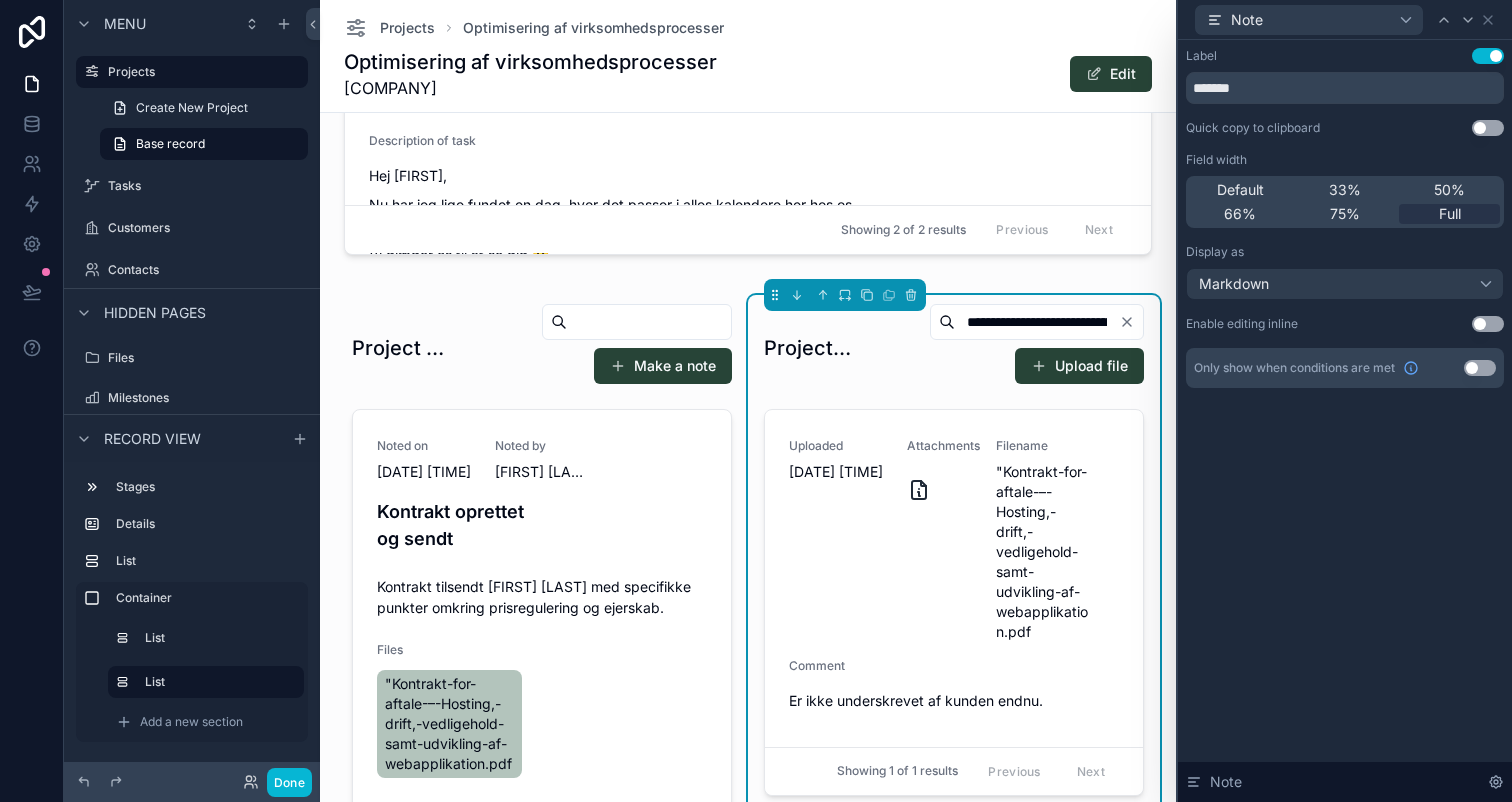 click on "Note" at bounding box center (1345, 19) 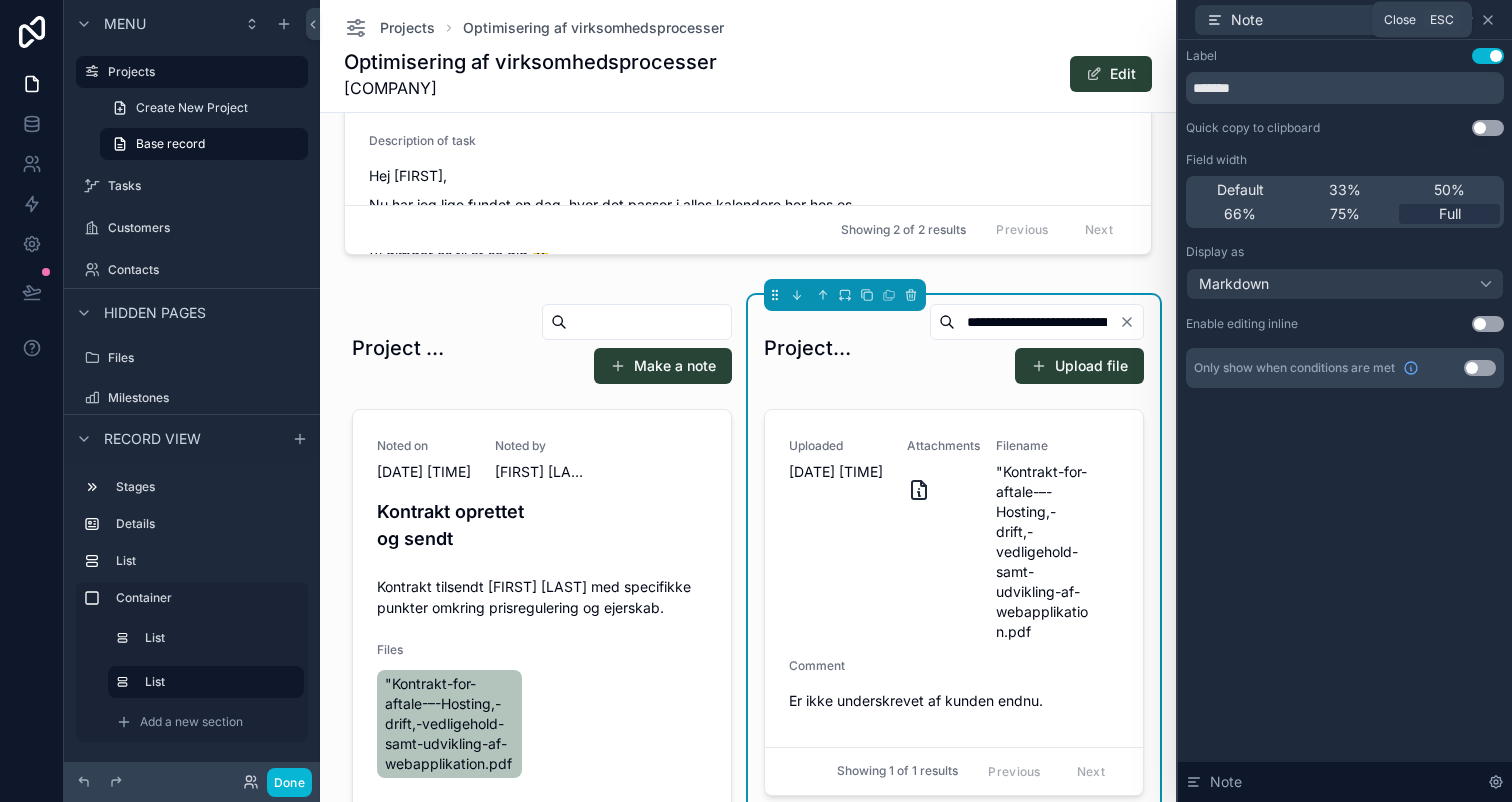 click 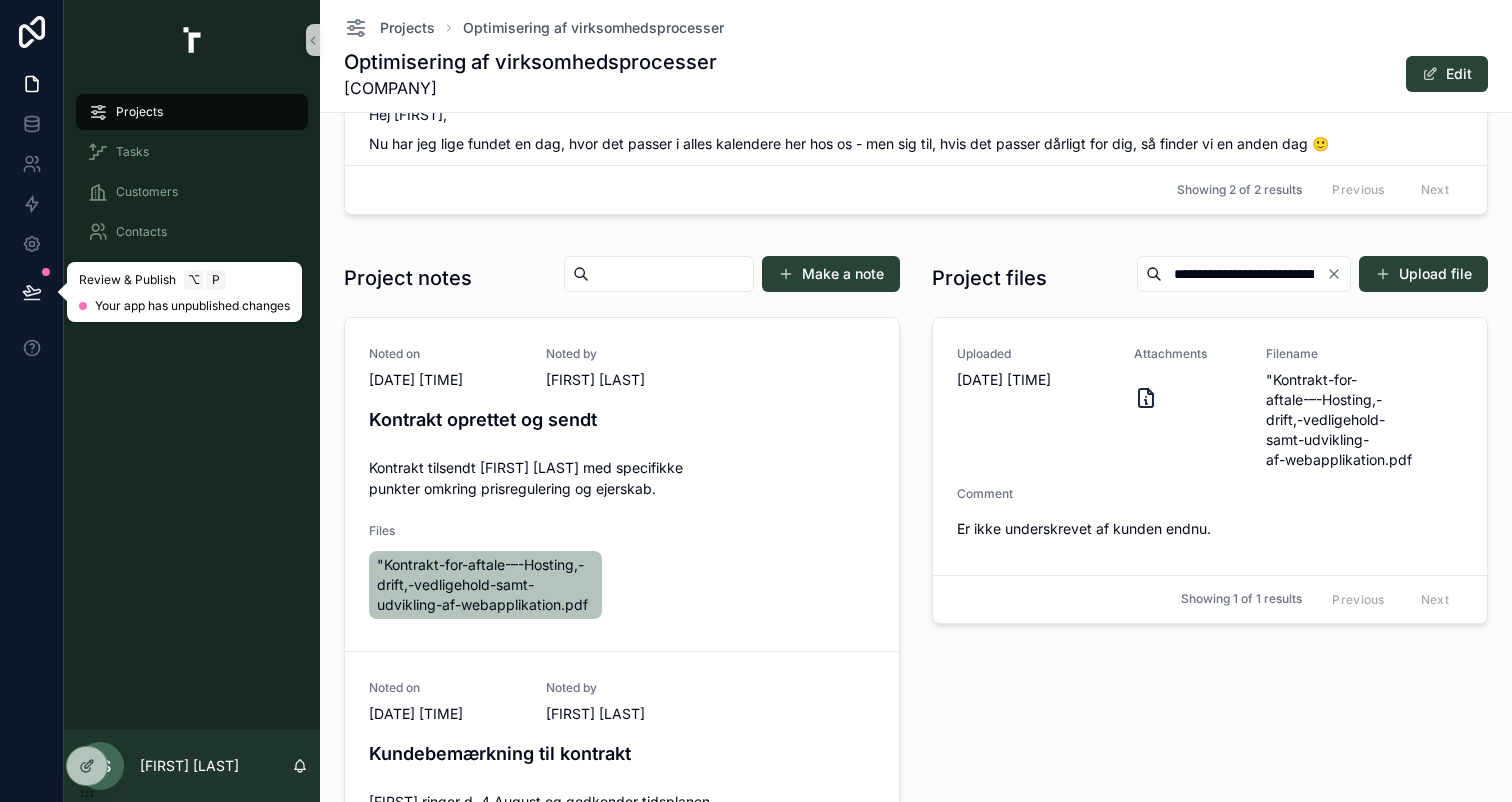 click 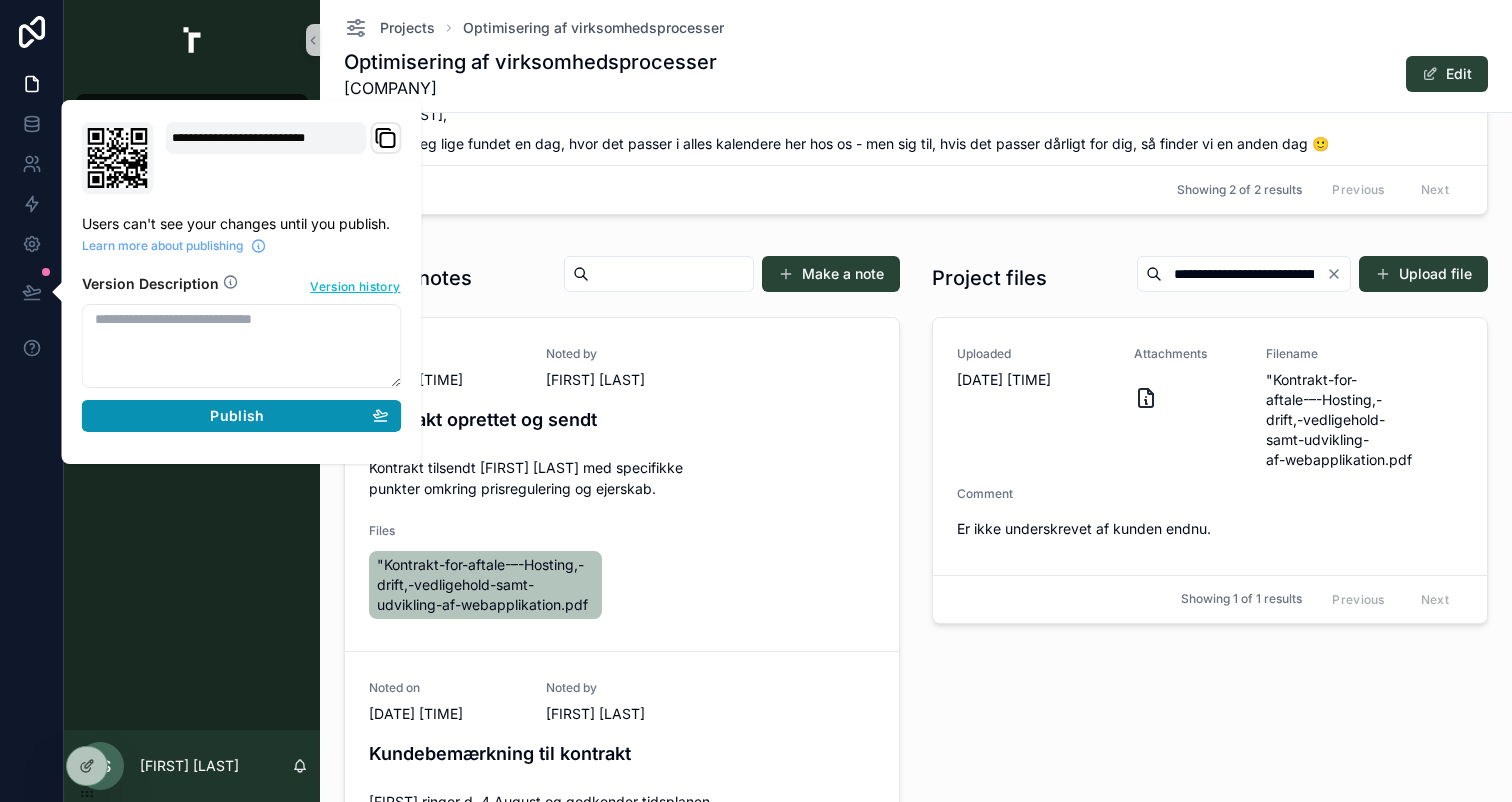 click on "Publish" at bounding box center (242, 416) 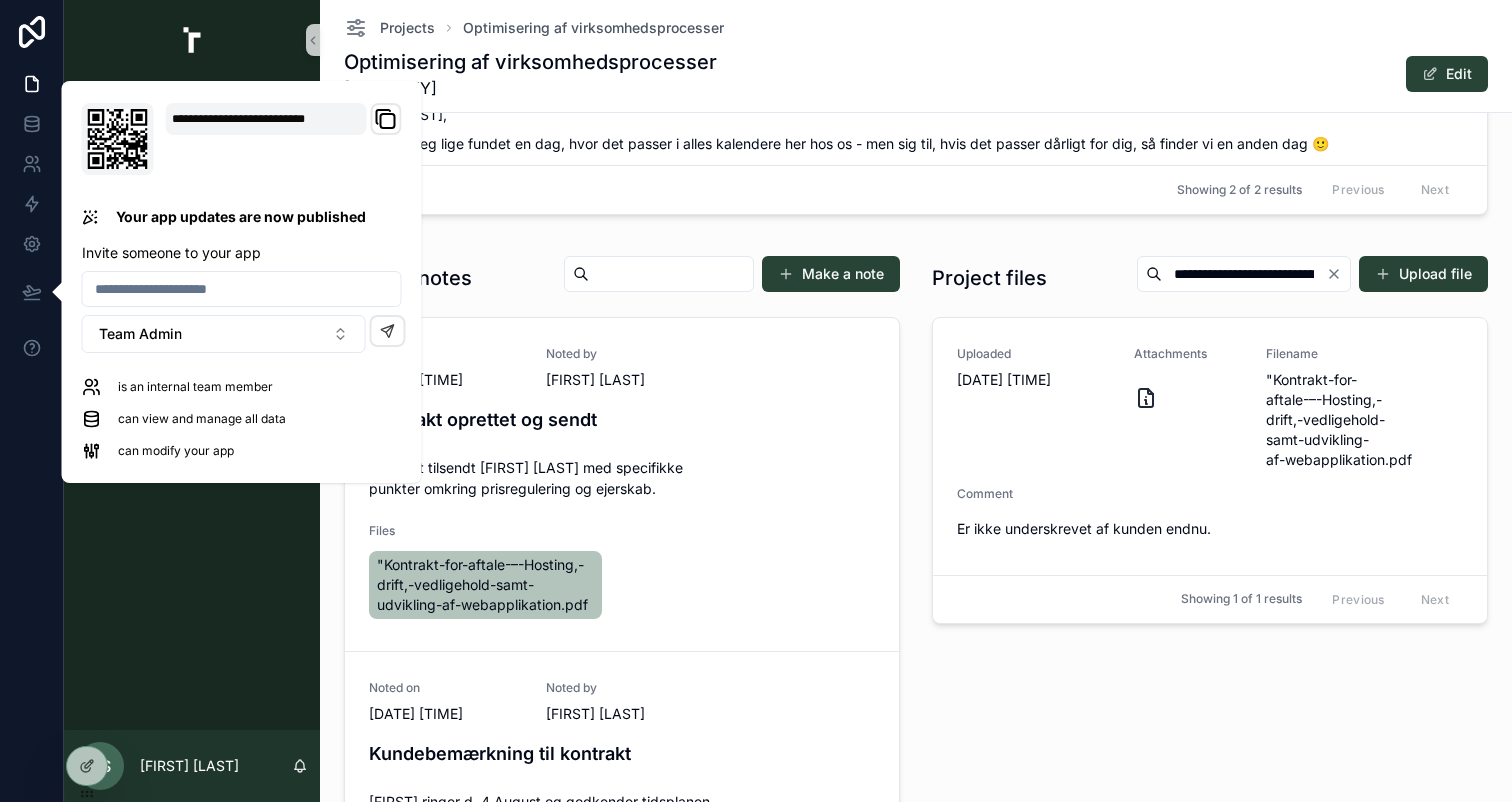 click on "**********" at bounding box center (1210, 591) 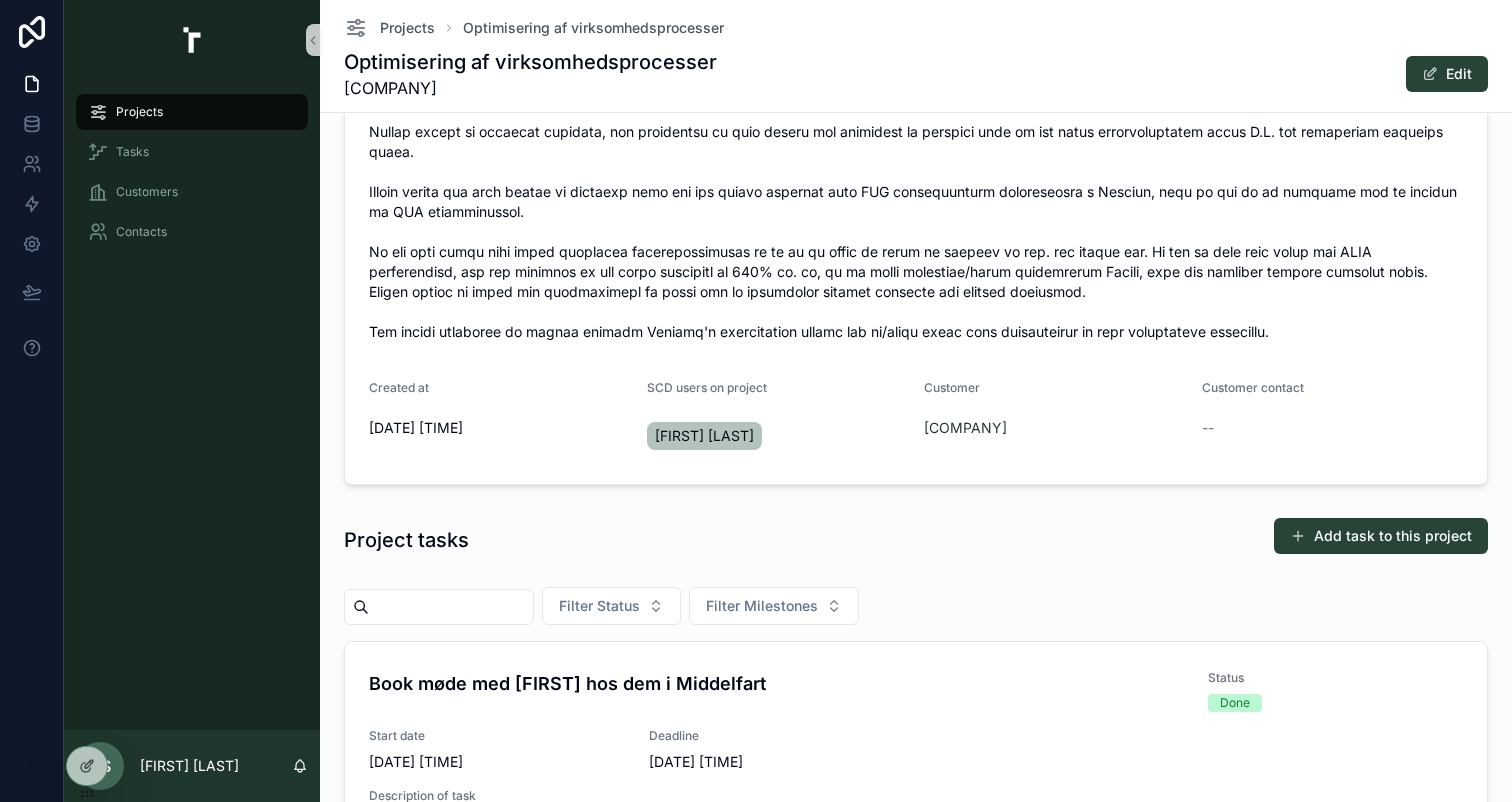 scroll, scrollTop: 0, scrollLeft: 0, axis: both 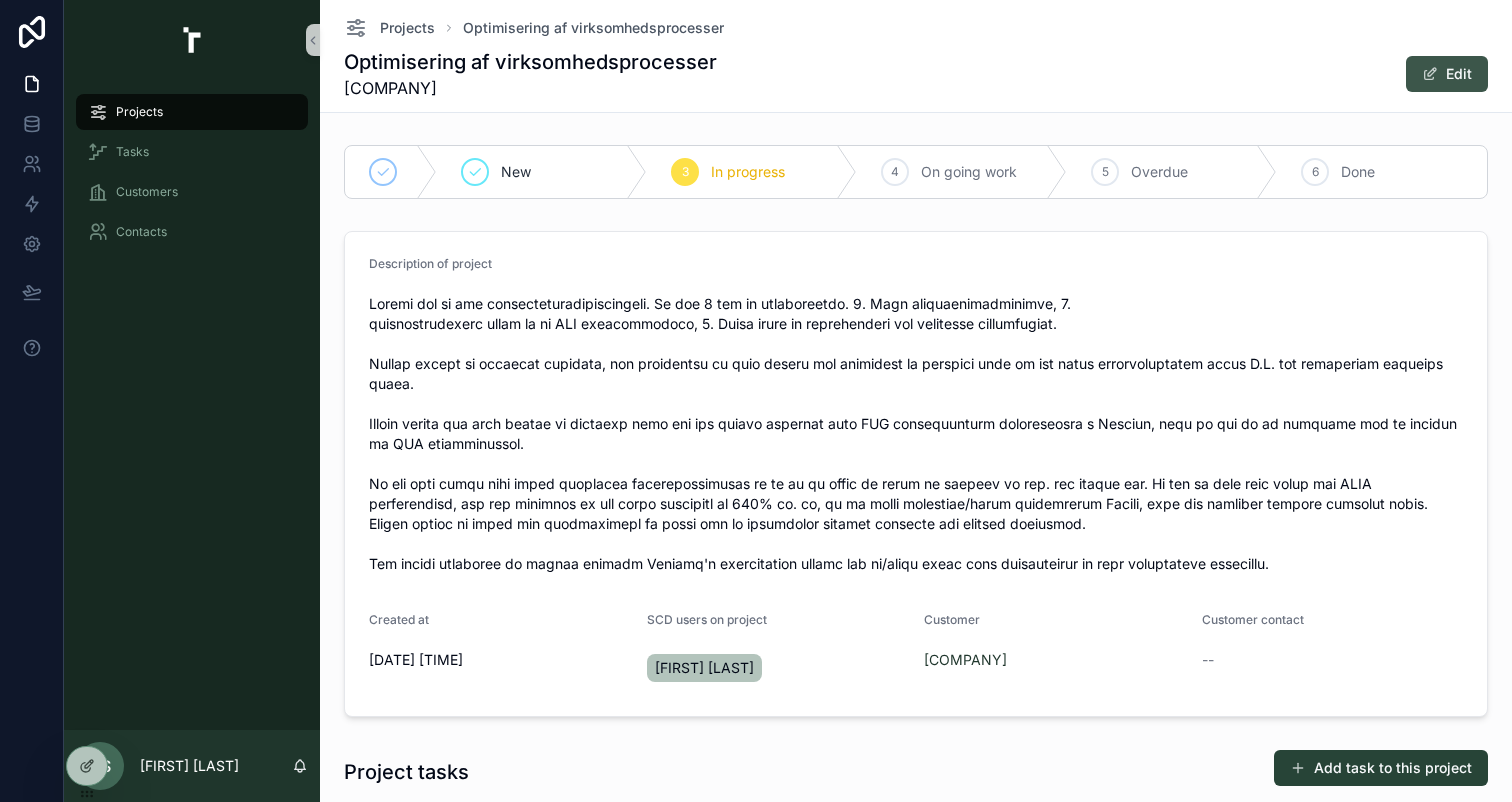 click at bounding box center (1430, 74) 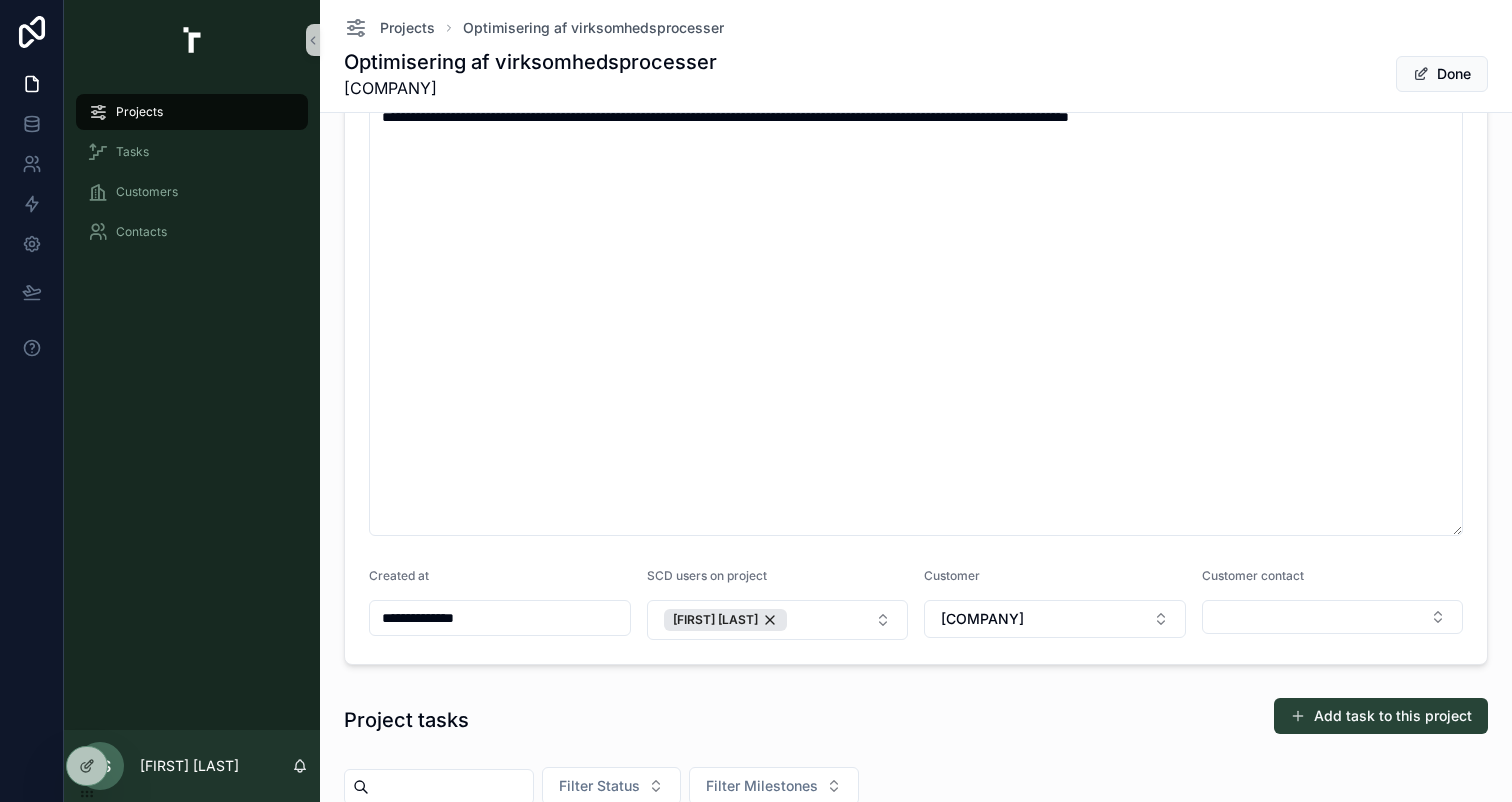 scroll, scrollTop: 420, scrollLeft: 0, axis: vertical 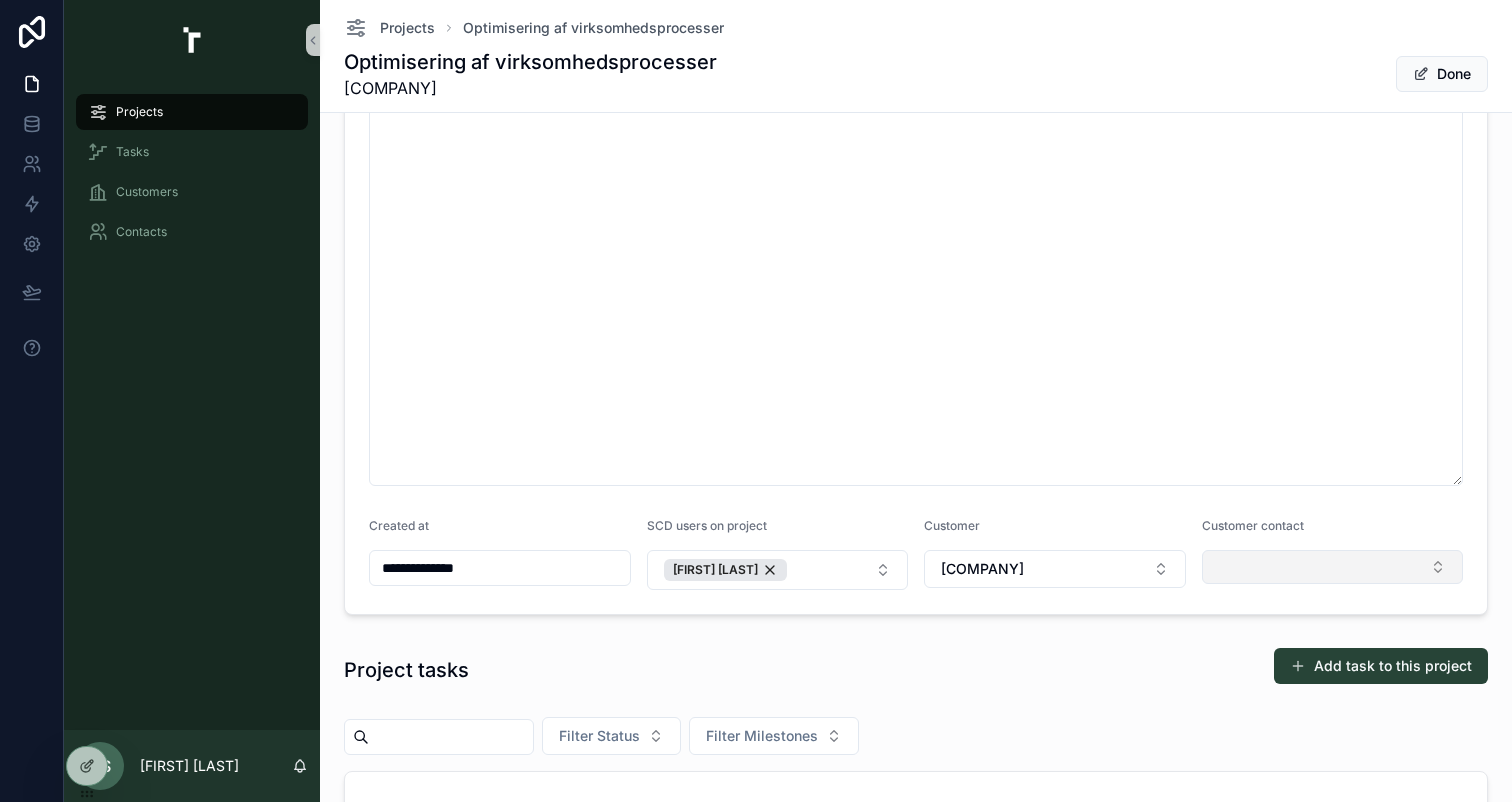 click at bounding box center [1333, 567] 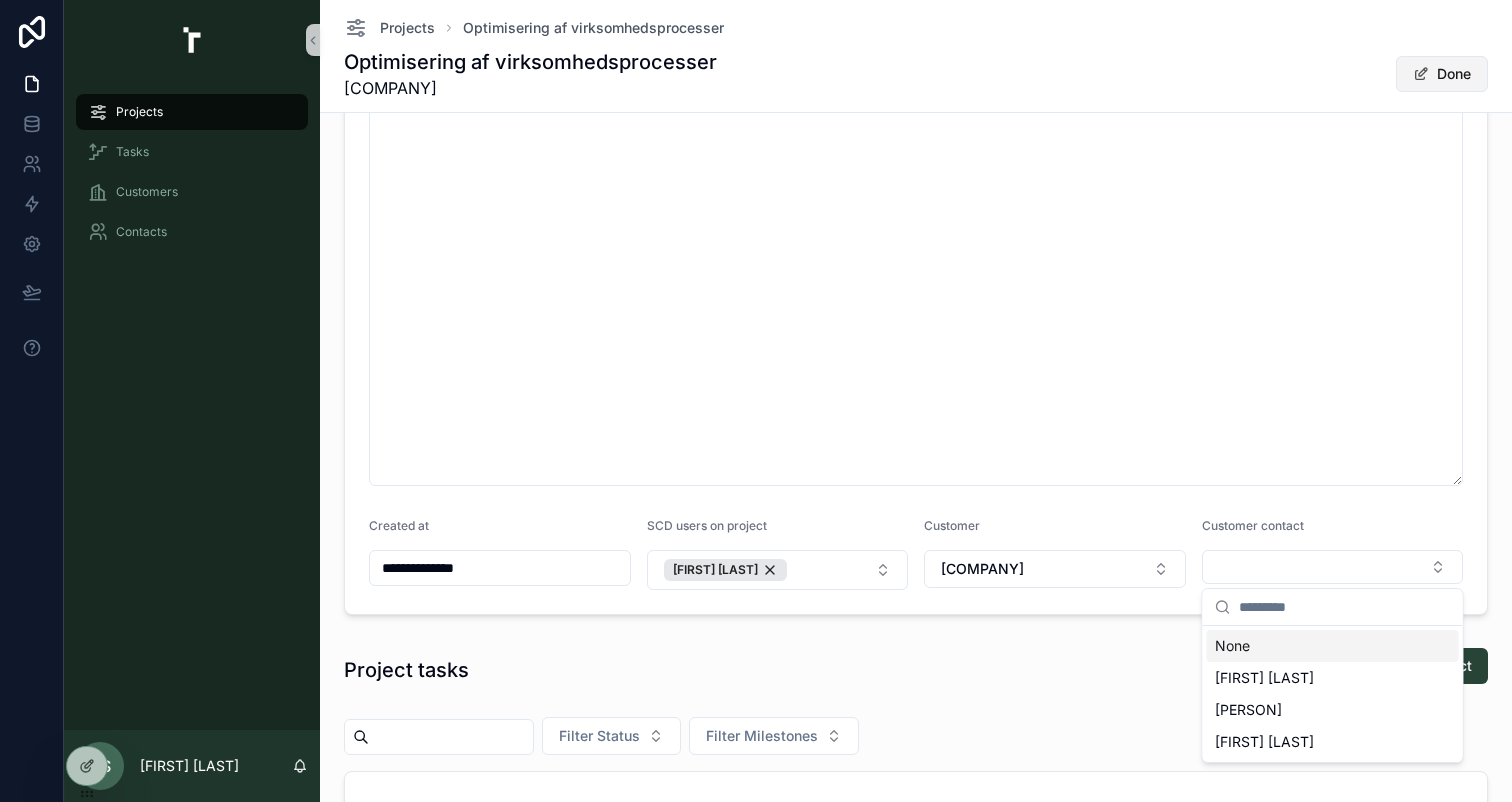 click on "Done" at bounding box center [1442, 74] 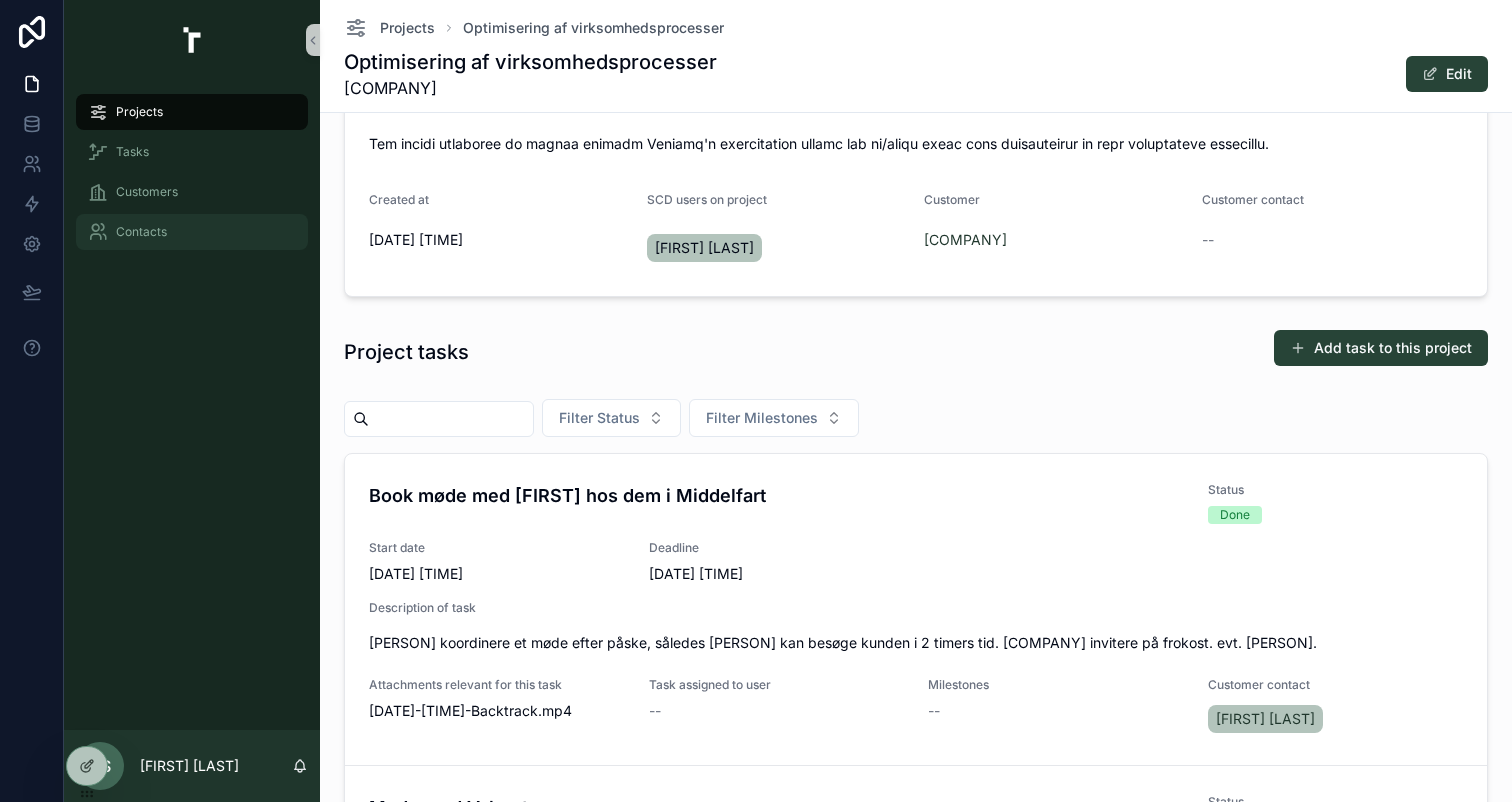 click on "Contacts" at bounding box center (192, 232) 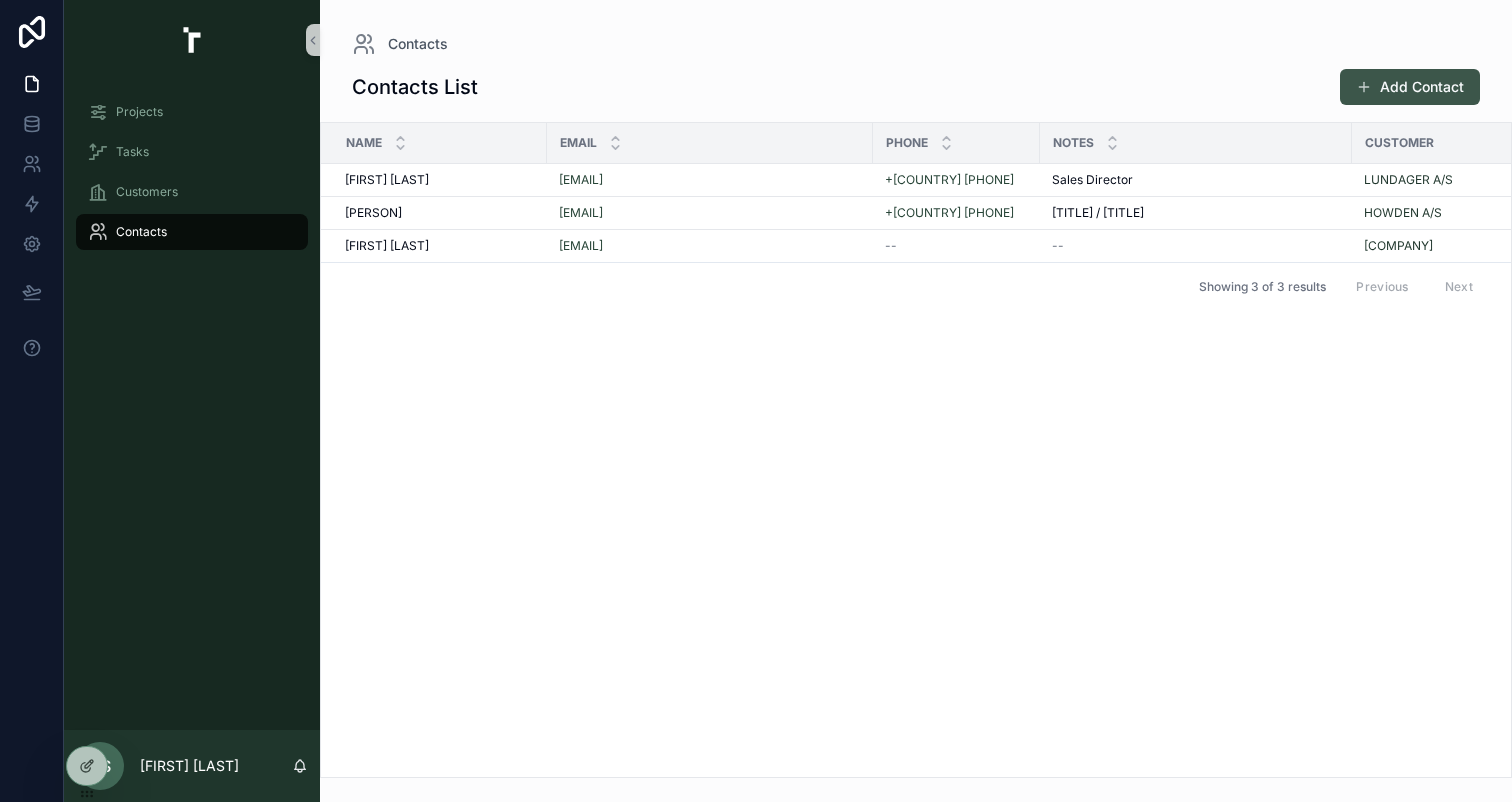 click on "Add Contact" at bounding box center [1410, 87] 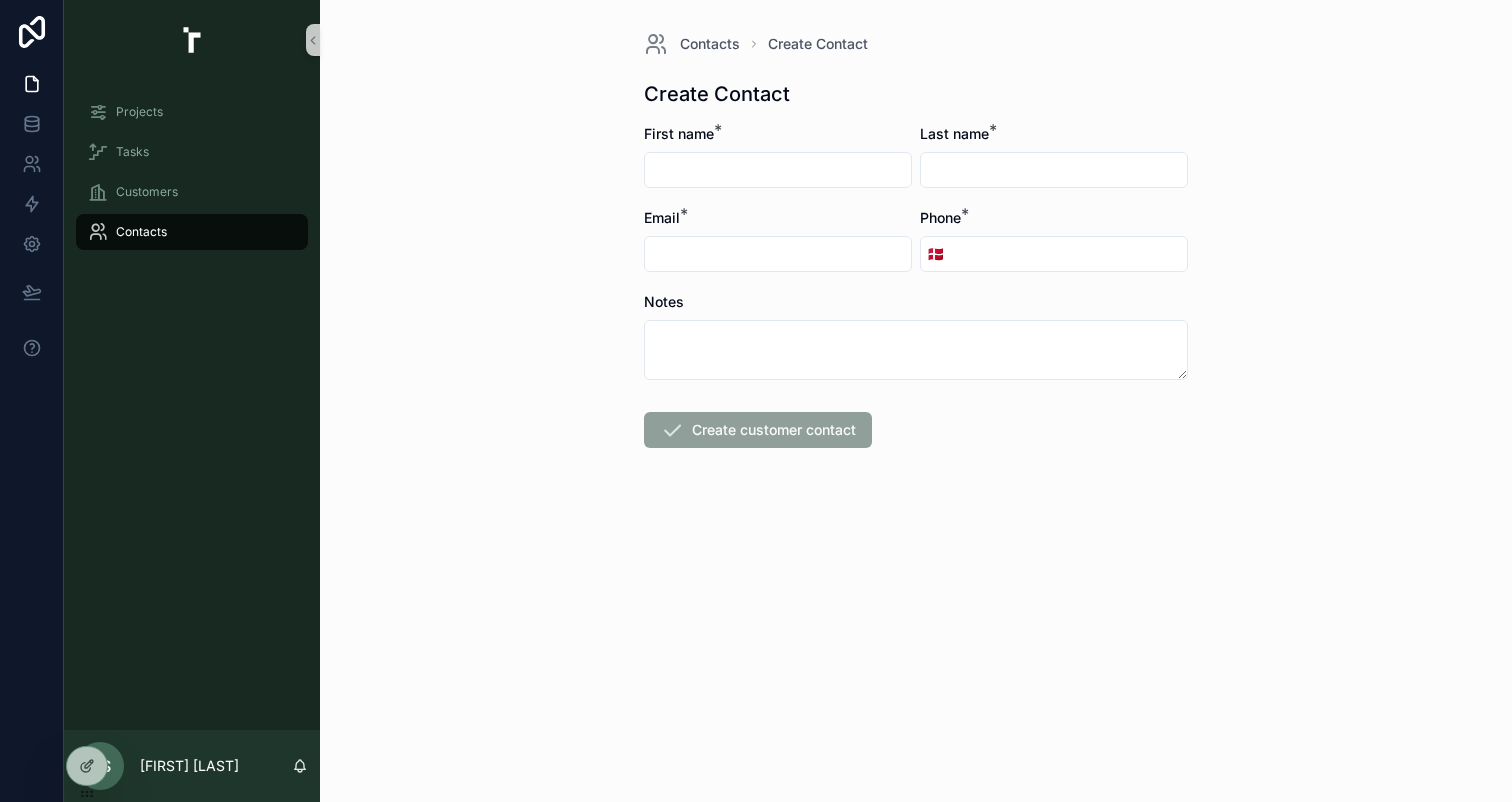 click at bounding box center (778, 170) 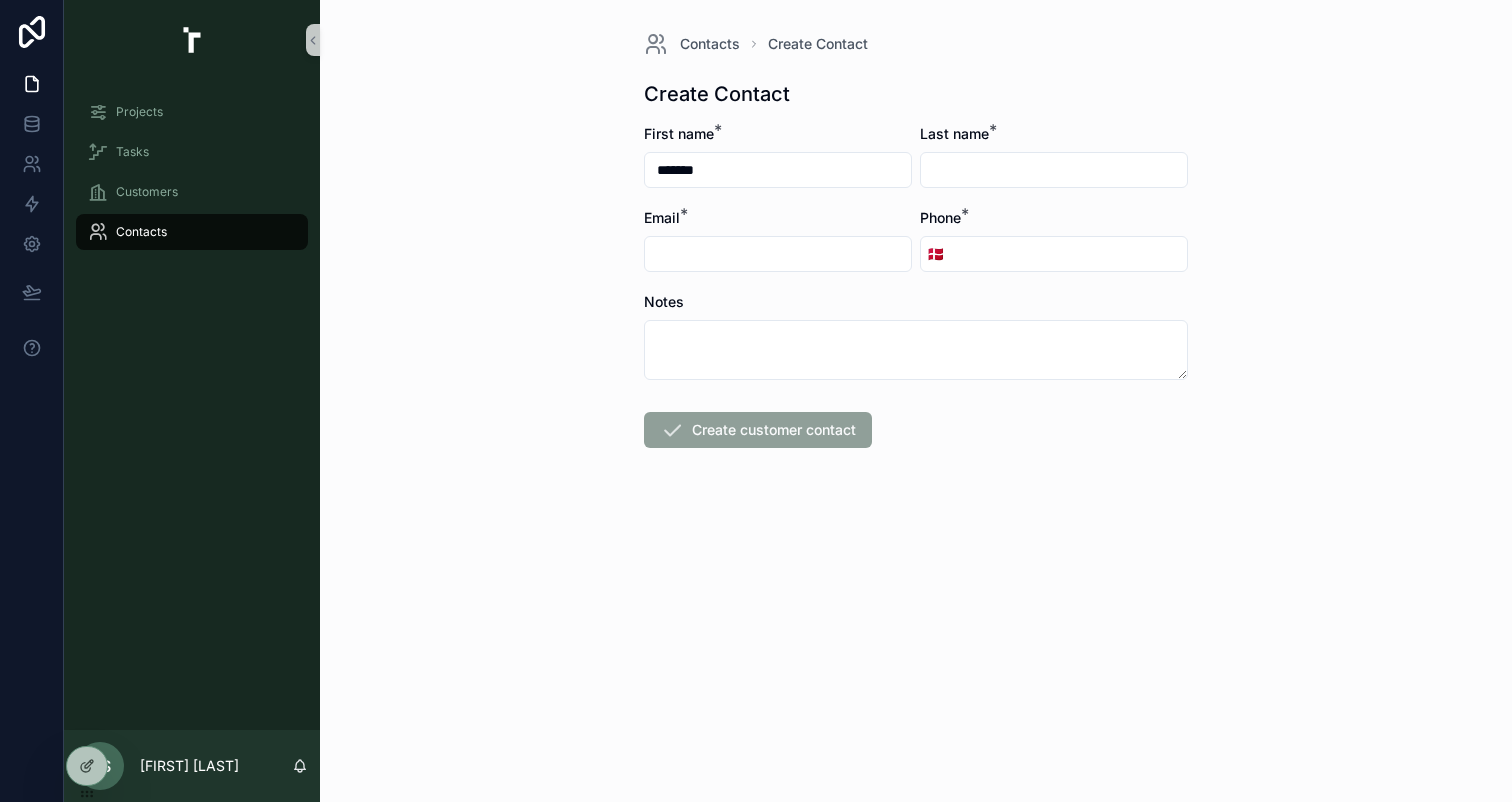 type on "*******" 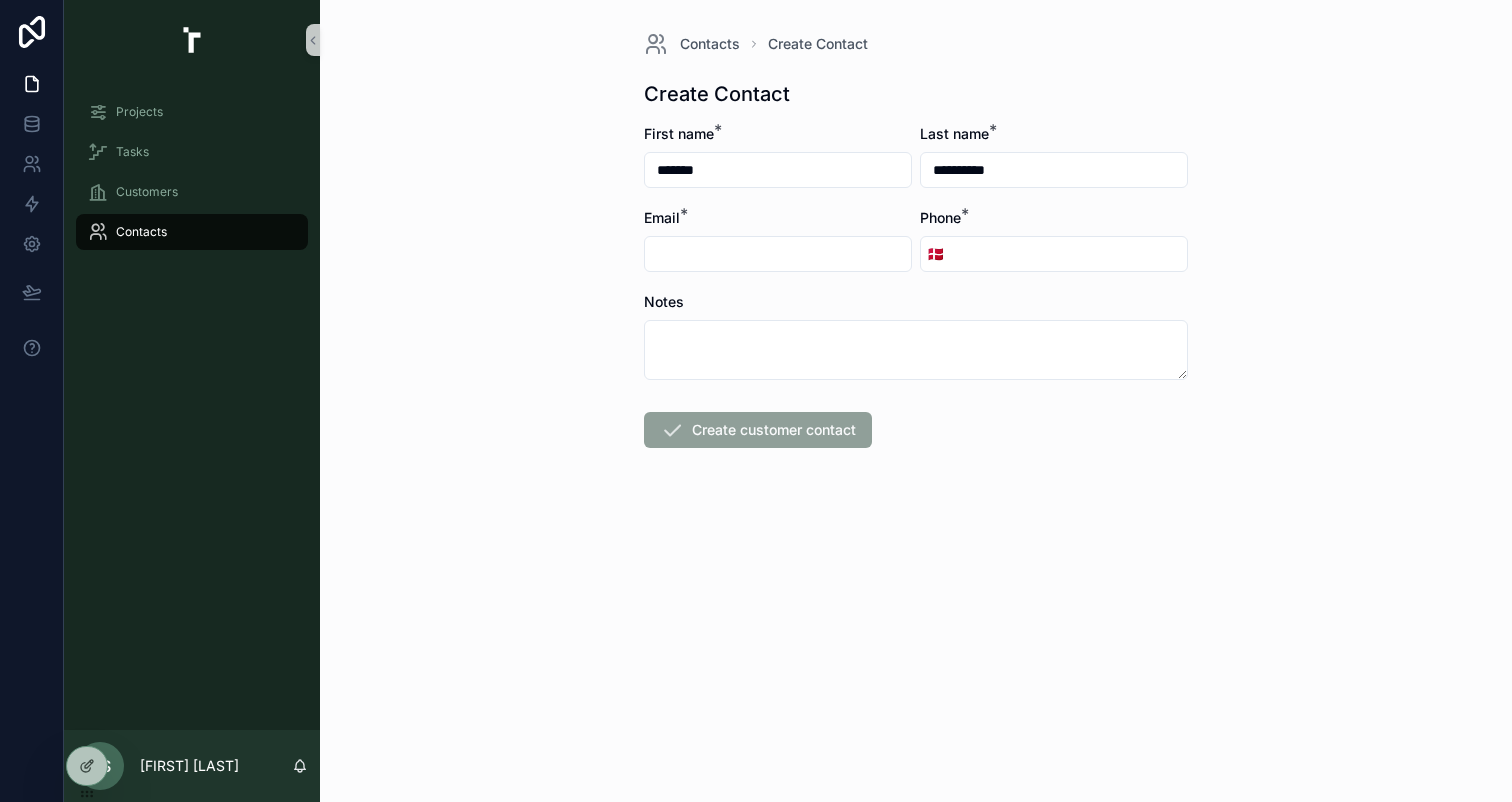 type on "**********" 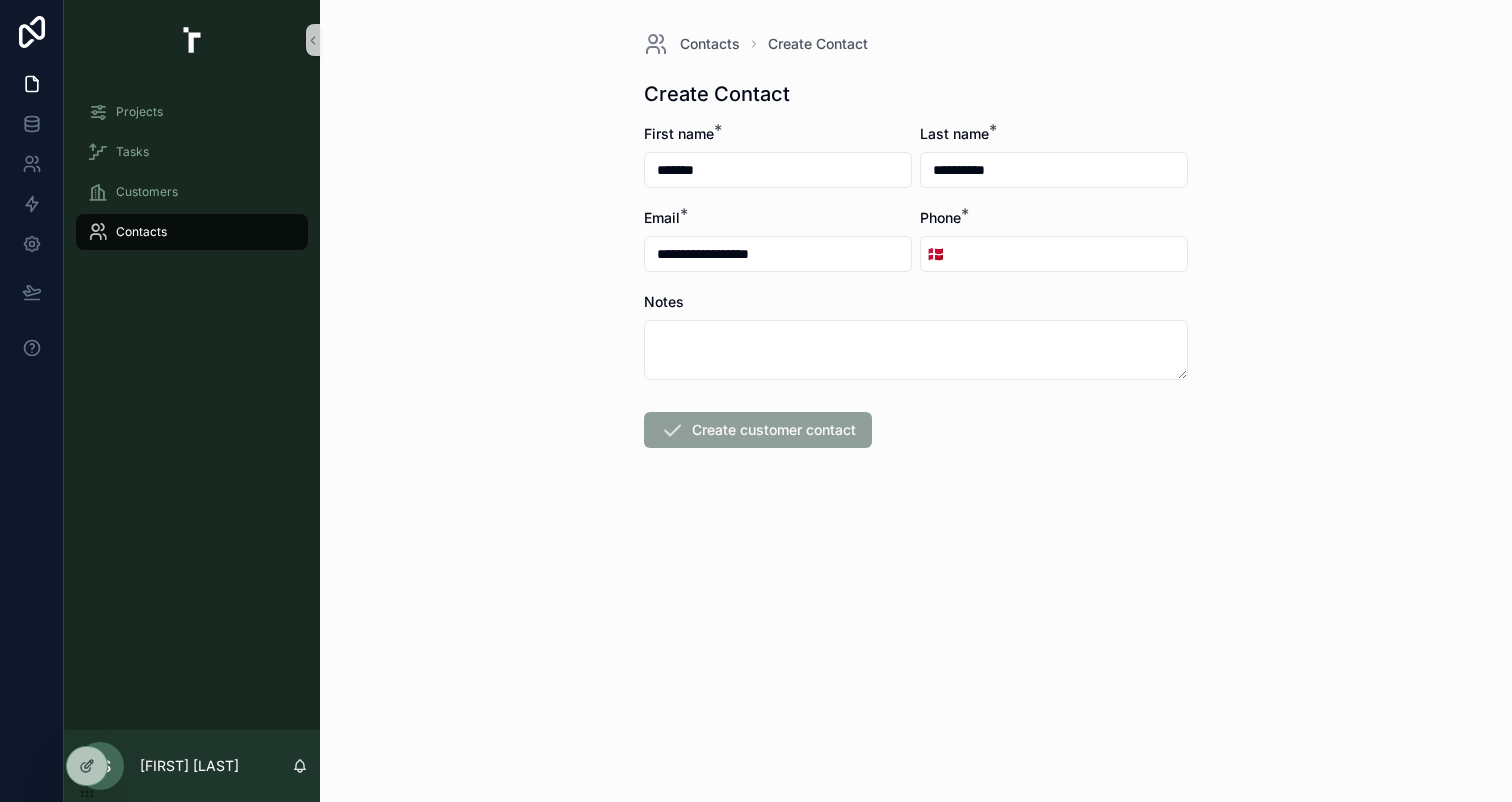 type on "**********" 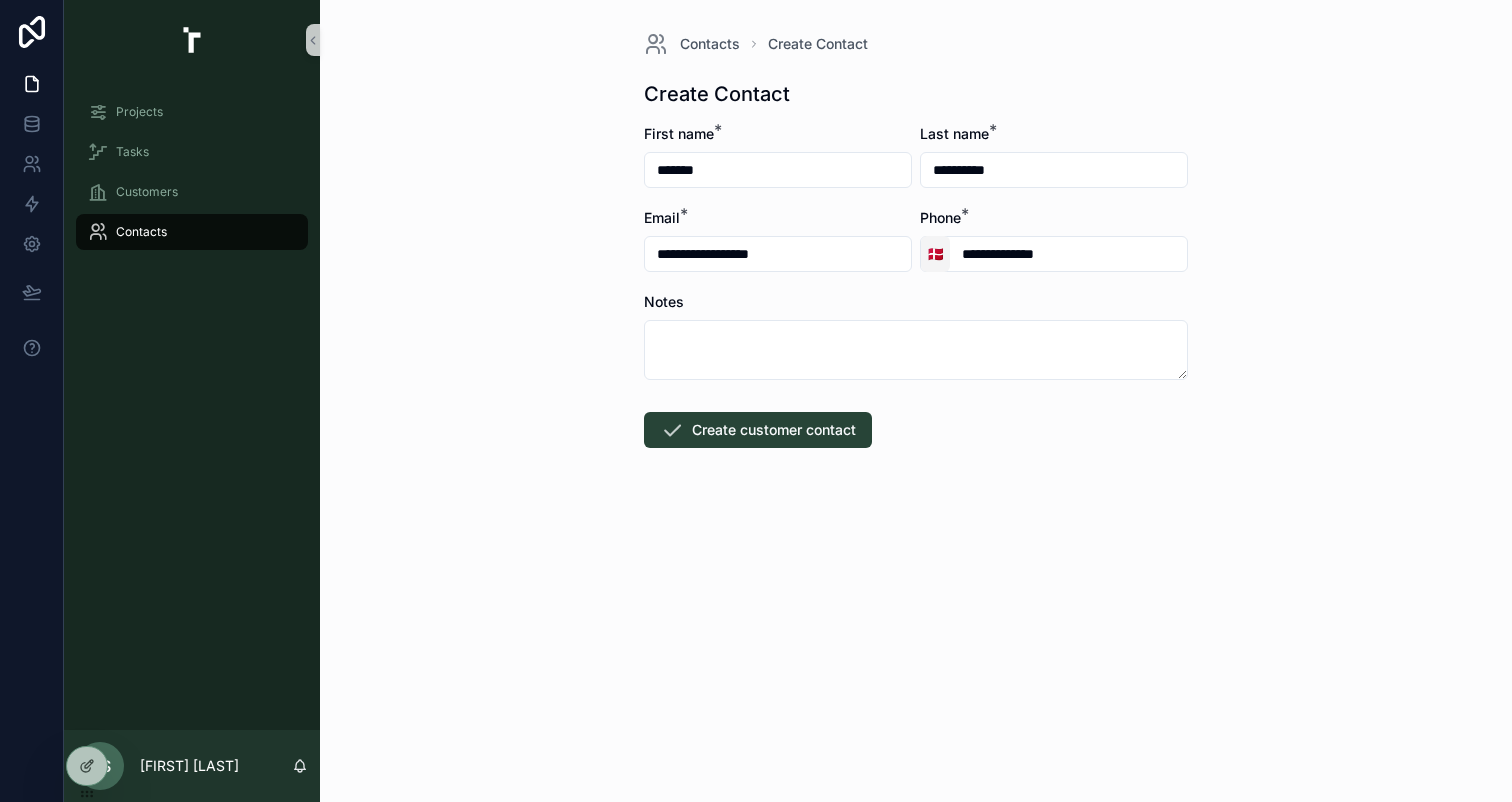 drag, startPoint x: 982, startPoint y: 252, endPoint x: 933, endPoint y: 252, distance: 49 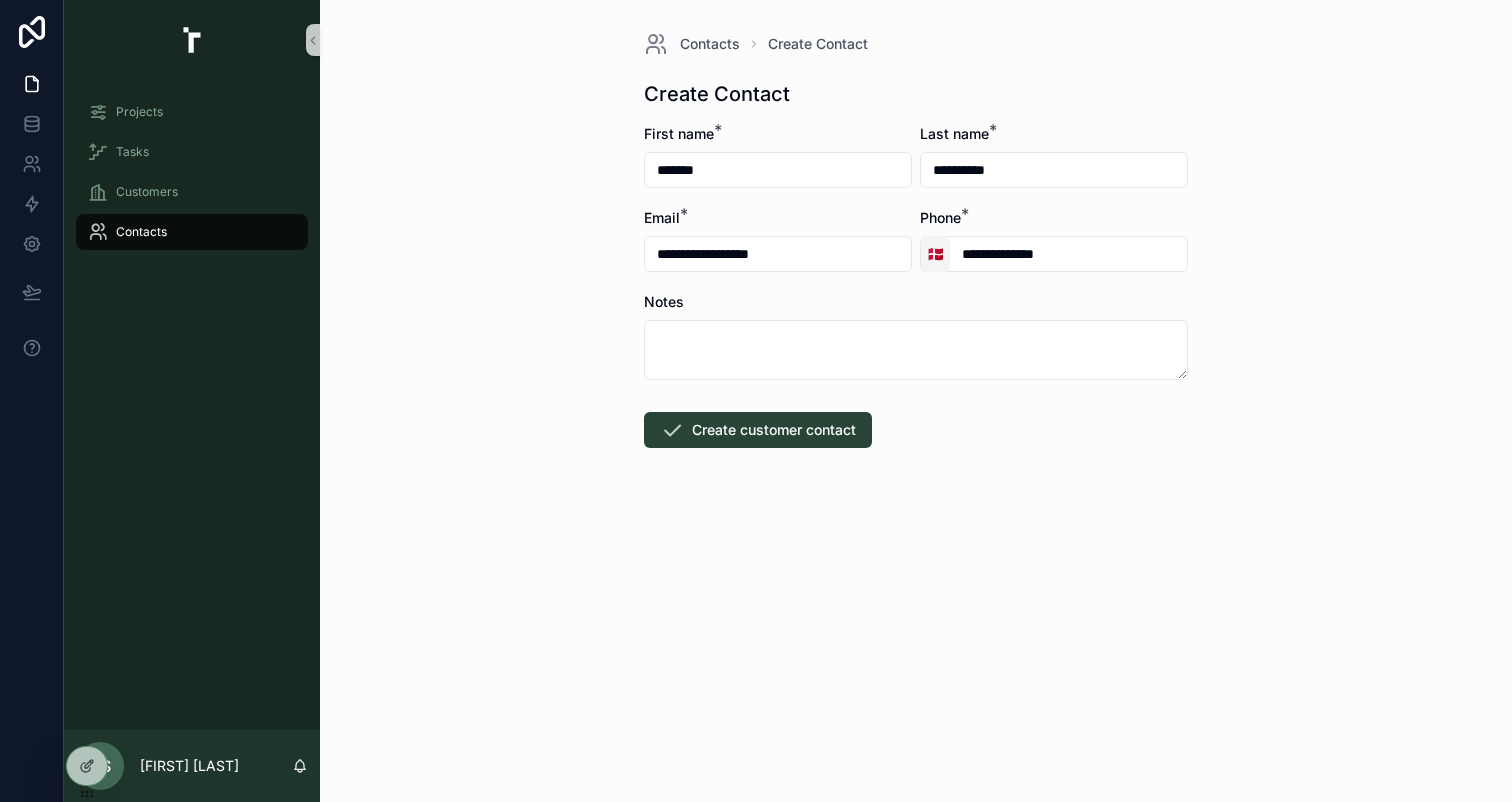 click on "**********" at bounding box center (1054, 254) 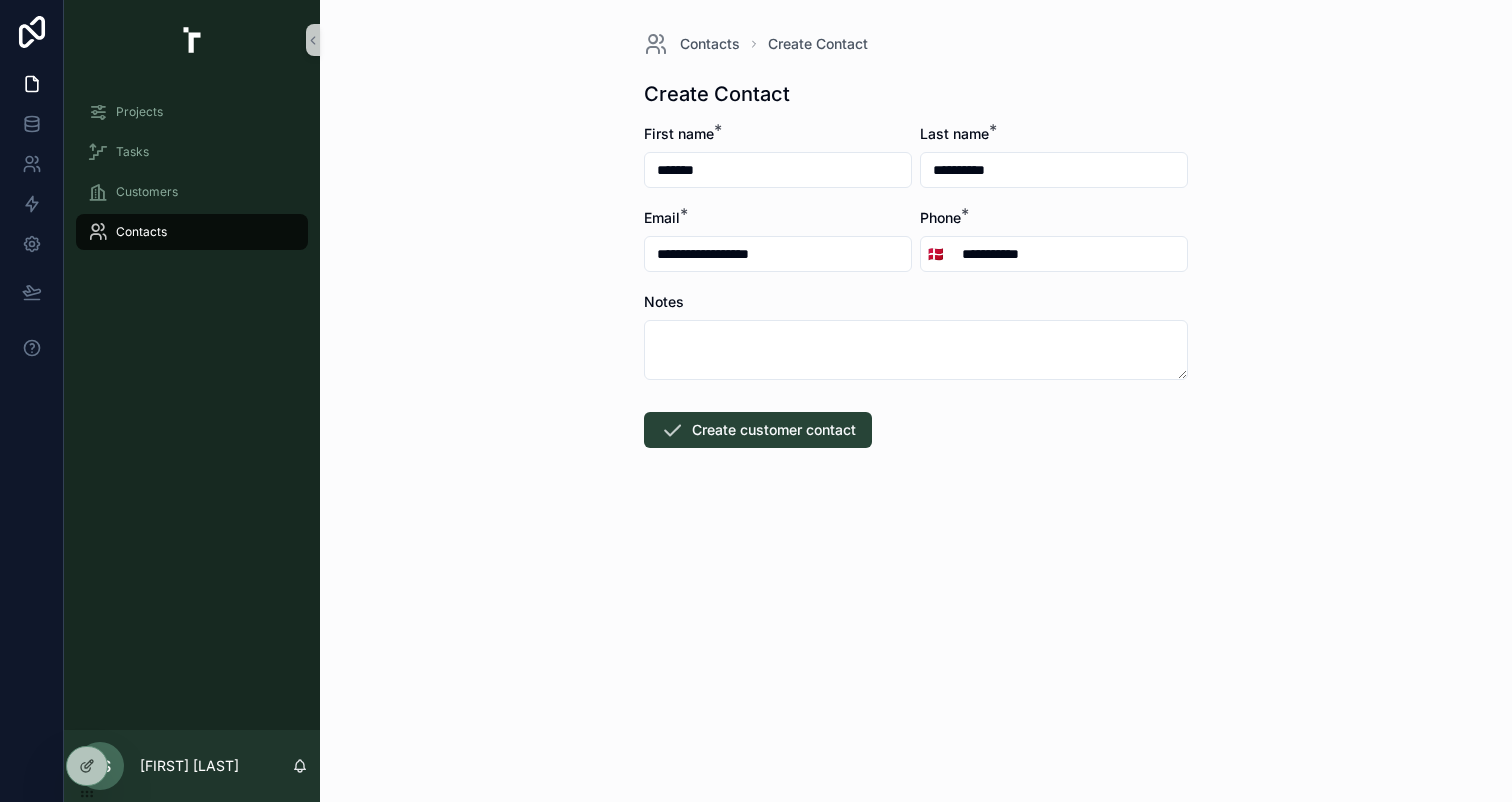 type on "**********" 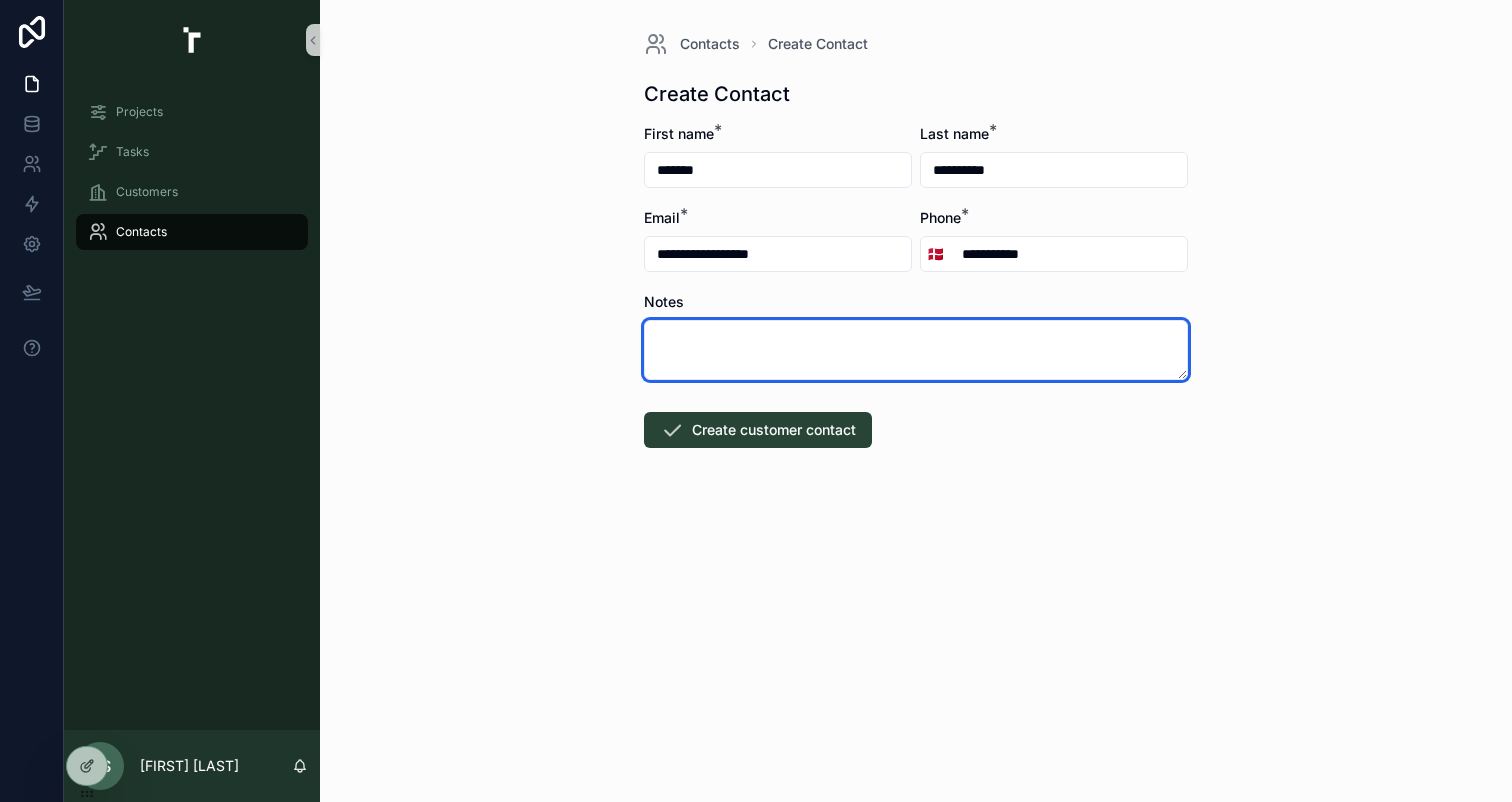 click at bounding box center (916, 350) 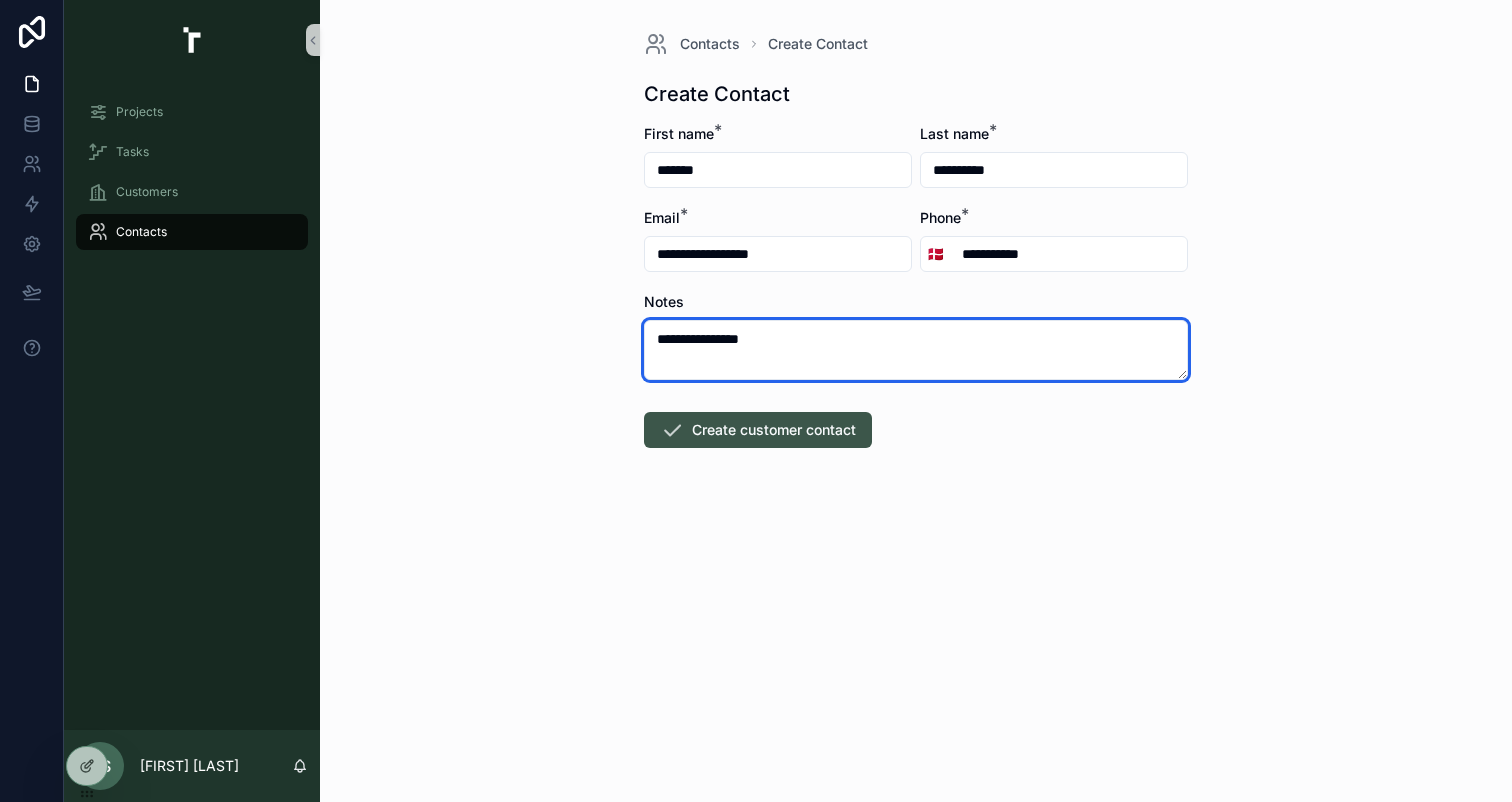 type on "**********" 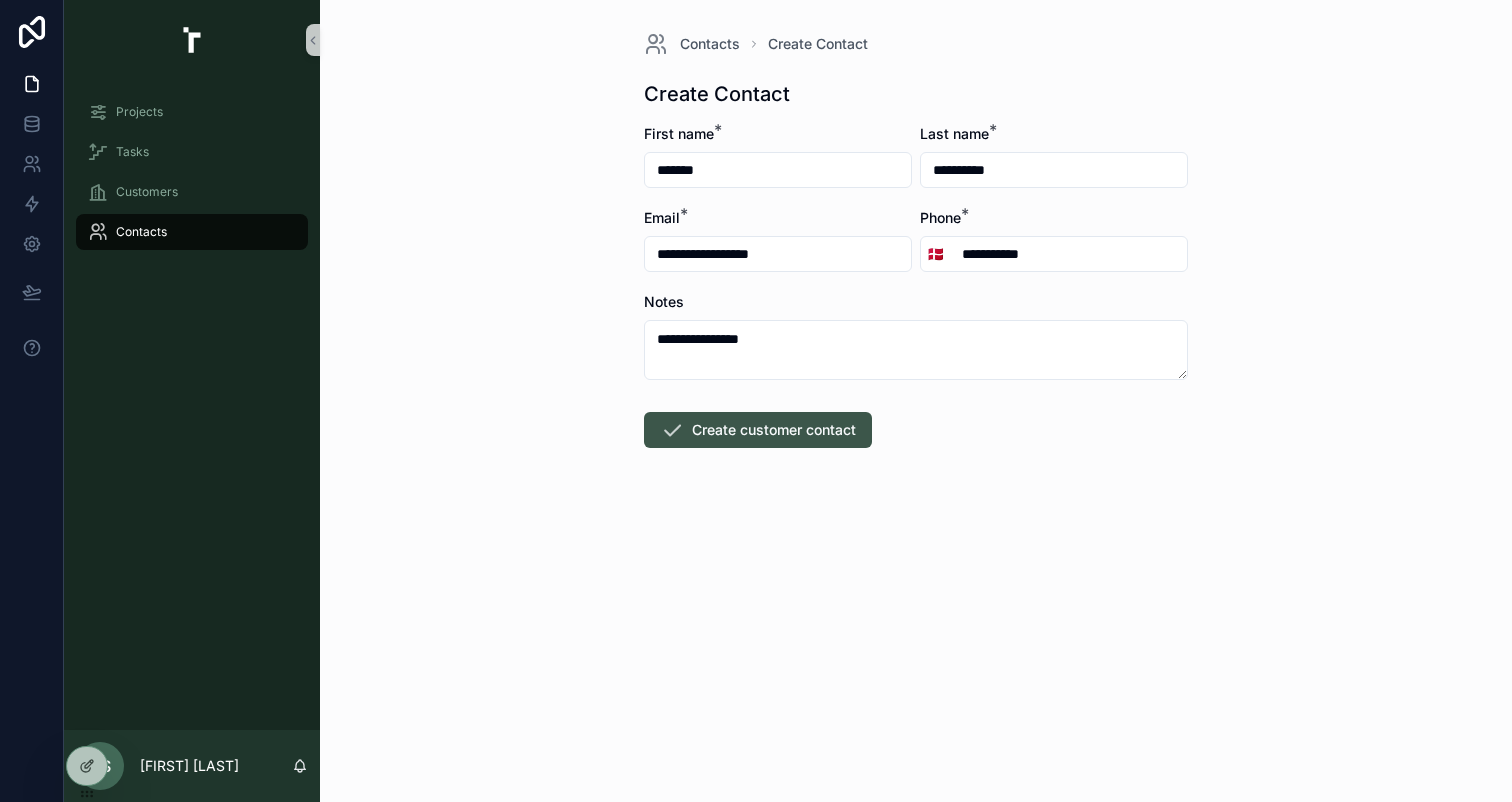 click on "Create customer contact" at bounding box center (758, 430) 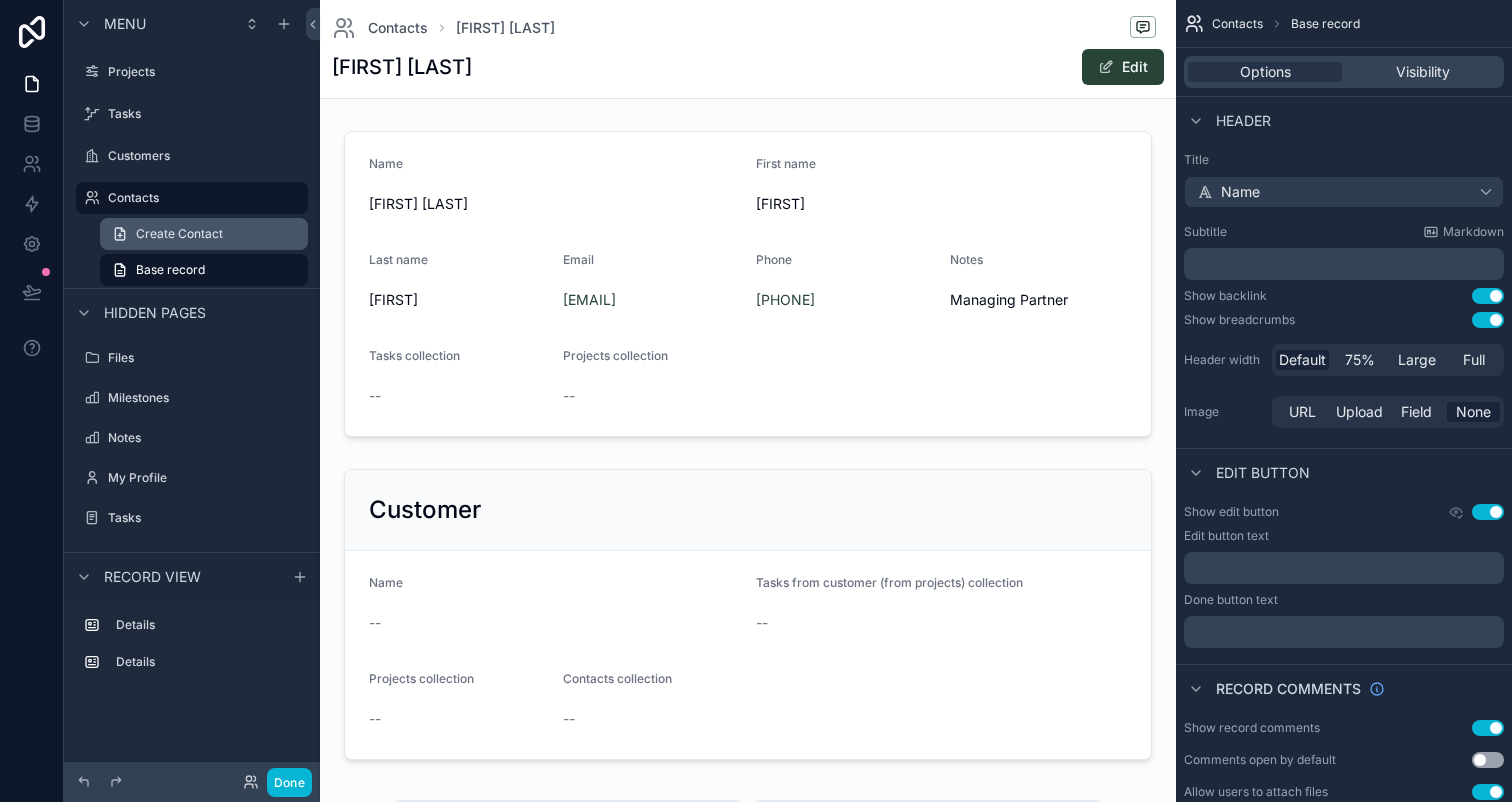 click on "Create Contact" at bounding box center (204, 234) 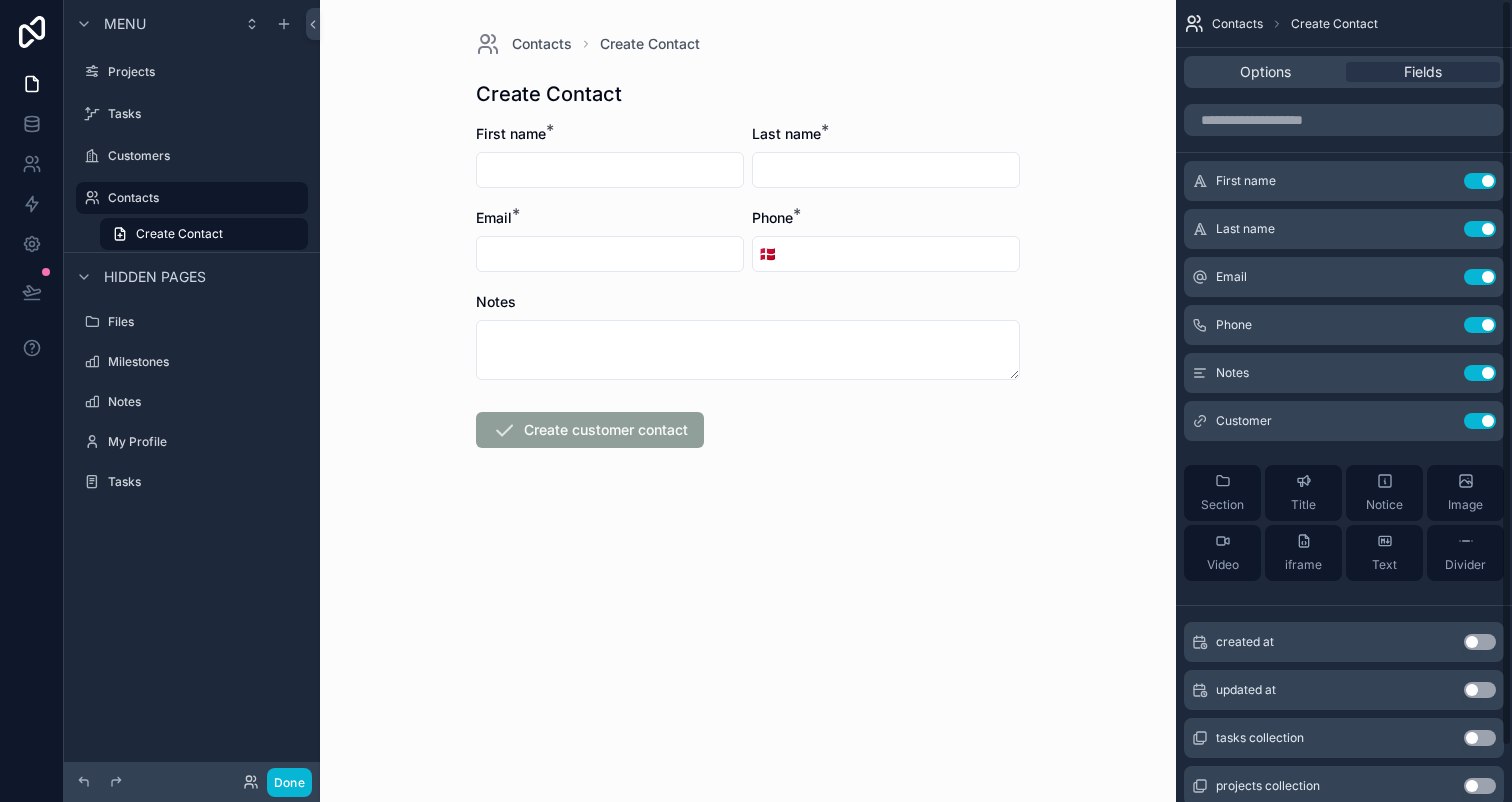 scroll, scrollTop: 60, scrollLeft: 0, axis: vertical 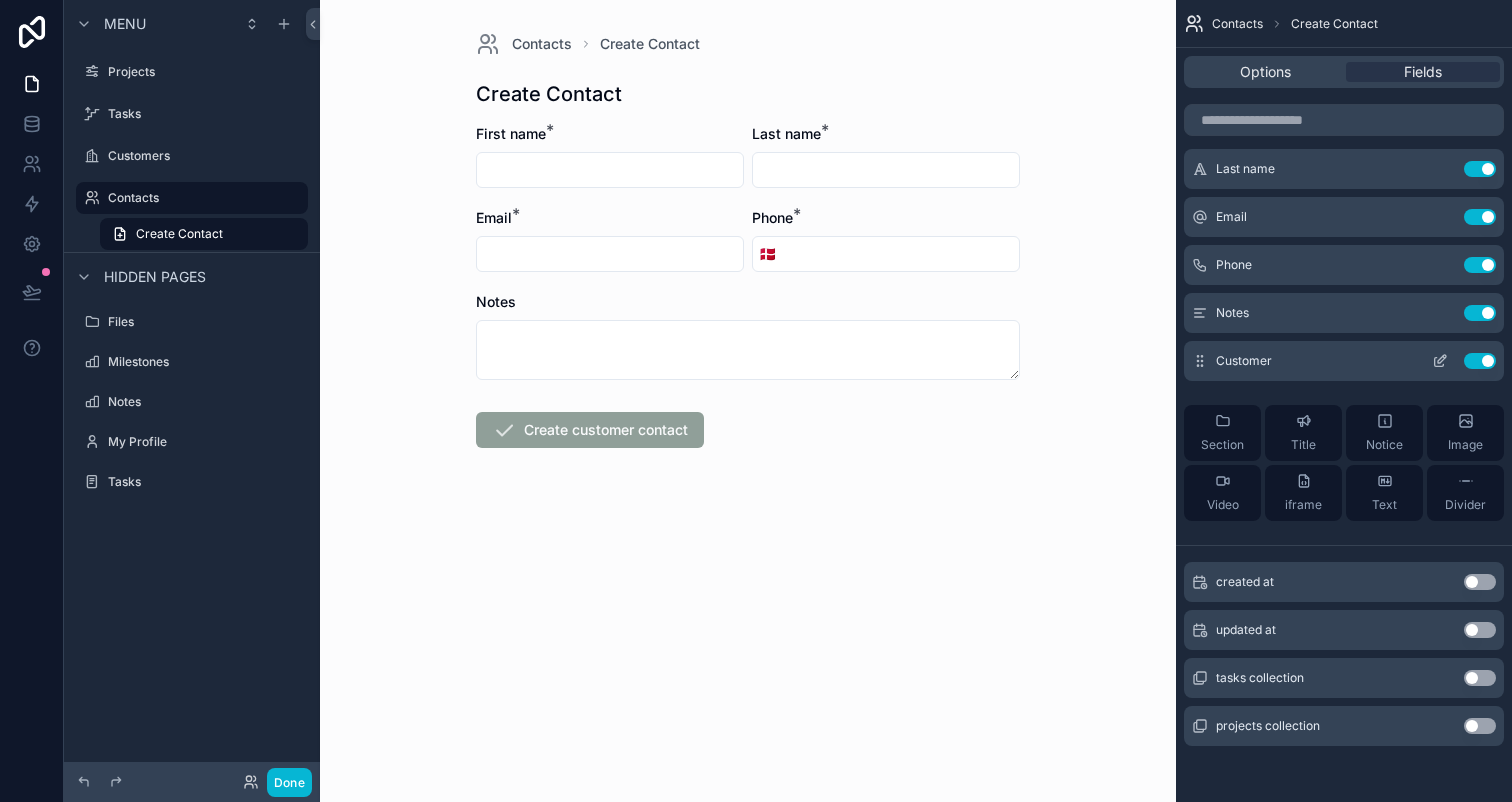 click 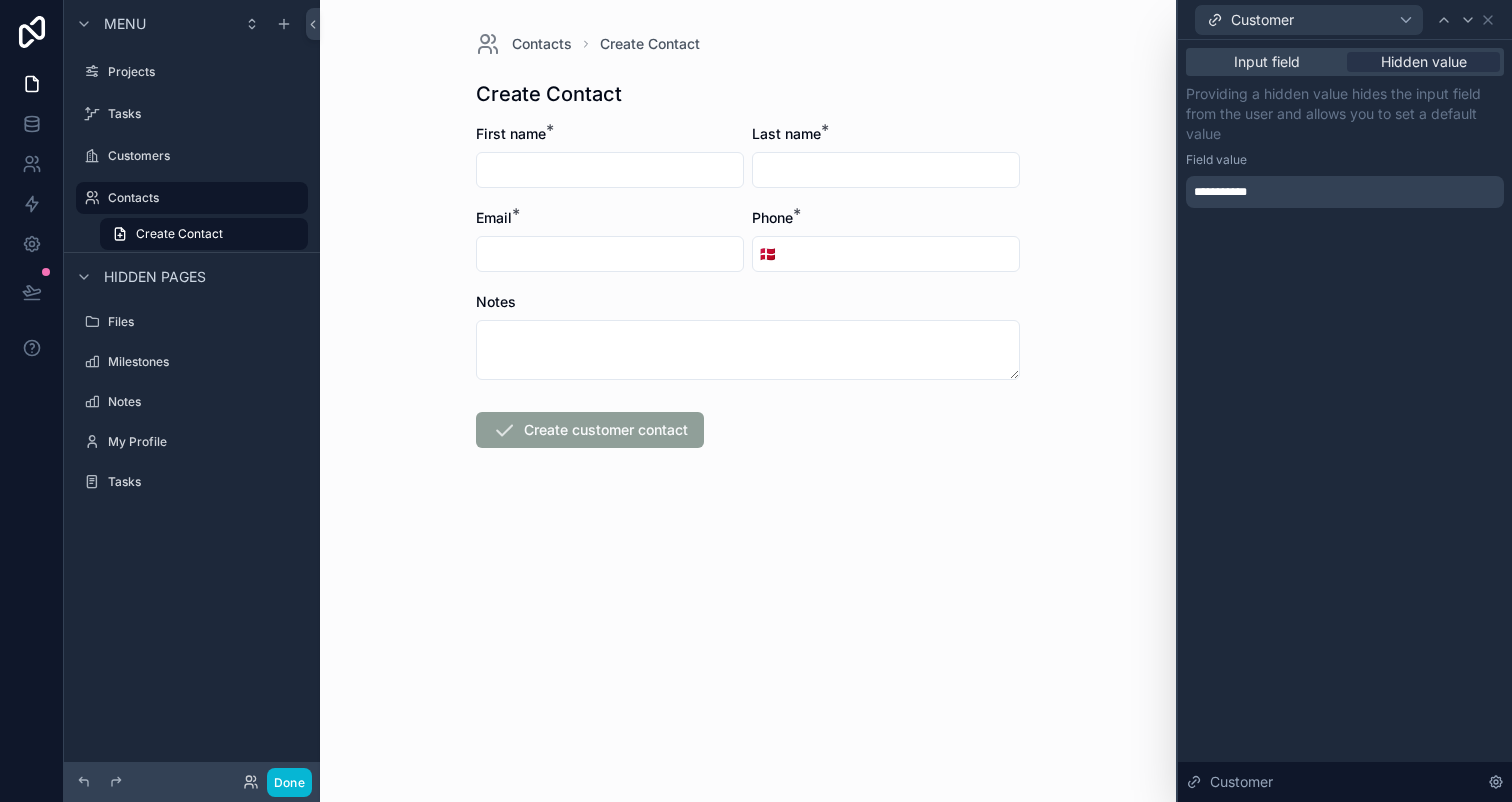 click on "**********" at bounding box center [1345, 192] 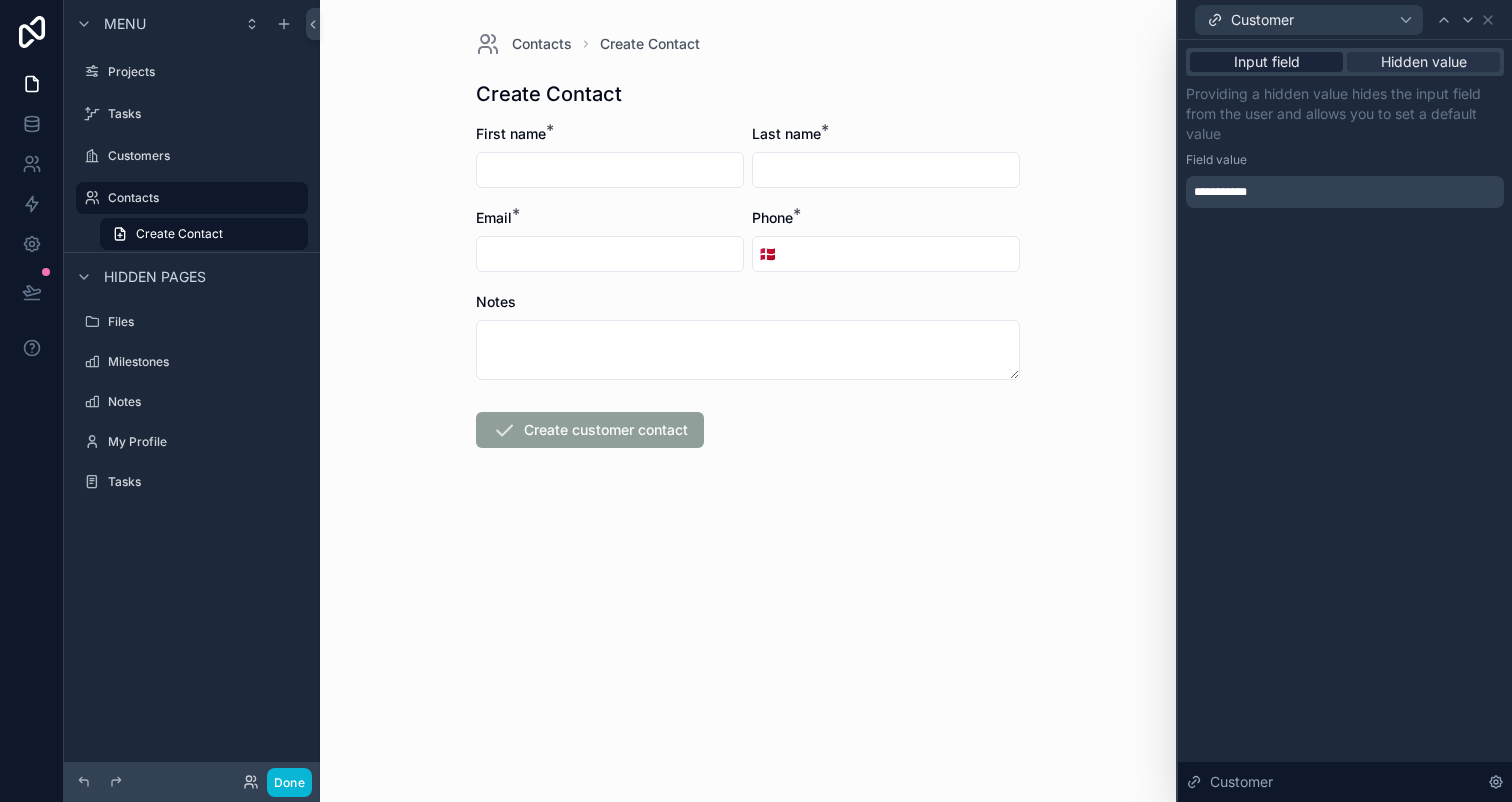 click on "Input field" at bounding box center [1267, 62] 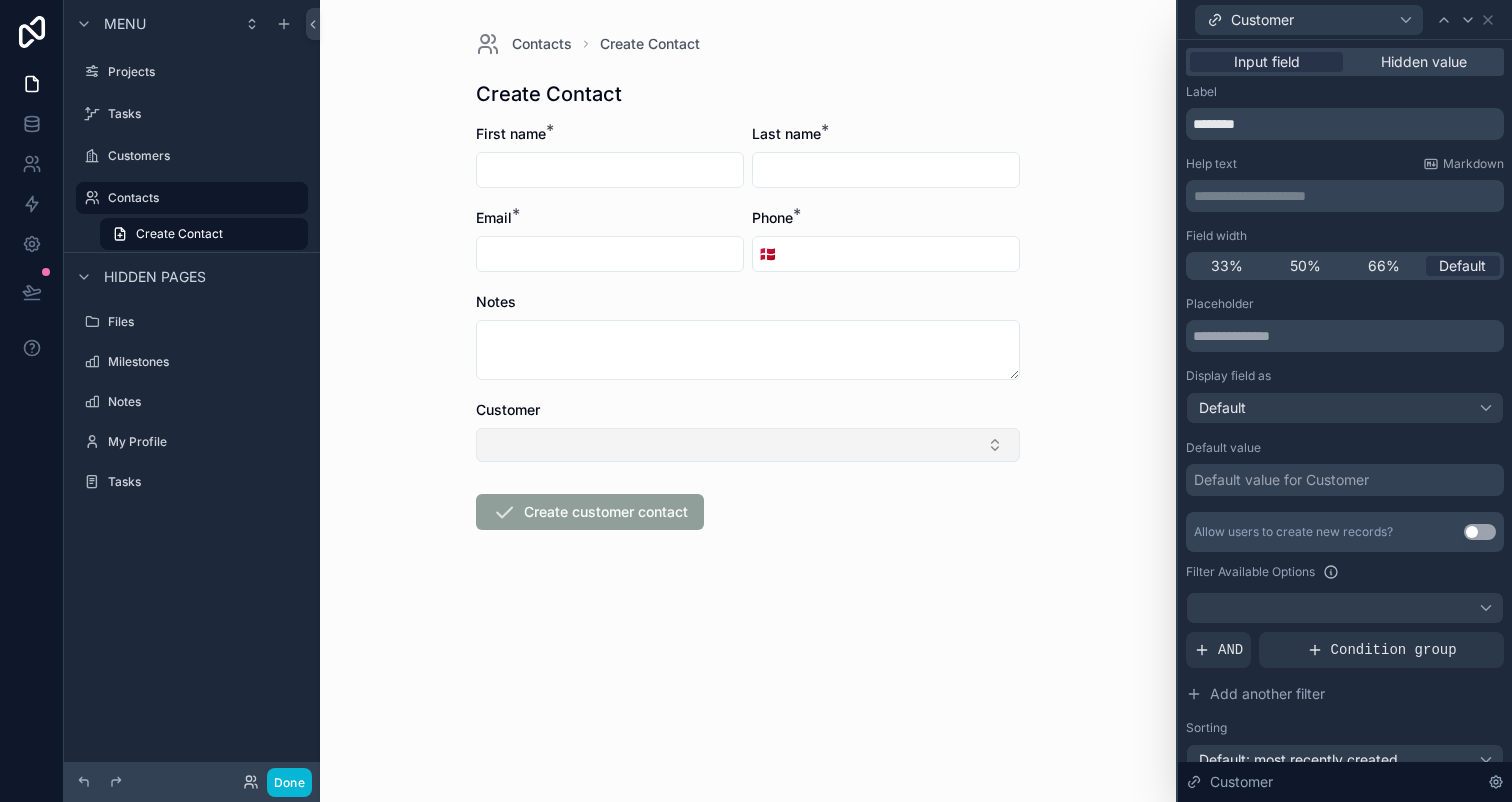 click at bounding box center [748, 445] 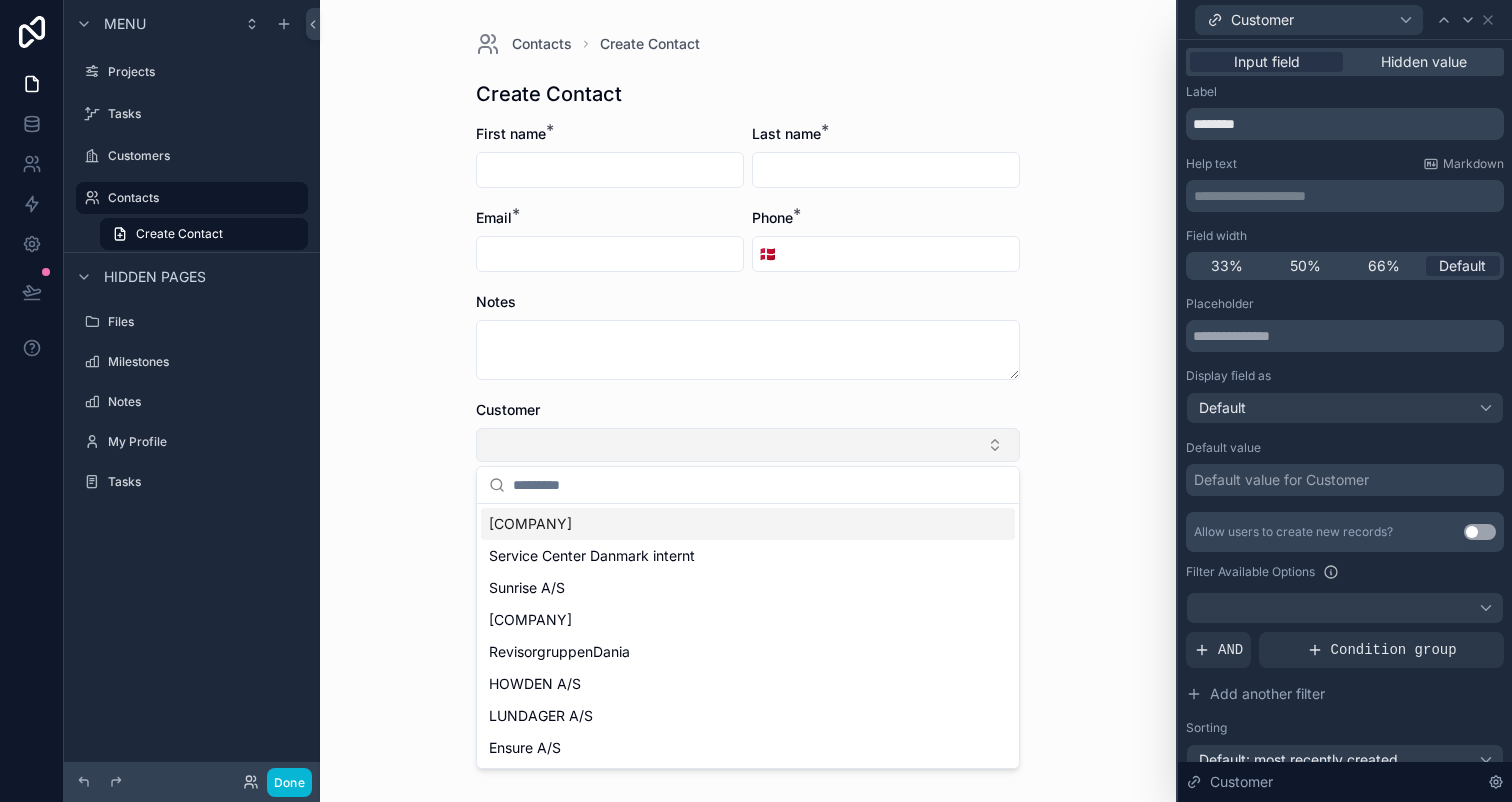 click at bounding box center [748, 445] 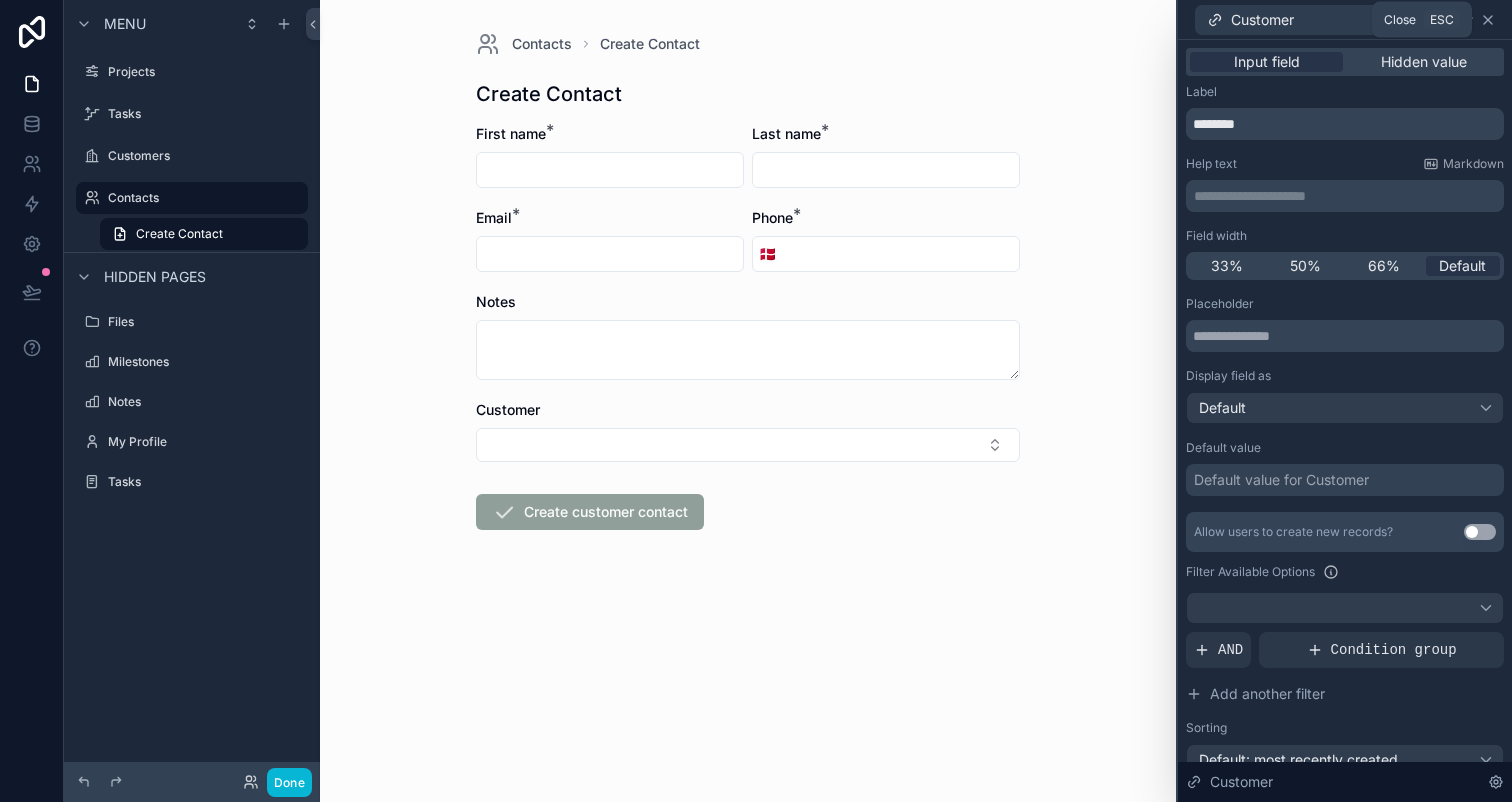 click 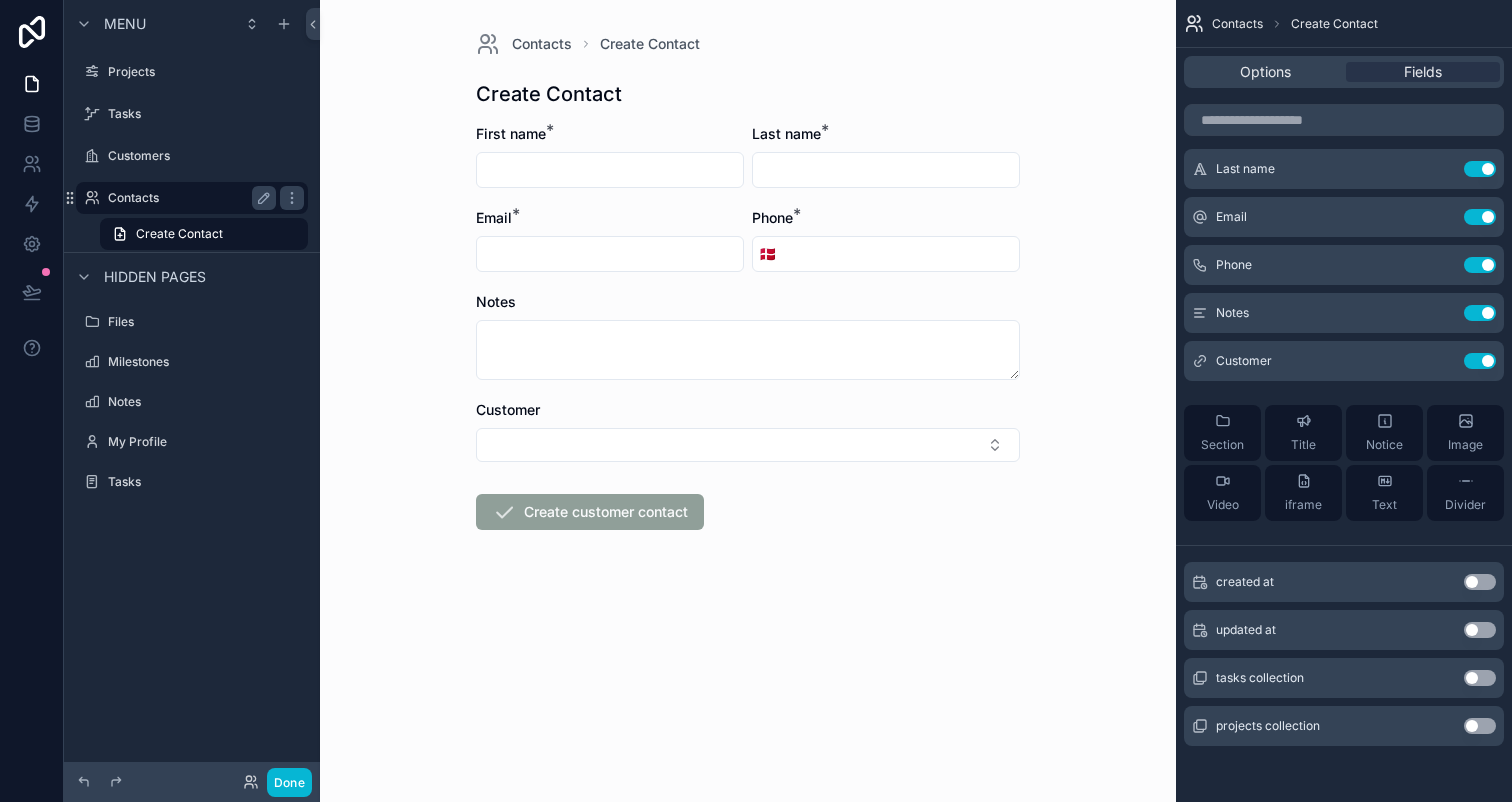click on "Contacts" at bounding box center [188, 198] 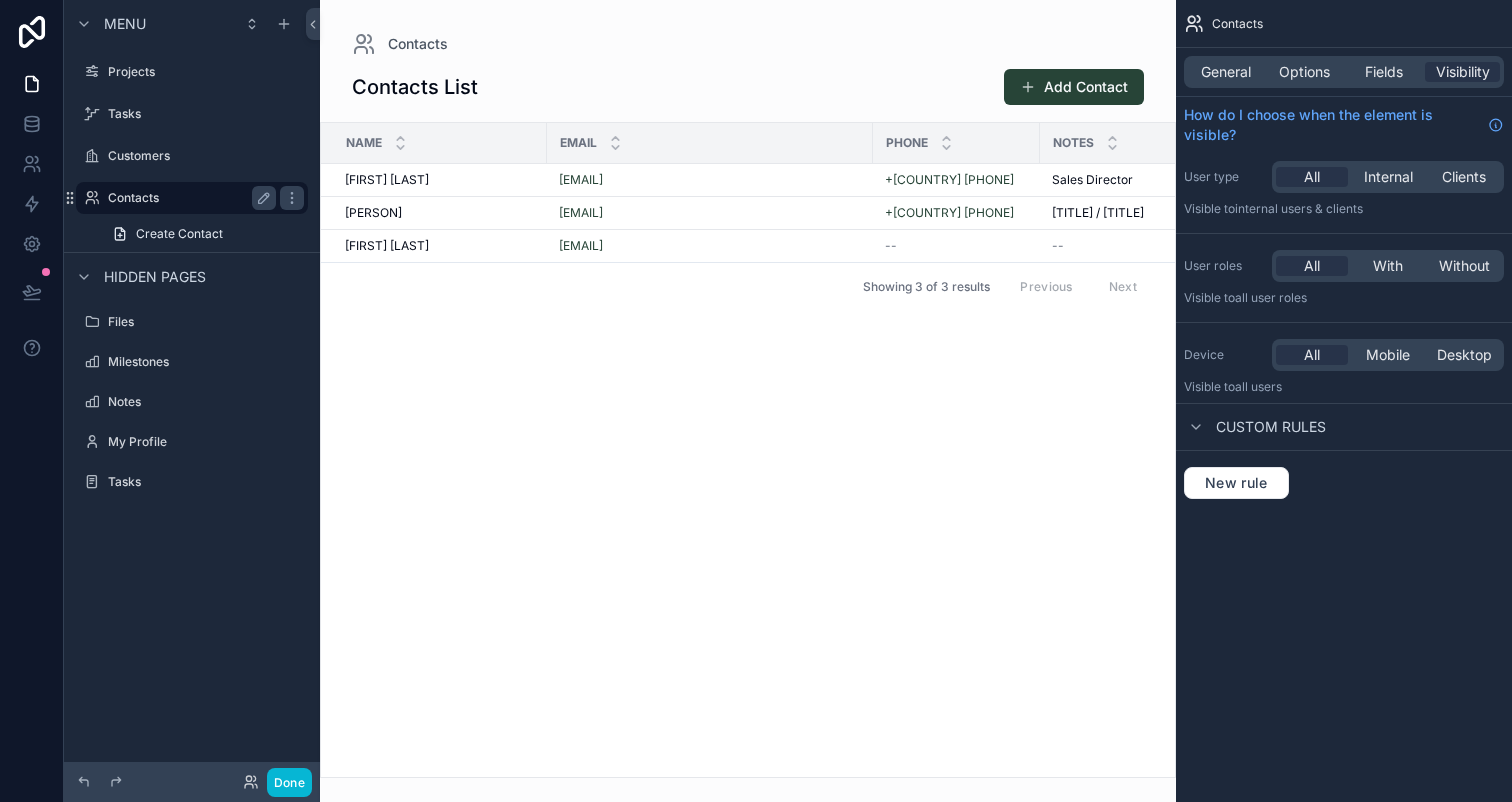 scroll, scrollTop: 0, scrollLeft: 0, axis: both 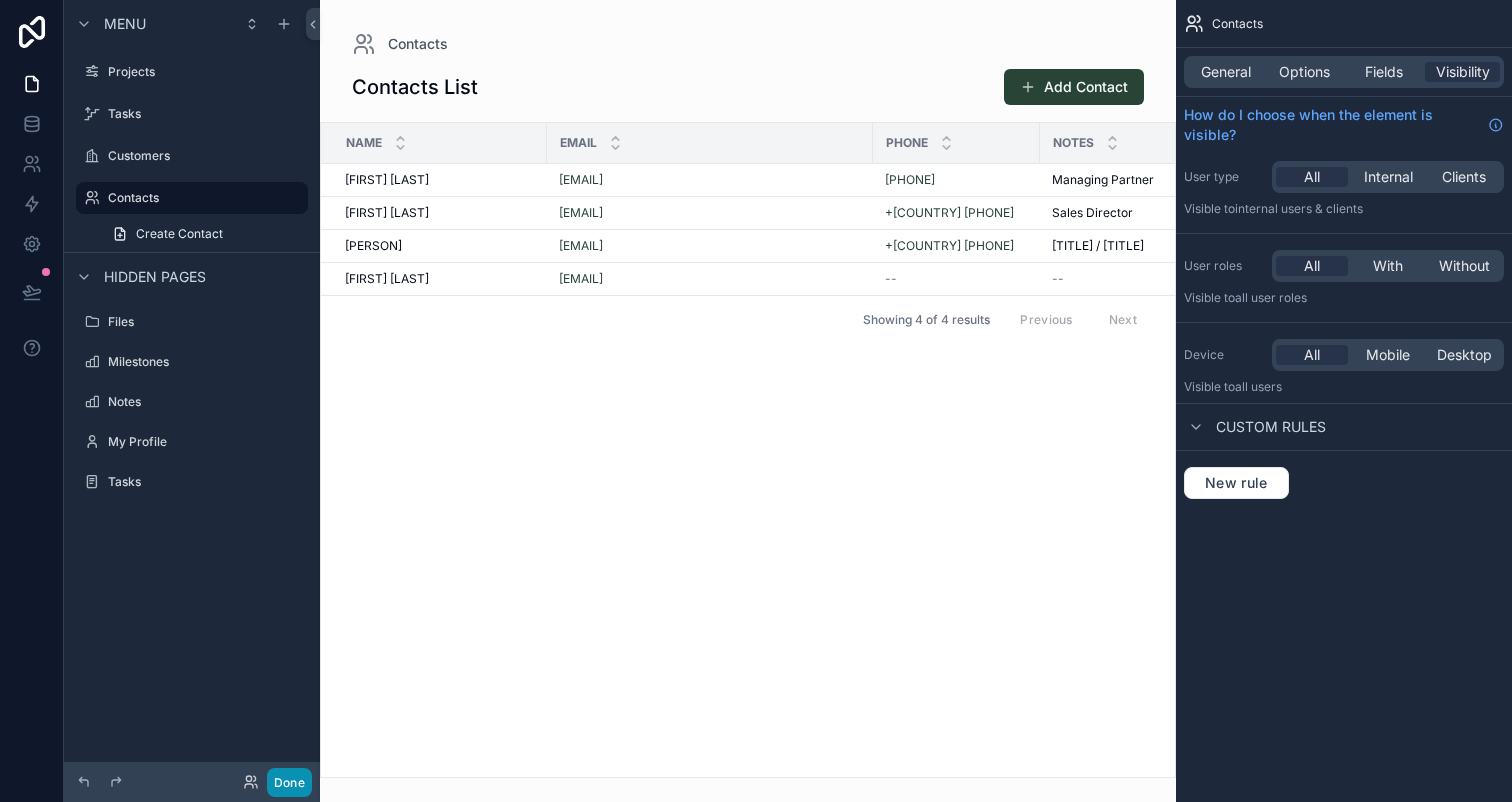 click on "Done" at bounding box center (289, 782) 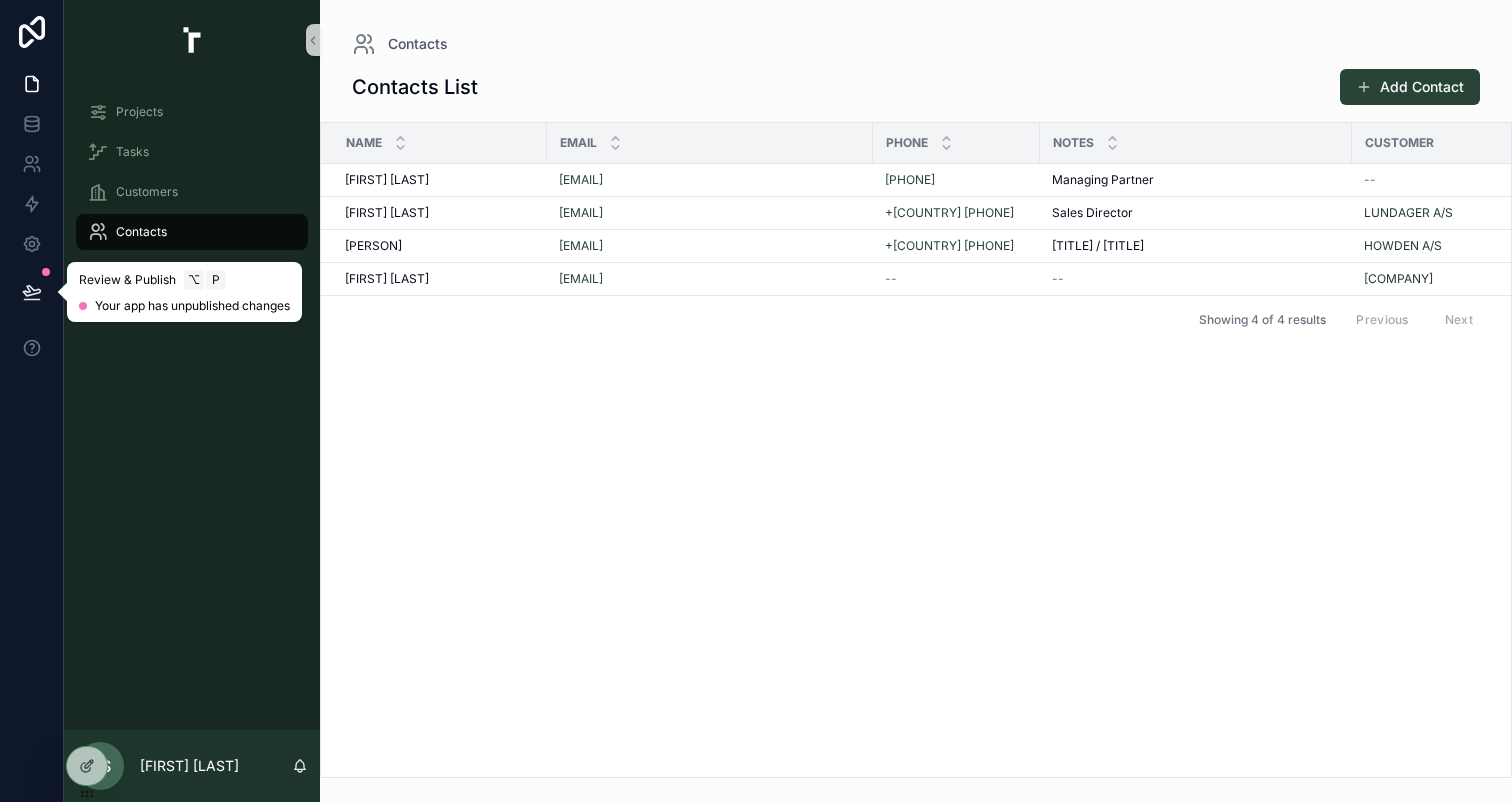 click 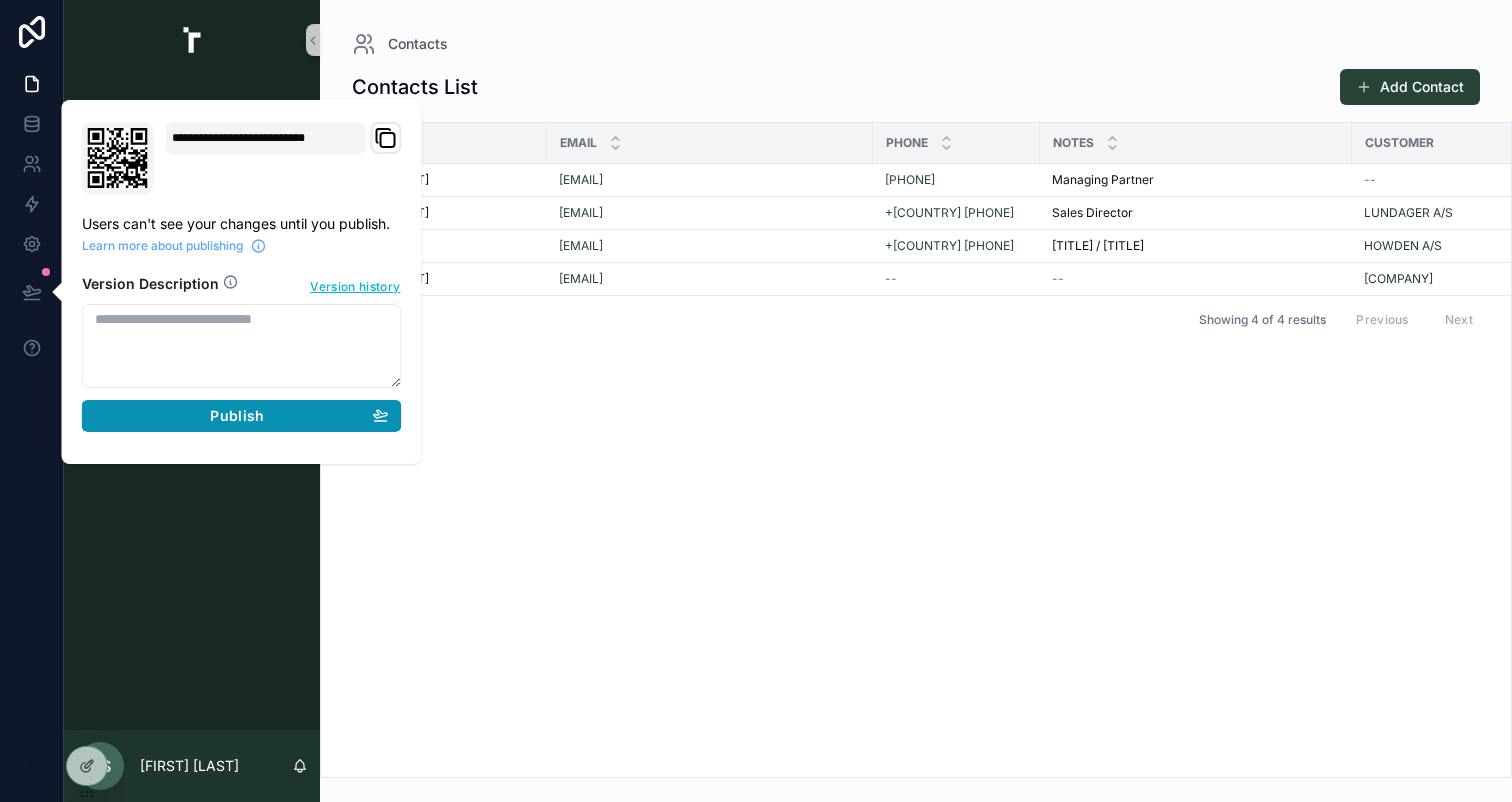 click on "Publish" at bounding box center (237, 416) 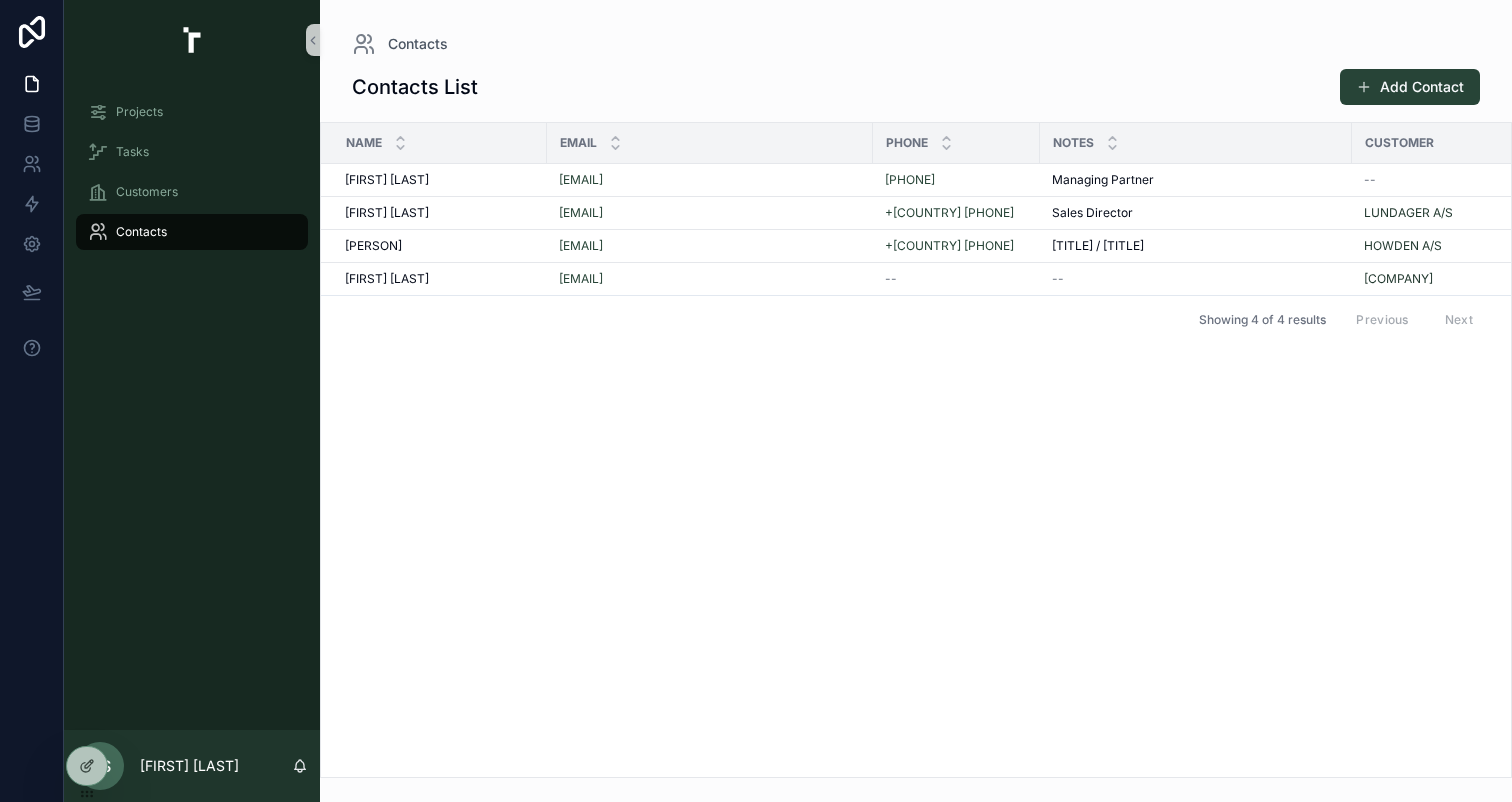 click on "Name Email Phone Notes Customer Projects [FIRST] [FIRST] [FIRST] [FIRST] [EMAIL] [PHONE] Managing Partner Managing Partner -- -- [FIRST] [LAST] [FIRST] [LAST] [EMAIL] [PHONE] Sales Director Sales Director LUNDAGER A/S -- [FIRST] [LAST] [FIRST] [LAST] [EMAIL] [PHONE] T Projektleder / IT Project Manager T Projektleder / IT Project Manager HOWDEN A/S -- [FIRST] [LAST] [FIRST] [LAST] [EMAIL] -- -- Valcert ApS -- Showing 4 of 4 results Previous Next" at bounding box center [916, 450] 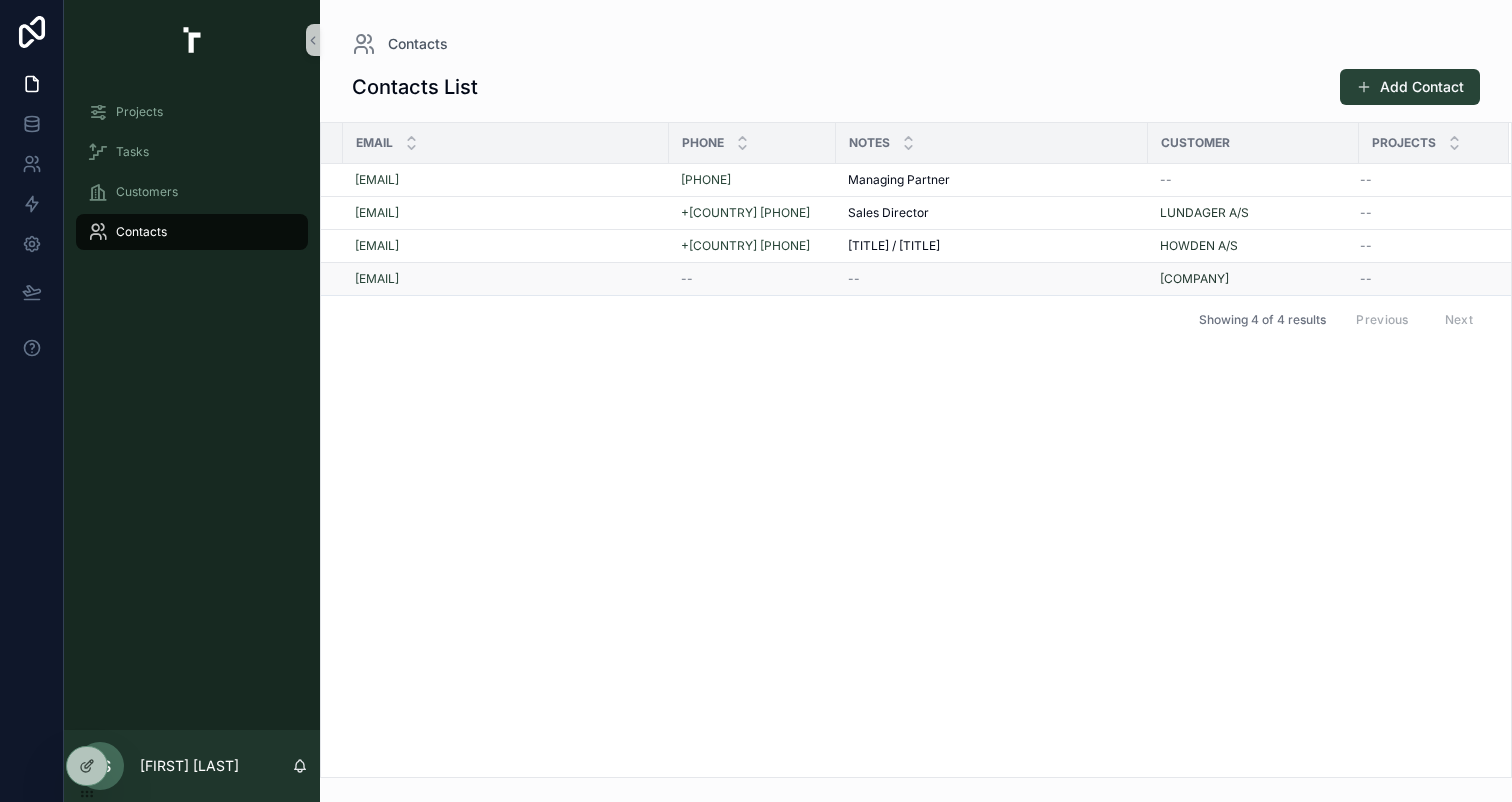 scroll, scrollTop: 0, scrollLeft: 0, axis: both 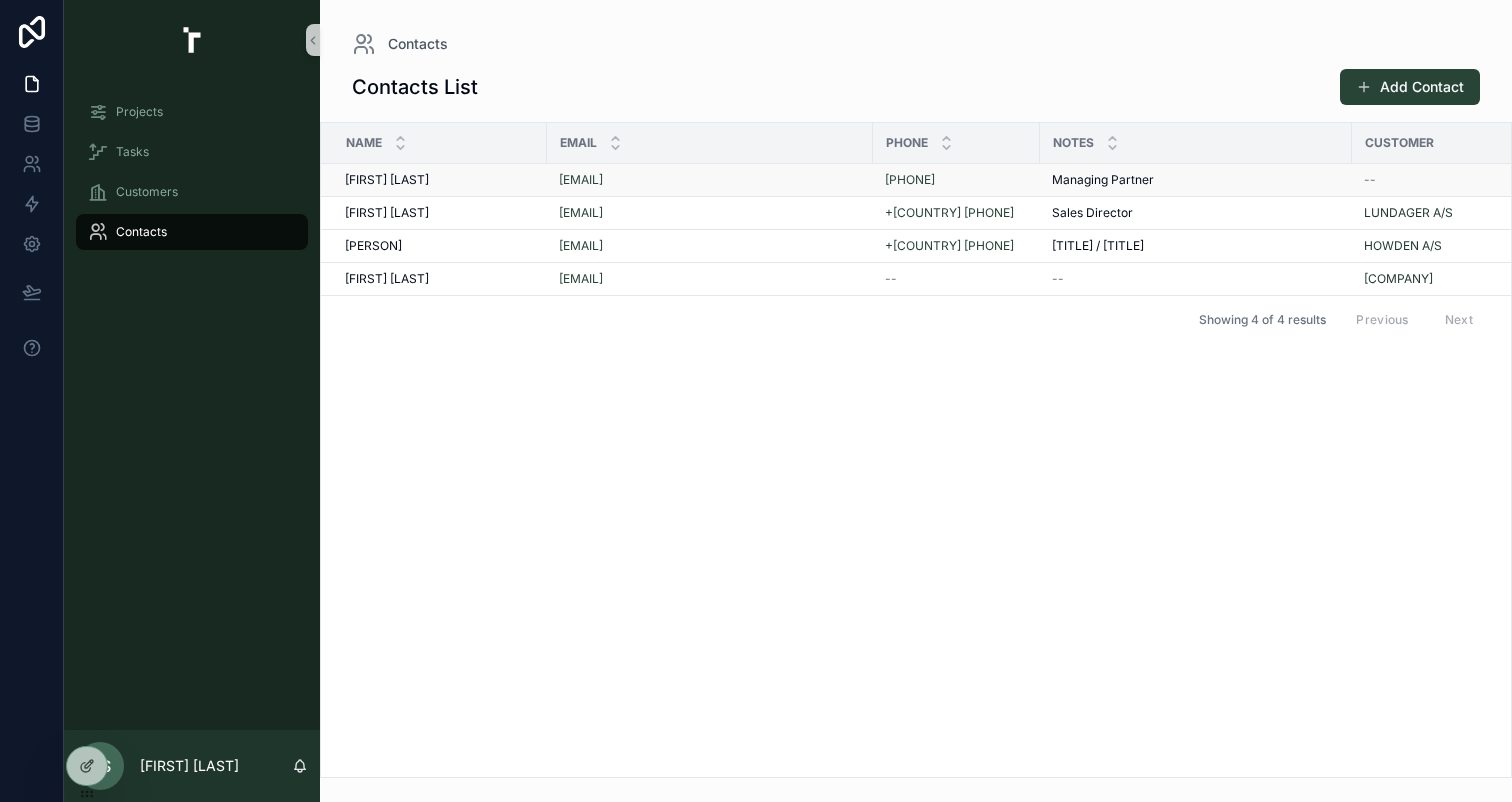 click on "[FIRST] [LAST] [FIRST] [LAST]" at bounding box center (440, 180) 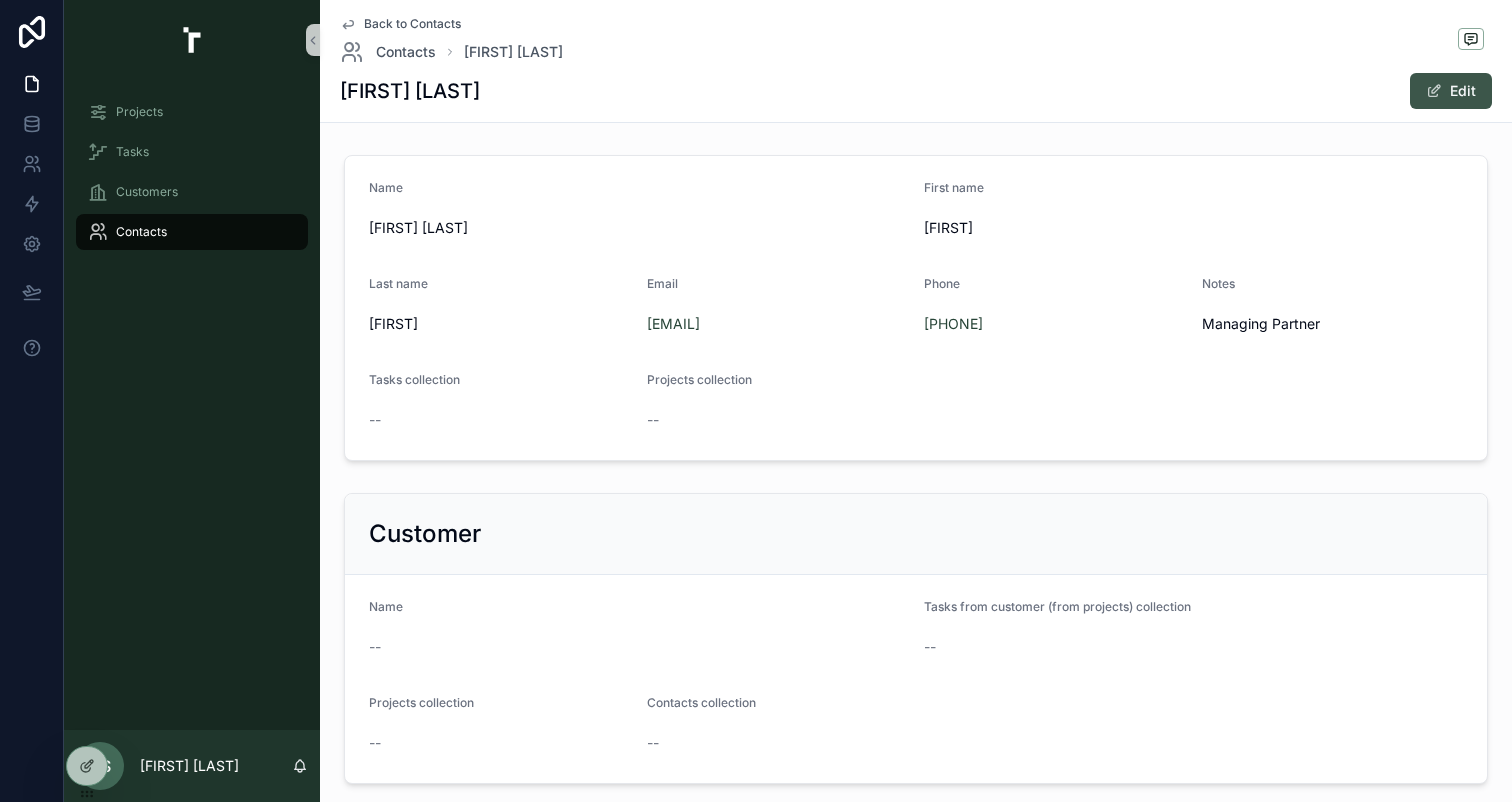 click on "Edit" at bounding box center (1451, 91) 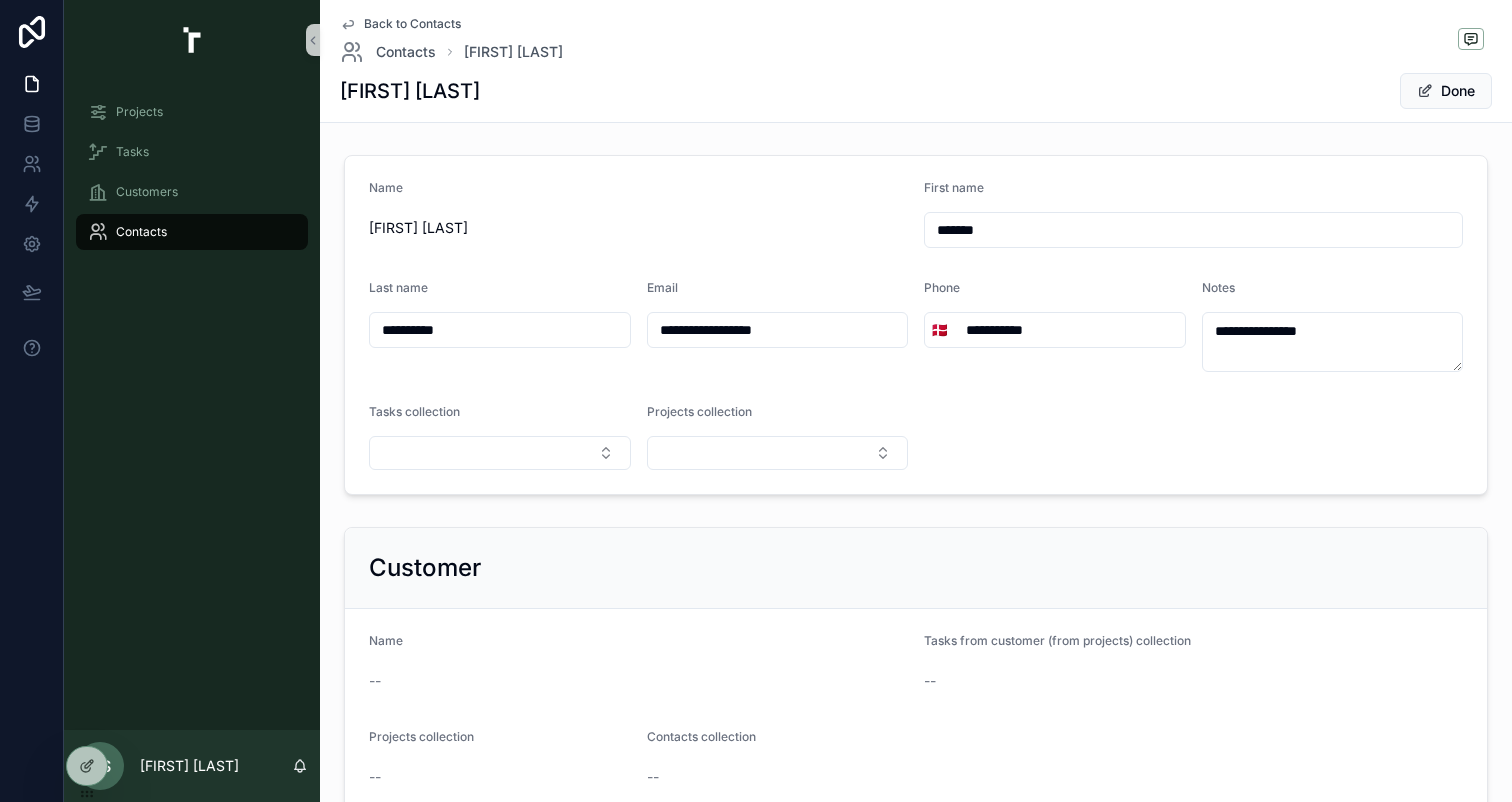 scroll, scrollTop: 152, scrollLeft: 0, axis: vertical 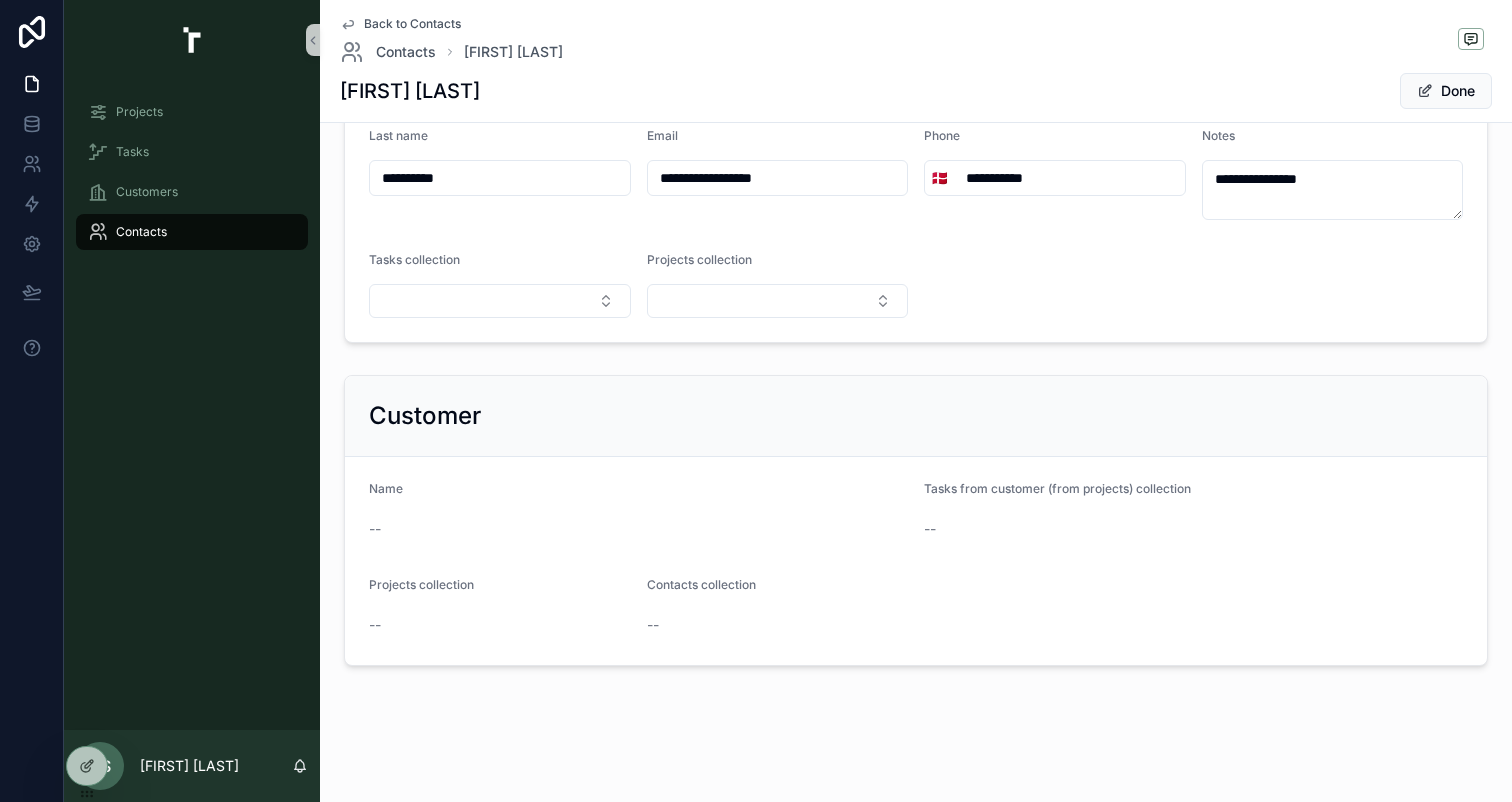 type 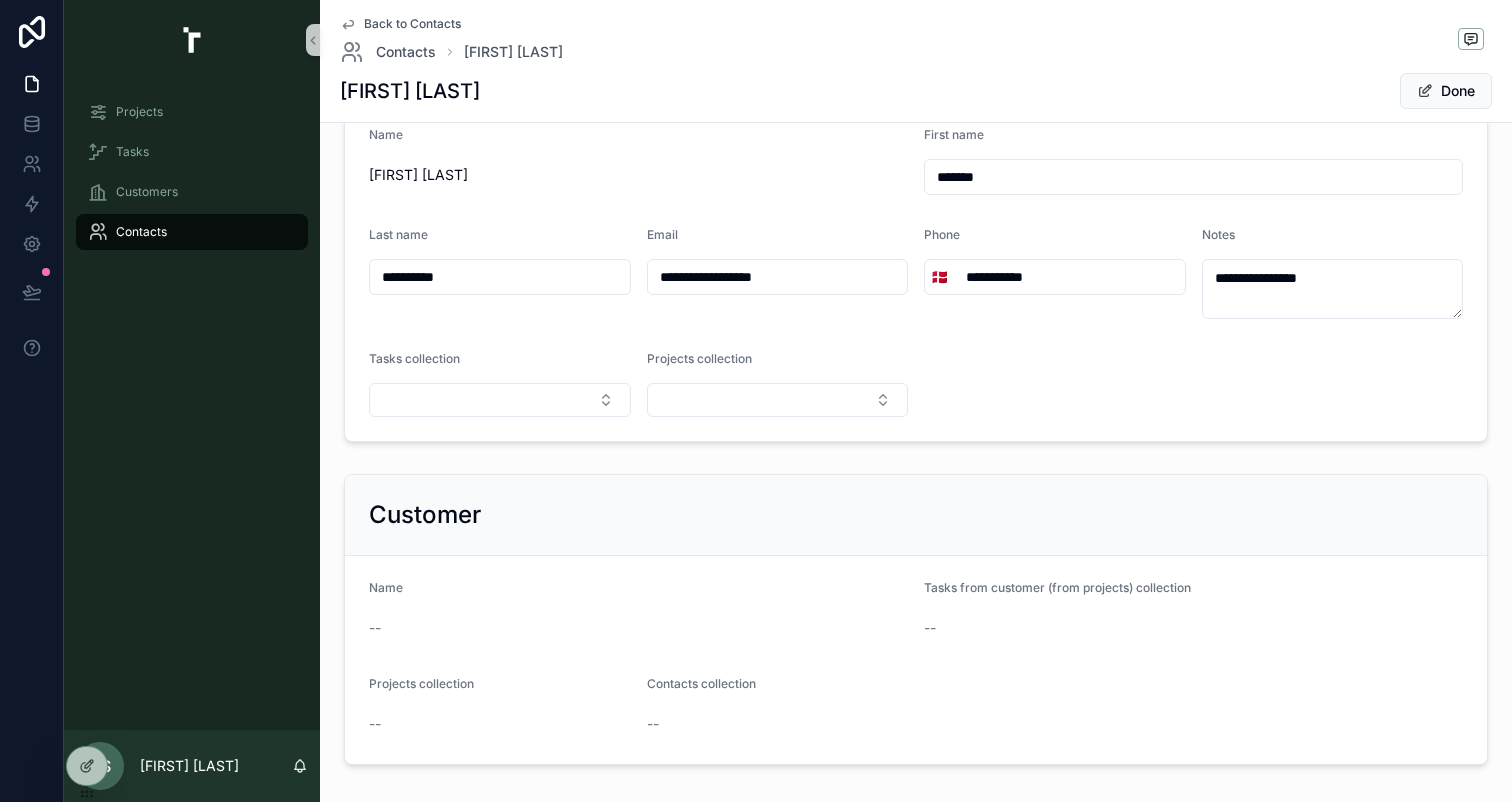 scroll, scrollTop: 0, scrollLeft: 0, axis: both 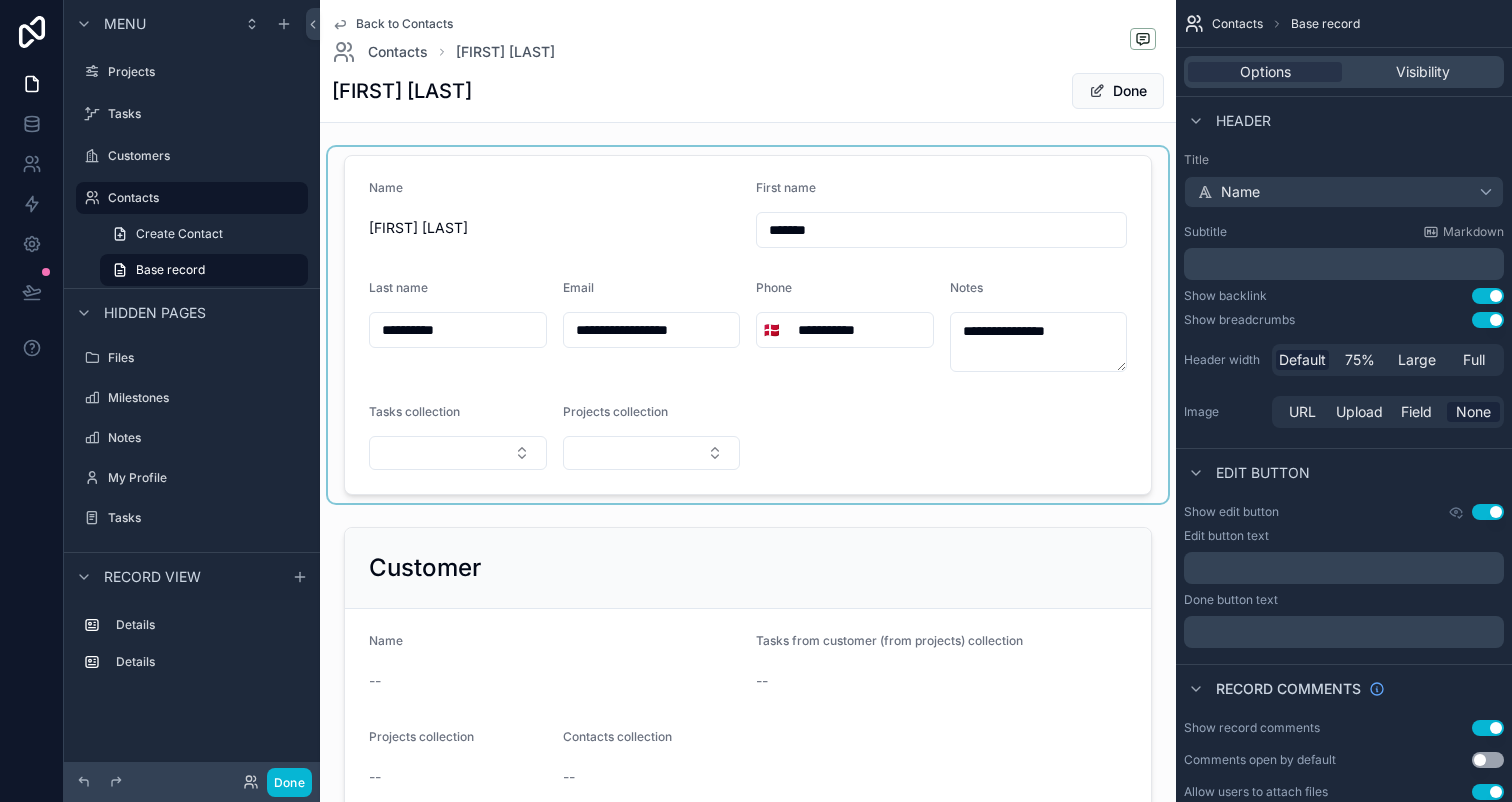 click at bounding box center [748, 325] 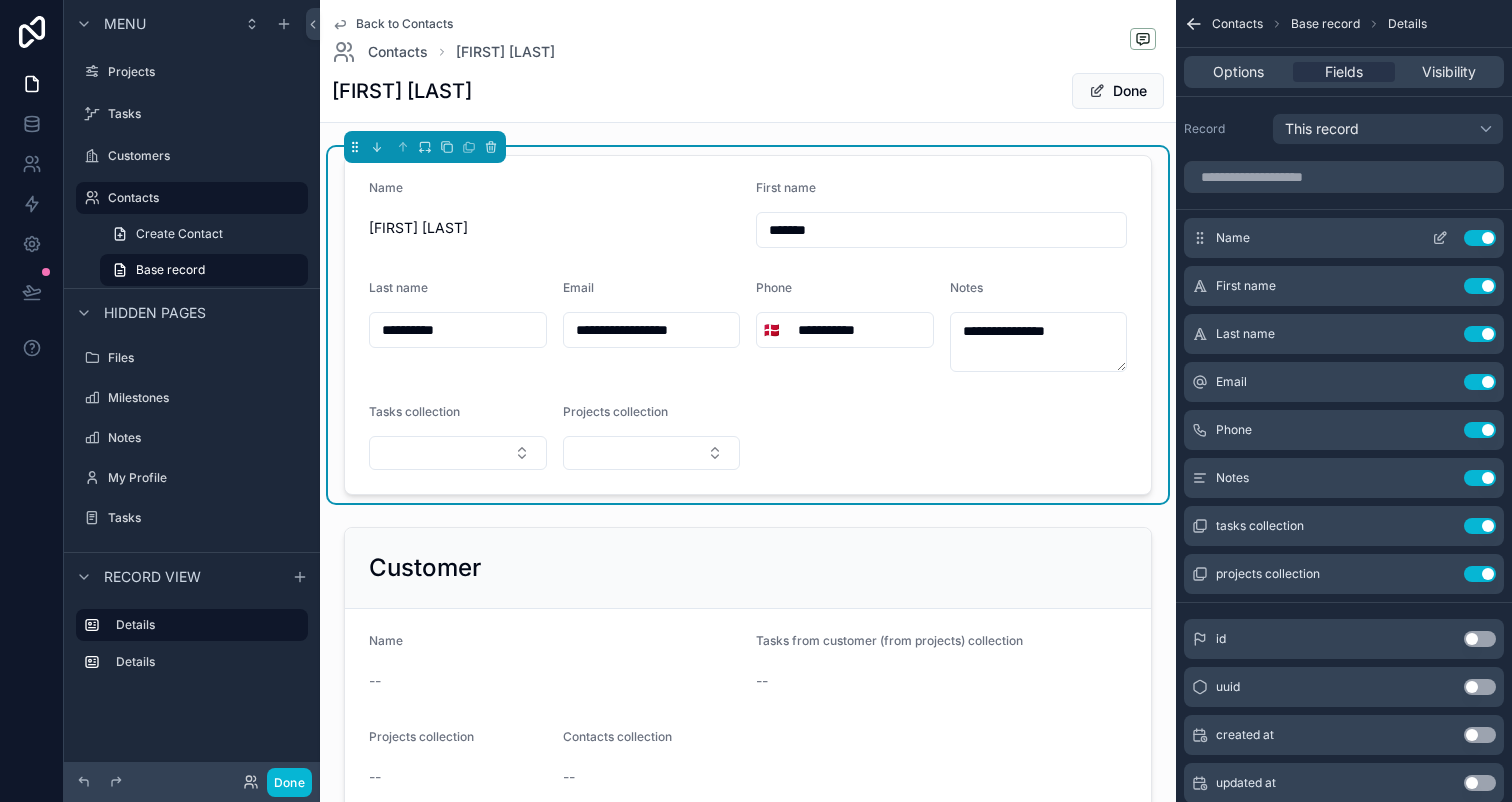 click on "Use setting" at bounding box center [1480, 238] 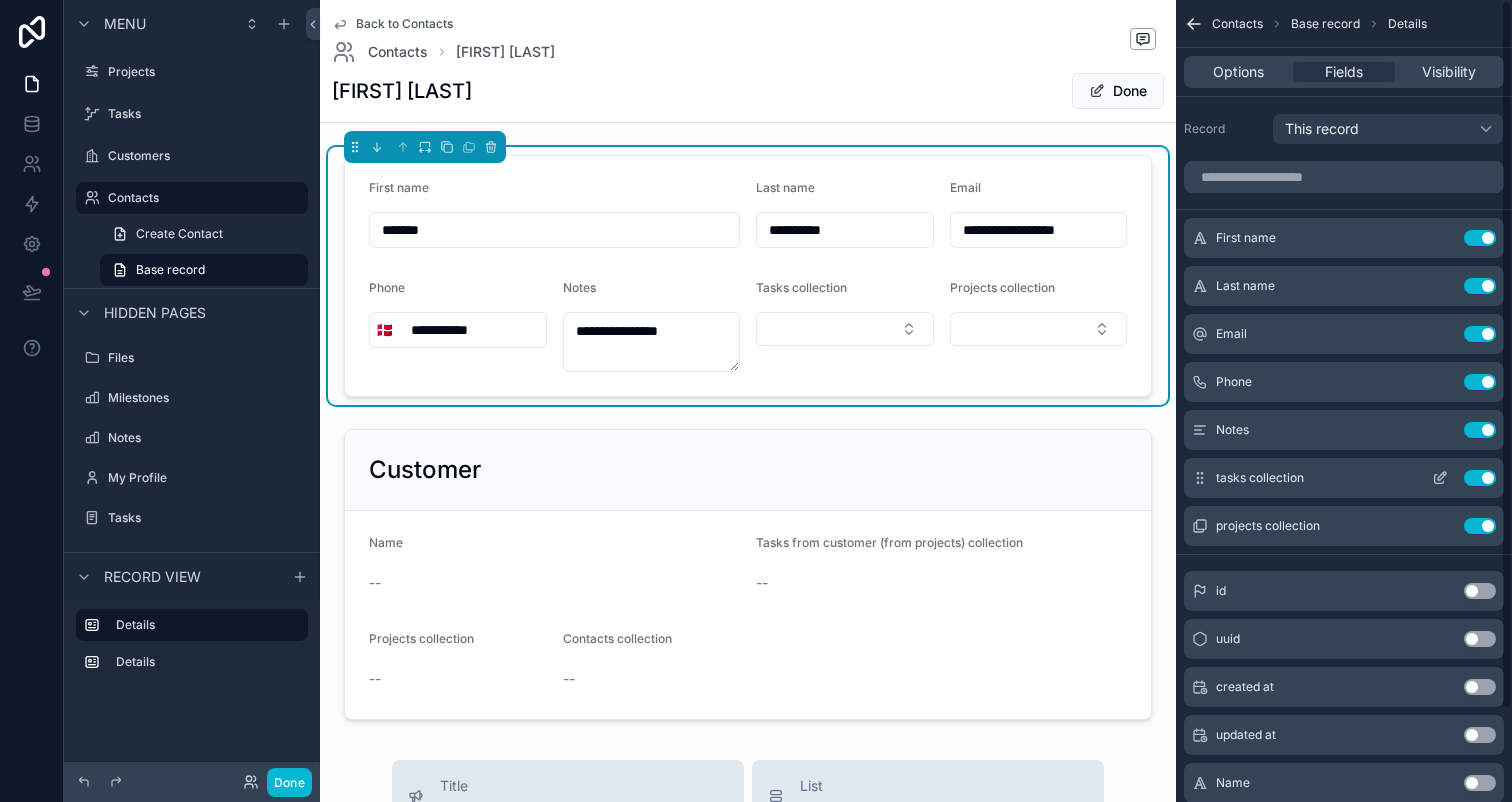 click on "Use setting" at bounding box center (1480, 478) 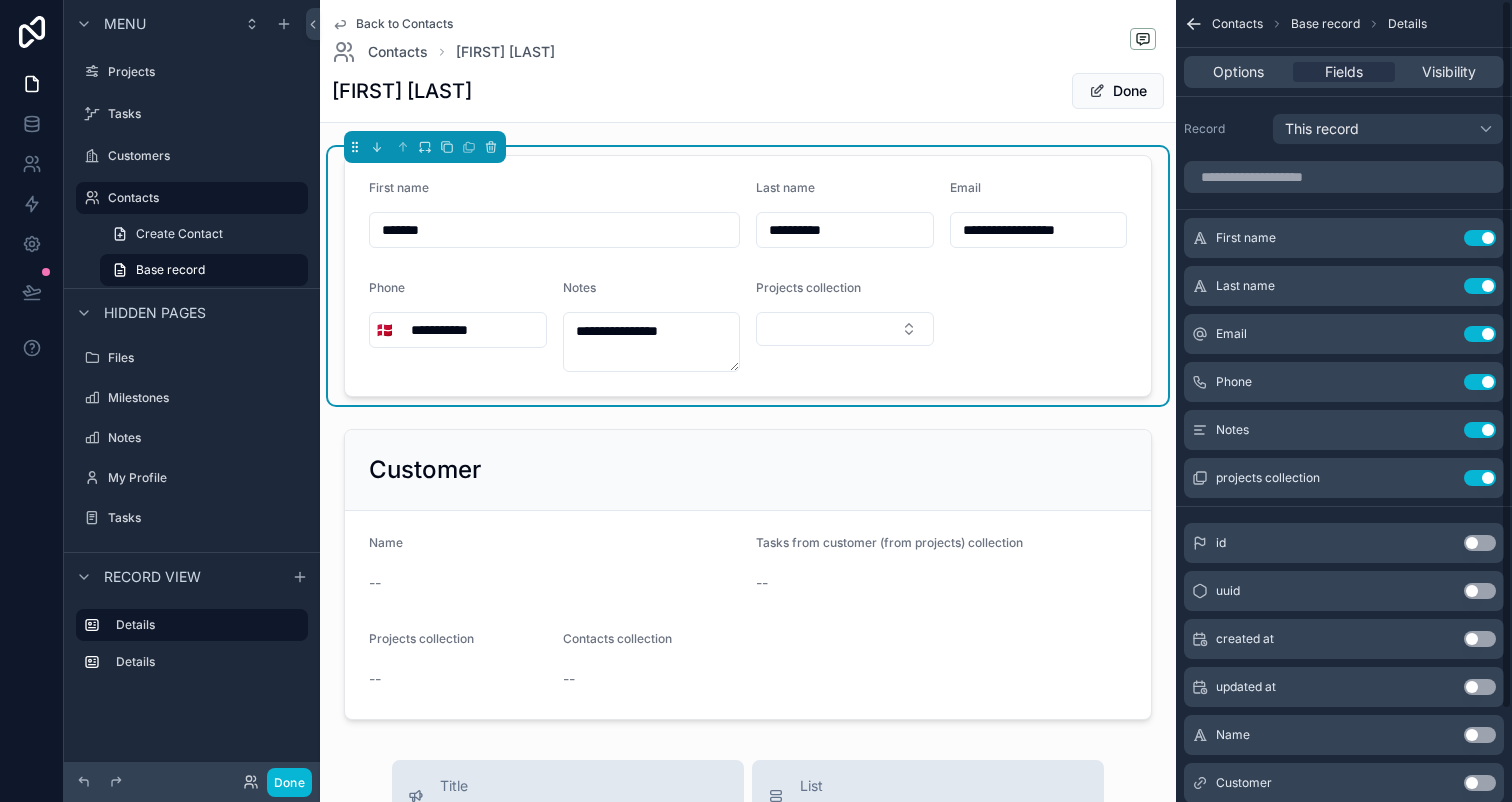 click on "Use setting" at bounding box center (1480, 478) 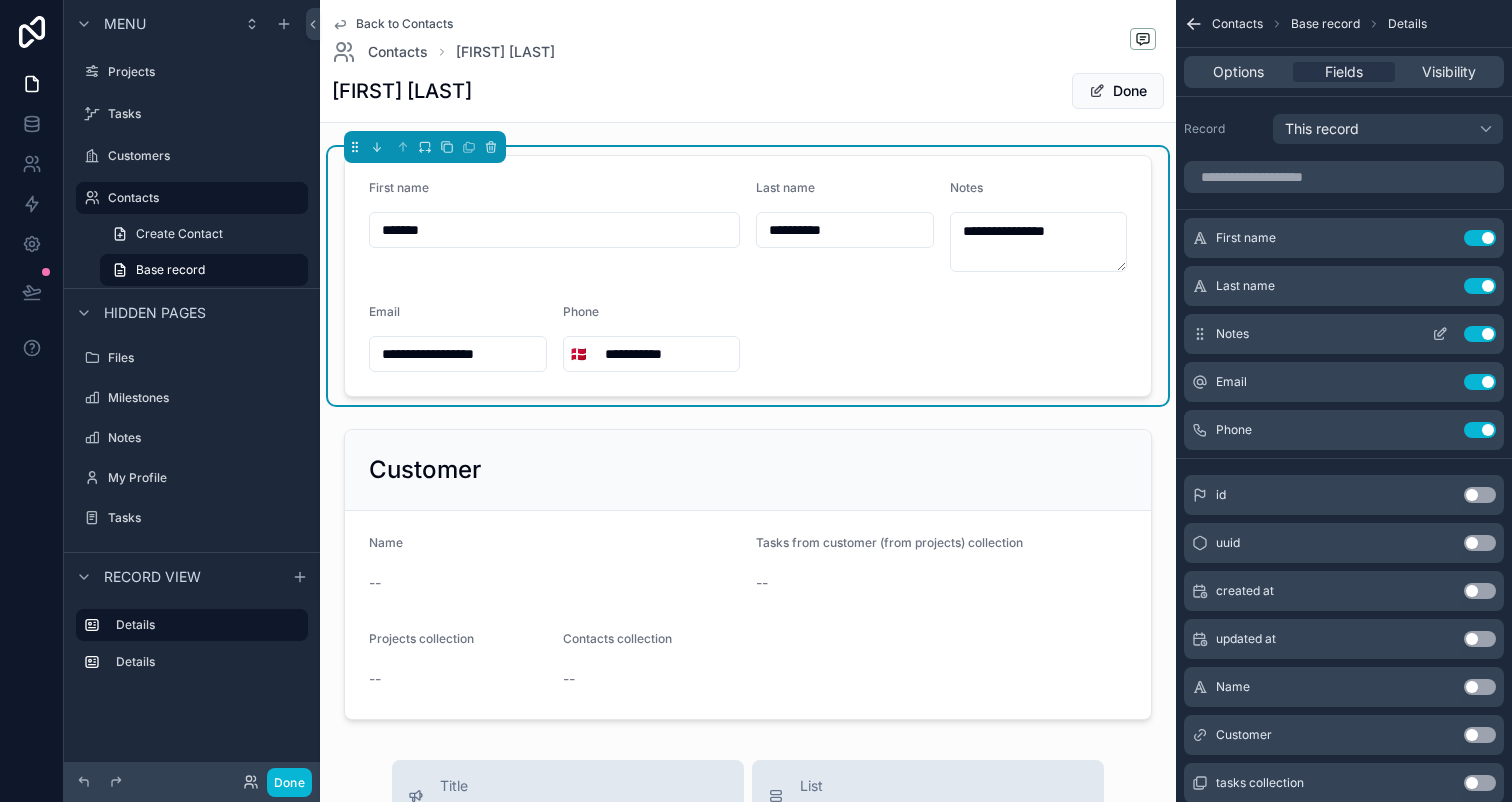 click 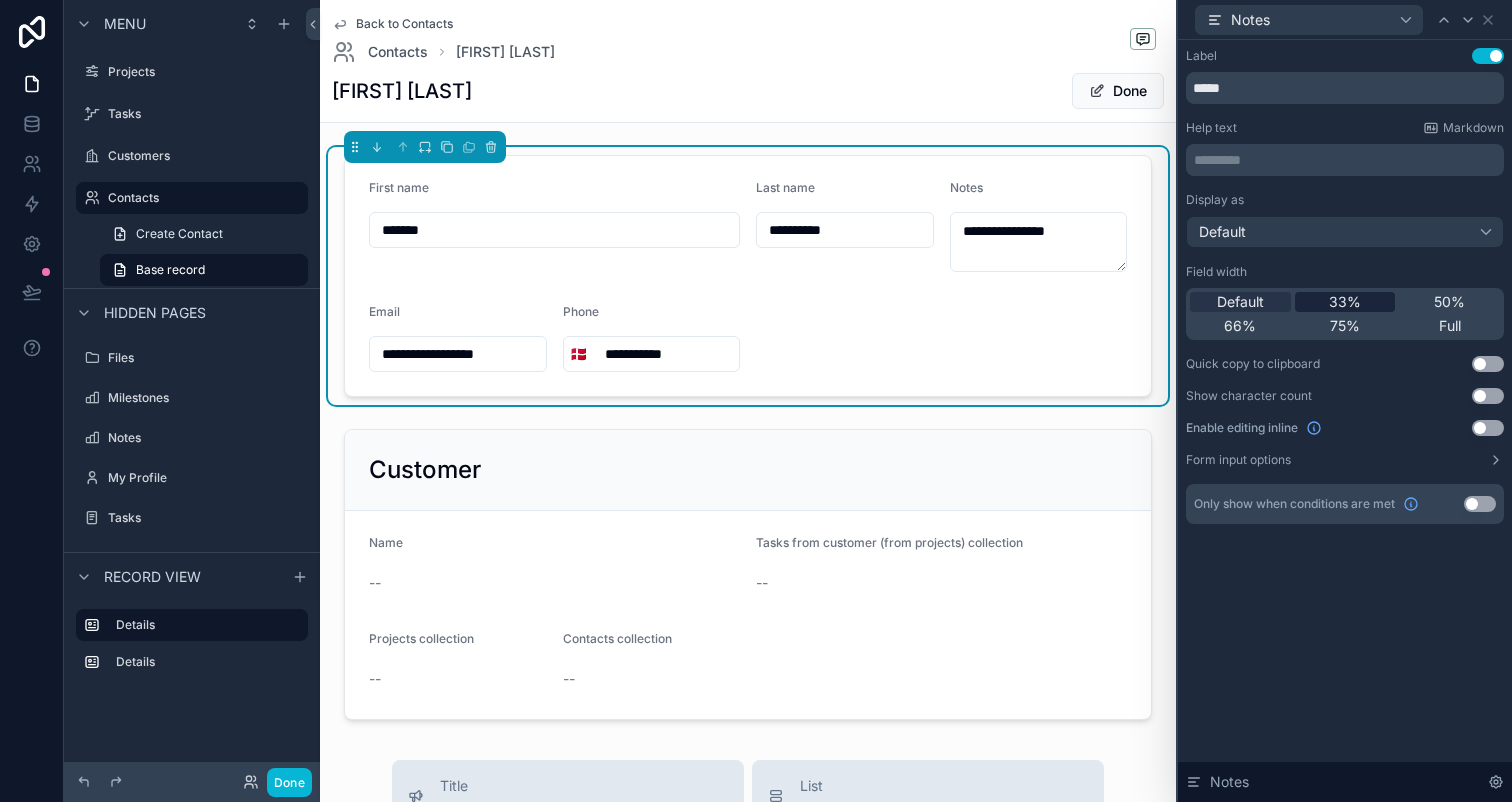click on "33%" at bounding box center [1345, 302] 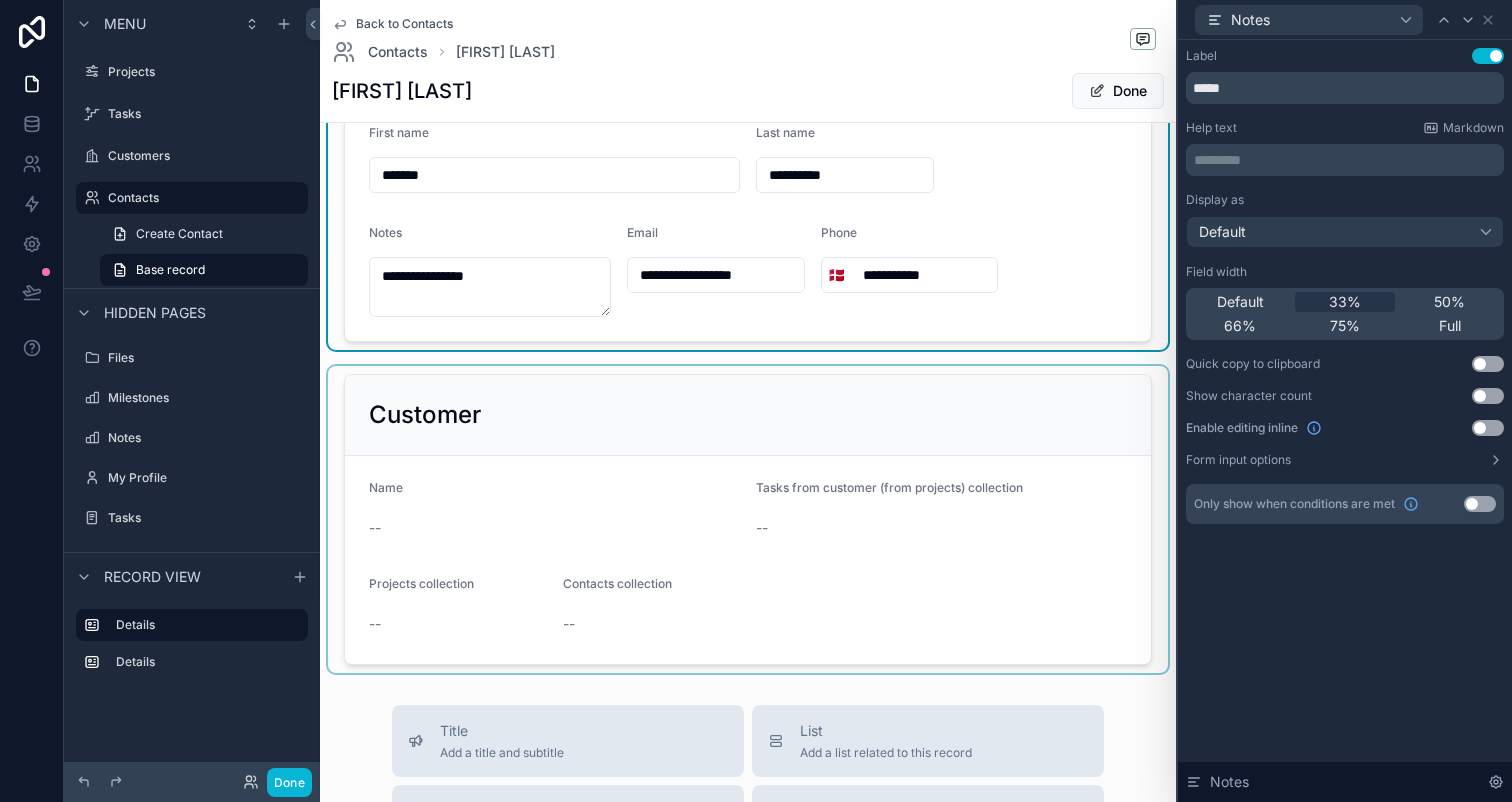 scroll, scrollTop: 57, scrollLeft: 0, axis: vertical 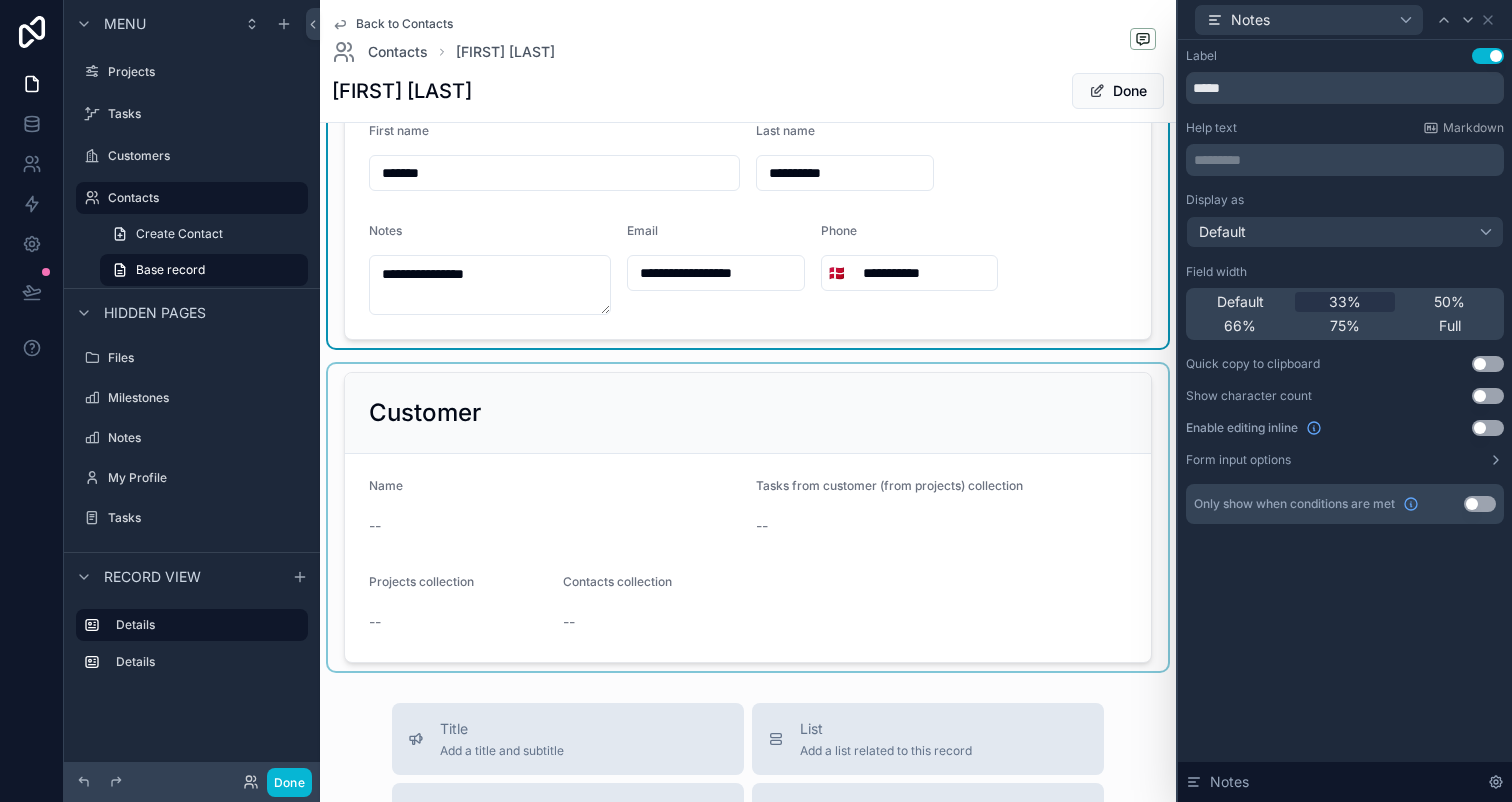 click at bounding box center [748, 517] 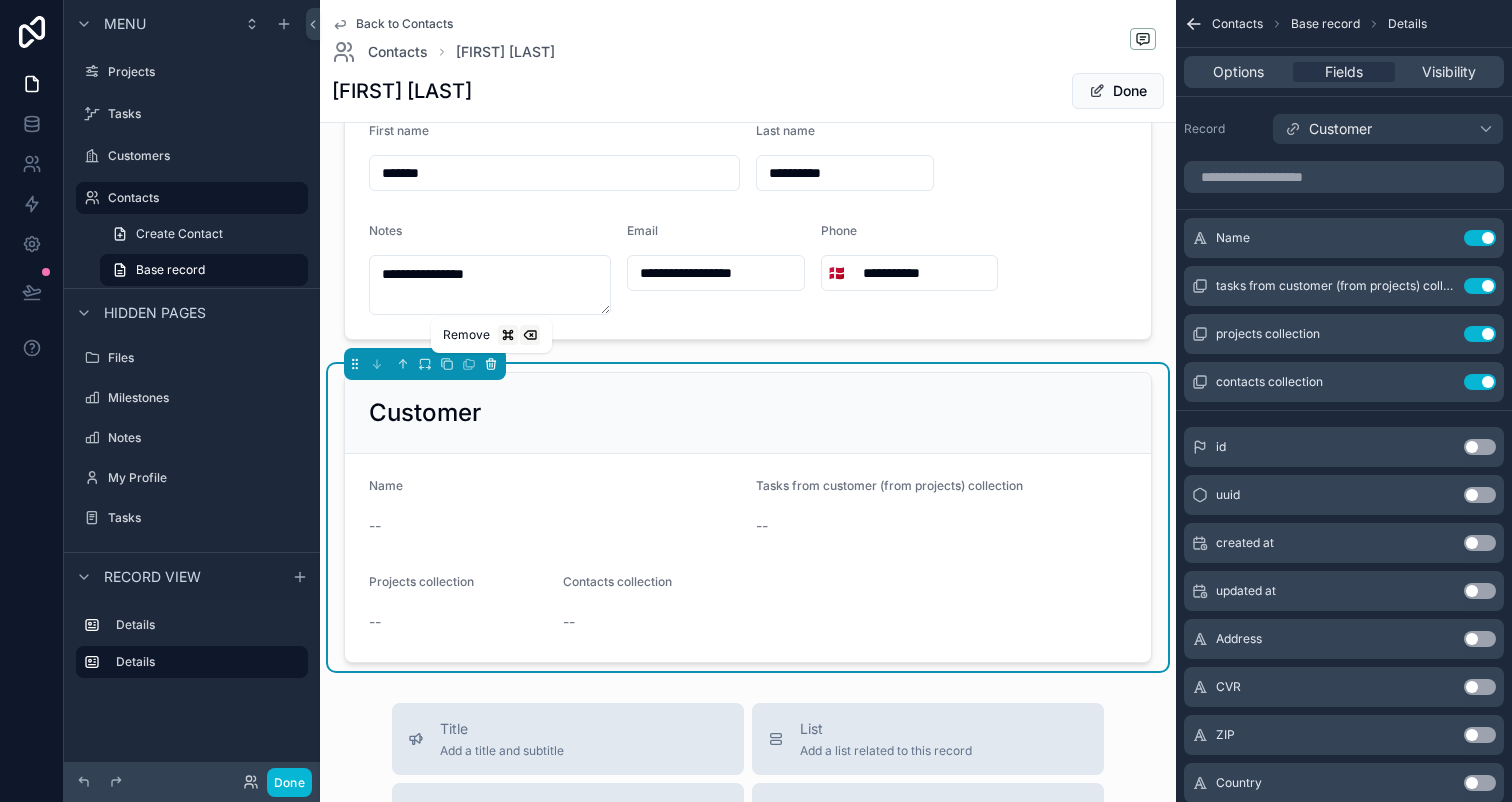 click 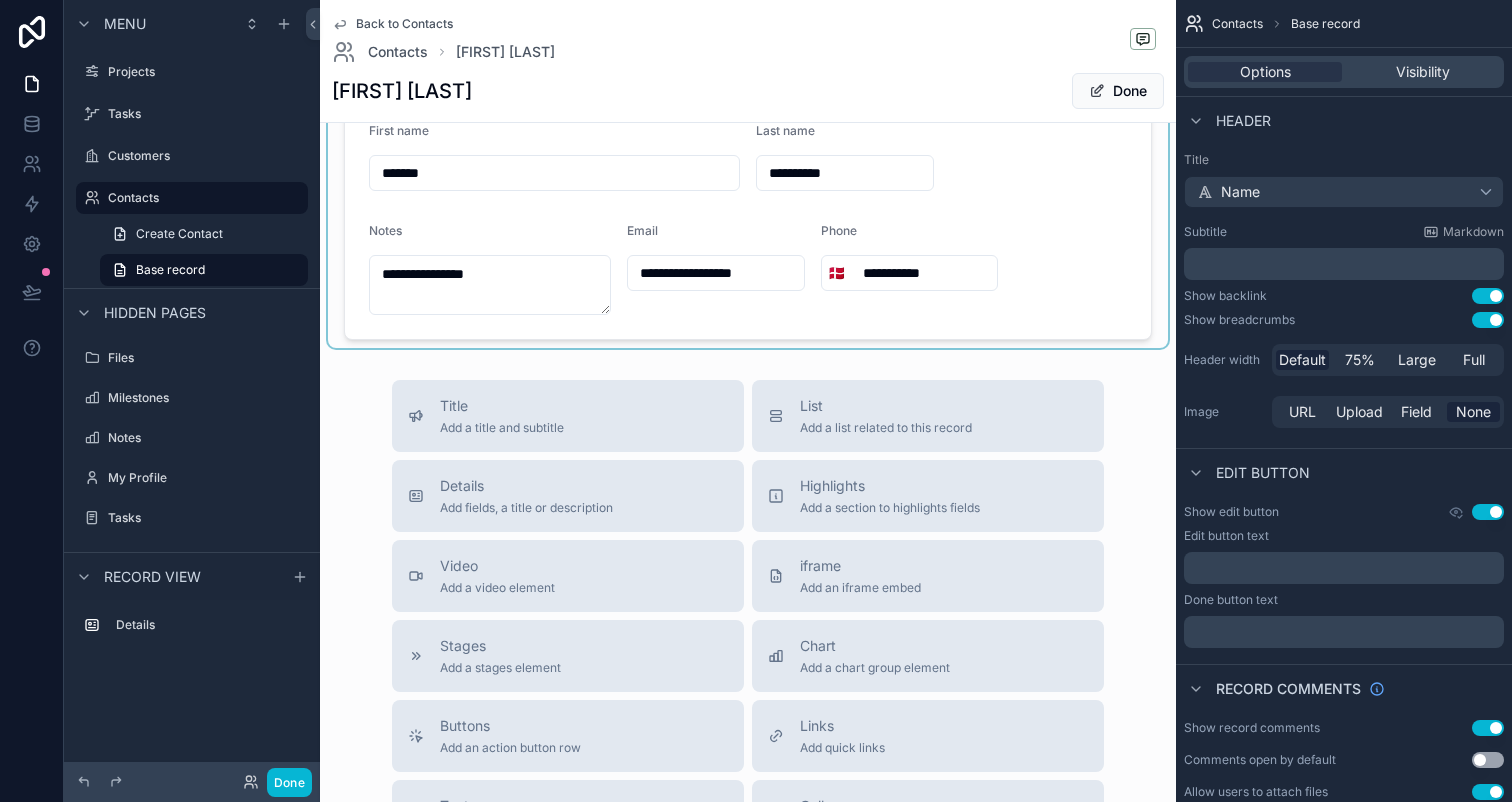click at bounding box center [748, 219] 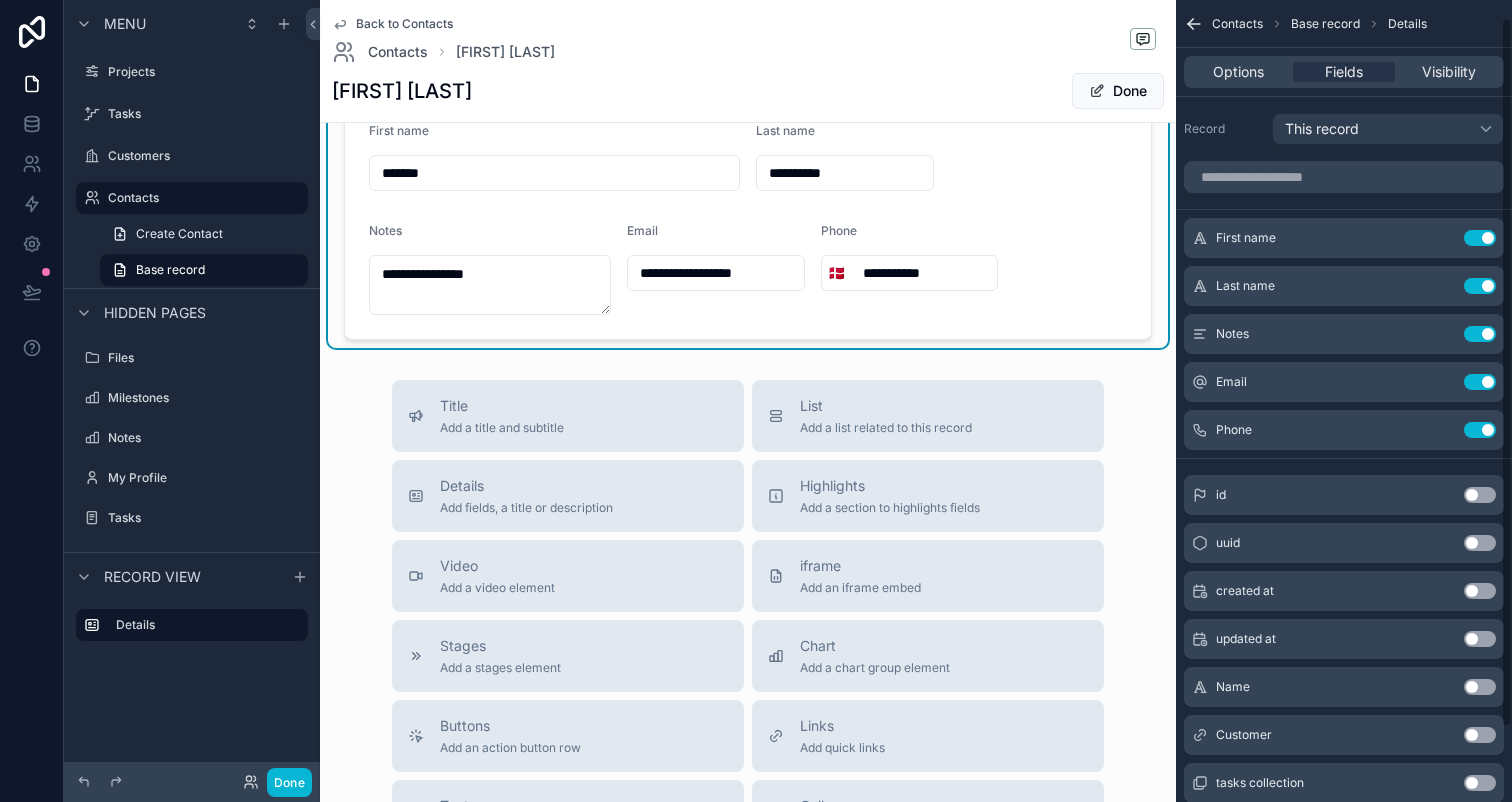 scroll, scrollTop: 105, scrollLeft: 0, axis: vertical 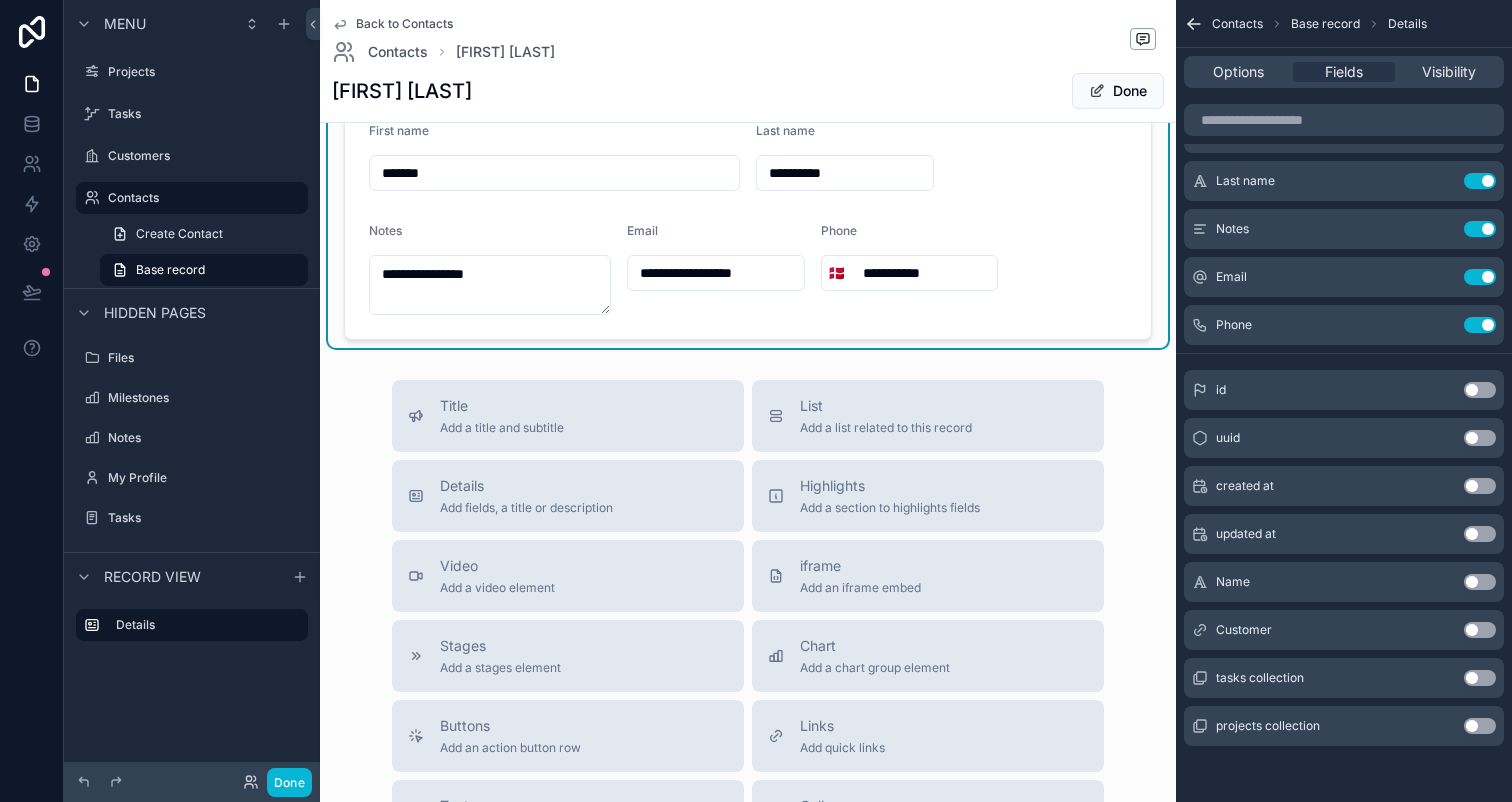 click on "Use setting" at bounding box center (1480, 630) 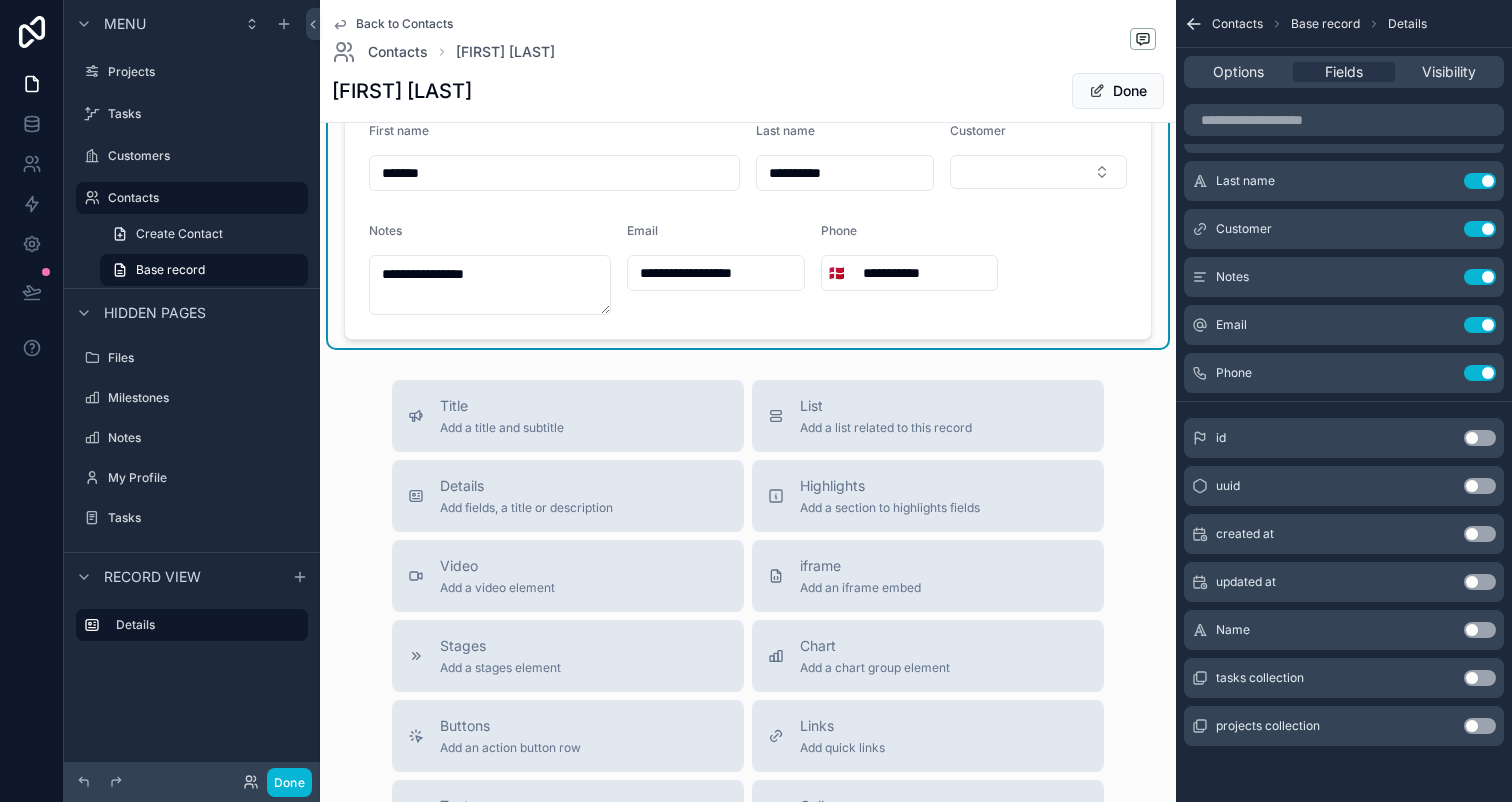 scroll, scrollTop: 0, scrollLeft: 0, axis: both 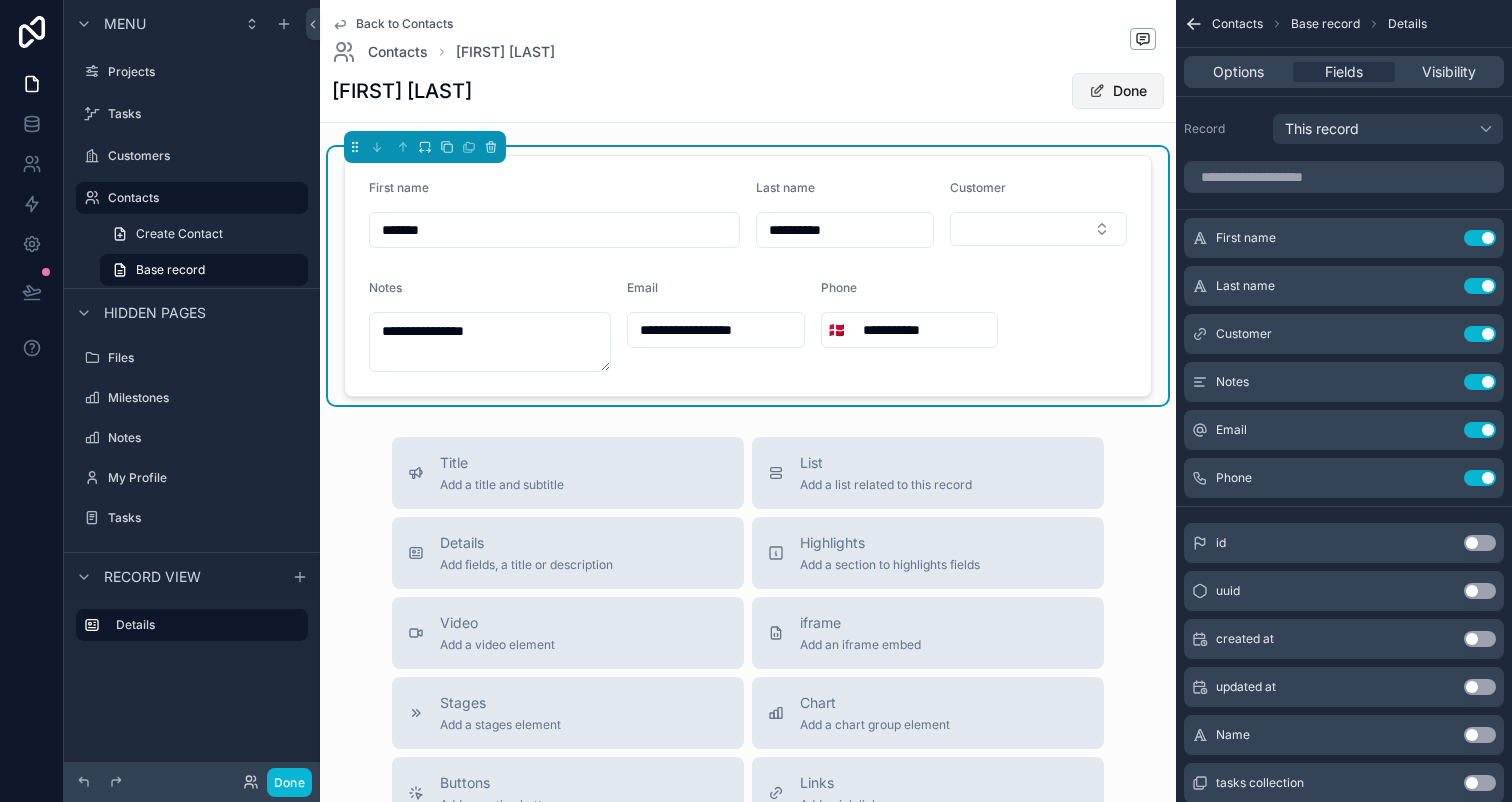 click on "Done" at bounding box center (1118, 91) 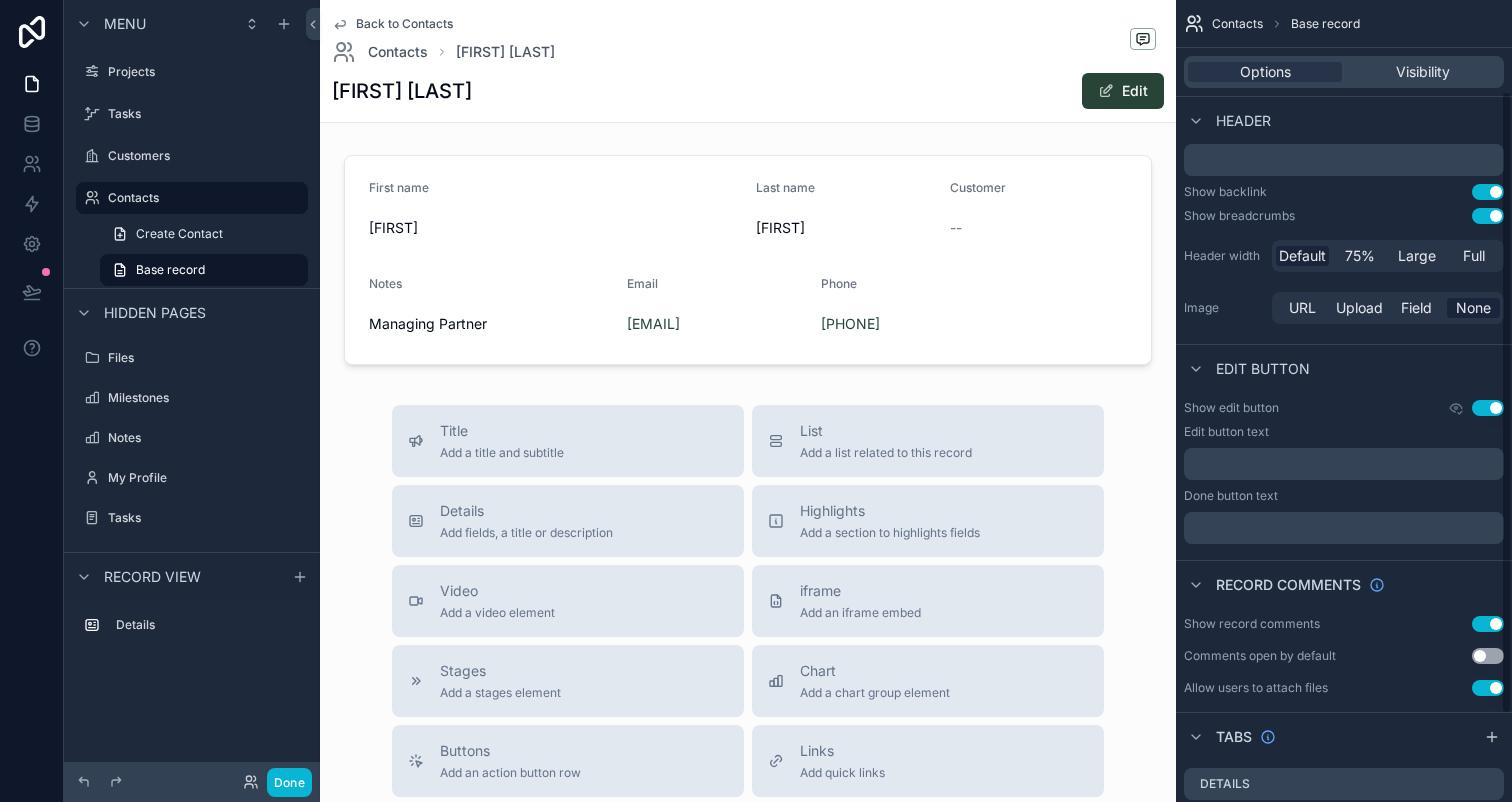 scroll, scrollTop: 118, scrollLeft: 0, axis: vertical 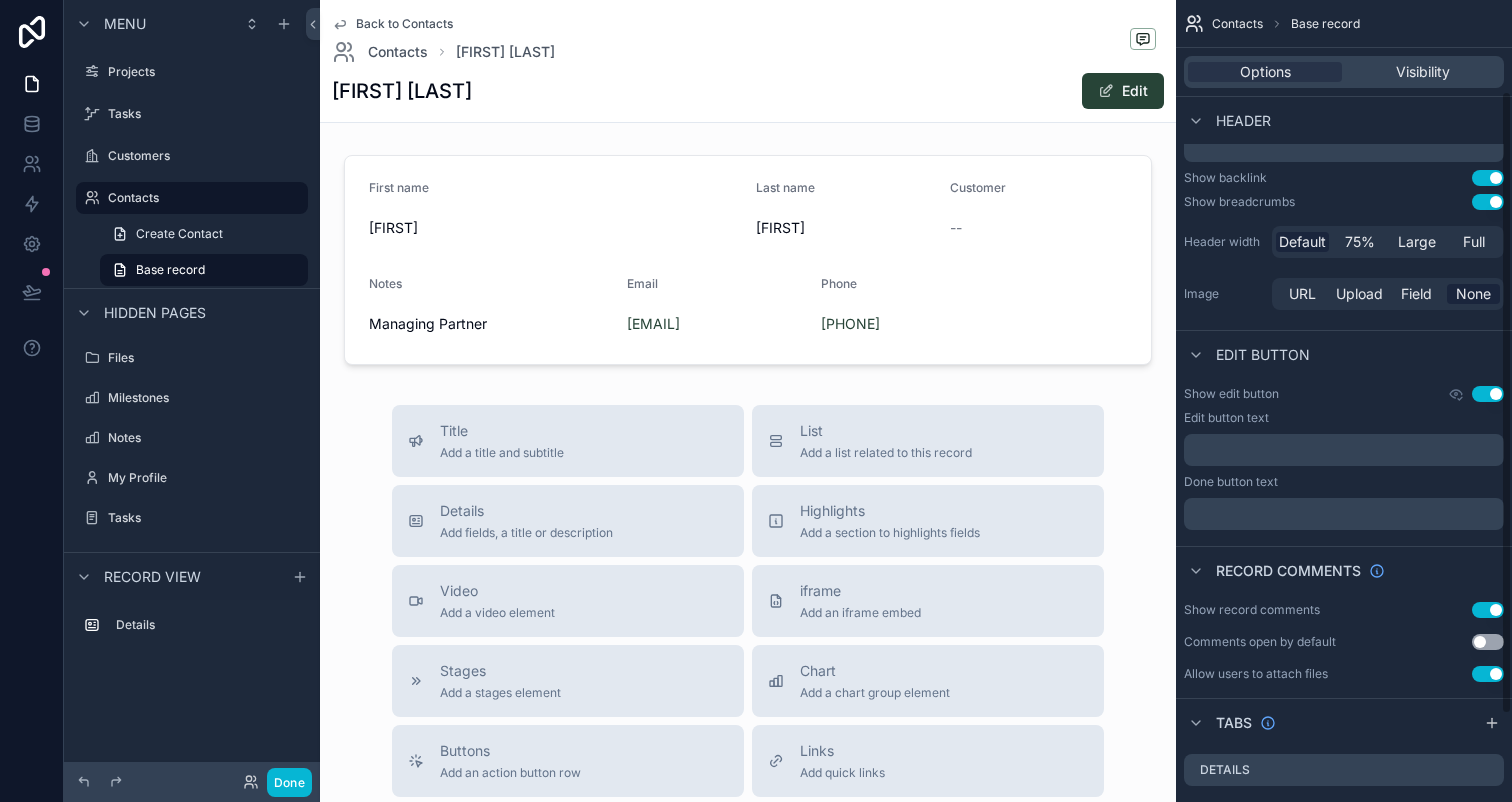 click on "Use setting" at bounding box center (1488, 610) 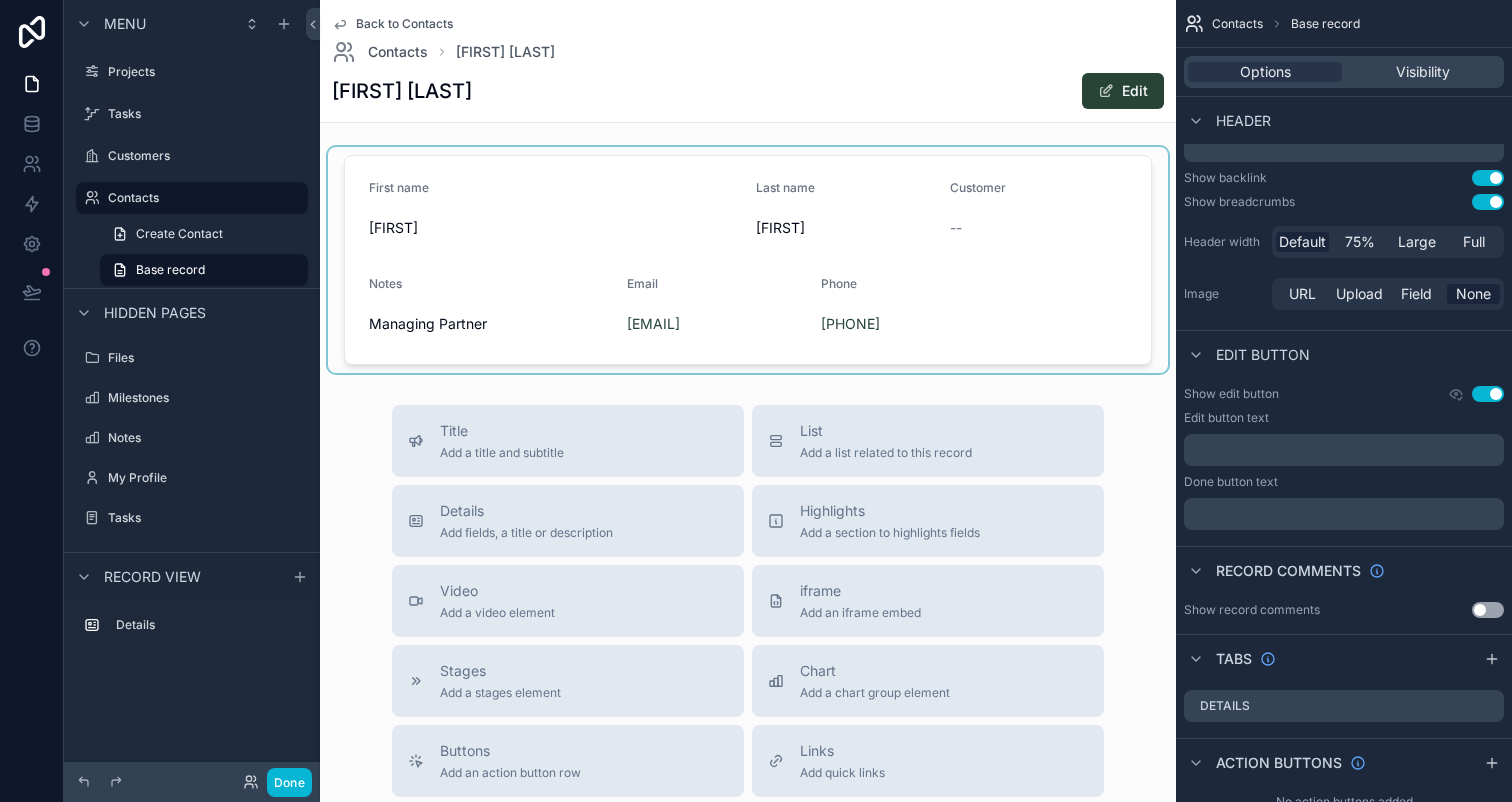 click at bounding box center [748, 260] 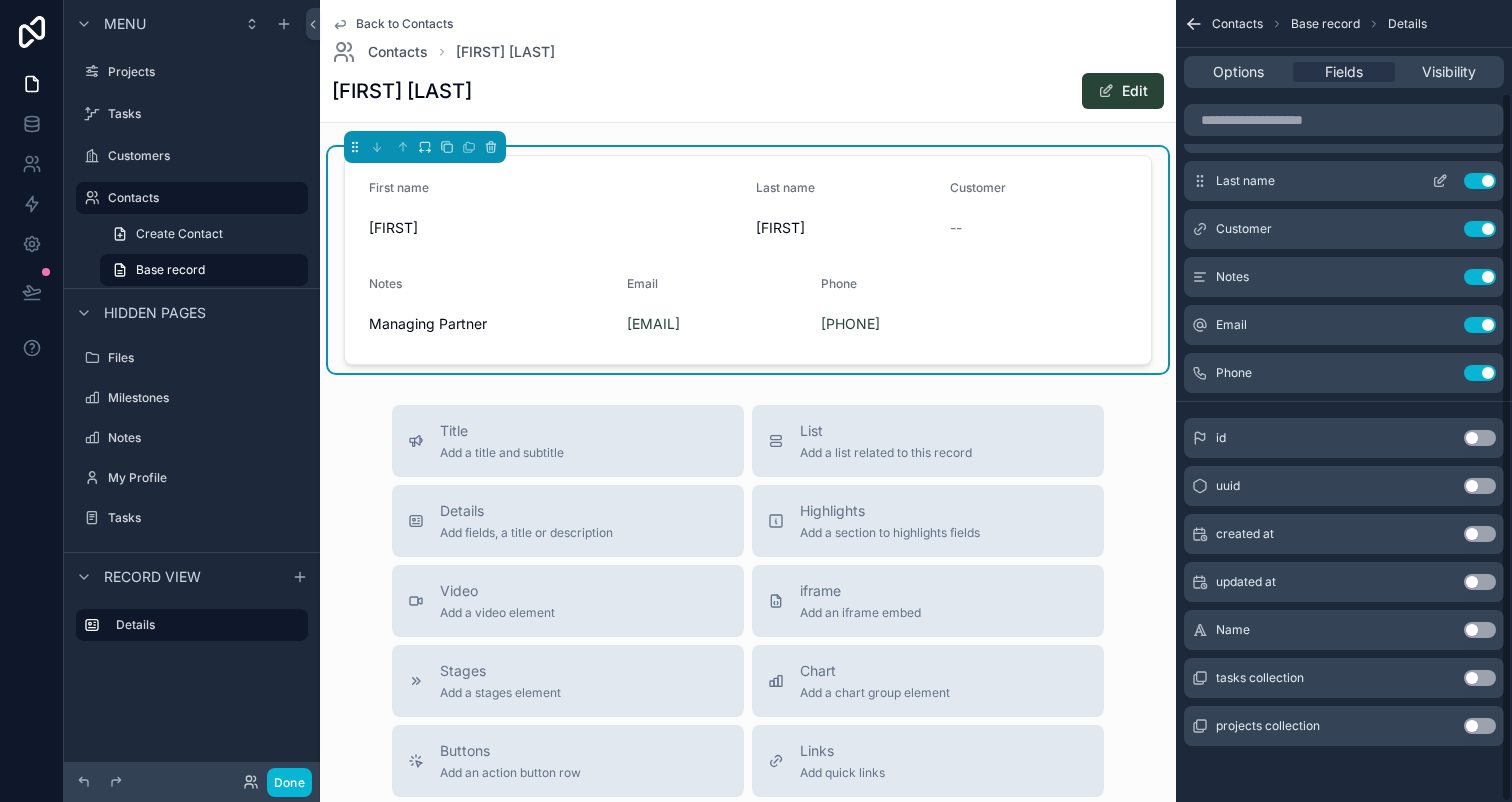 scroll, scrollTop: 0, scrollLeft: 0, axis: both 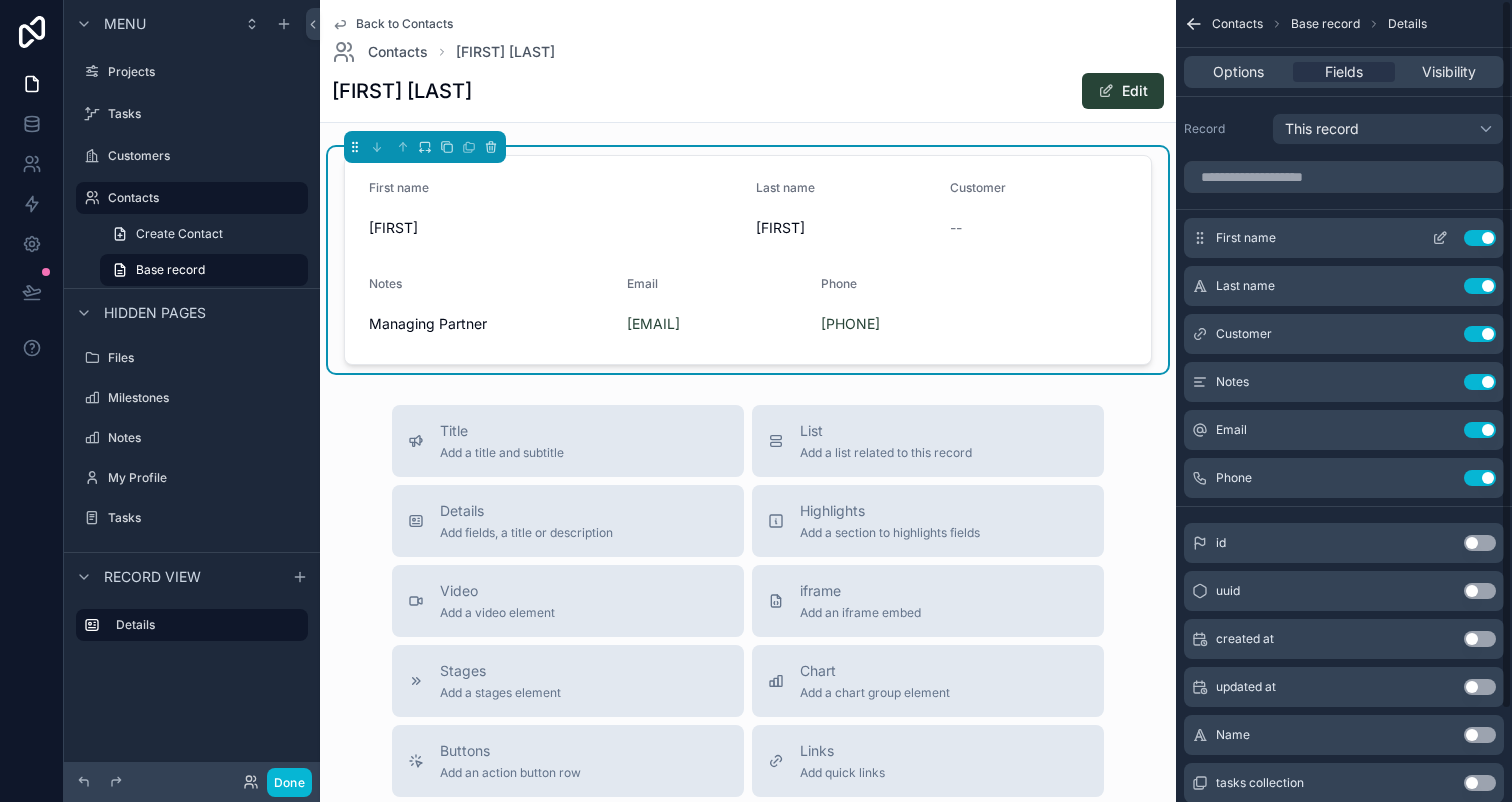 click at bounding box center (1440, 238) 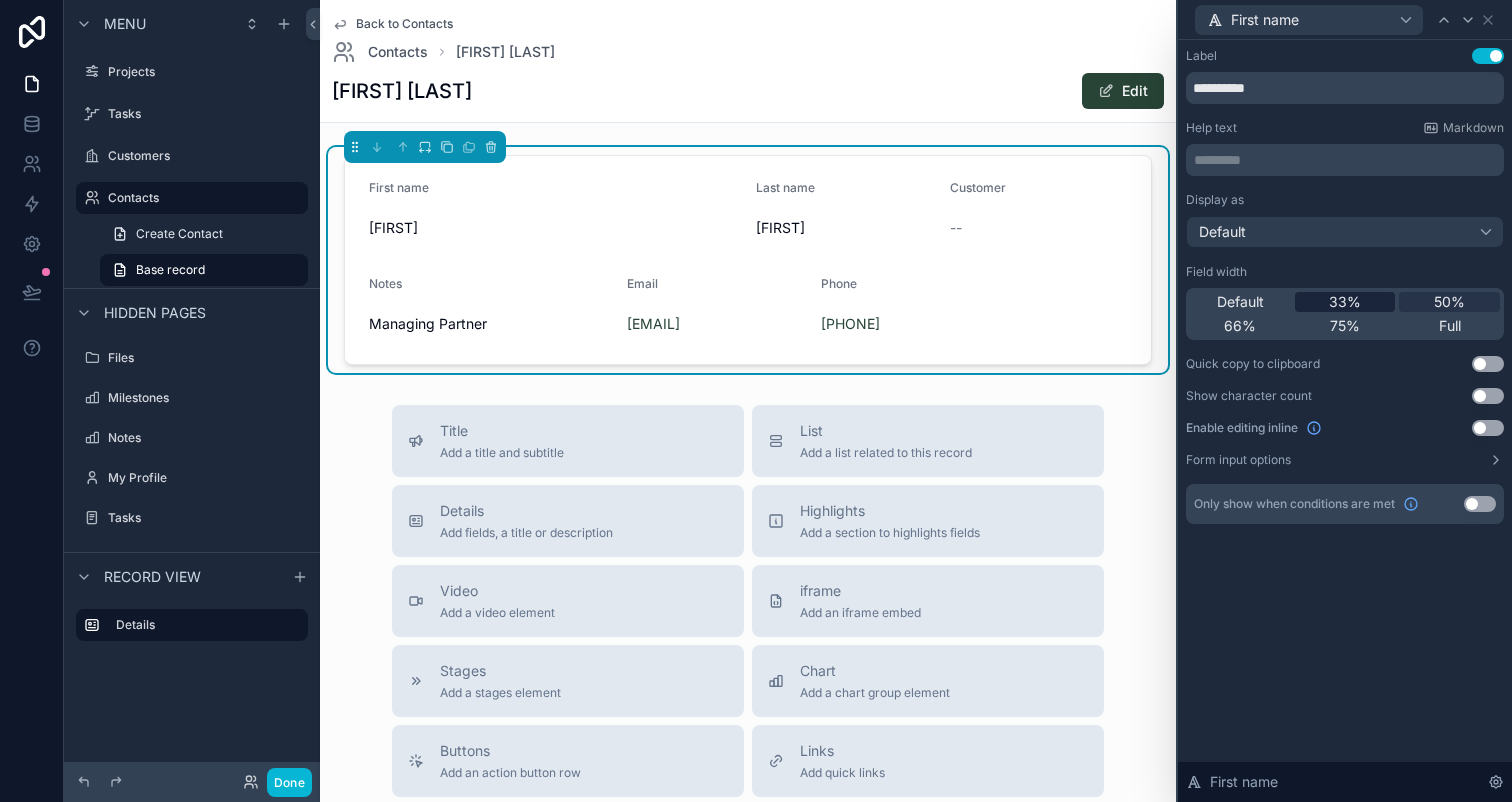 click on "33%" at bounding box center [1345, 302] 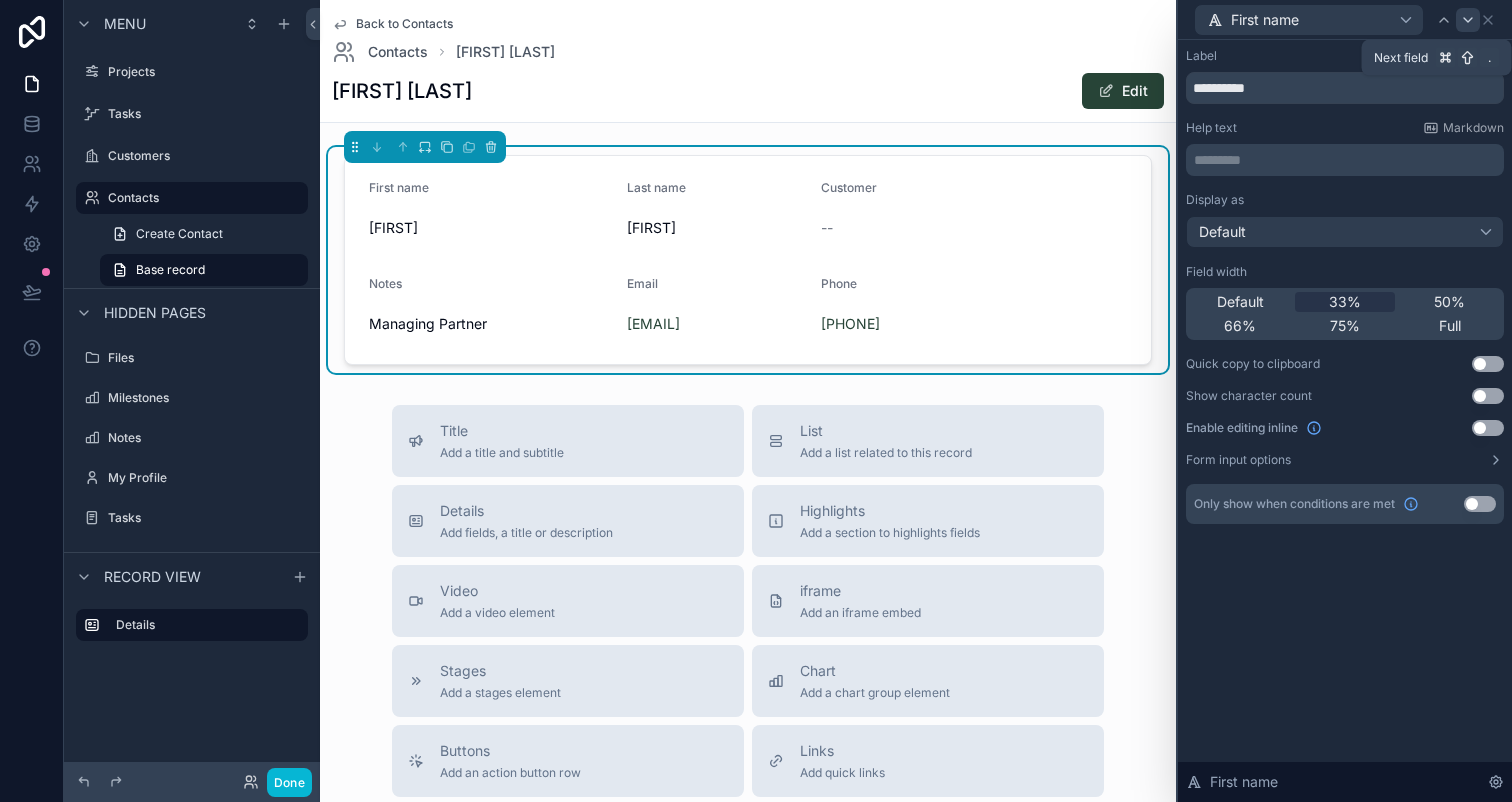 click 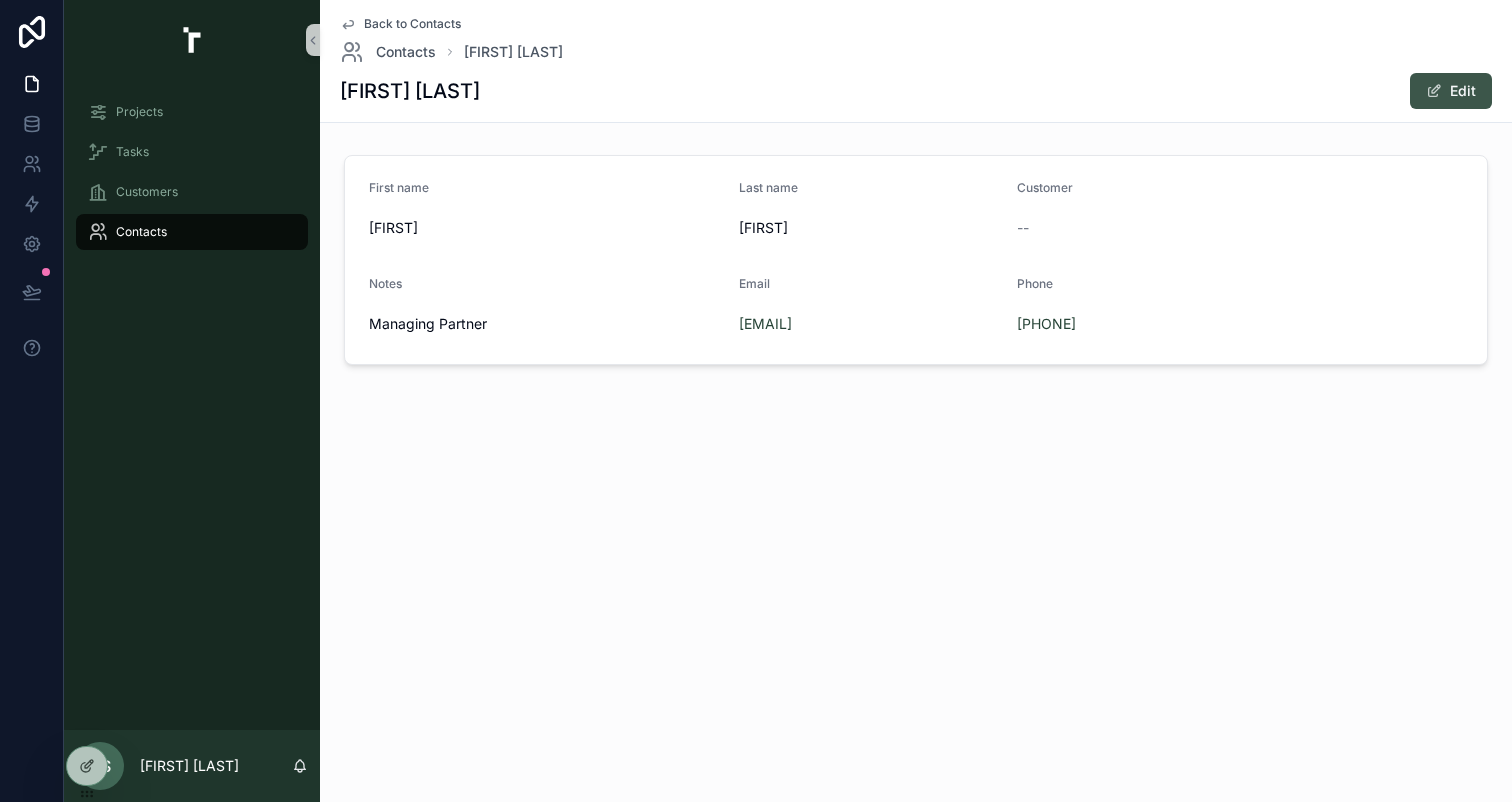 click on "Edit" at bounding box center [1451, 91] 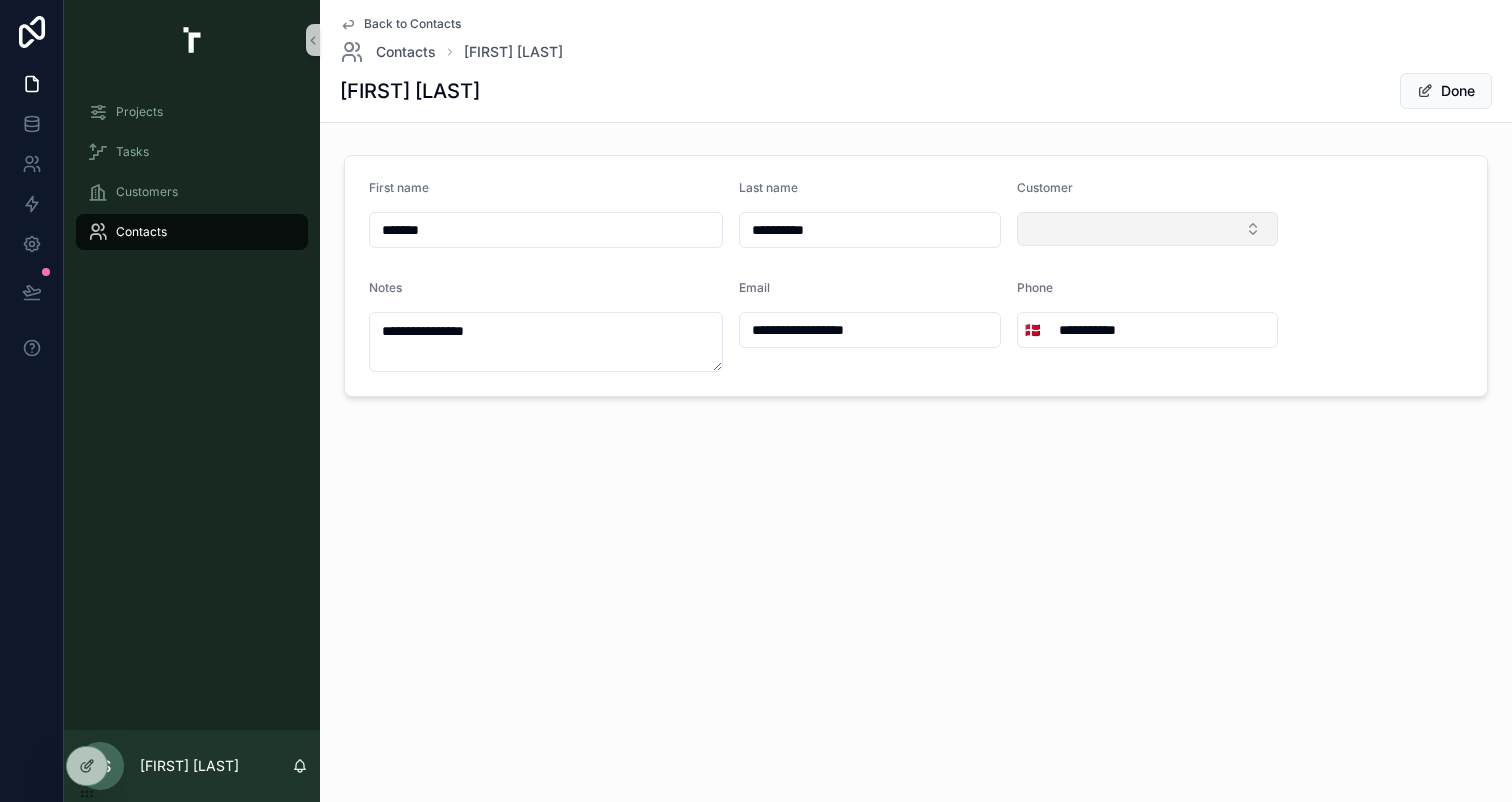 click at bounding box center (1148, 229) 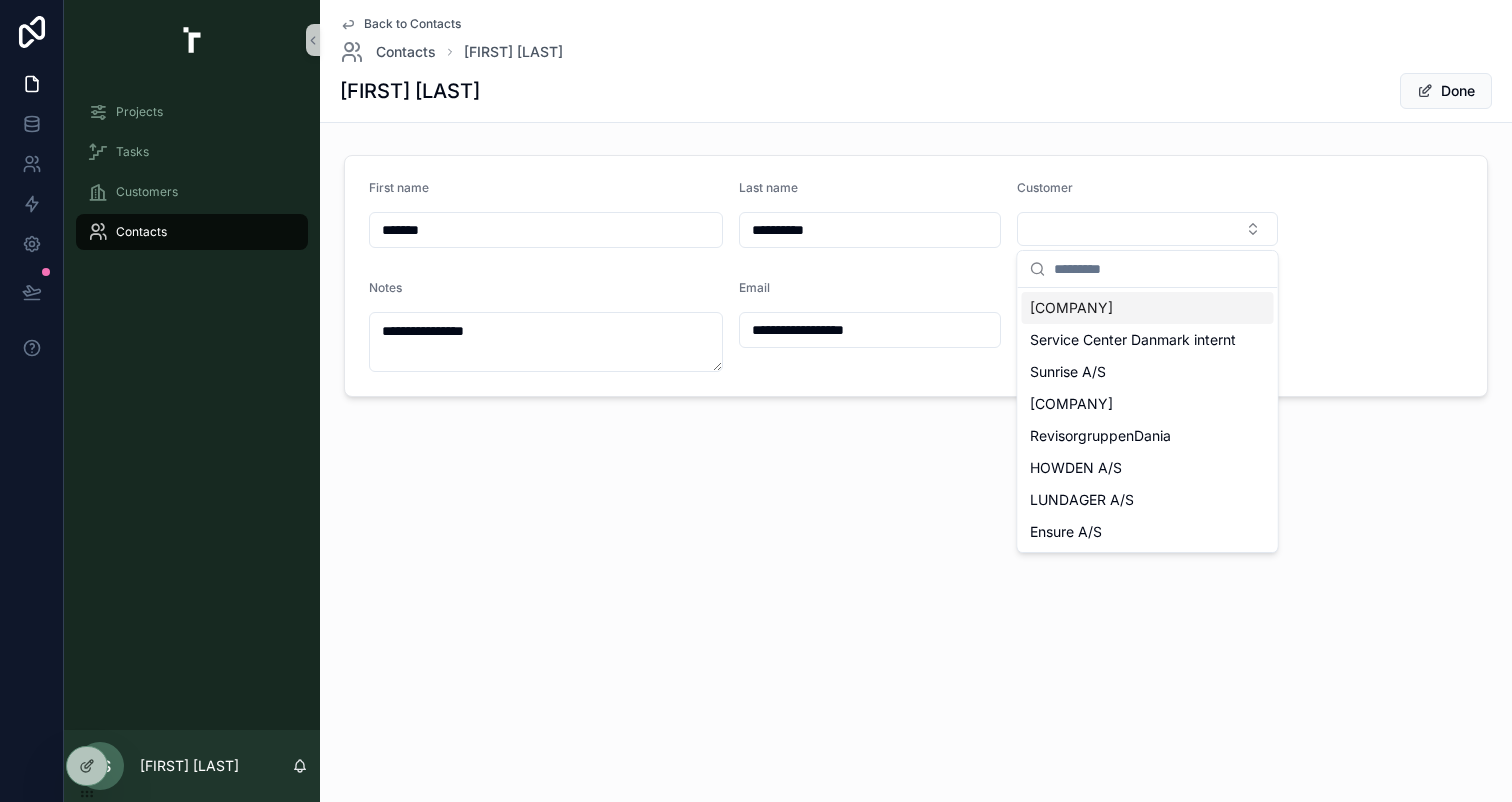 click on "[COMPANY]" at bounding box center [1148, 308] 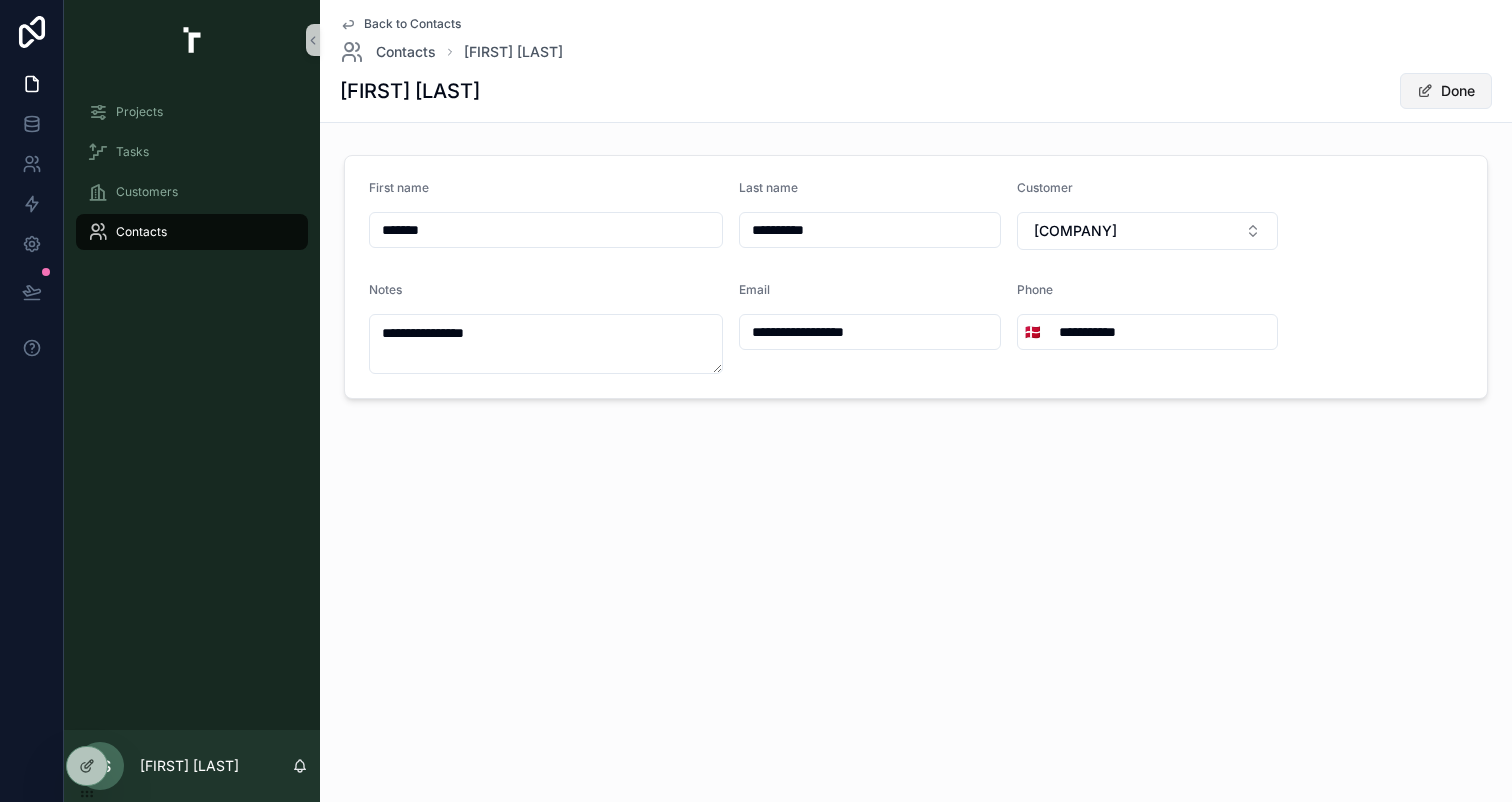 click on "Done" at bounding box center (1446, 91) 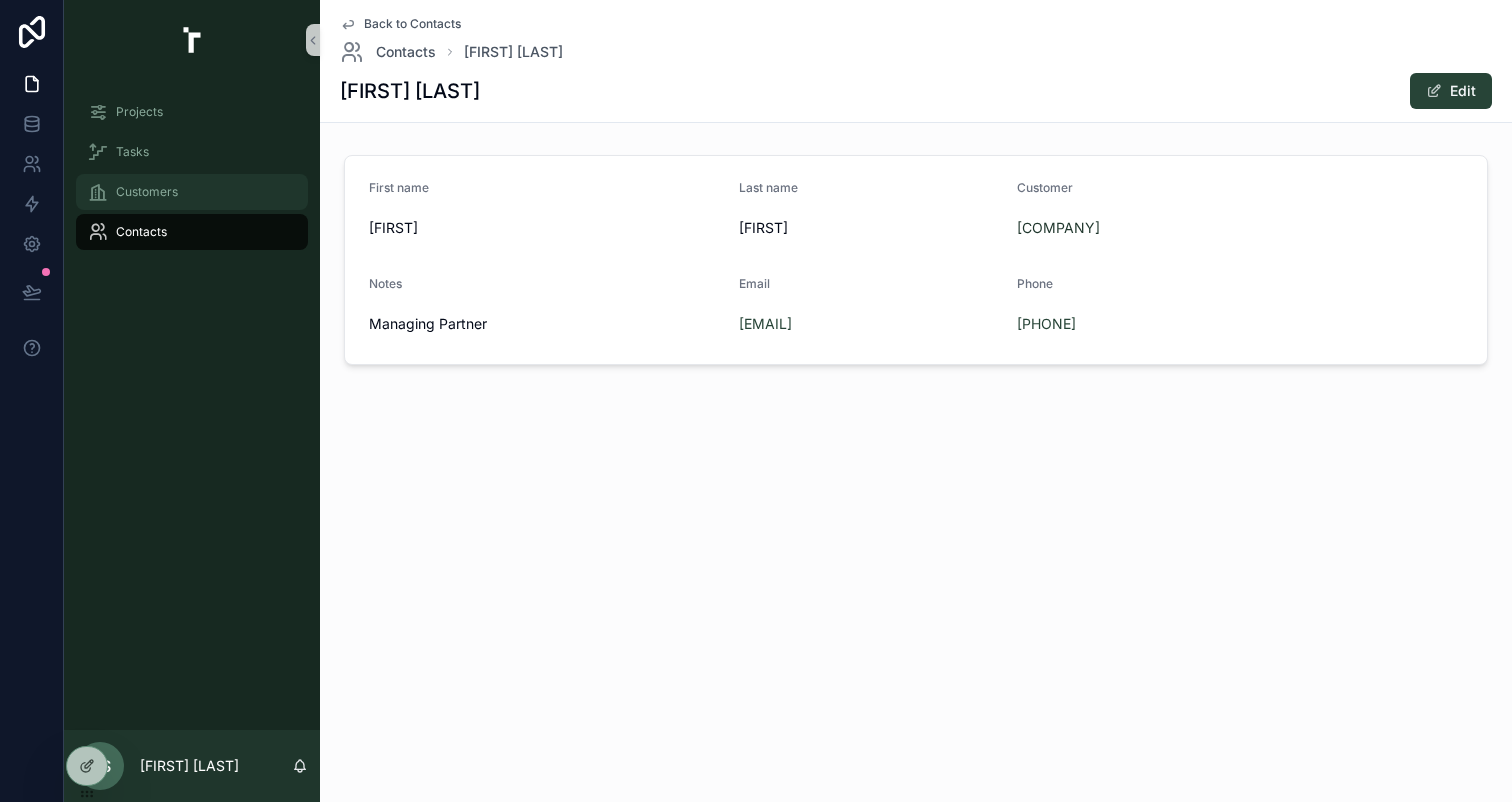 click on "Customers" at bounding box center (147, 192) 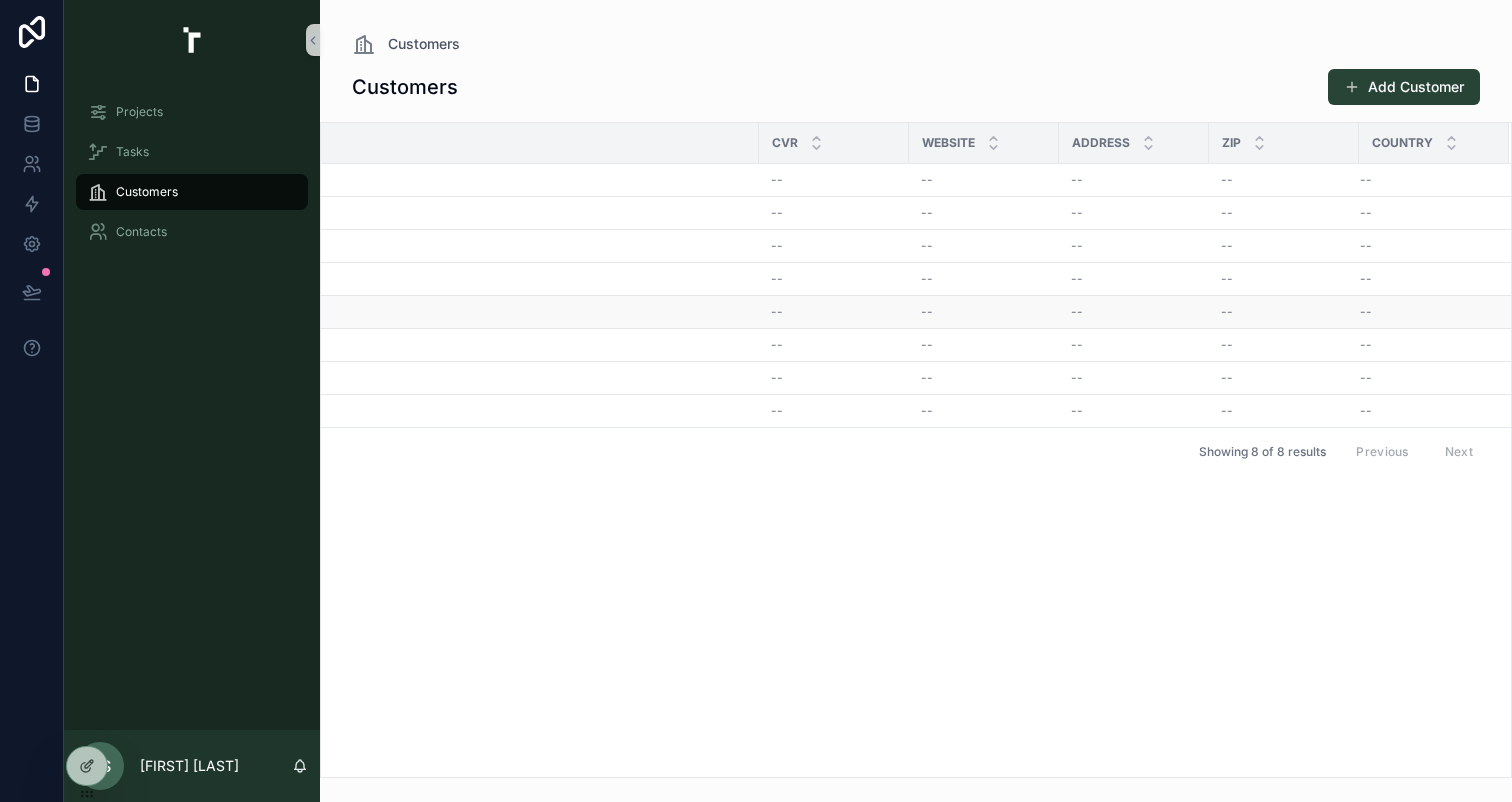 scroll, scrollTop: 0, scrollLeft: 0, axis: both 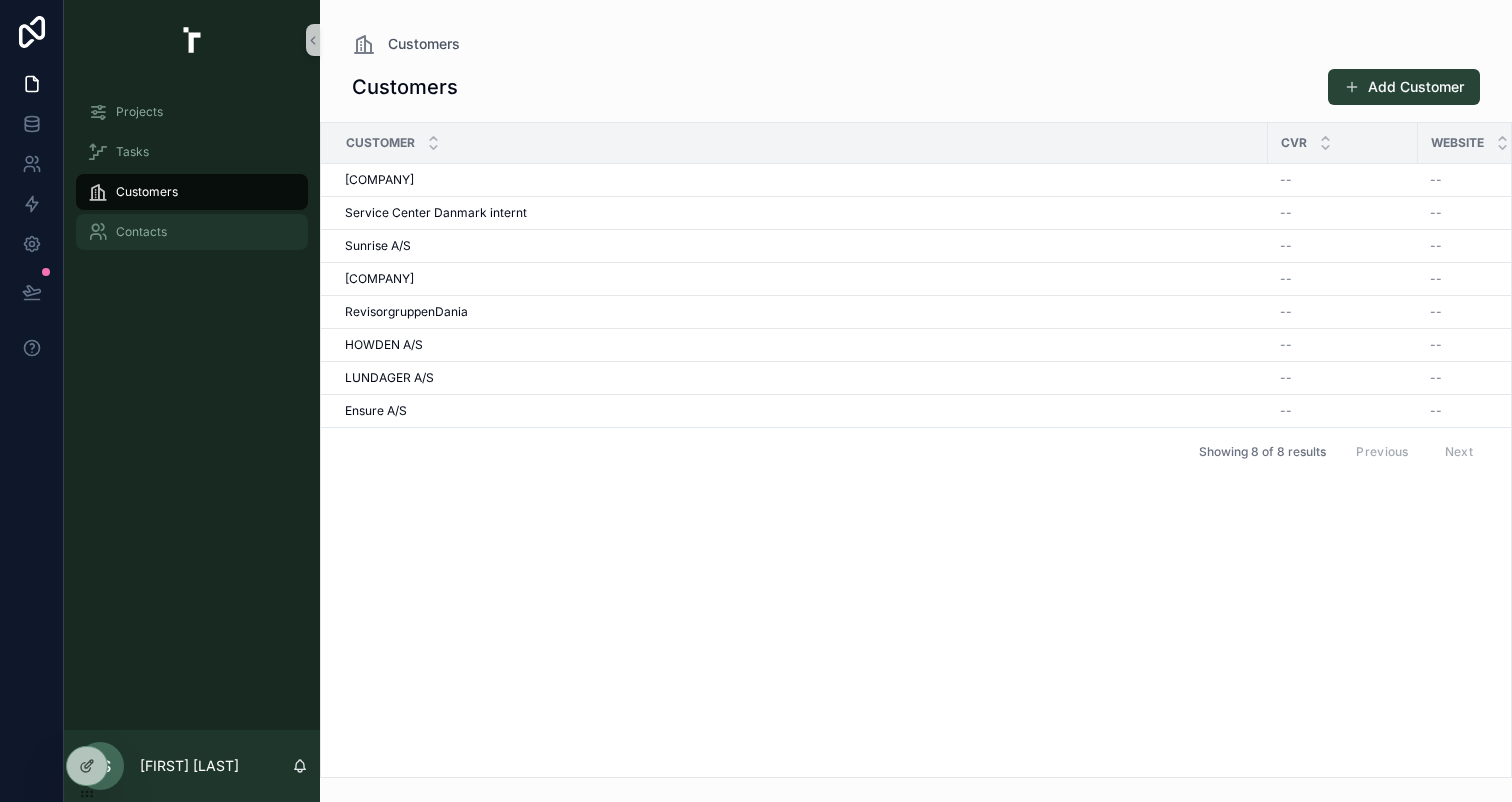 click on "Contacts" at bounding box center (141, 232) 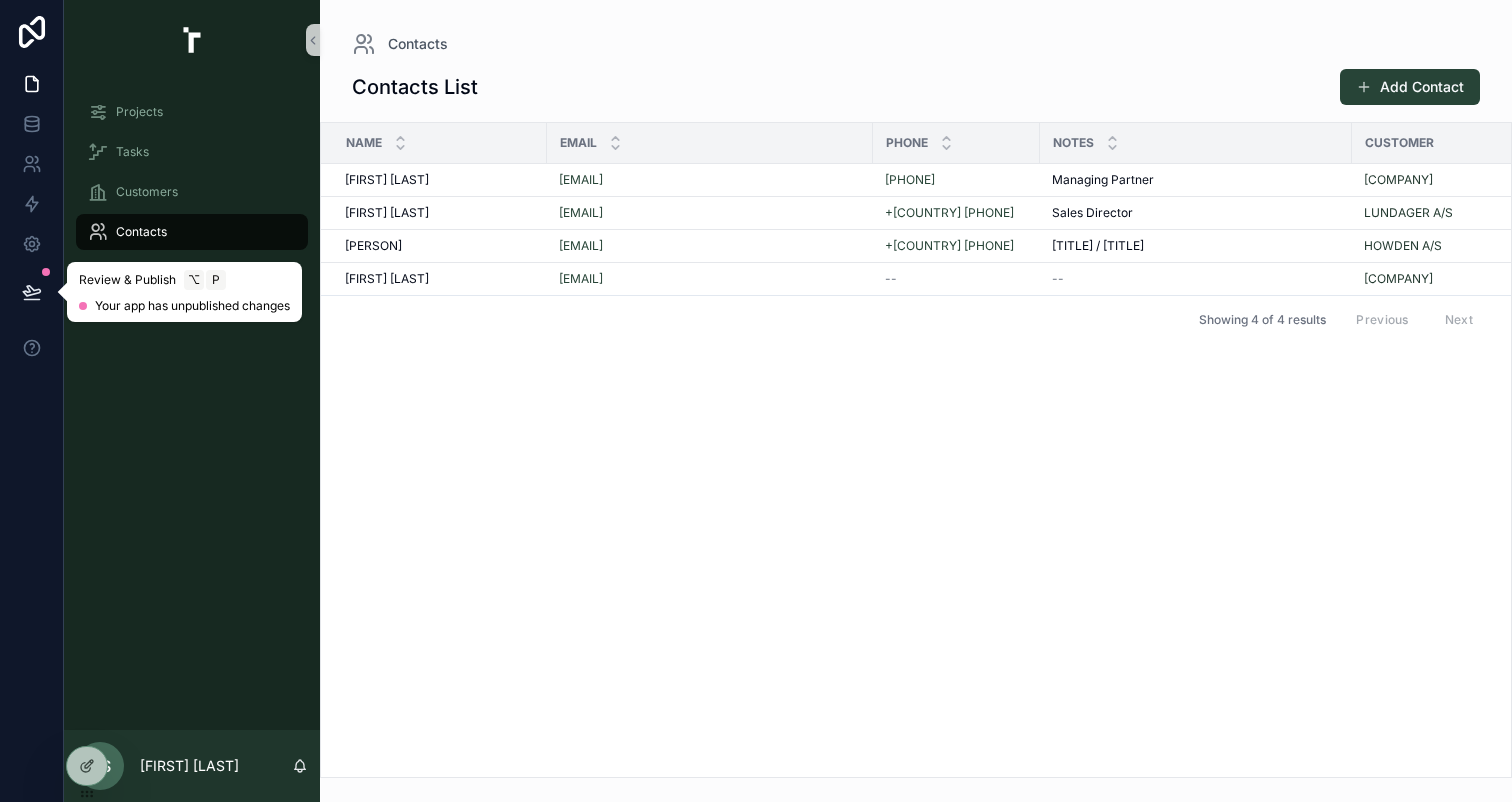 click at bounding box center [32, 292] 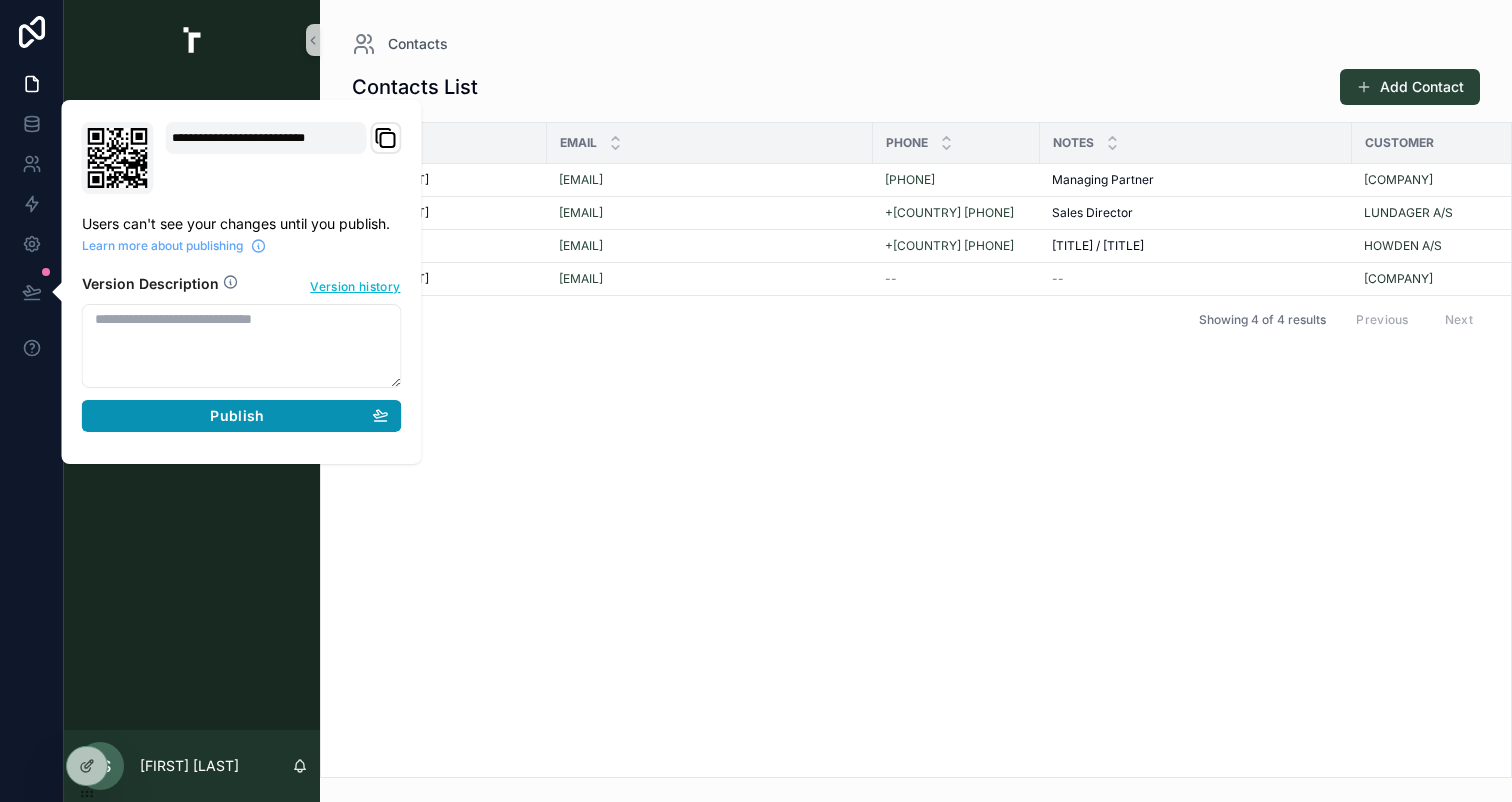 click on "Publish" at bounding box center (237, 416) 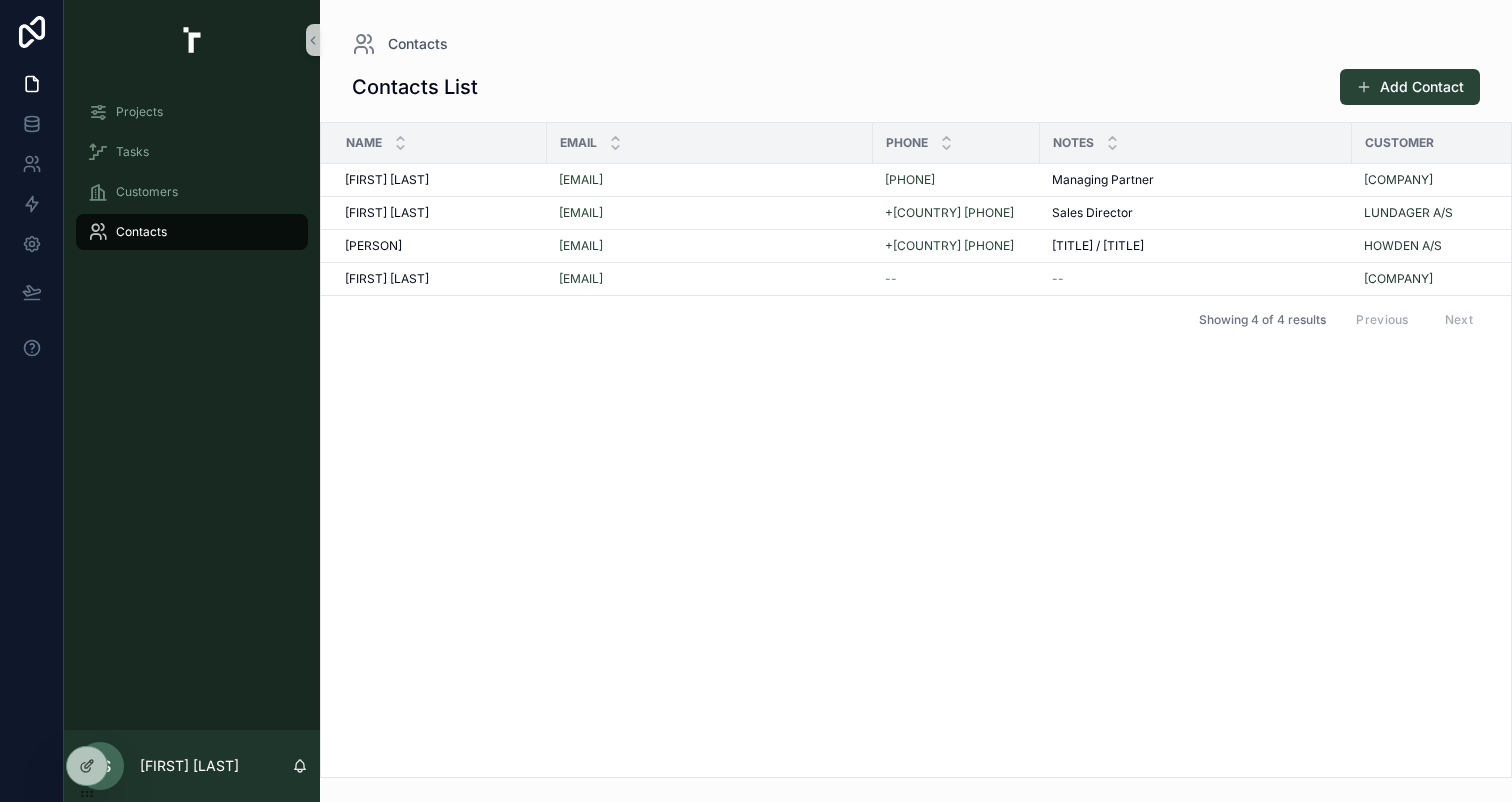 click on "Name
Email
Phone
Notes
Customer
Projects
[PERSON]
[PERSON]
[EMAIL]
+[COUNTRY] [PHONE]
Managing Partner
Managing Partner
[COMPANY]
--
[PERSON]
[PERSON]
[EMAIL]
+[COUNTRY] [PHONE]
Sales Director
Sales Director
[COMPANY]
--
[PERSON]
[PERSON]
[EMAIL]
T Projektleder / IT Project Manager
T Projektleder / IT Project Manager
[COMPANY]
--
[PERSON]
[PERSON]
annika@valcert.dk
--
--
[COMPANY]
--
Showing 4 of 4 results
Previous
Next" at bounding box center (916, 450) 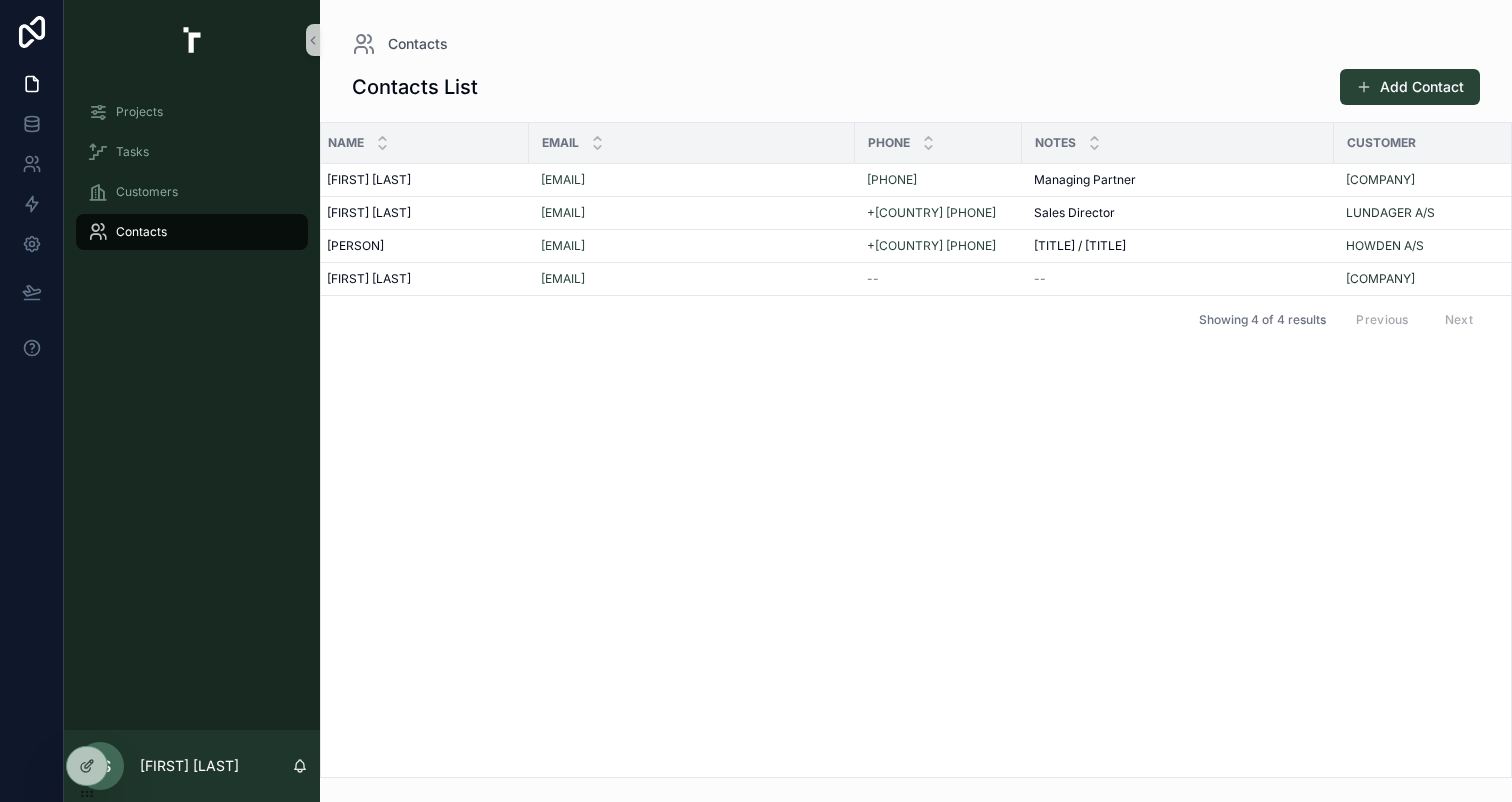 scroll, scrollTop: 0, scrollLeft: 0, axis: both 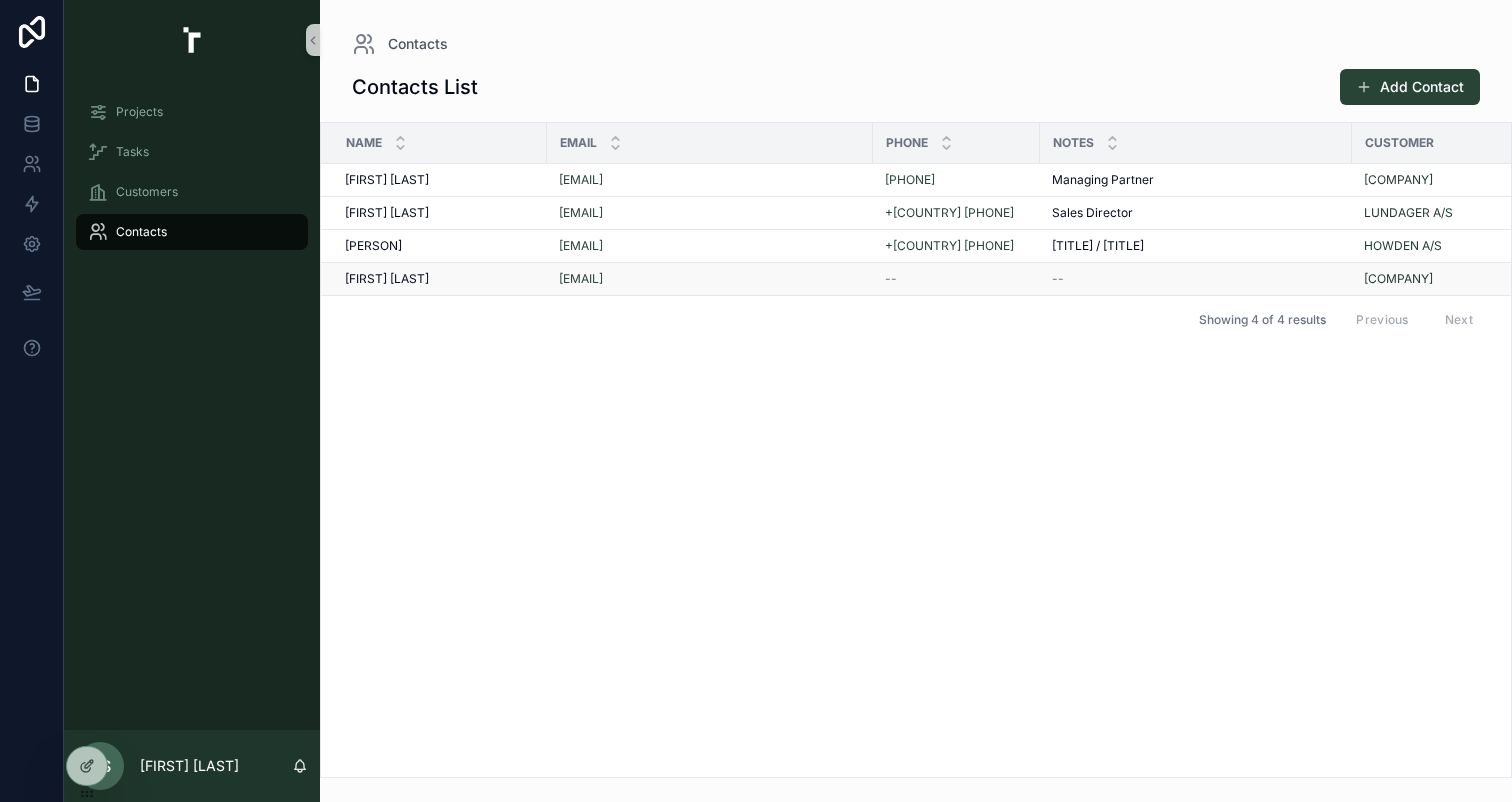 click on "--" at bounding box center (956, 279) 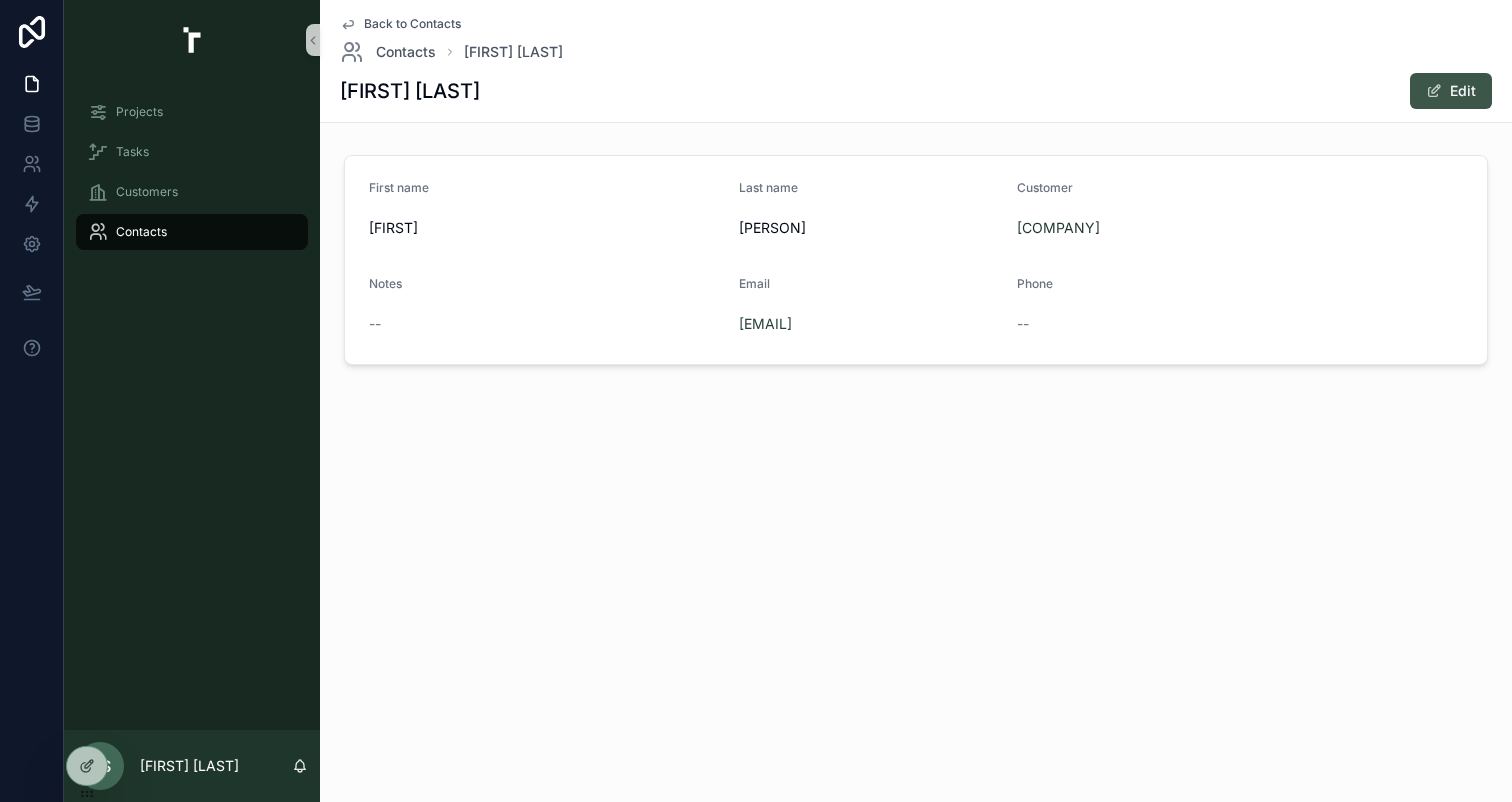 click on "Edit" at bounding box center (1451, 91) 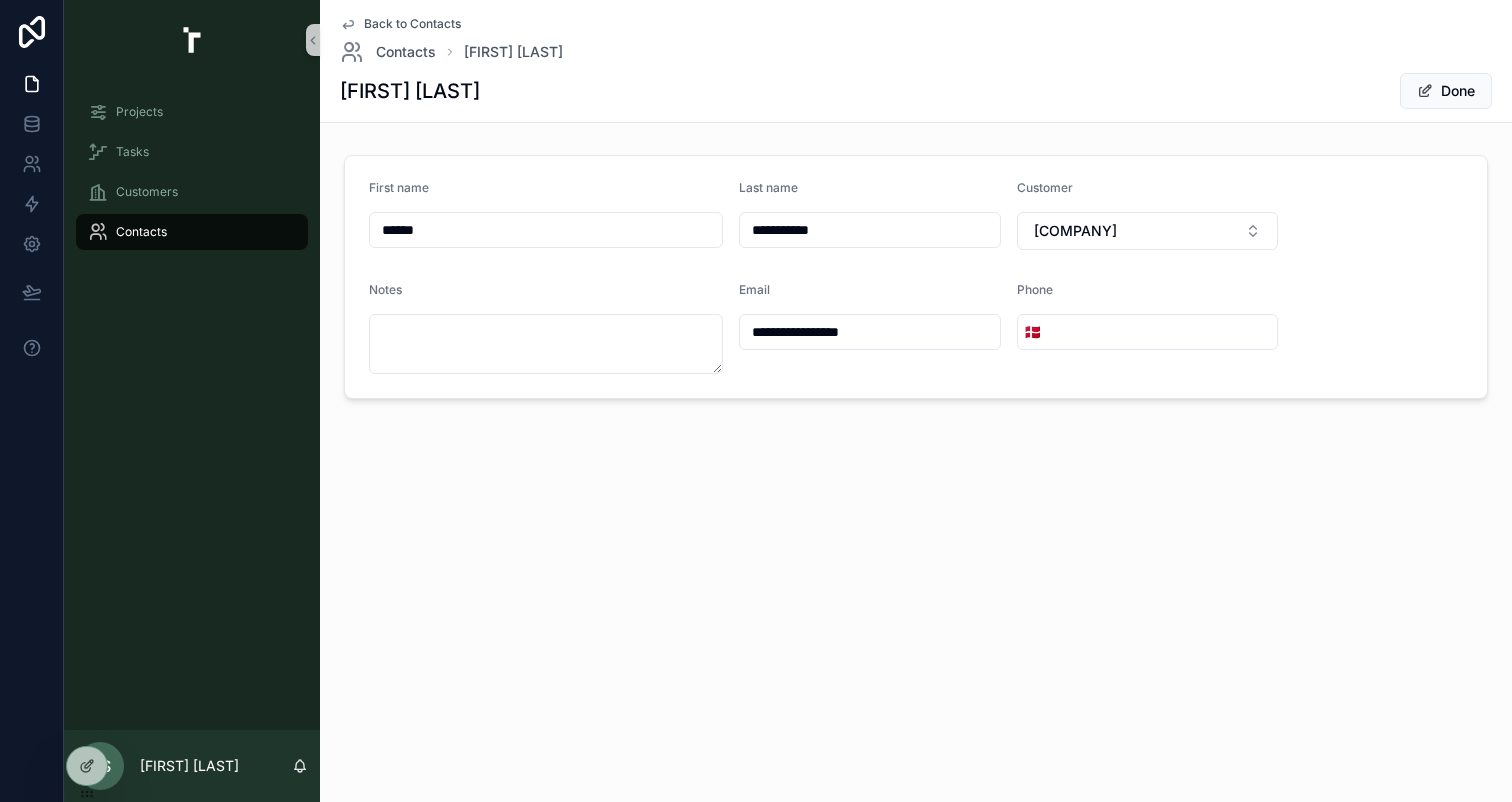 click at bounding box center (1162, 332) 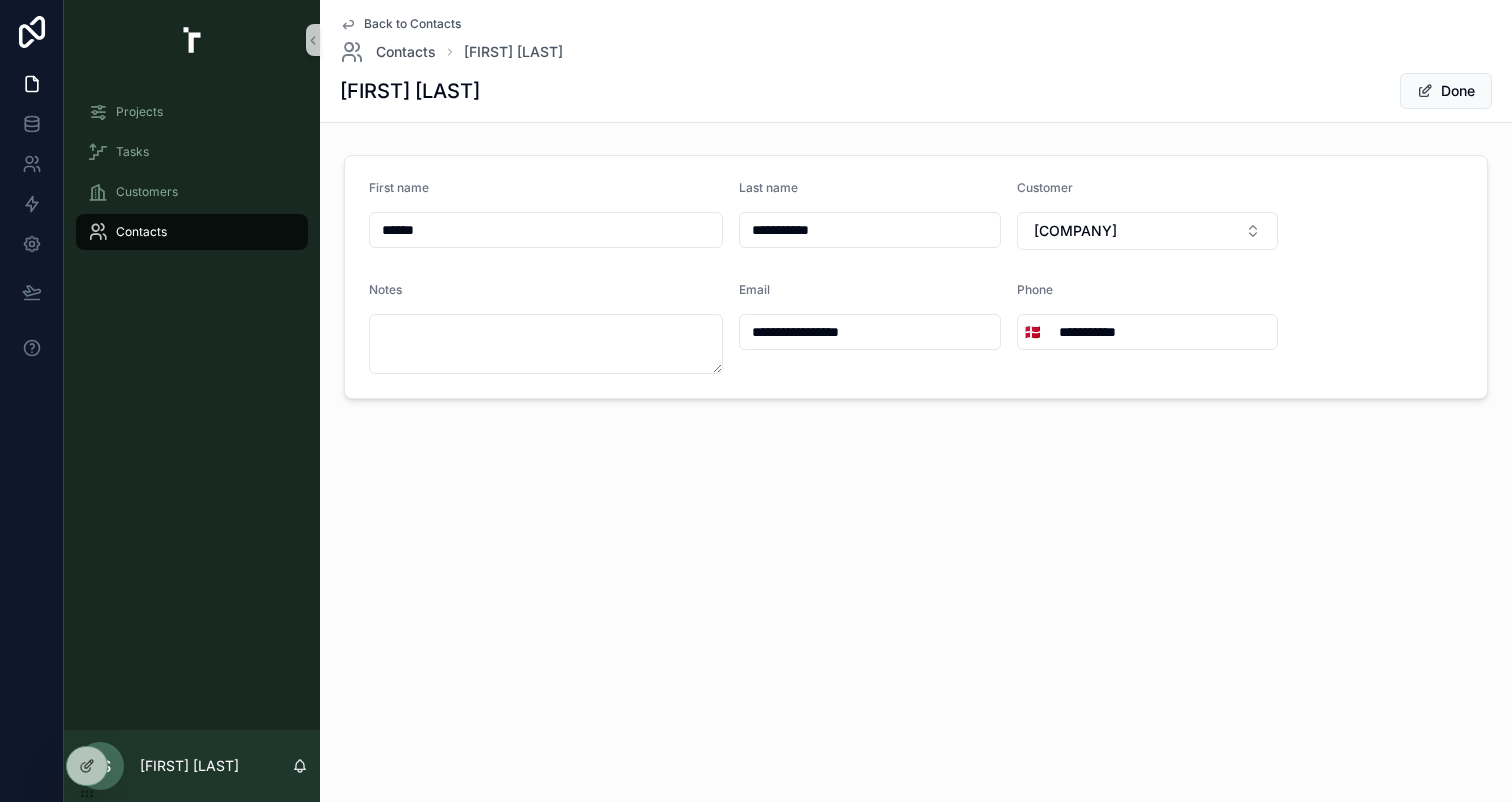 type on "**********" 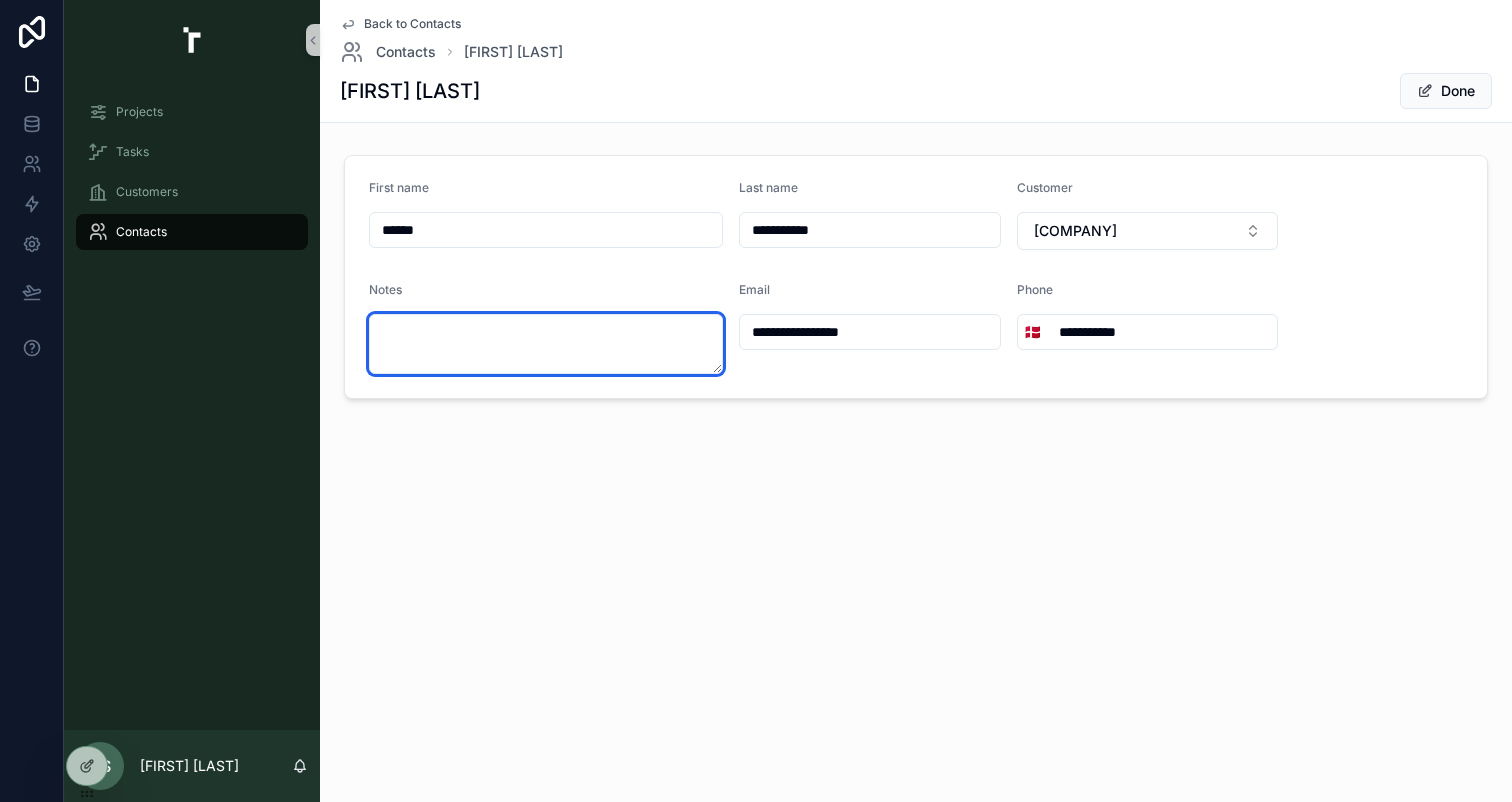 click at bounding box center [546, 344] 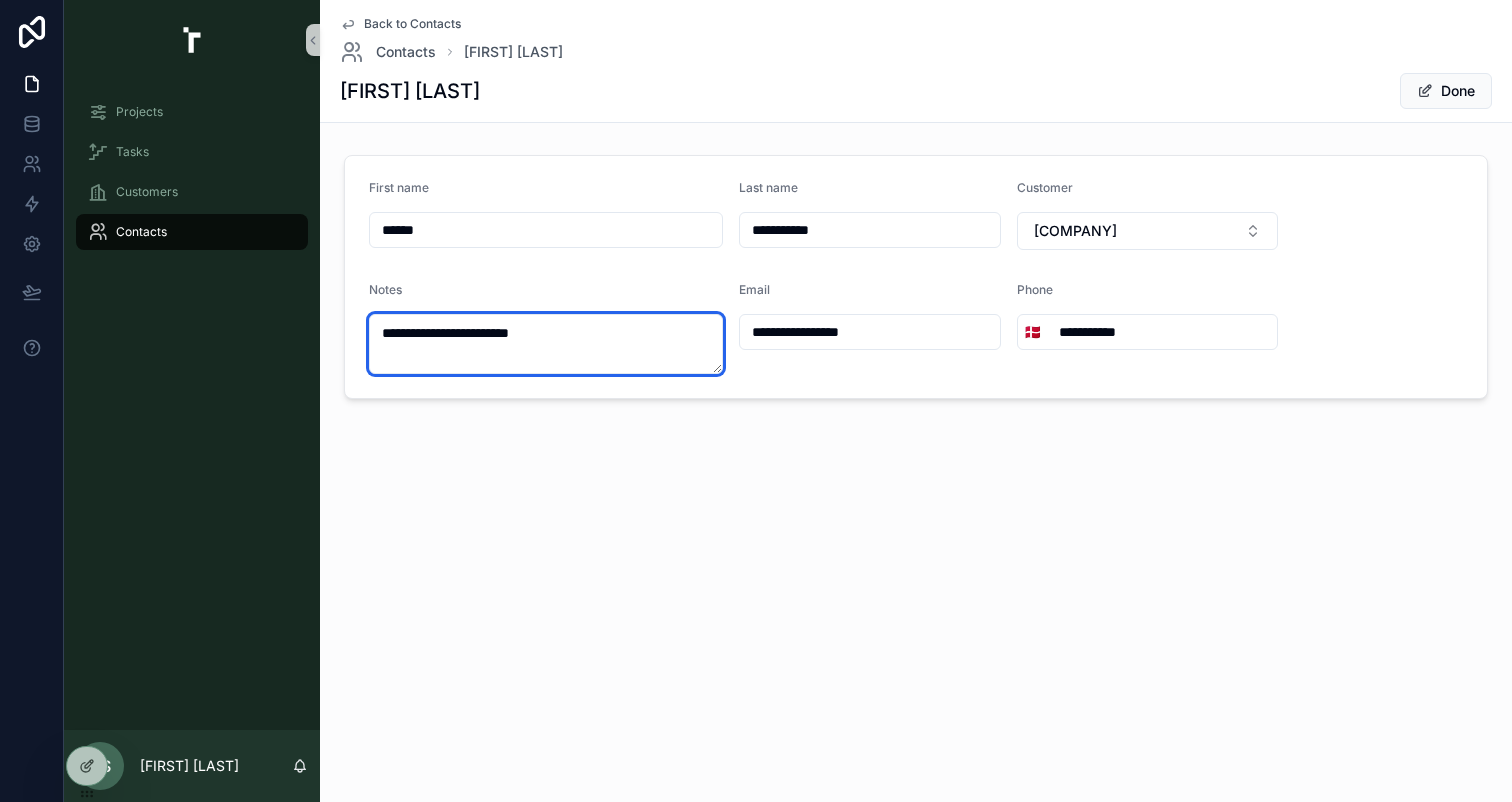 type on "**********" 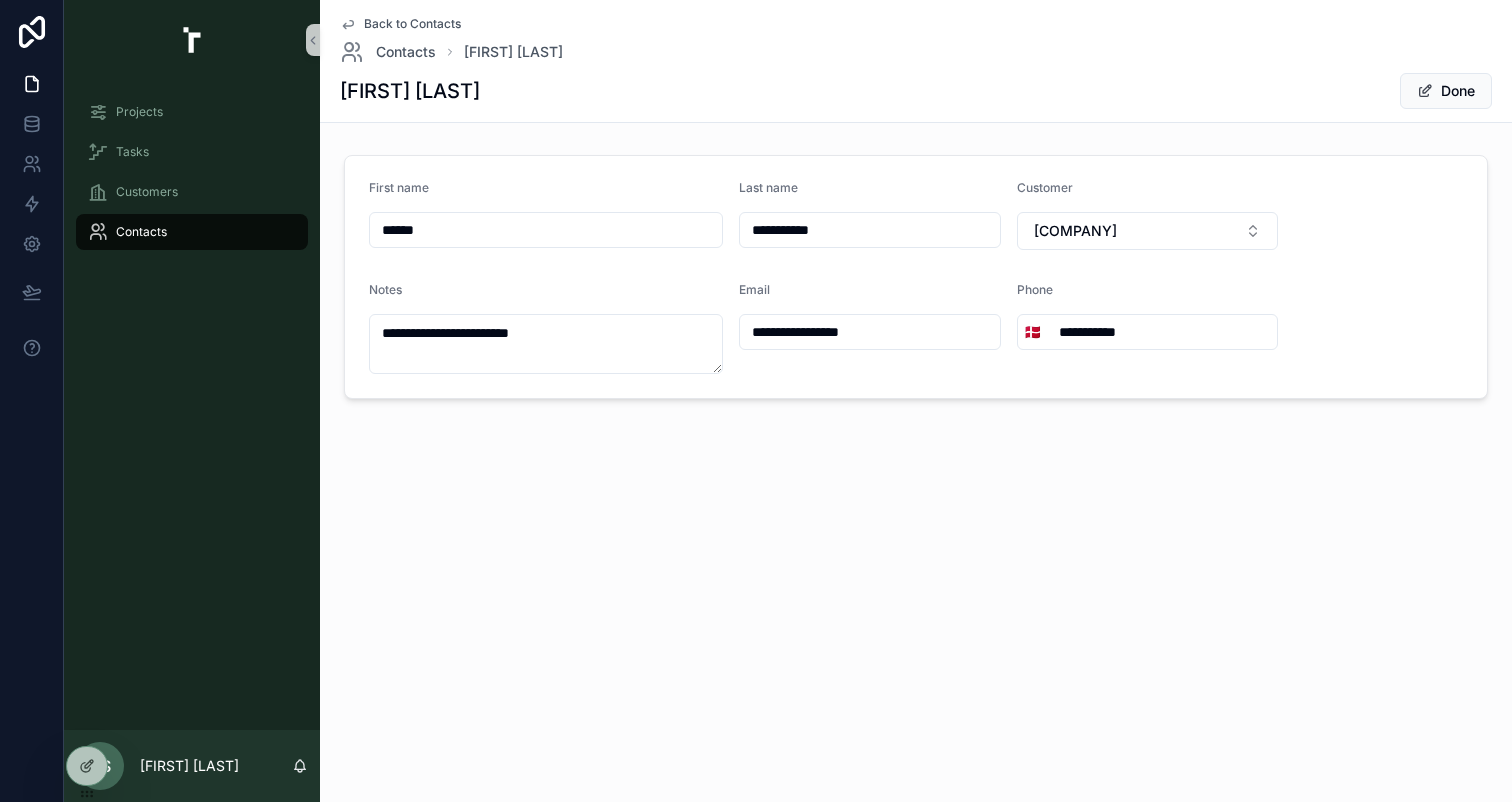 click on "**********" at bounding box center [916, 267] 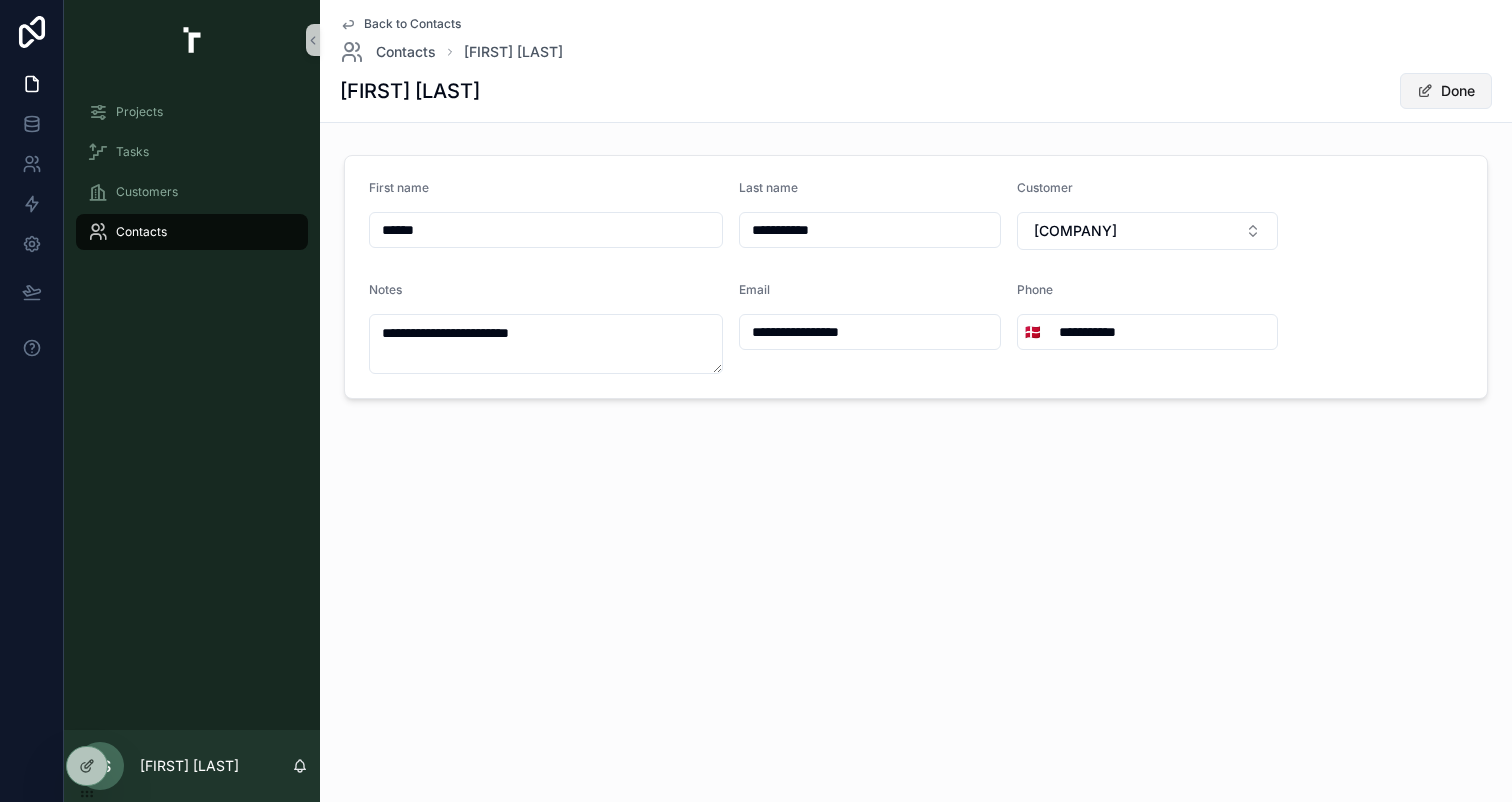 click on "Done" at bounding box center [1446, 91] 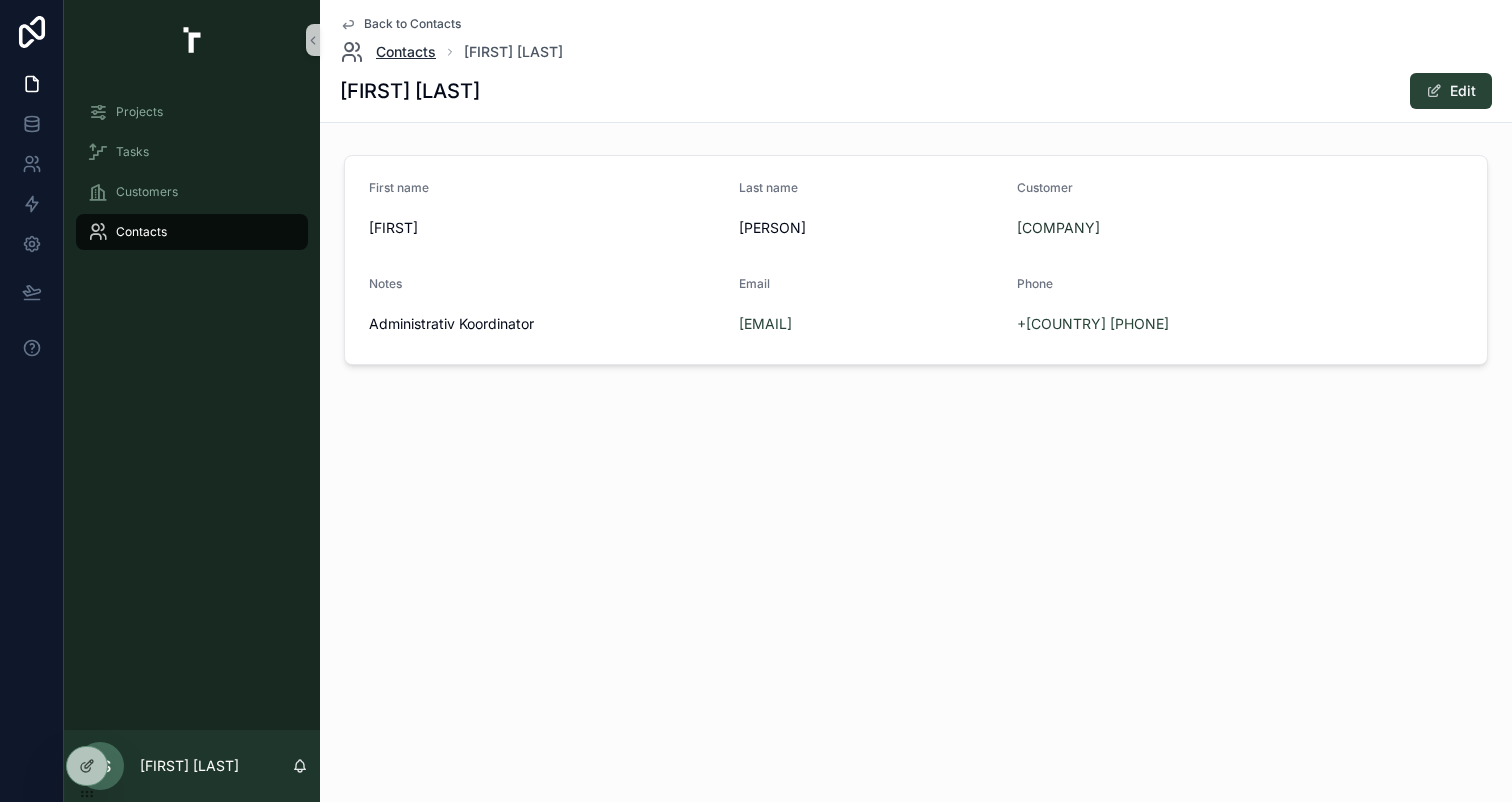 click on "Contacts" at bounding box center (388, 52) 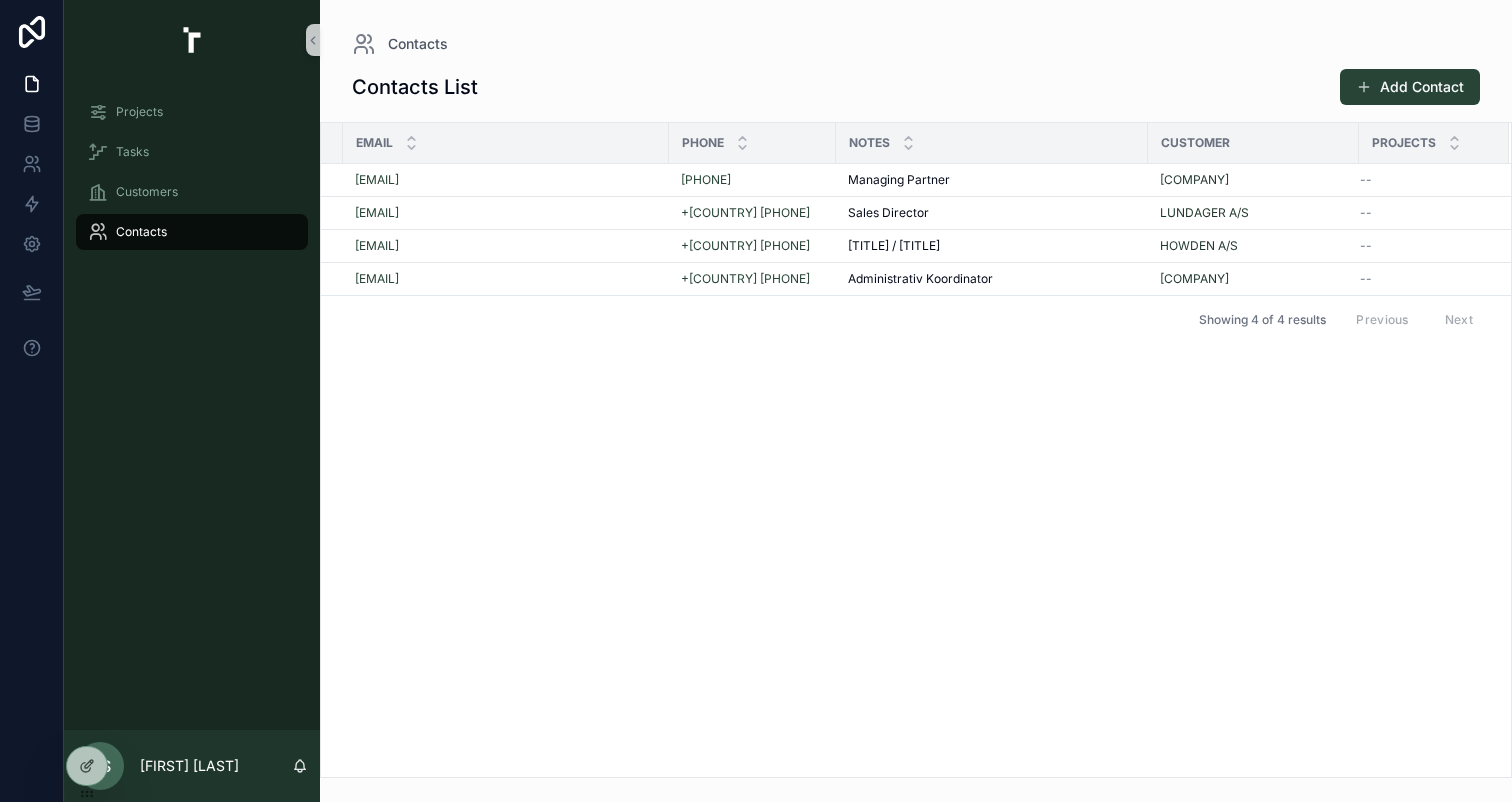 scroll, scrollTop: 0, scrollLeft: 0, axis: both 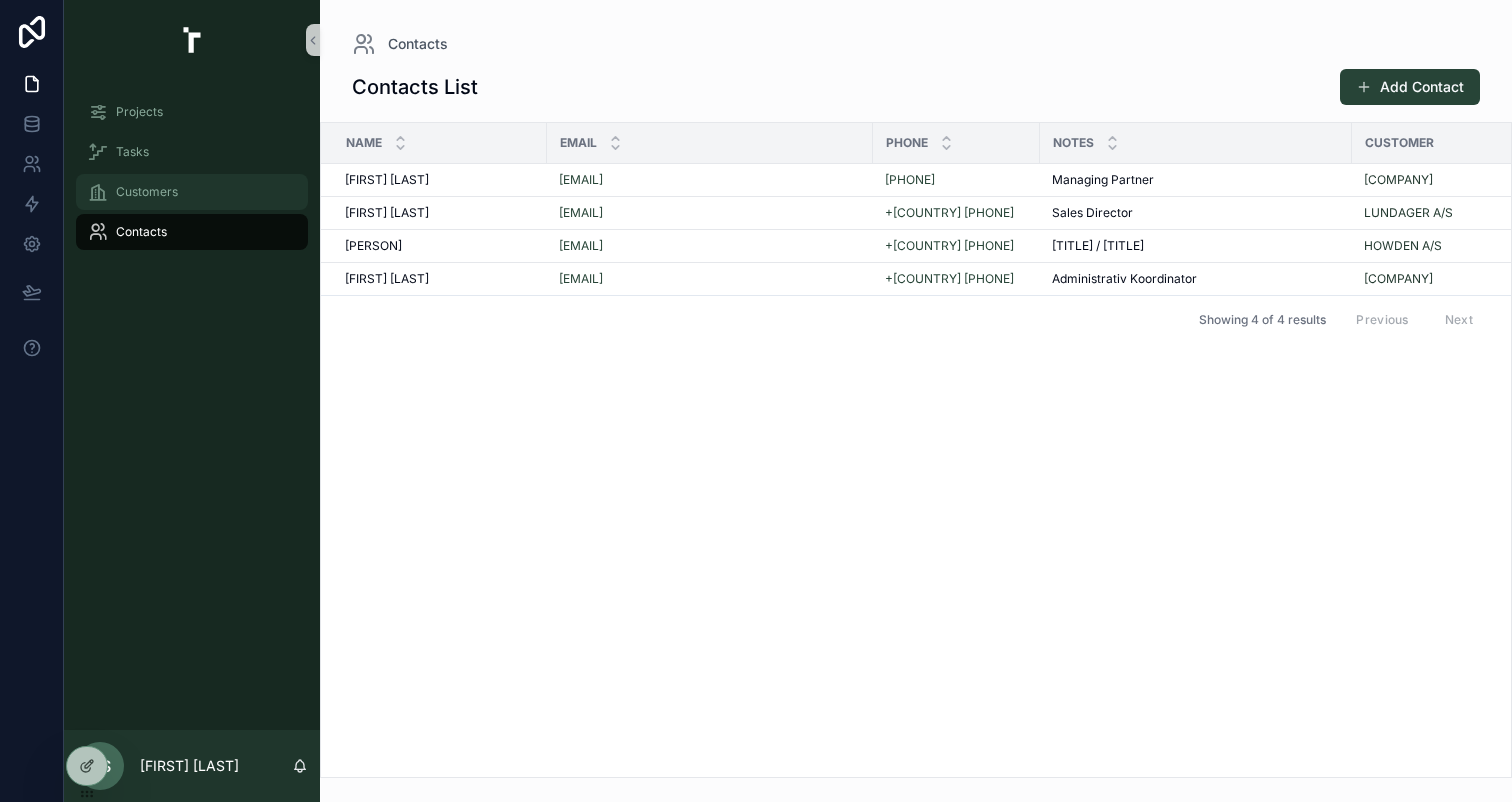 click on "Customers" at bounding box center (192, 192) 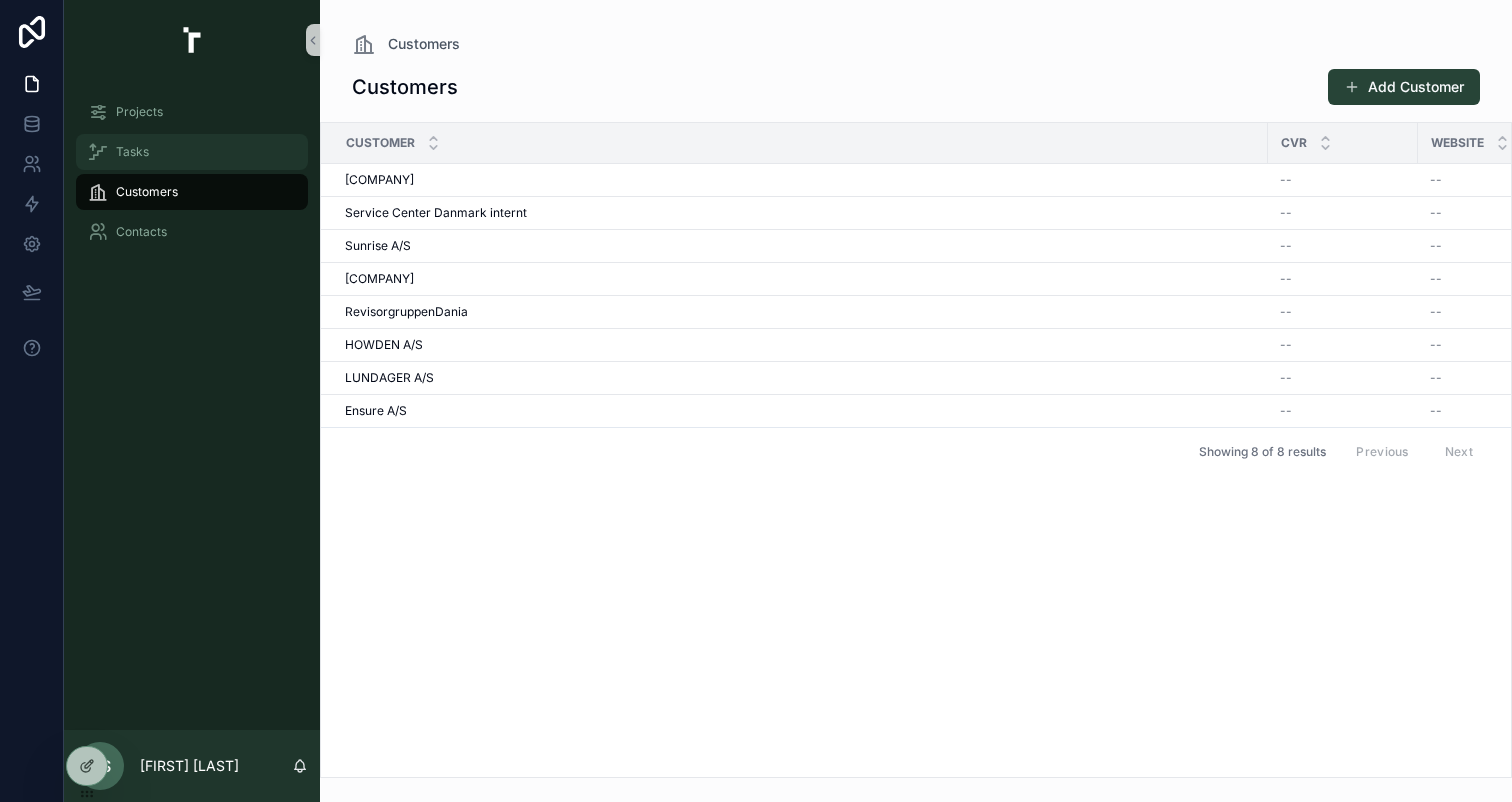 click on "Tasks" at bounding box center (192, 152) 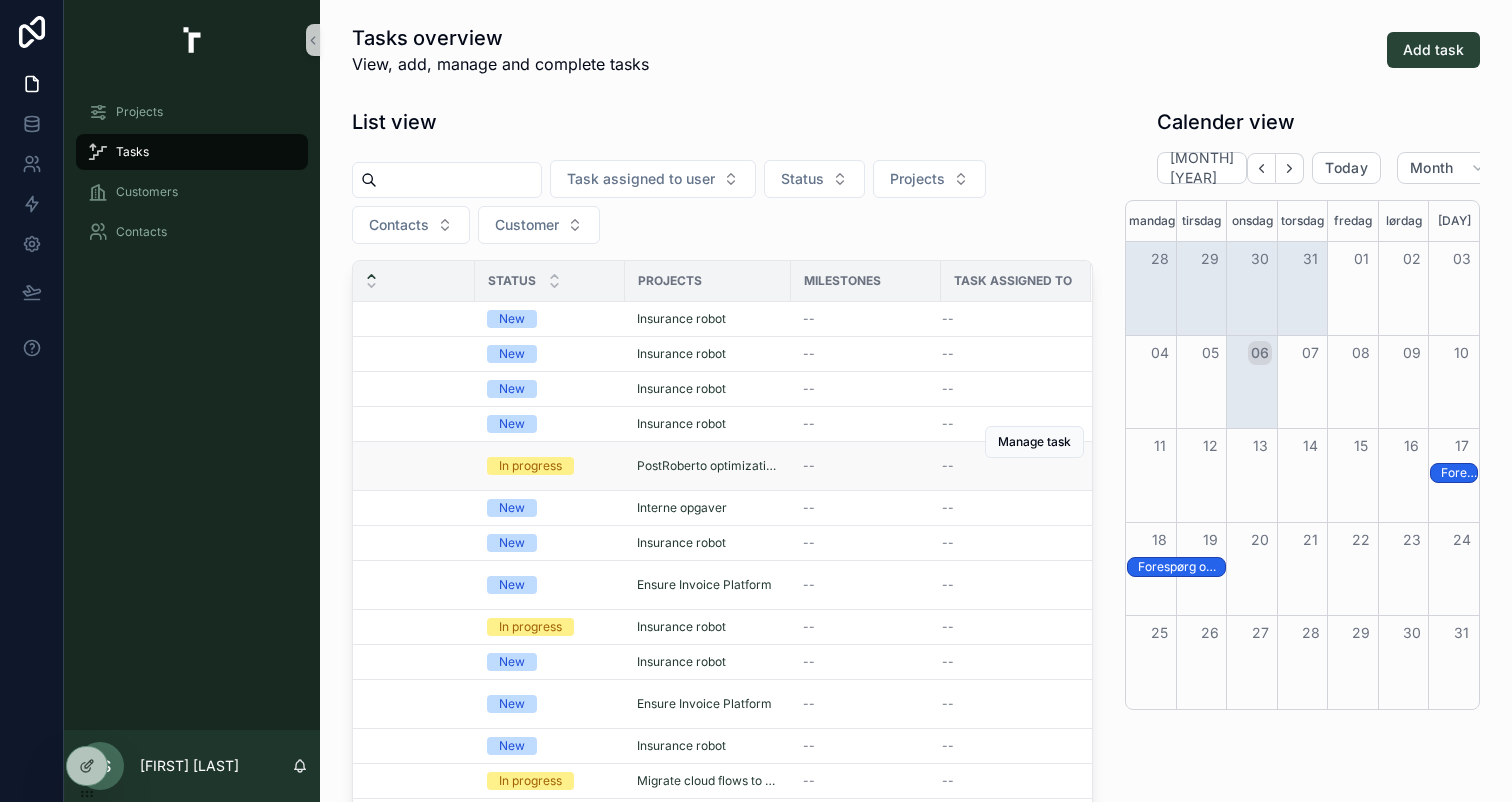 scroll, scrollTop: 0, scrollLeft: 0, axis: both 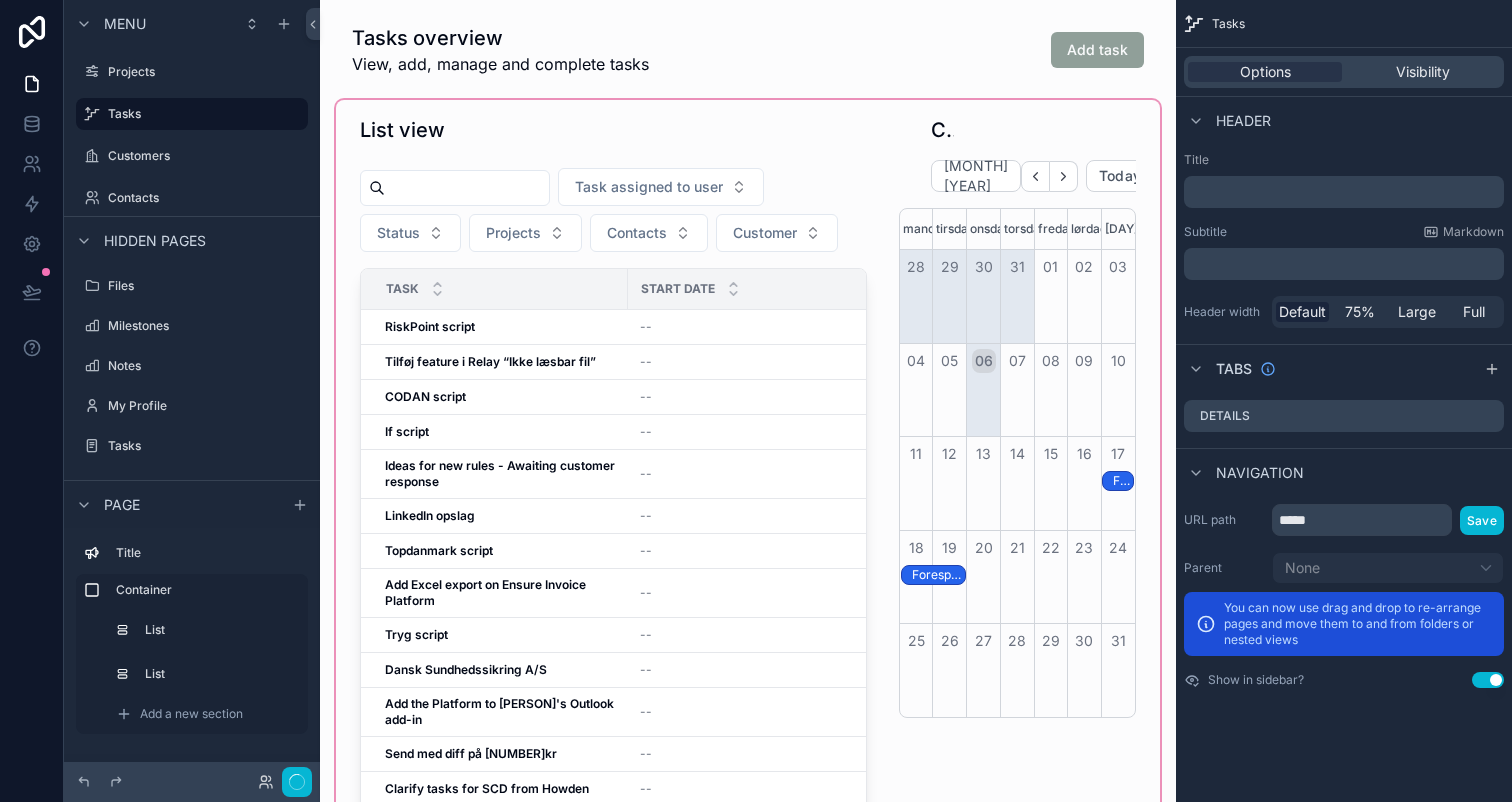 click at bounding box center [748, 498] 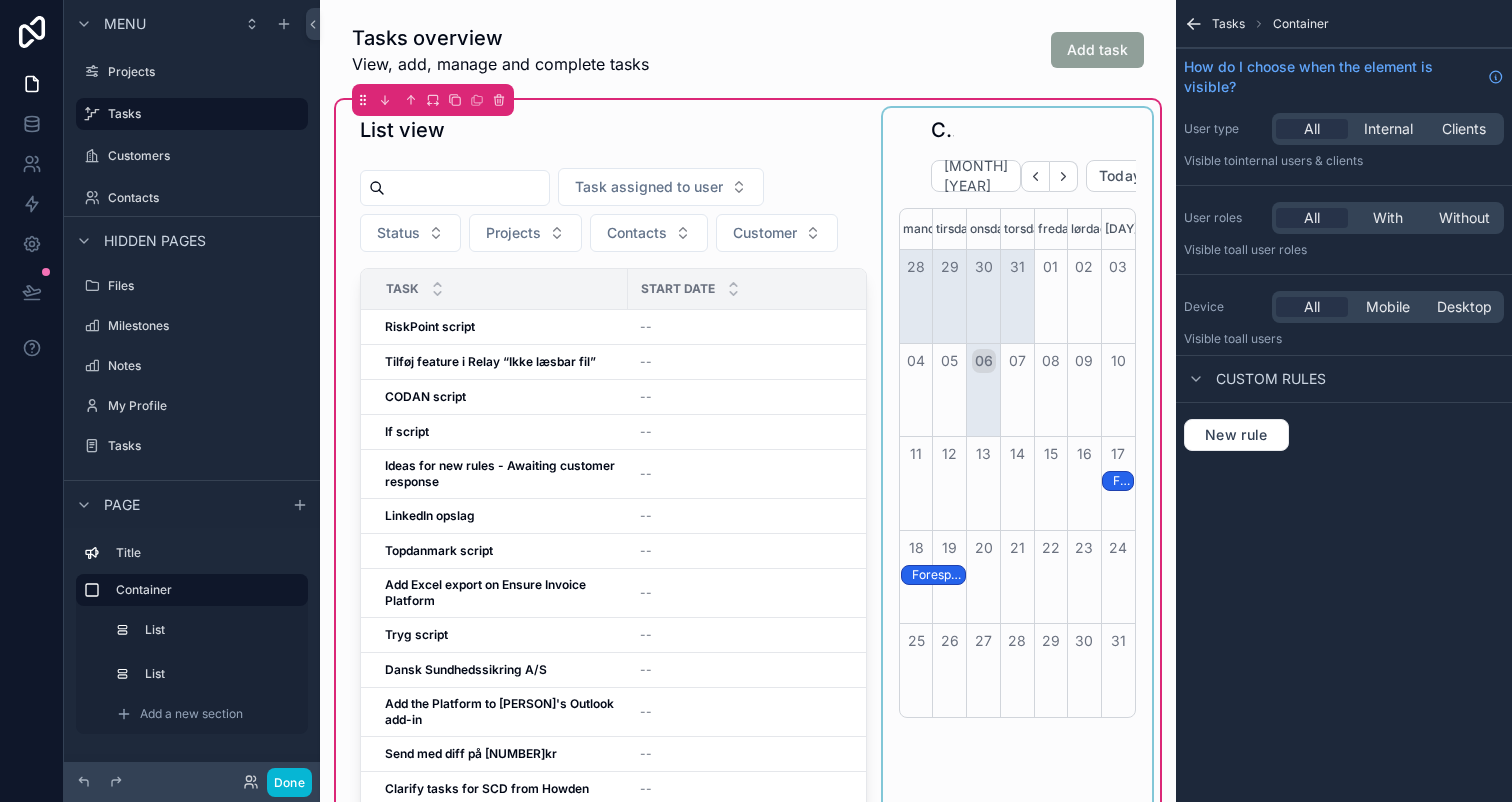 click at bounding box center [1017, 498] 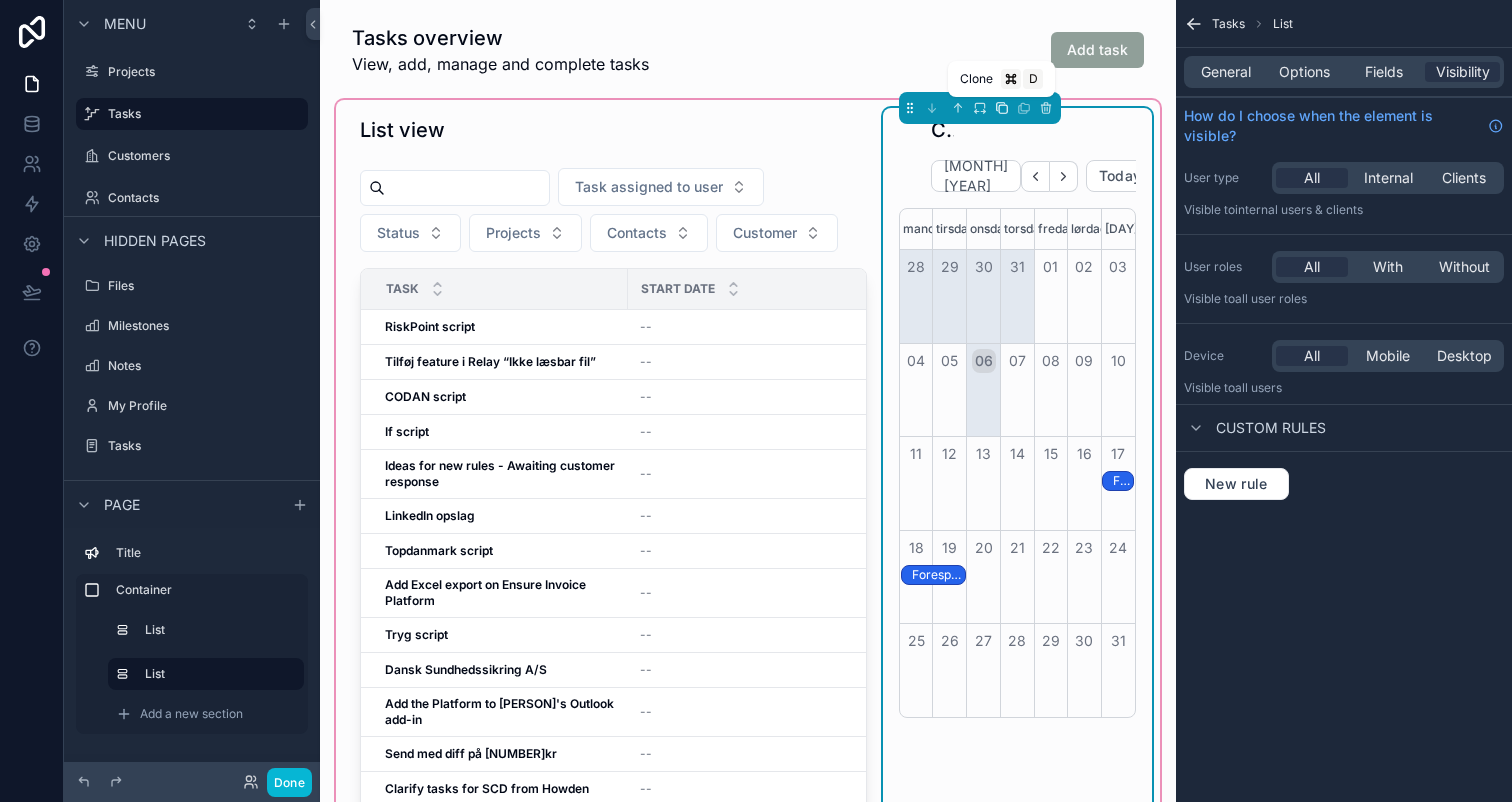 click 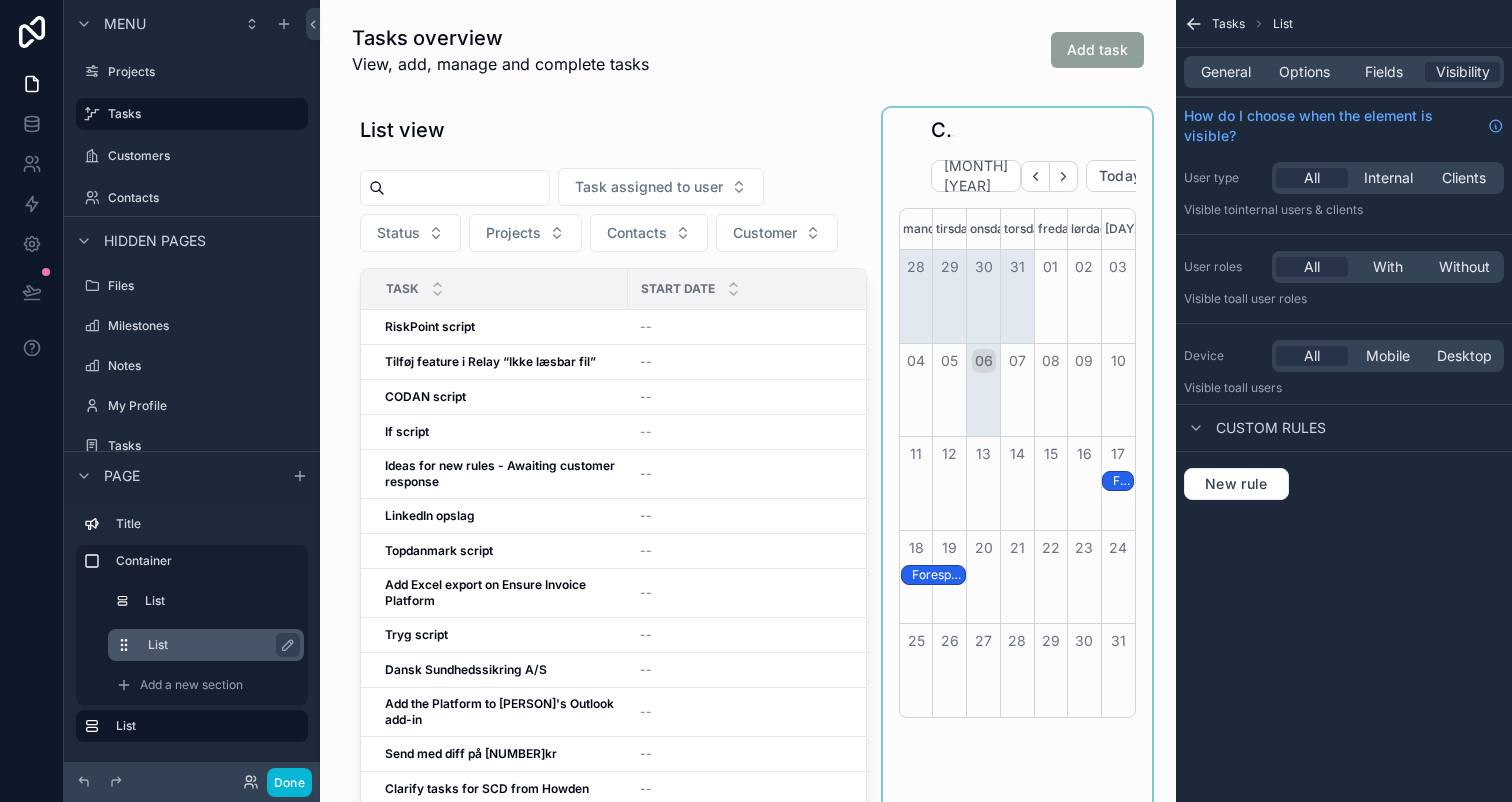 click on "List" at bounding box center (218, 645) 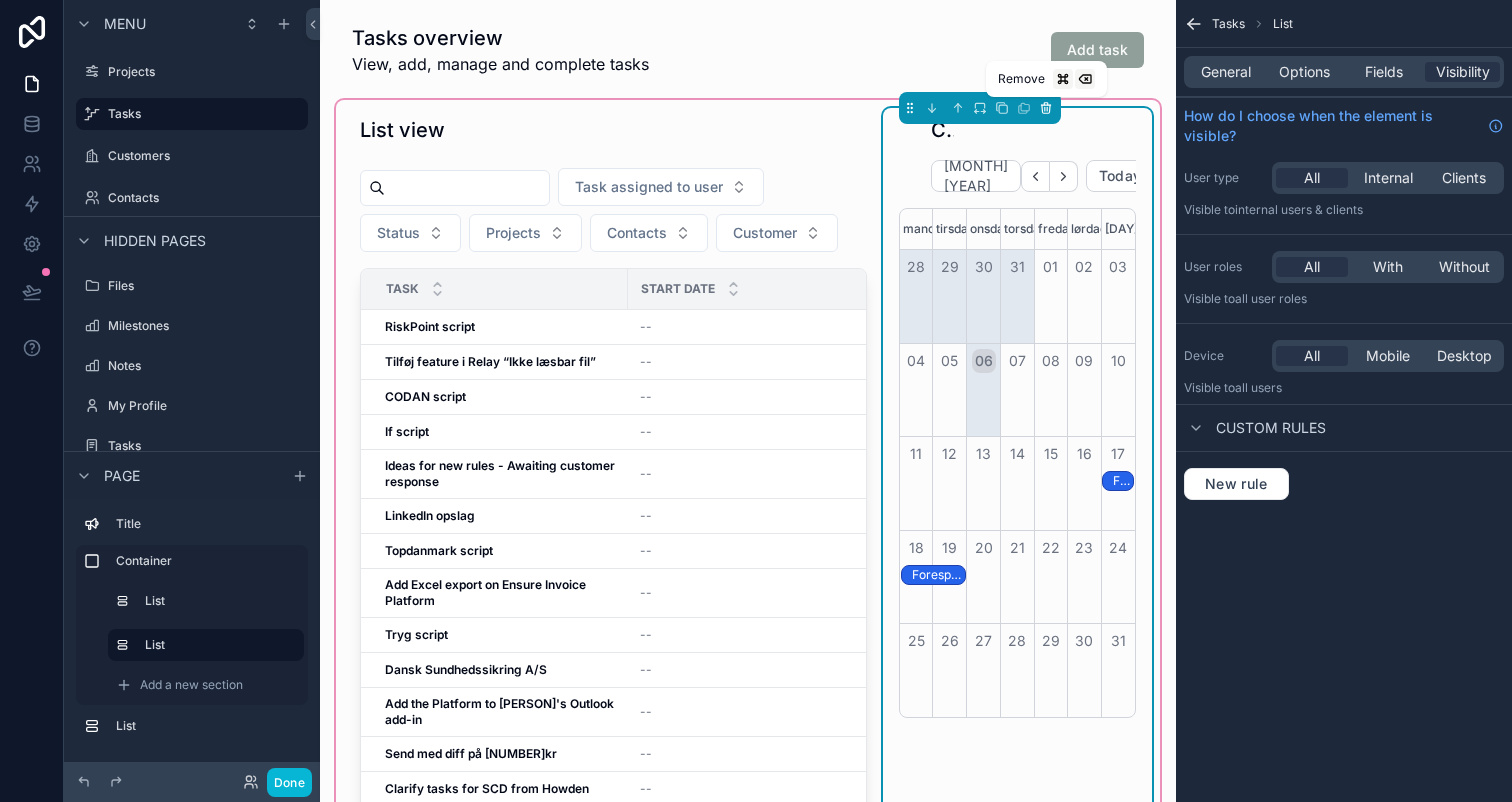 click 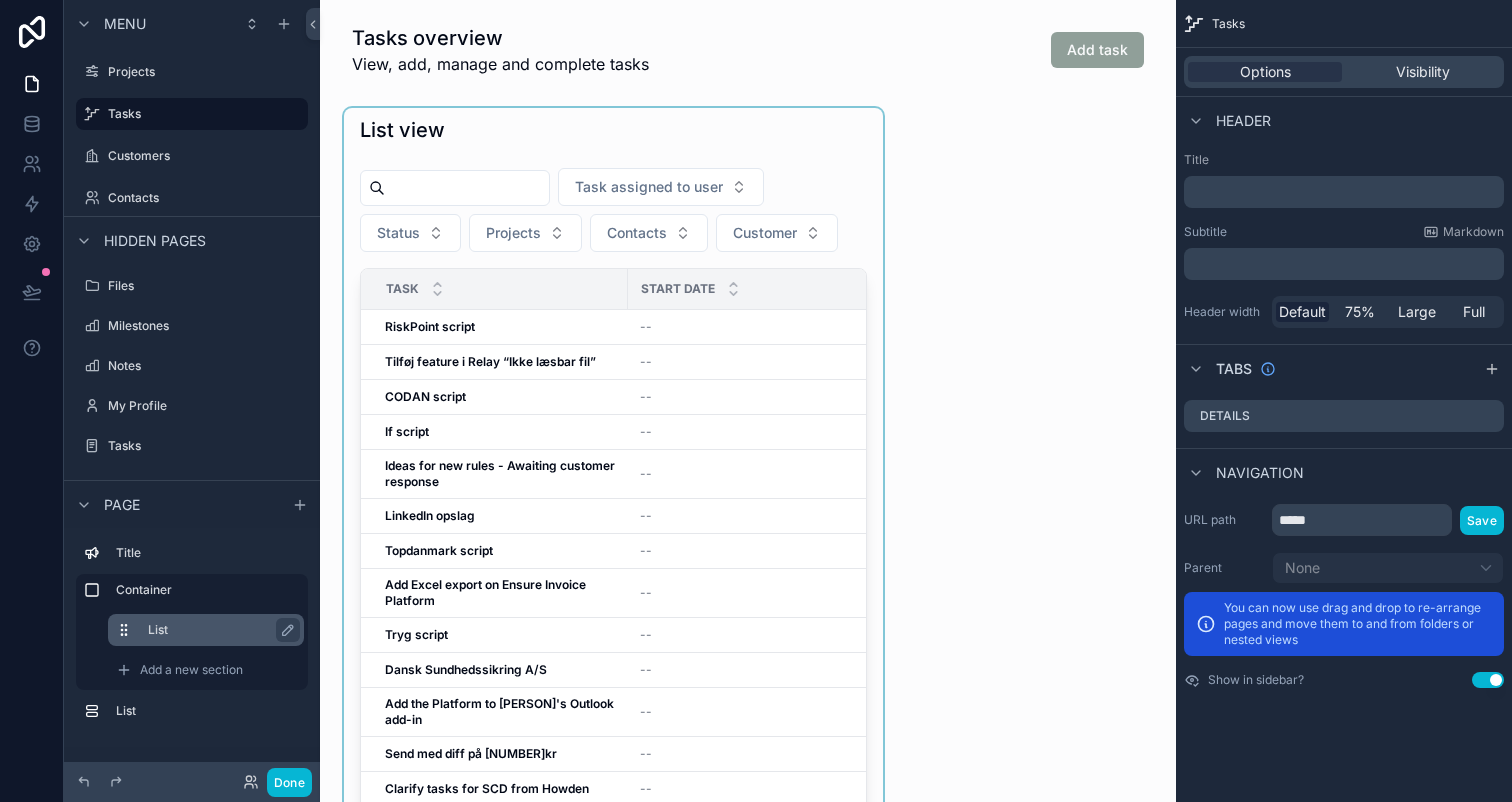 click on "List" at bounding box center [218, 630] 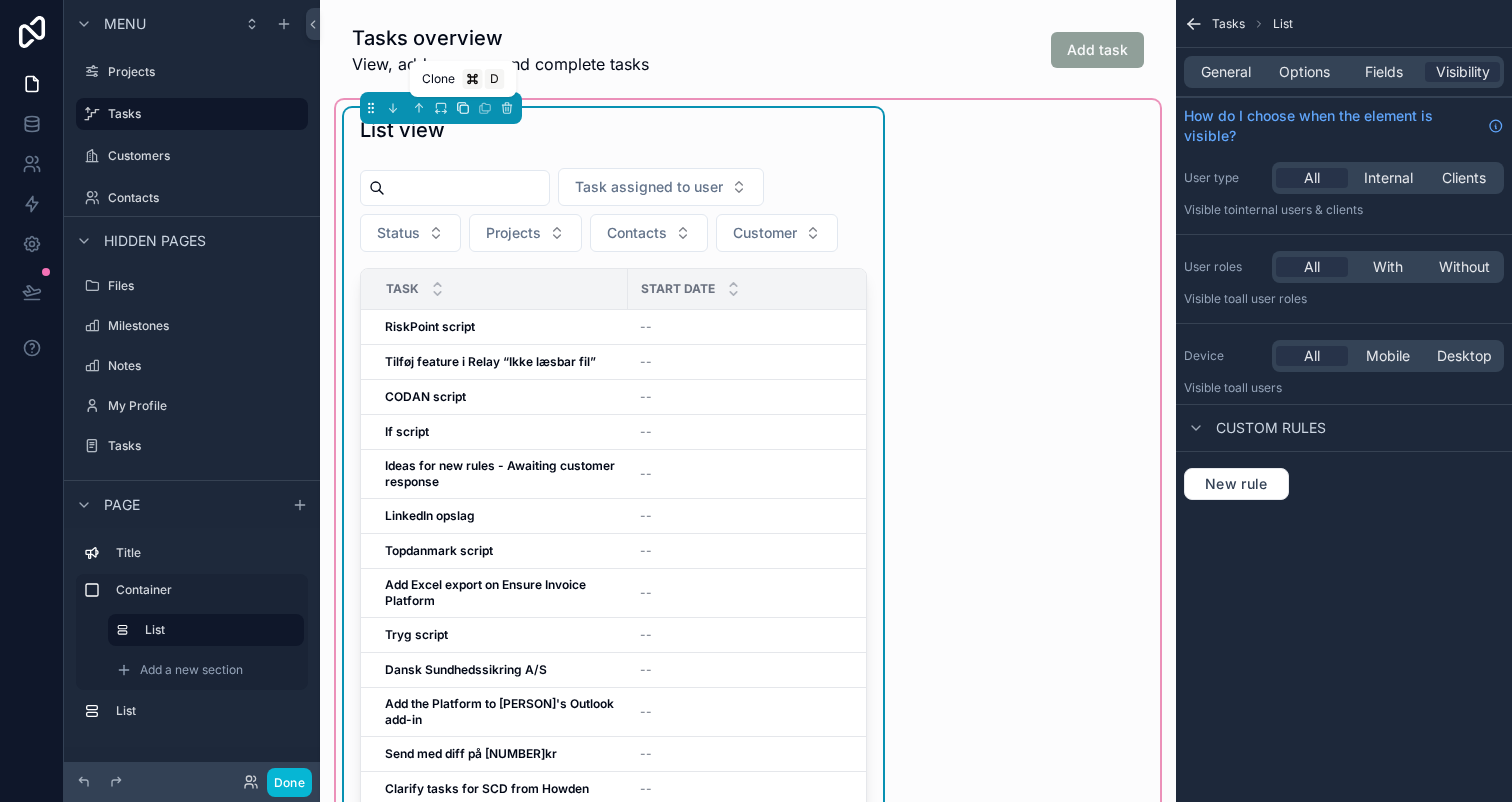 click 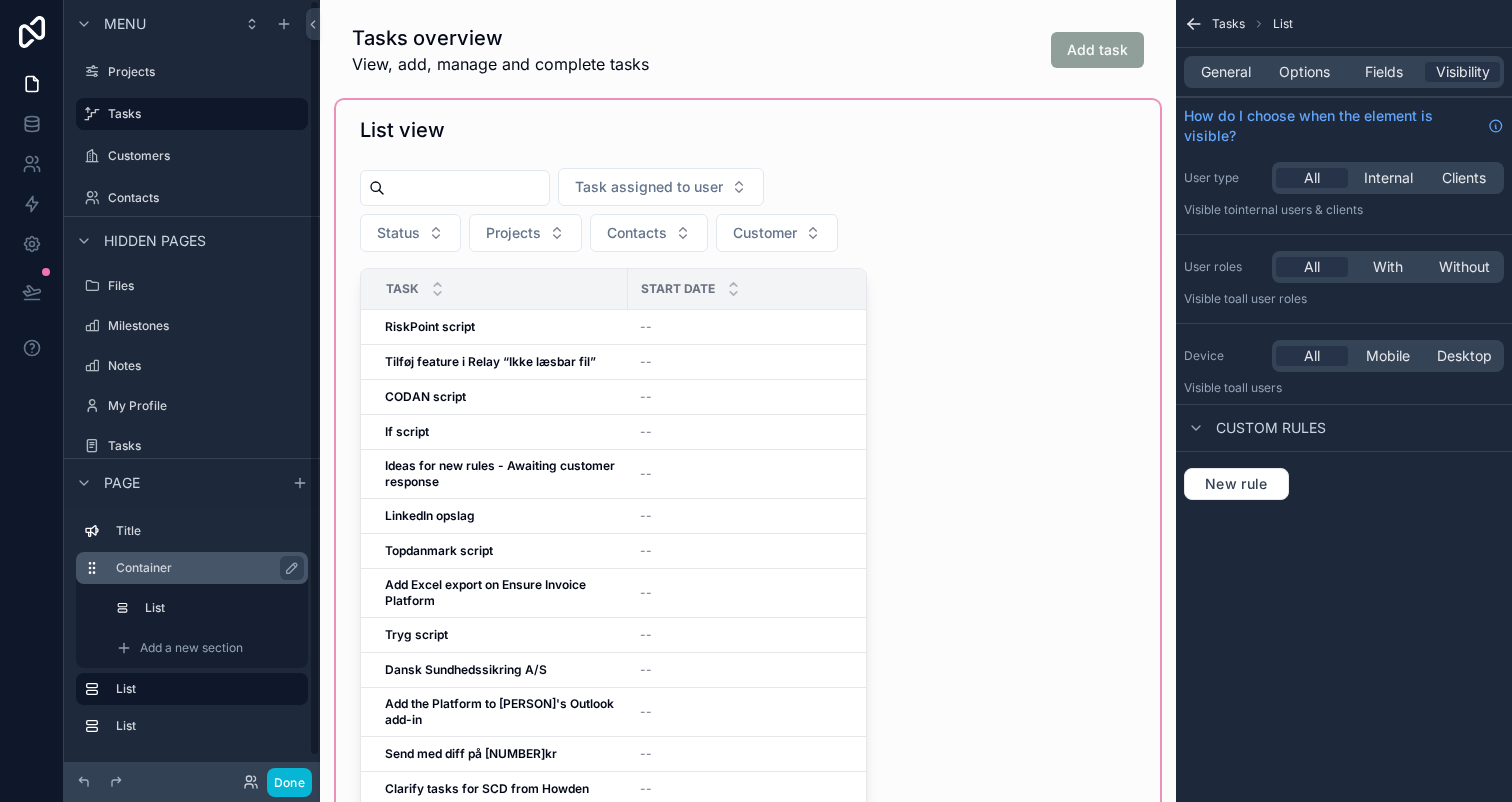 click on "Container" at bounding box center (208, 568) 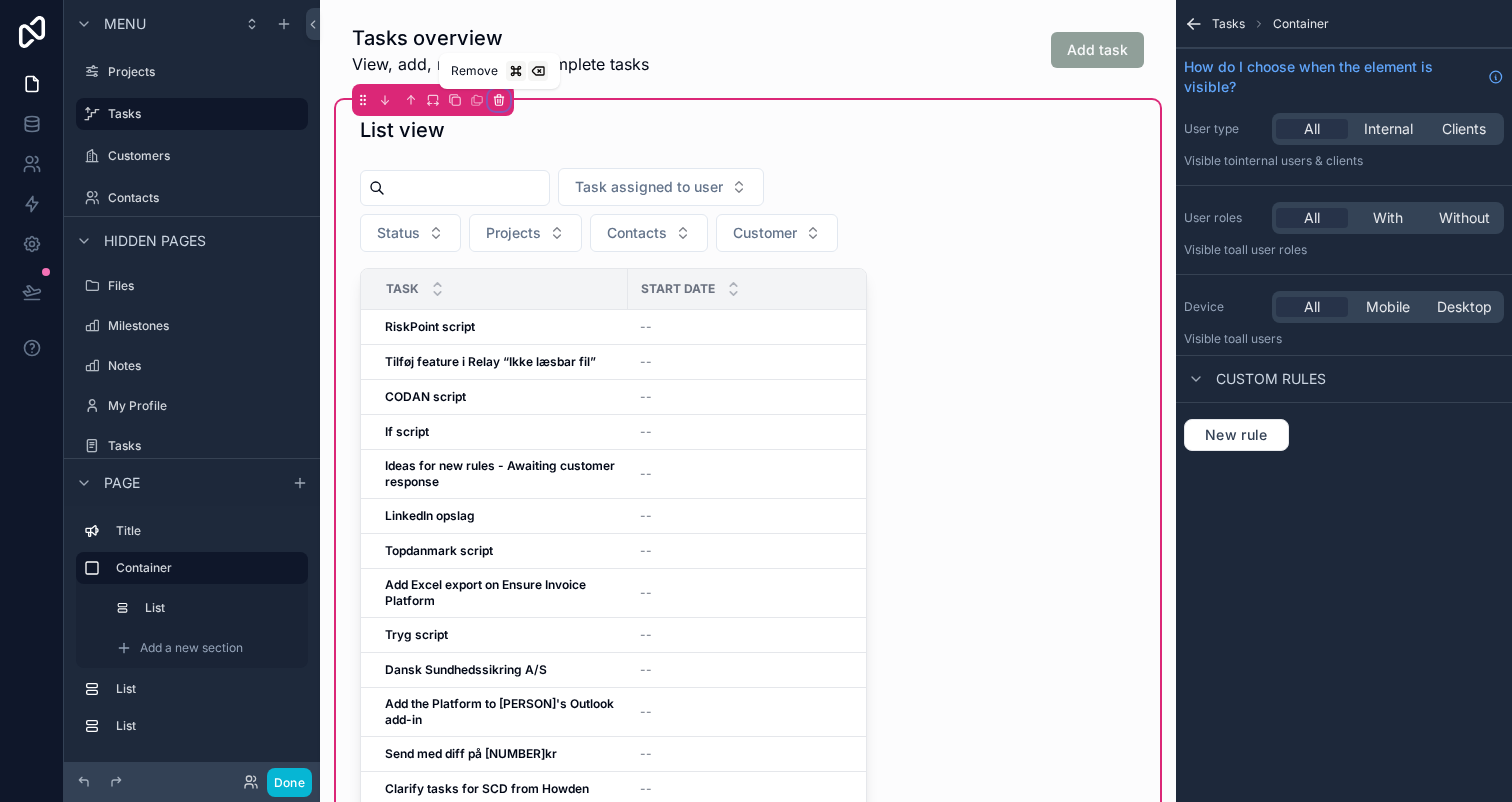 click at bounding box center [499, 100] 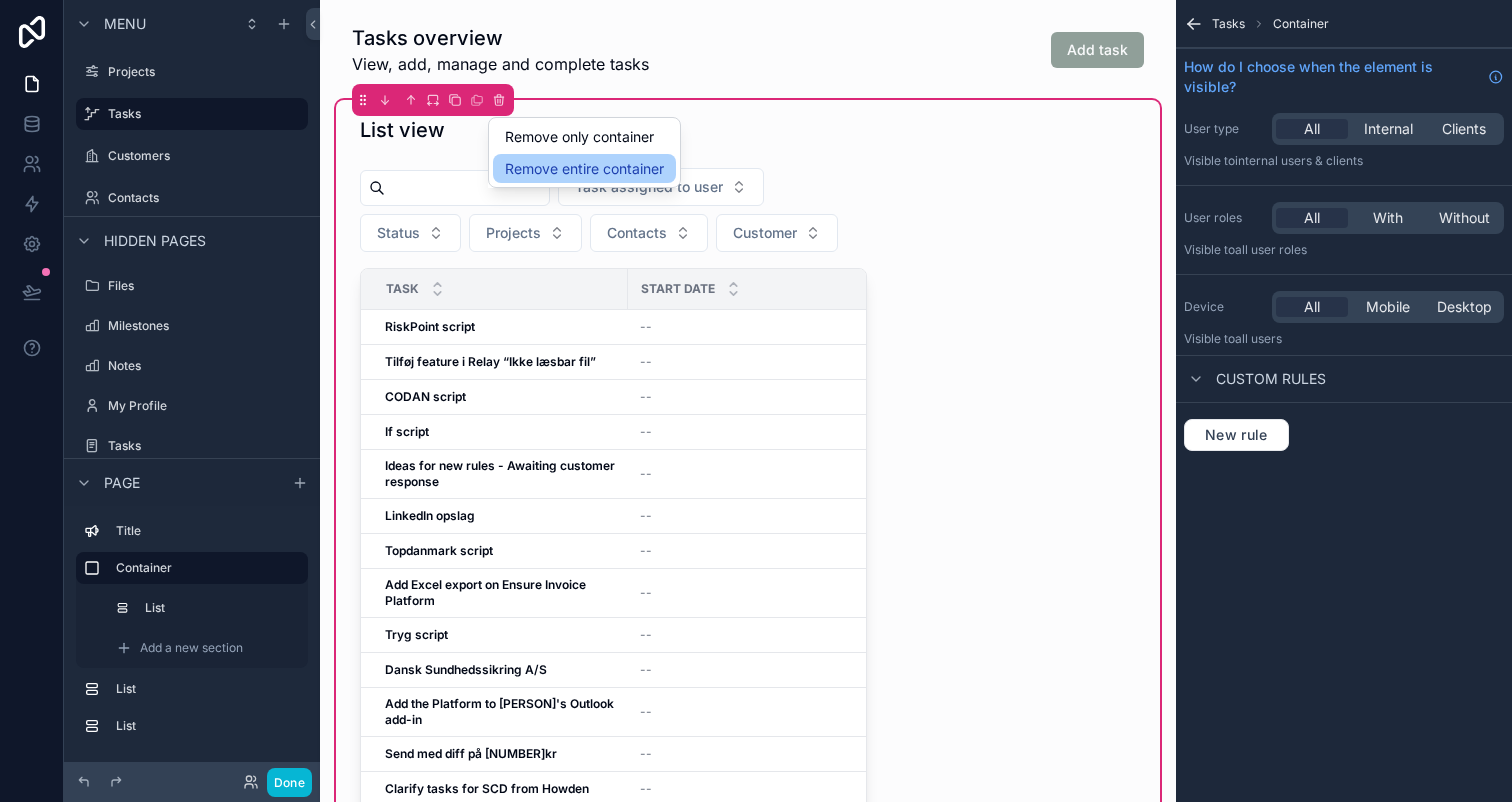 click on "Remove entire container" at bounding box center [584, 169] 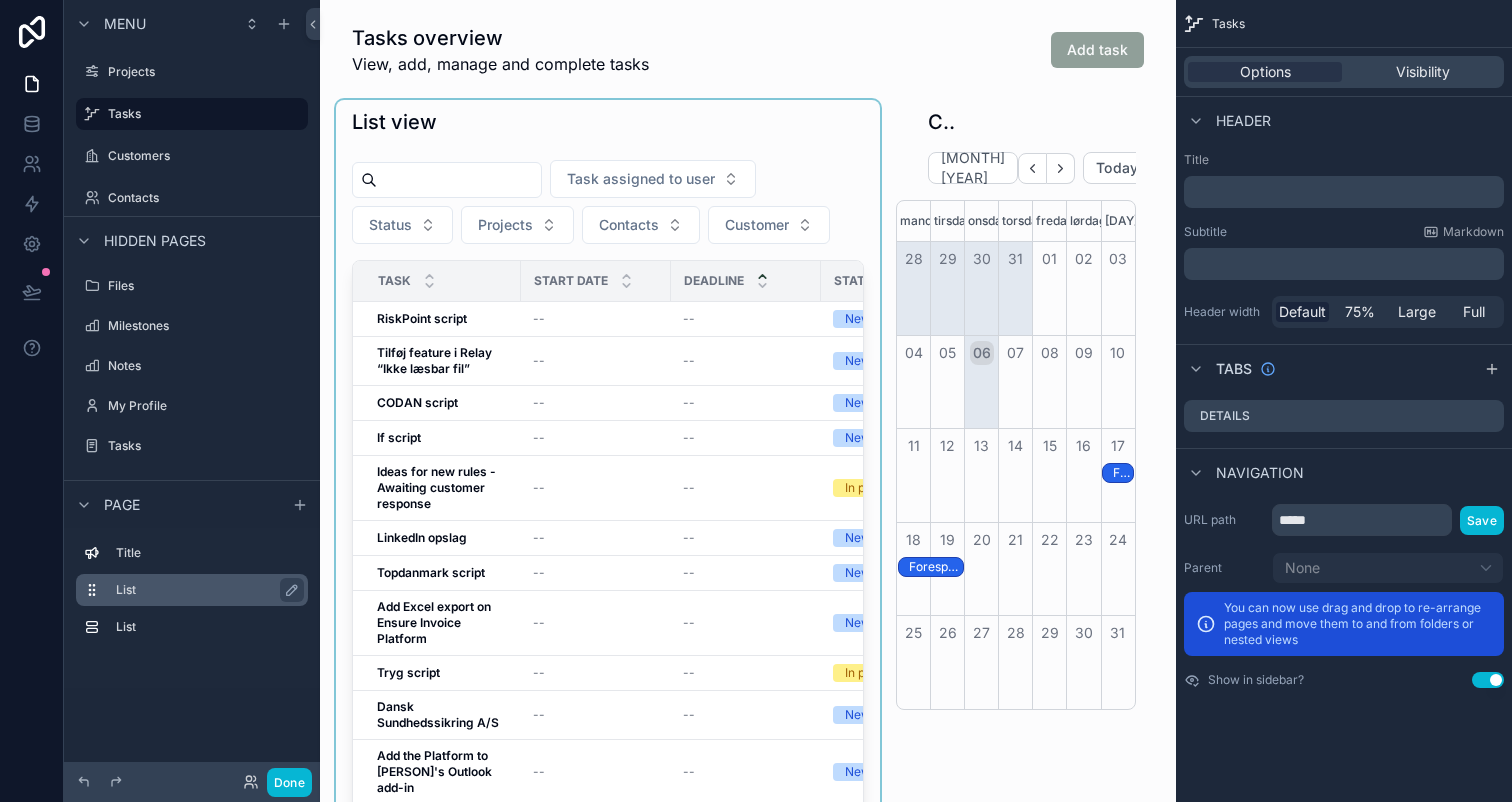 click on "List" at bounding box center (204, 590) 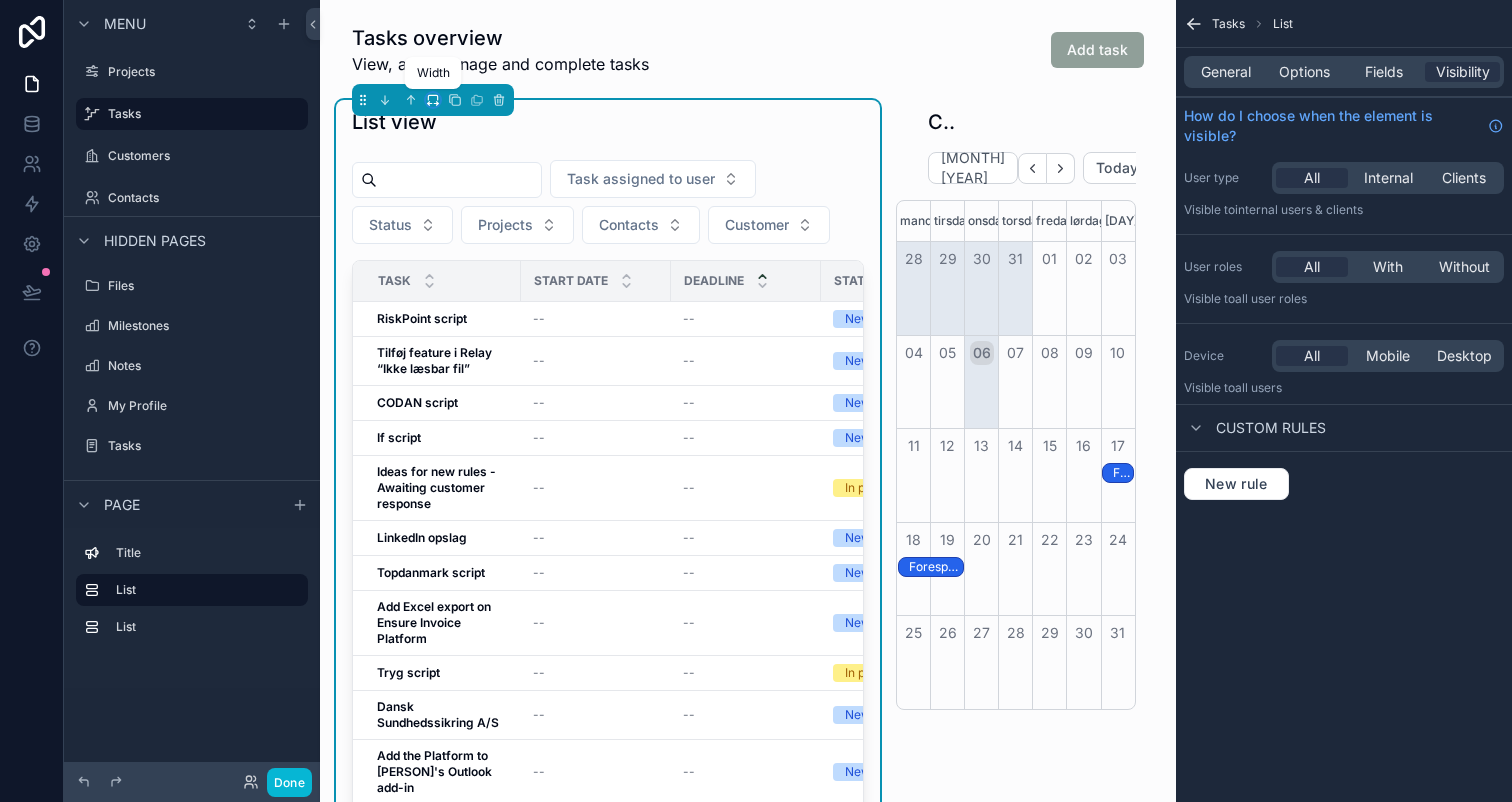 click 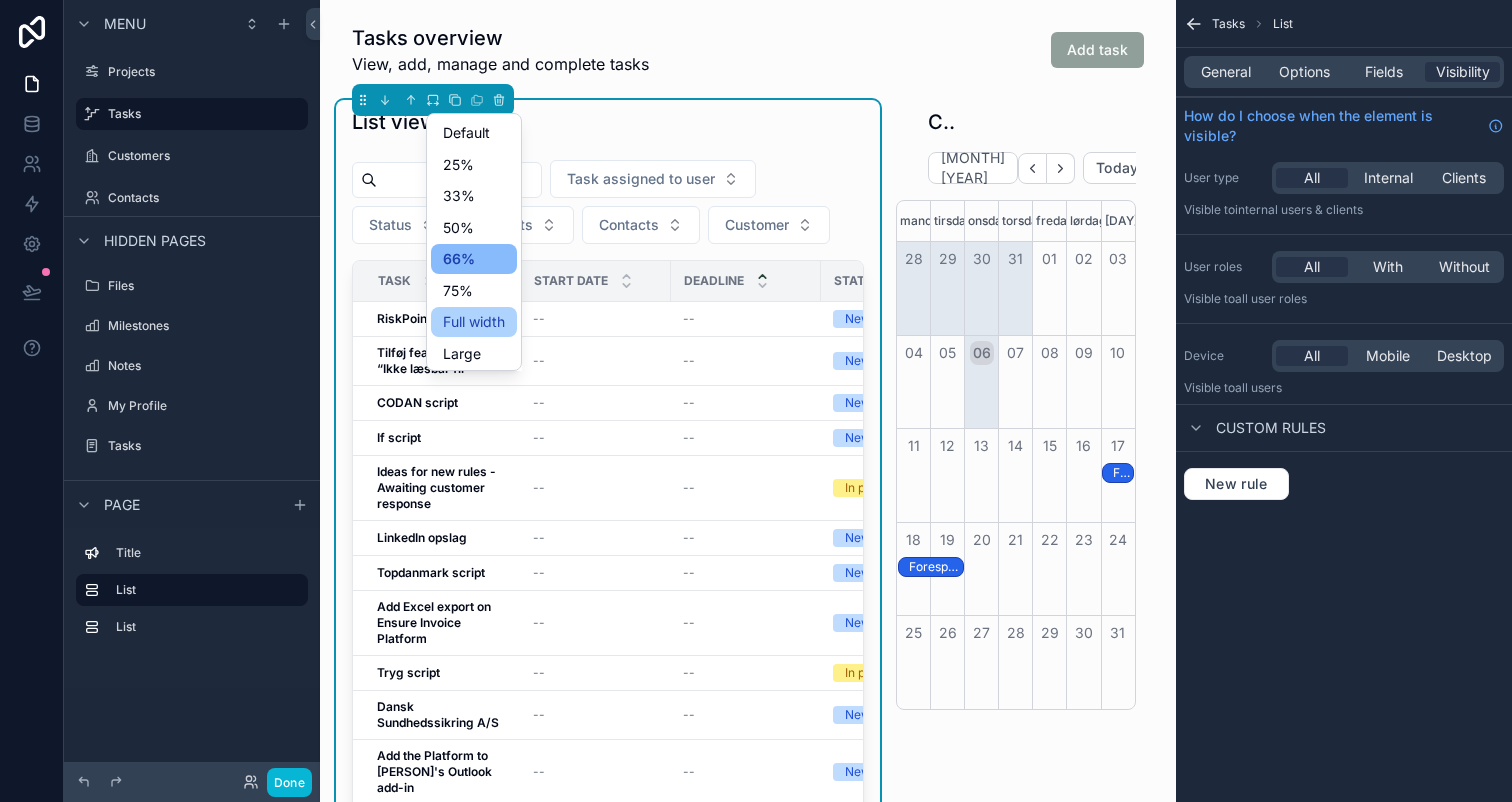click on "Full width" at bounding box center (474, 322) 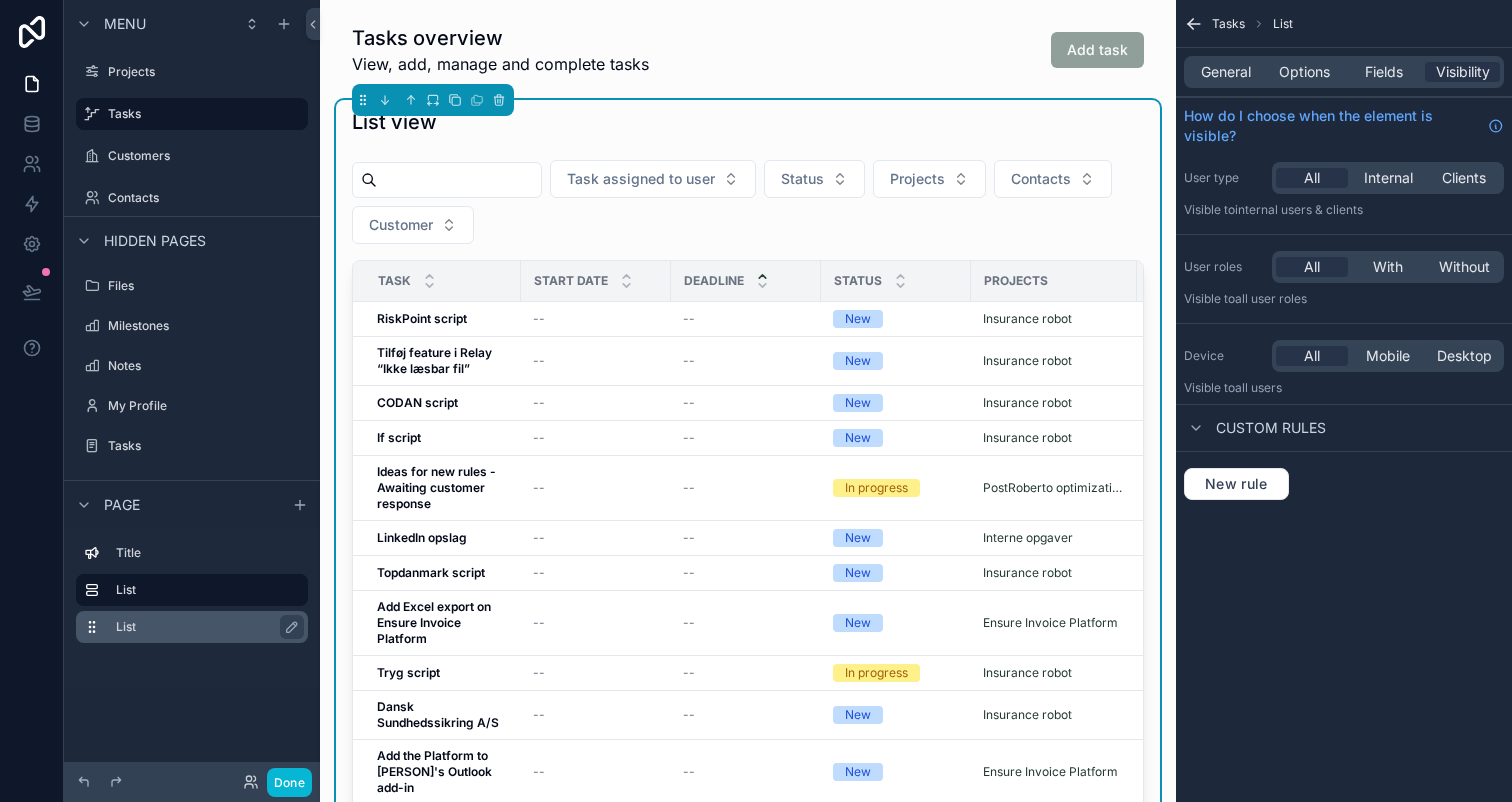 click on "List" at bounding box center [208, 627] 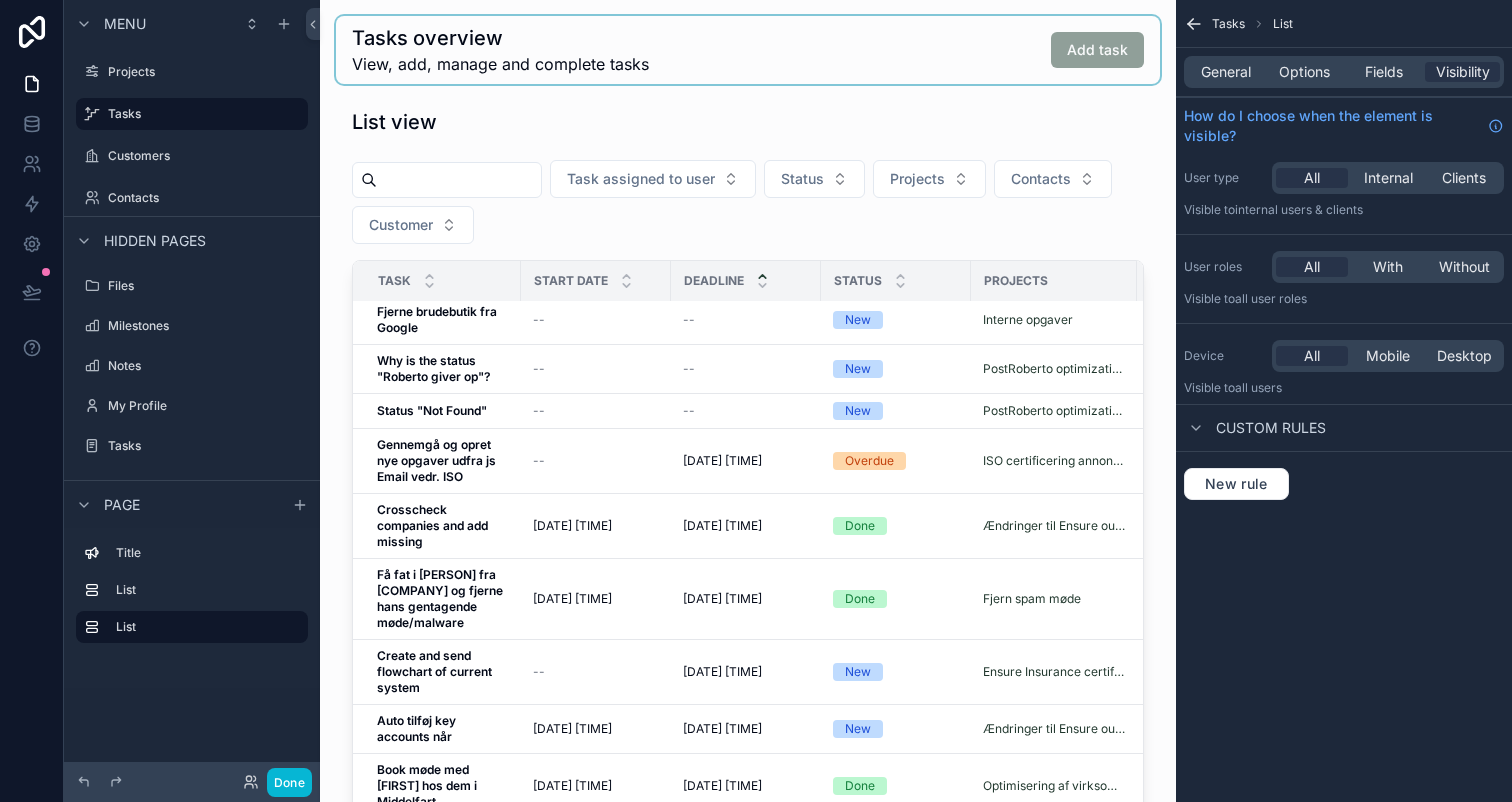 scroll, scrollTop: 1228, scrollLeft: 0, axis: vertical 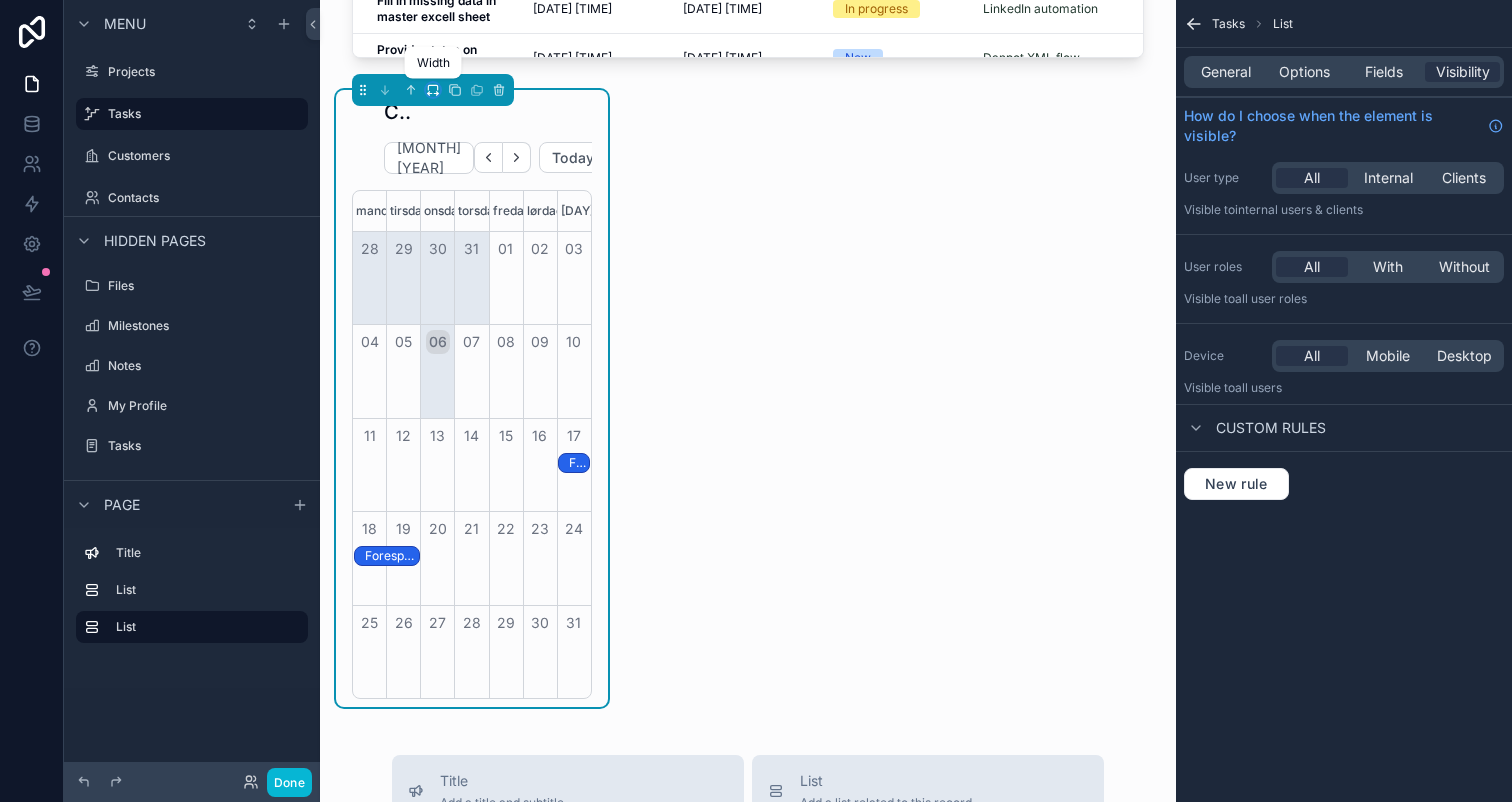 click 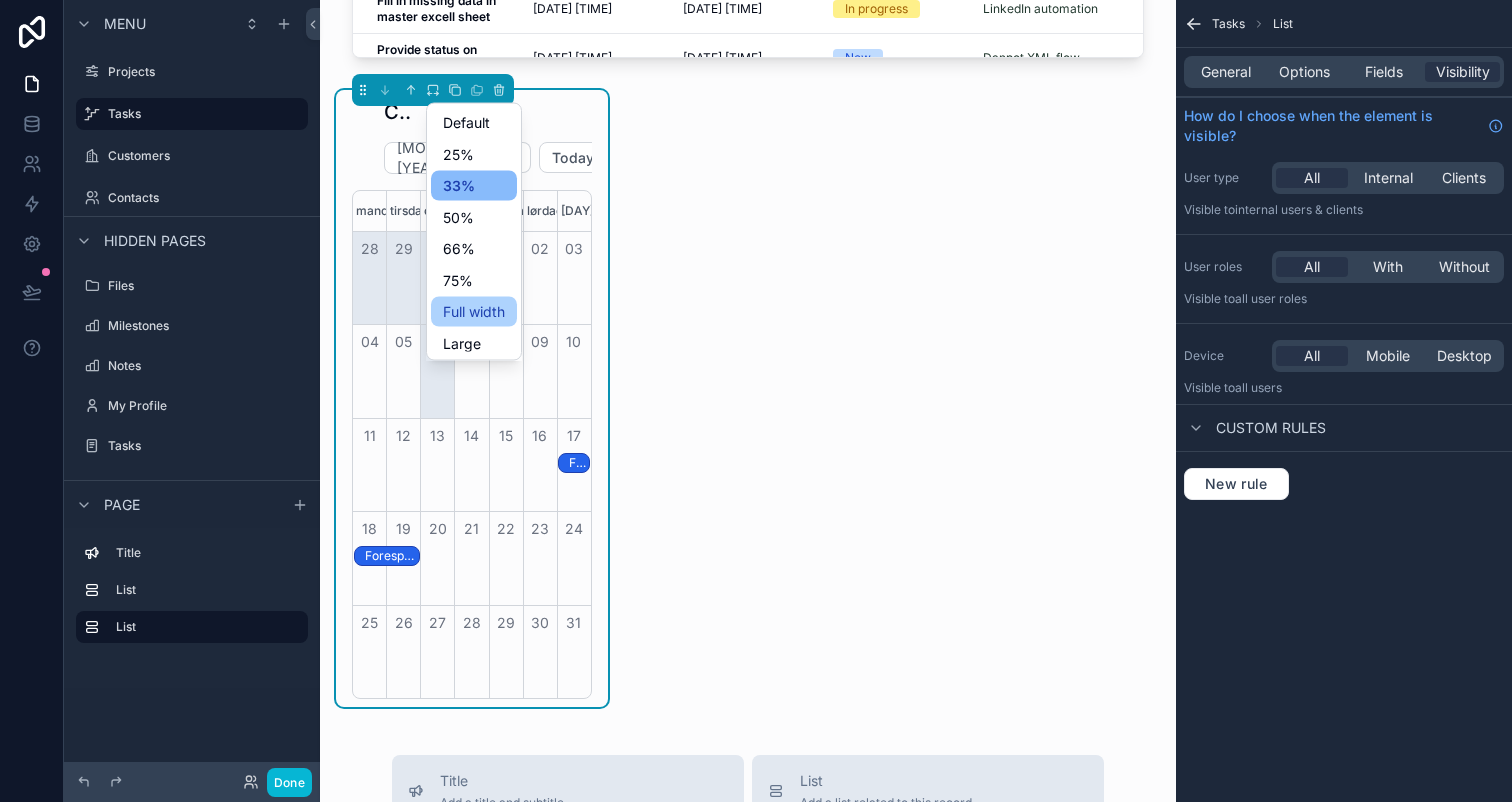 click on "Full width" at bounding box center [474, 312] 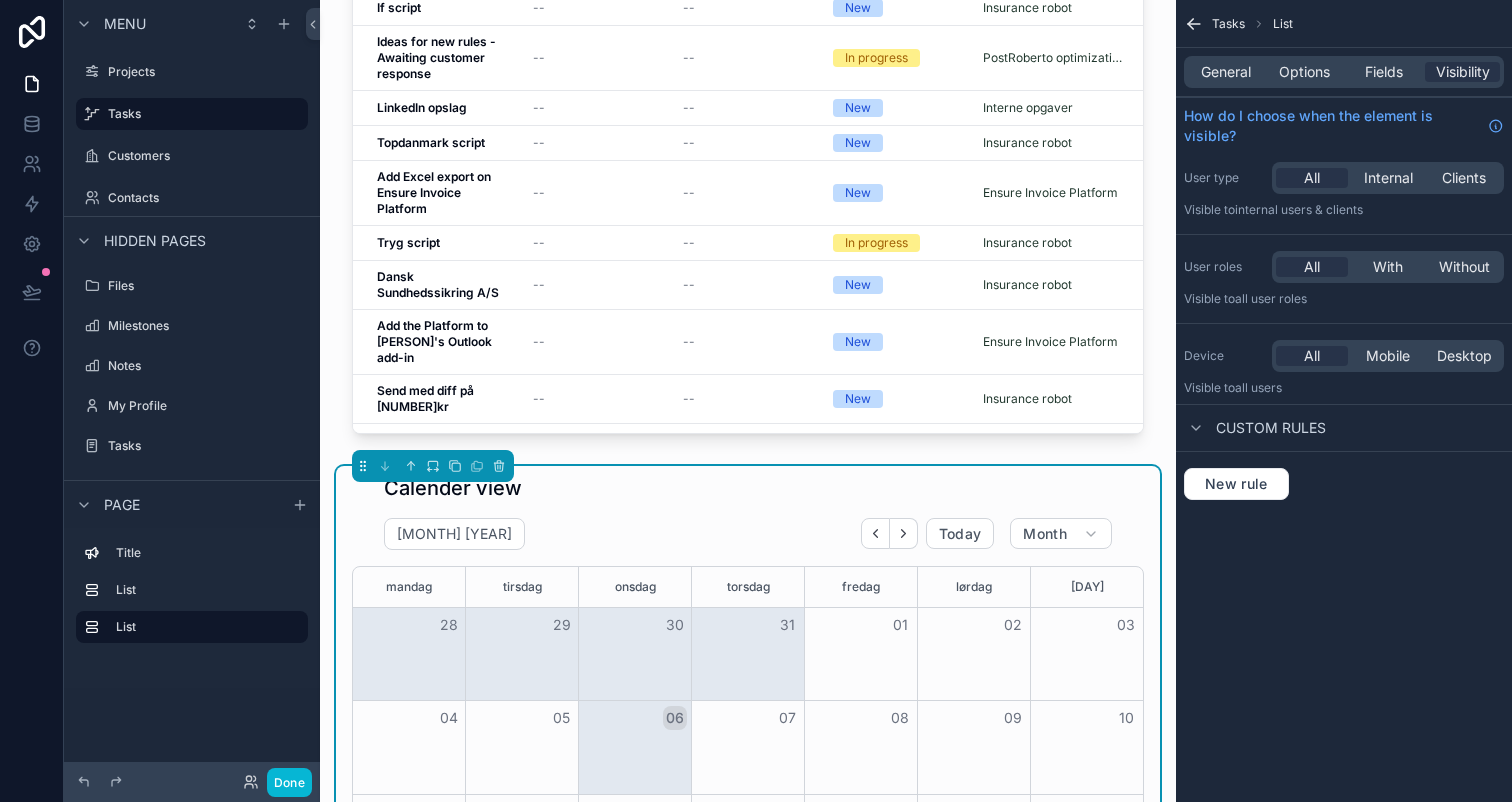 scroll, scrollTop: 0, scrollLeft: 0, axis: both 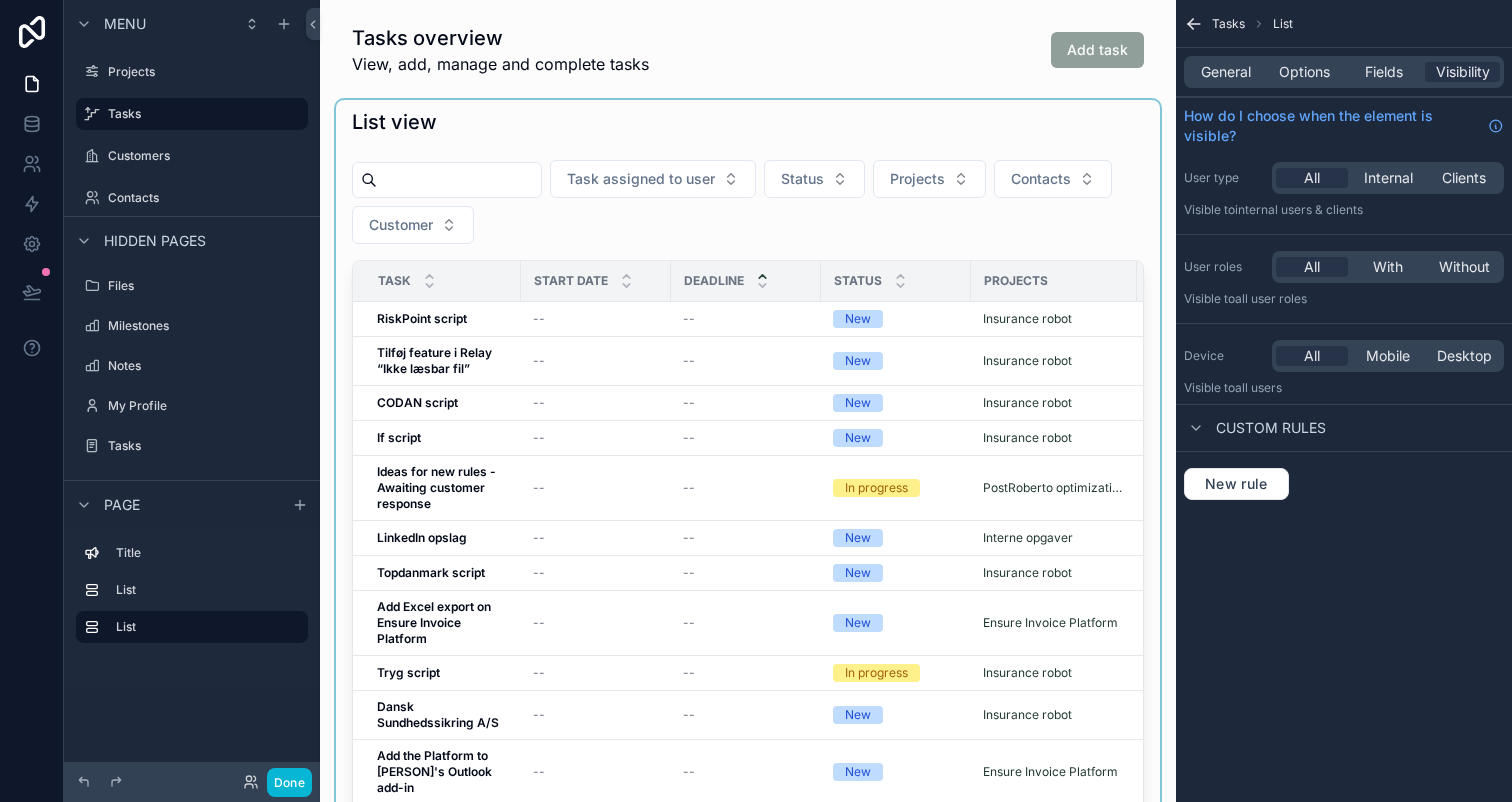 click at bounding box center [748, 490] 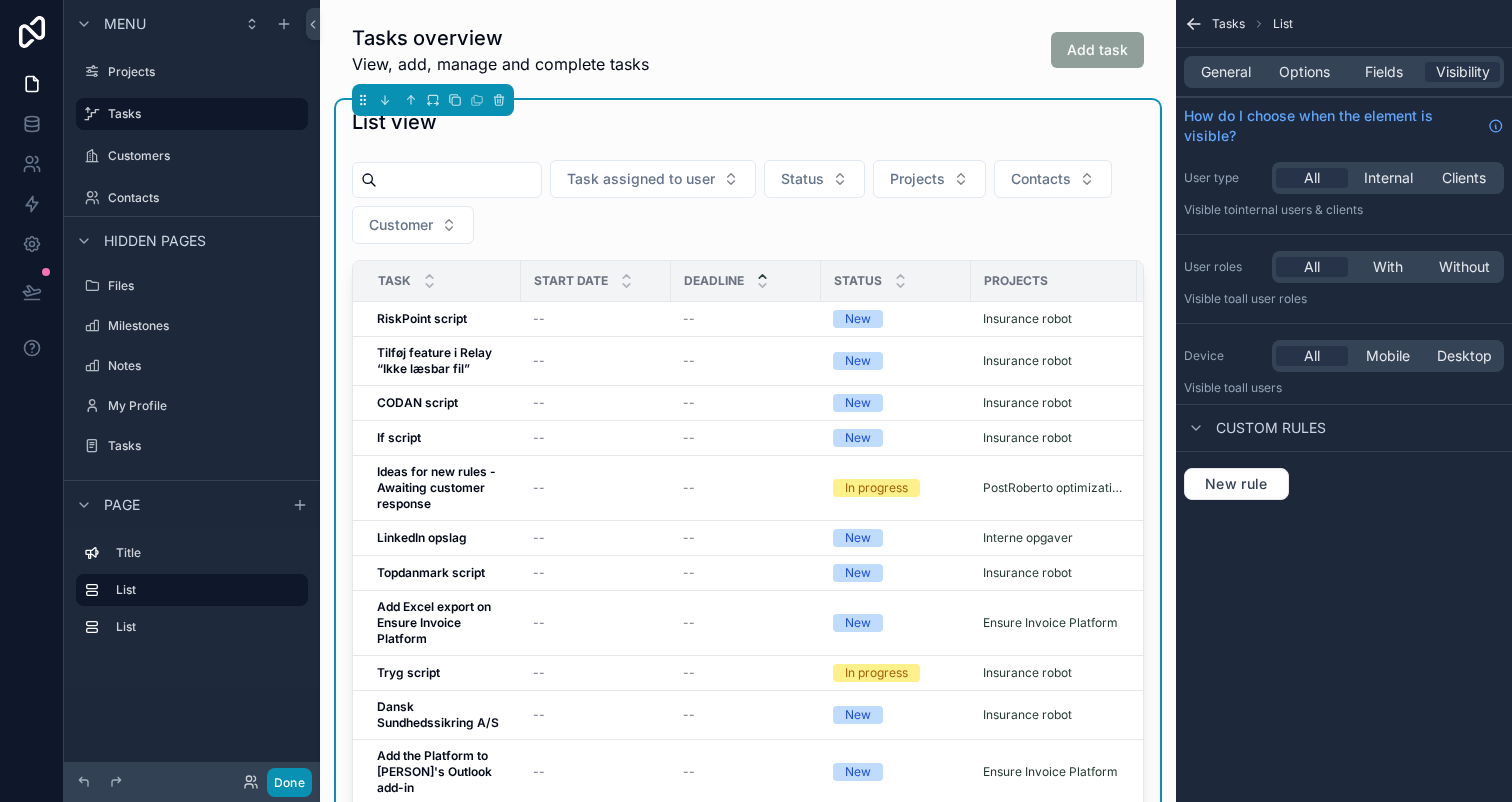 click on "Done" at bounding box center (289, 782) 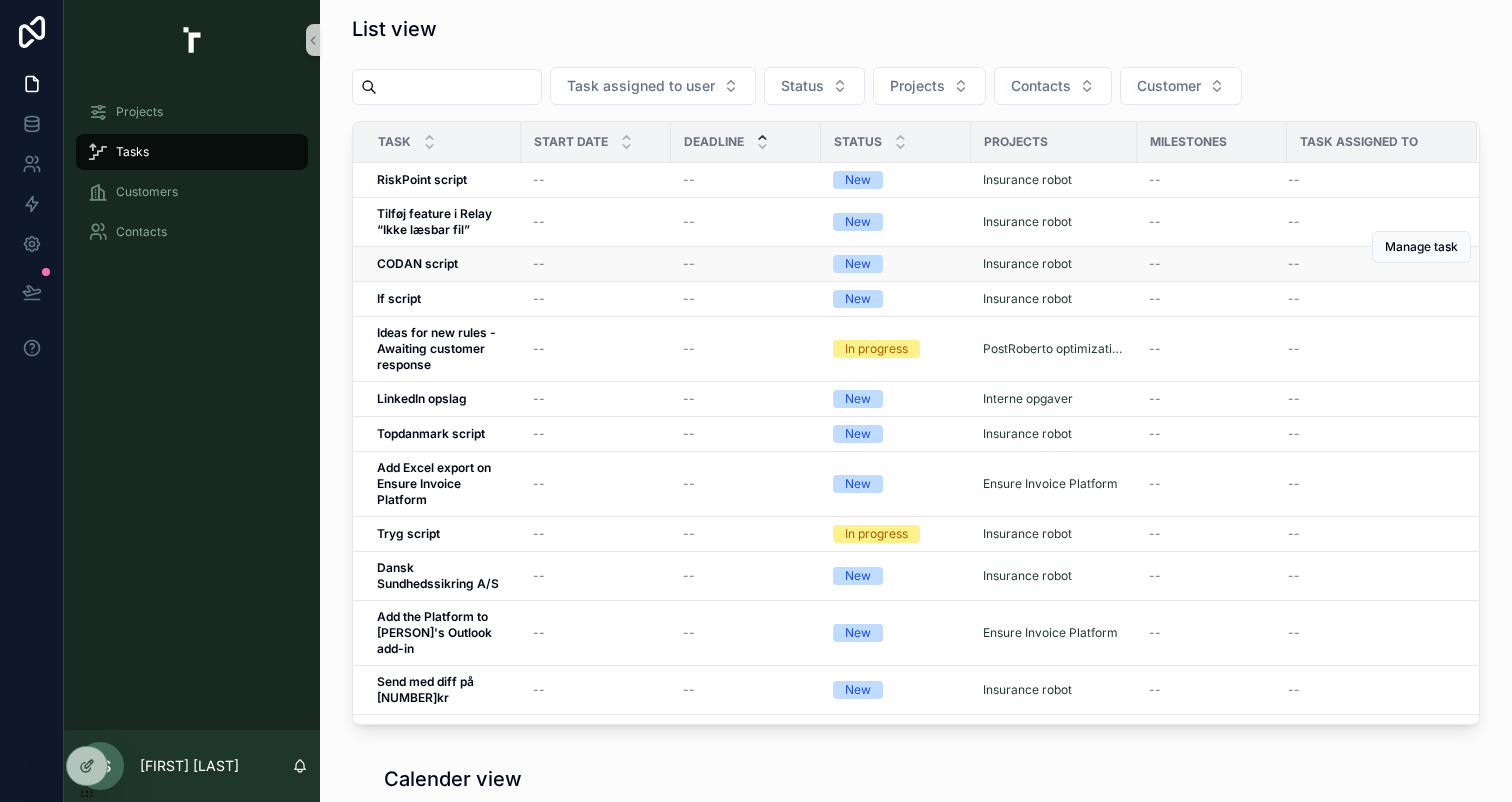 scroll, scrollTop: 86, scrollLeft: 0, axis: vertical 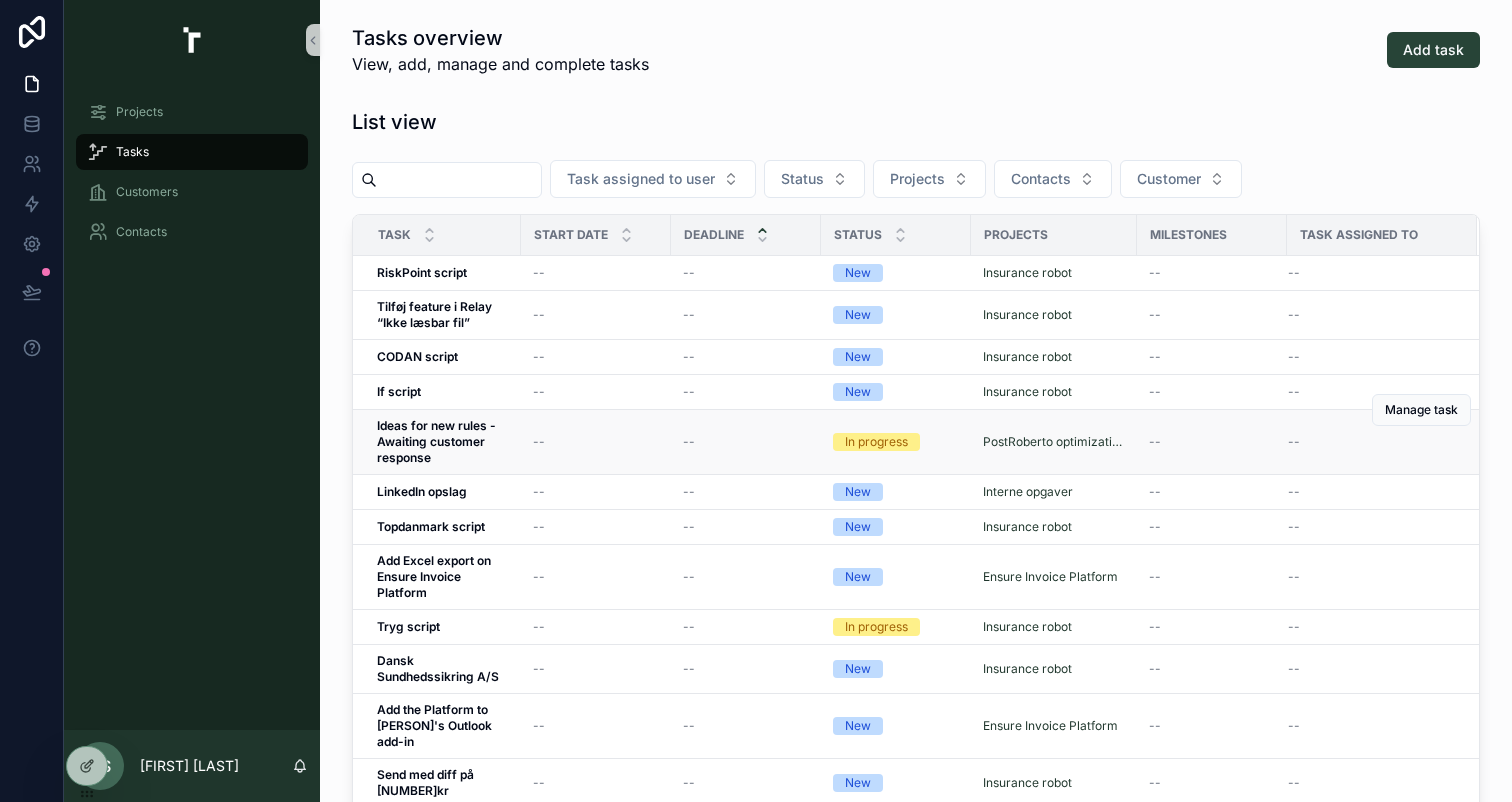 click on "Ideas for new rules - Awaiting customer response Ideas for new rules - Awaiting customer response" at bounding box center [437, 442] 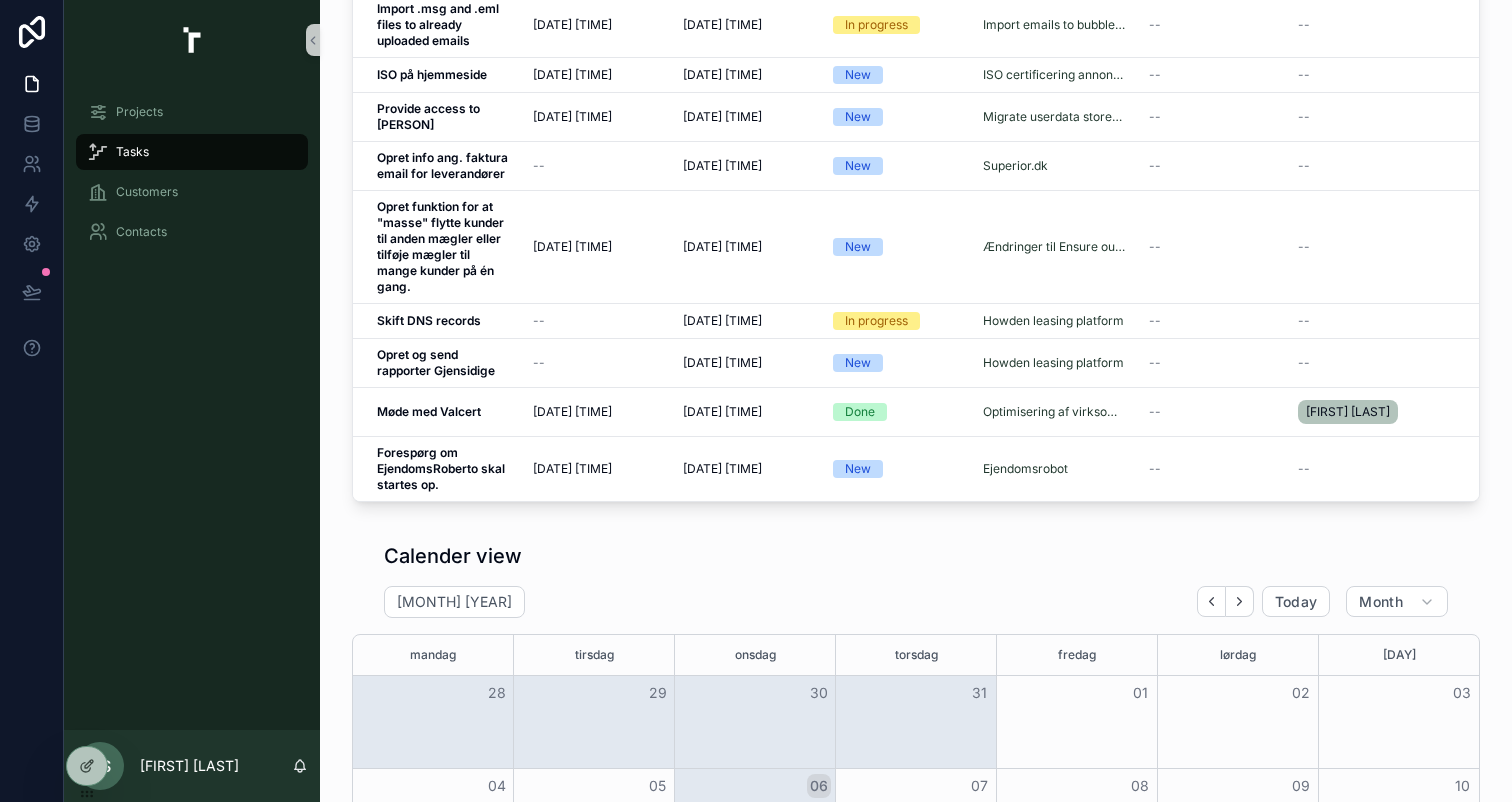 scroll, scrollTop: 0, scrollLeft: 0, axis: both 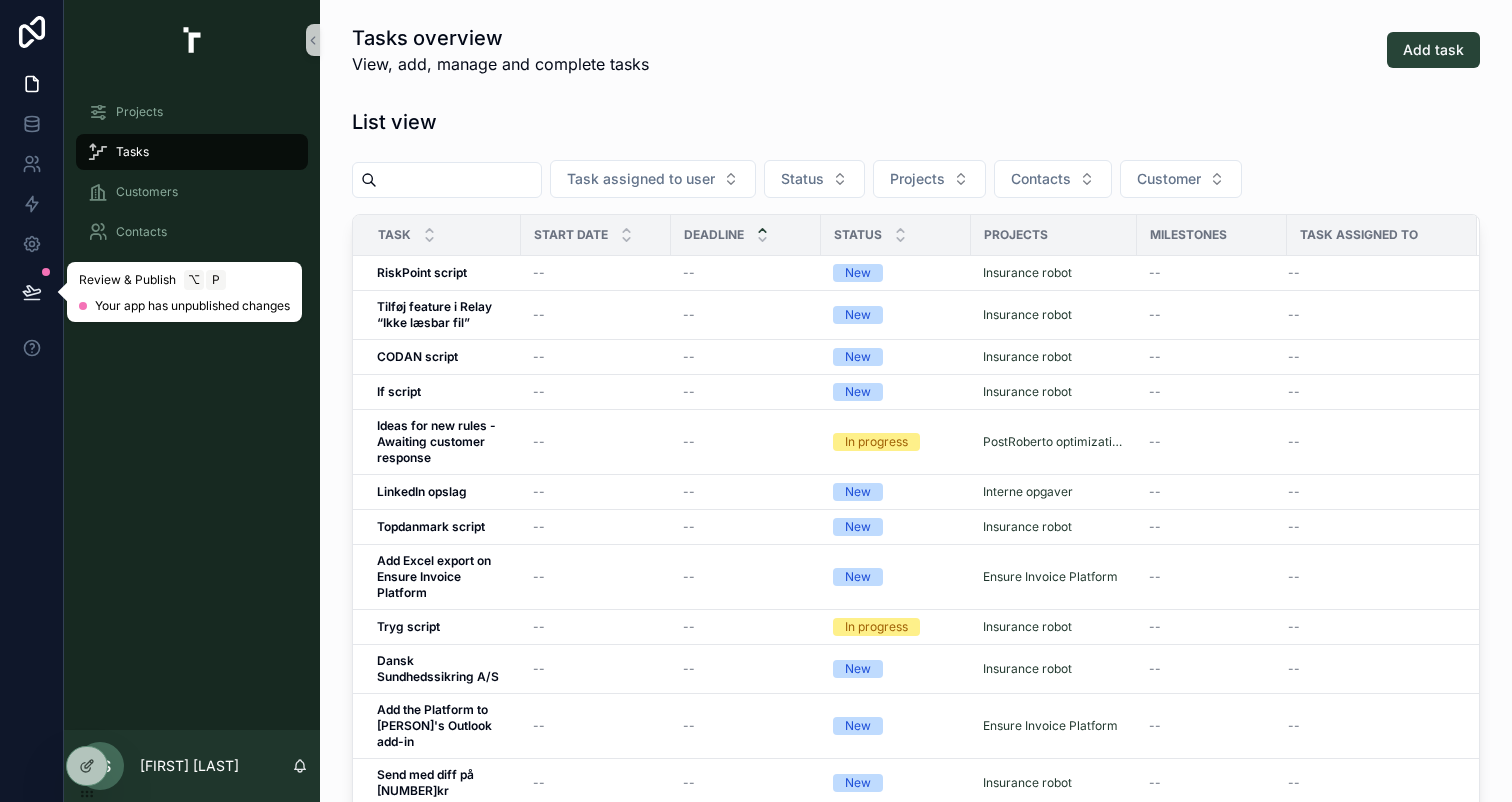 click at bounding box center (32, 292) 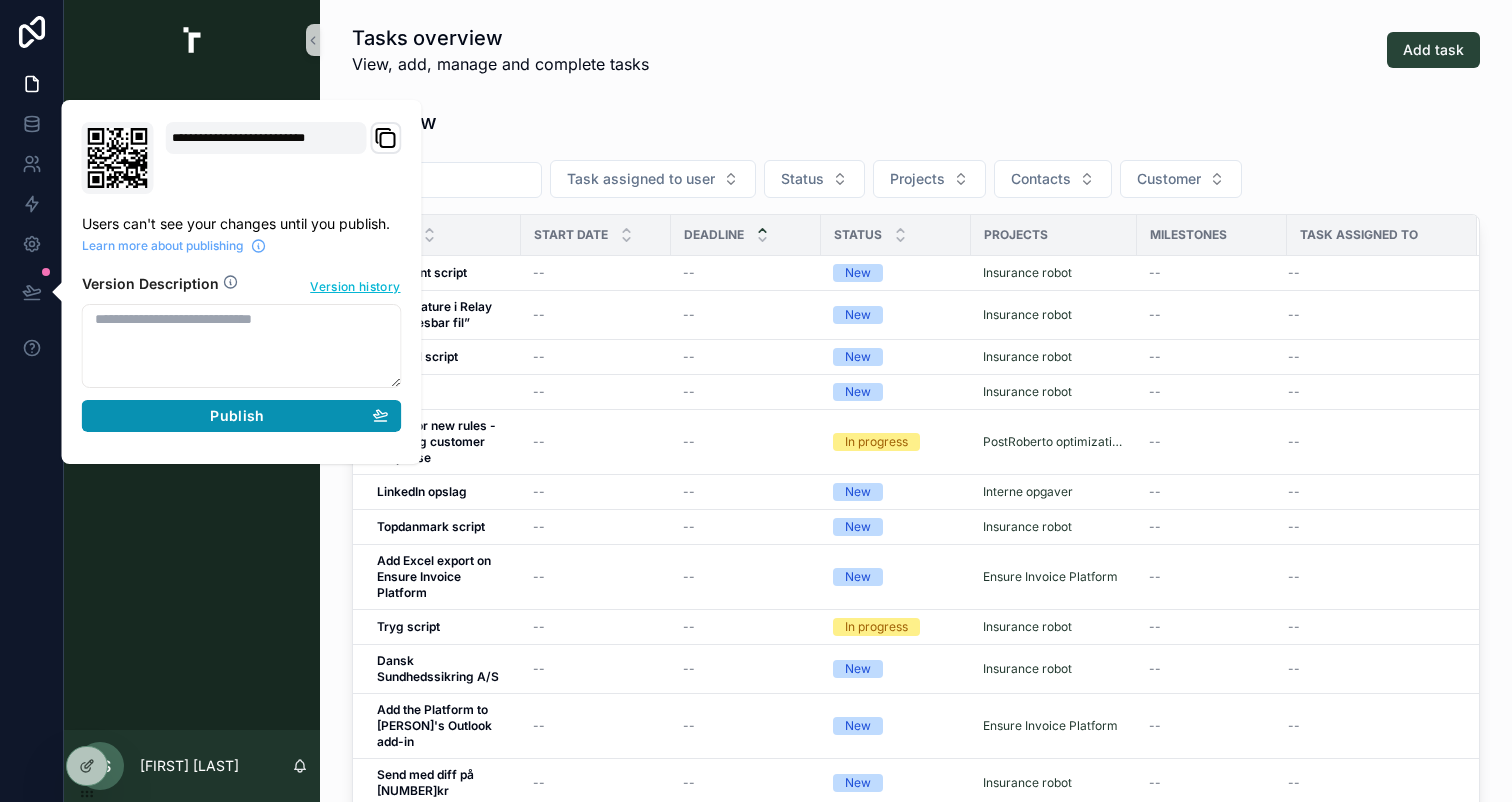 click on "Publish" at bounding box center [242, 416] 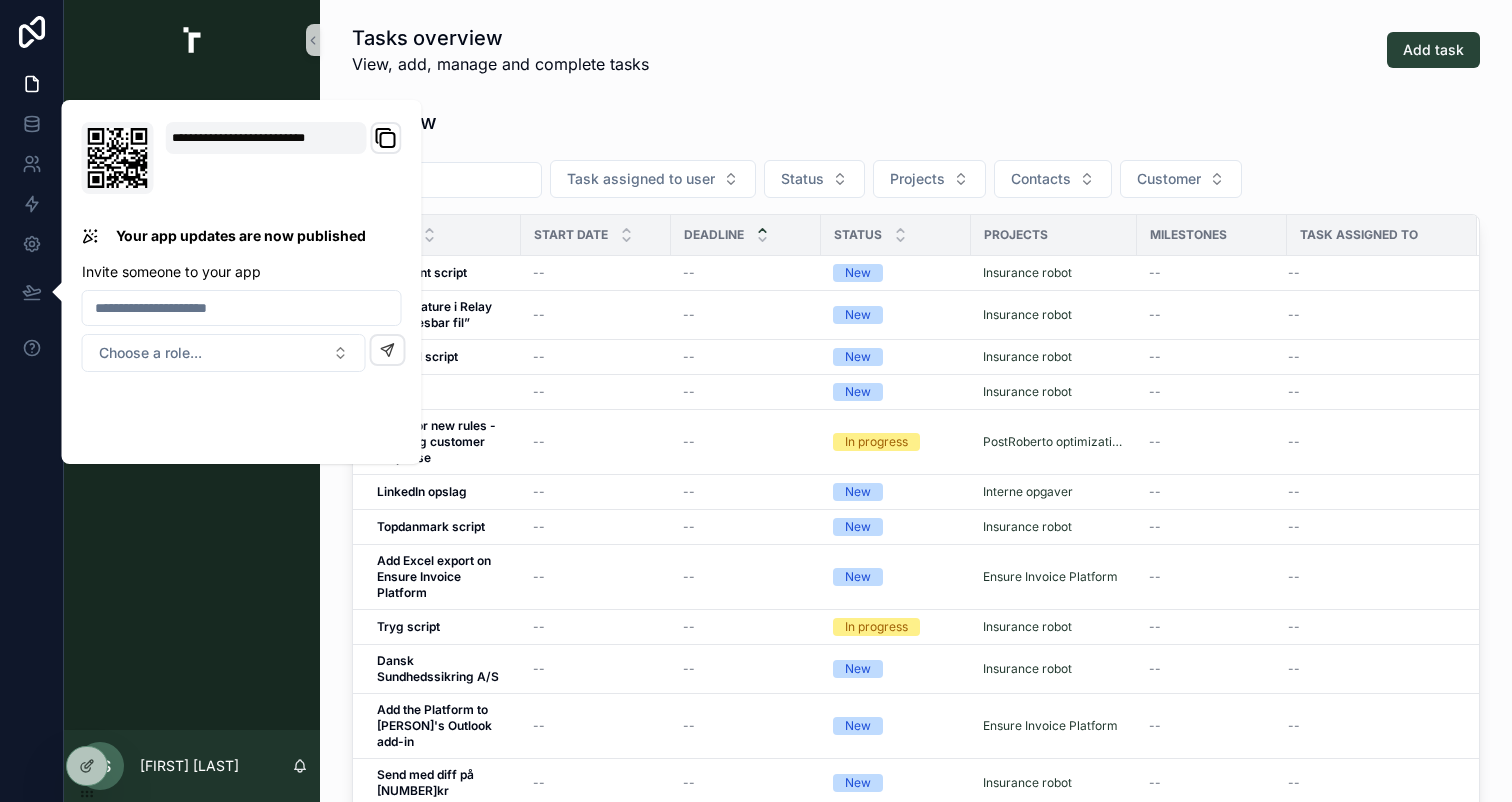 click on "Tasks overview View, add, manage and complete tasks Add task List view Task assigned to user Status Projects Contacts Customer Task Start date Deadline Status Projects Milestones Task assigned to RiskPoint script RiskPoint script -- -- New Insurance robot -- -- Manage task Tilføj feature i Relay “Ikke læsbar fil” Tilføj feature i Relay “Ikke læsbar fil” -- -- New Insurance robot -- -- Manage task CODAN script CODAN script -- -- New Insurance robot -- -- Manage task If script If script -- -- New Insurance robot -- -- Manage task Ideas for new rules - Awaiting customer response Ideas for new rules - Awaiting customer response -- -- In progress PostRoberto optimization -- -- Manage task LinkedIn opslag  LinkedIn opslag  -- -- New Interne opgaver -- -- Manage task Topdanmark script Topdanmark script -- -- New Insurance robot -- -- Manage task Add Excel export on Ensure Invoice Platform Add Excel export on Ensure Invoice Platform -- -- New Ensure Invoice Platform -- -- Manage task Tryg script -- -- --" at bounding box center [916, 797] 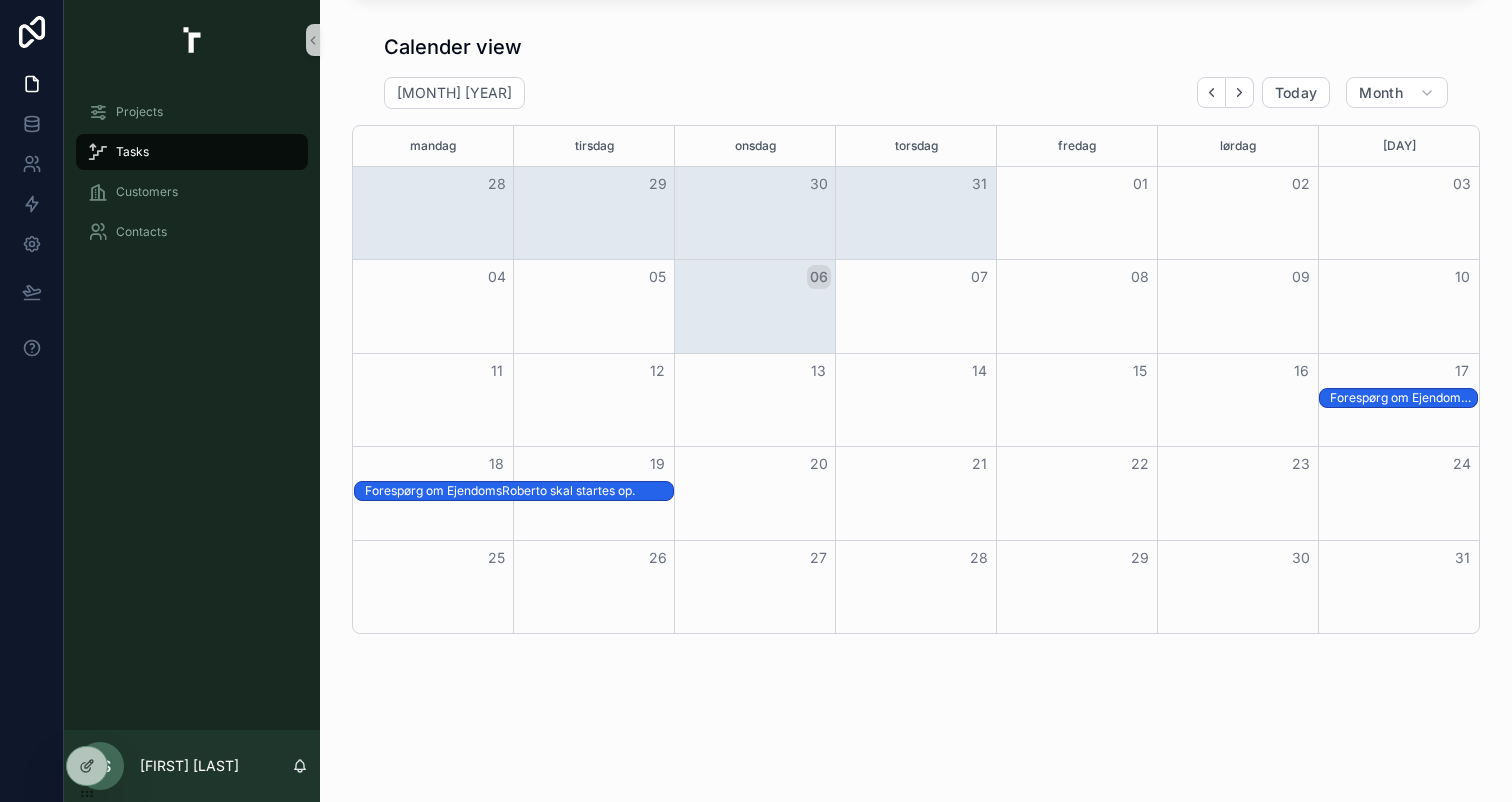 scroll, scrollTop: 0, scrollLeft: 0, axis: both 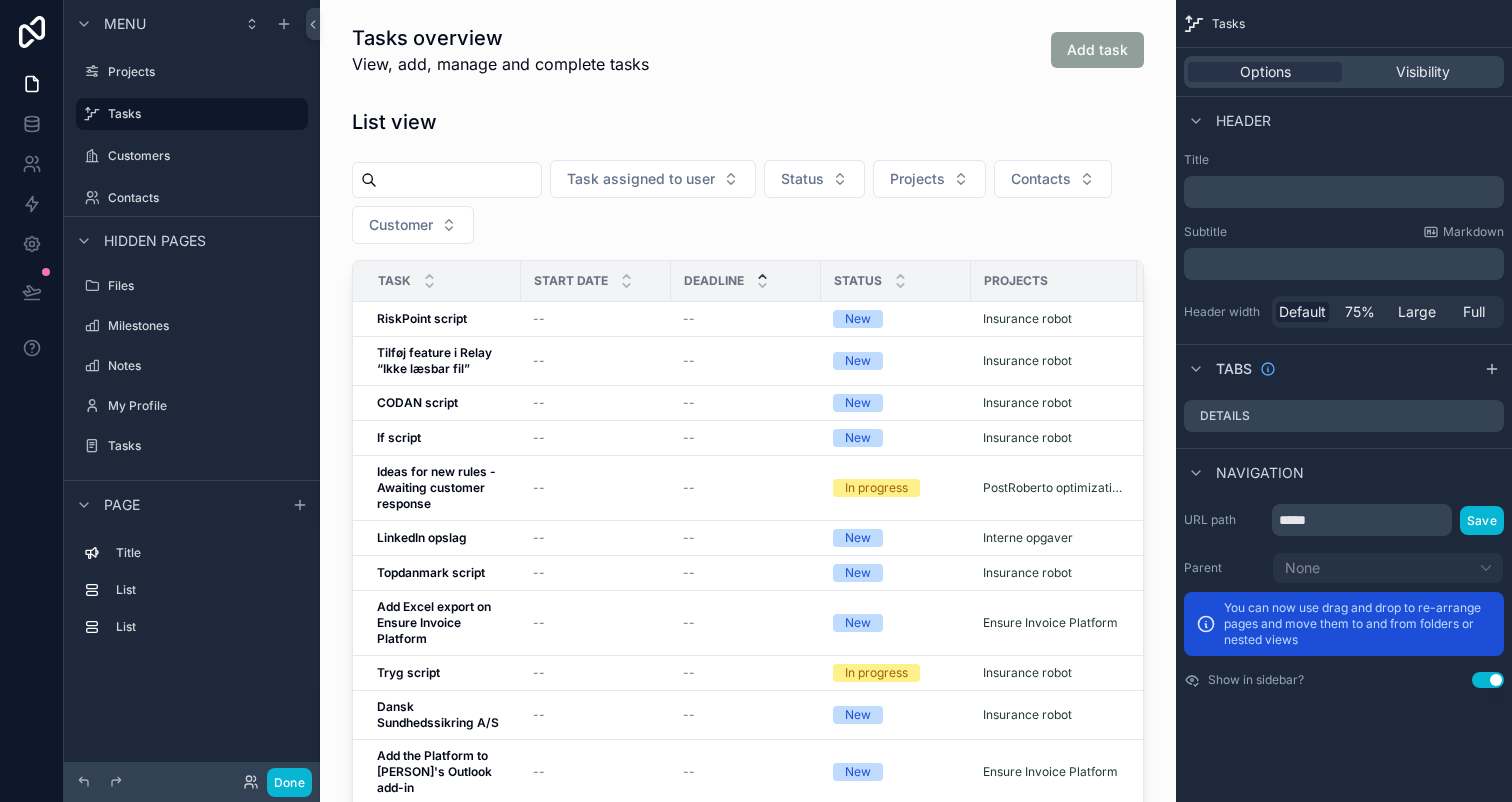 click at bounding box center (748, 490) 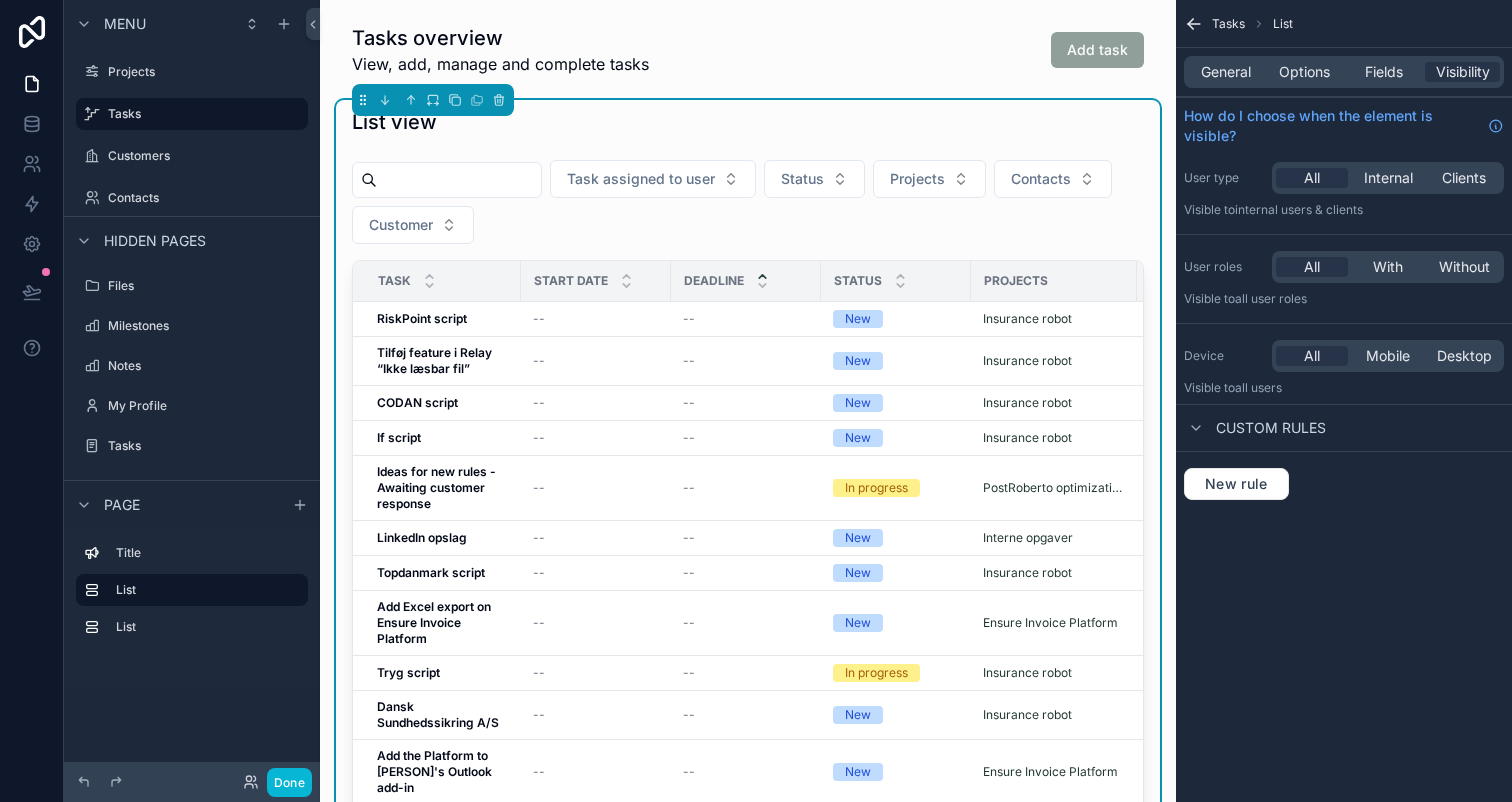 click on "List view" at bounding box center [748, 122] 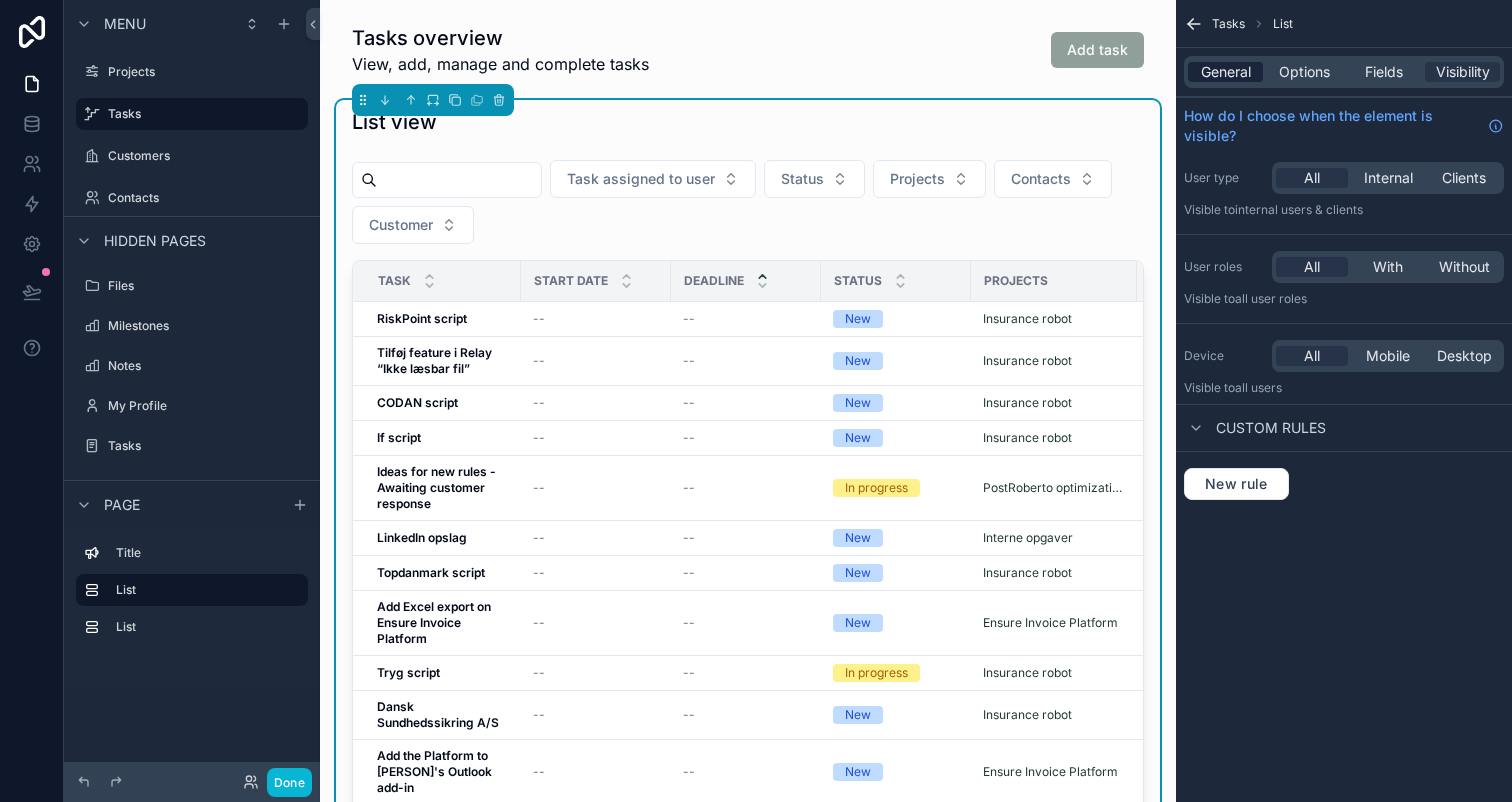 click on "General" at bounding box center [1226, 72] 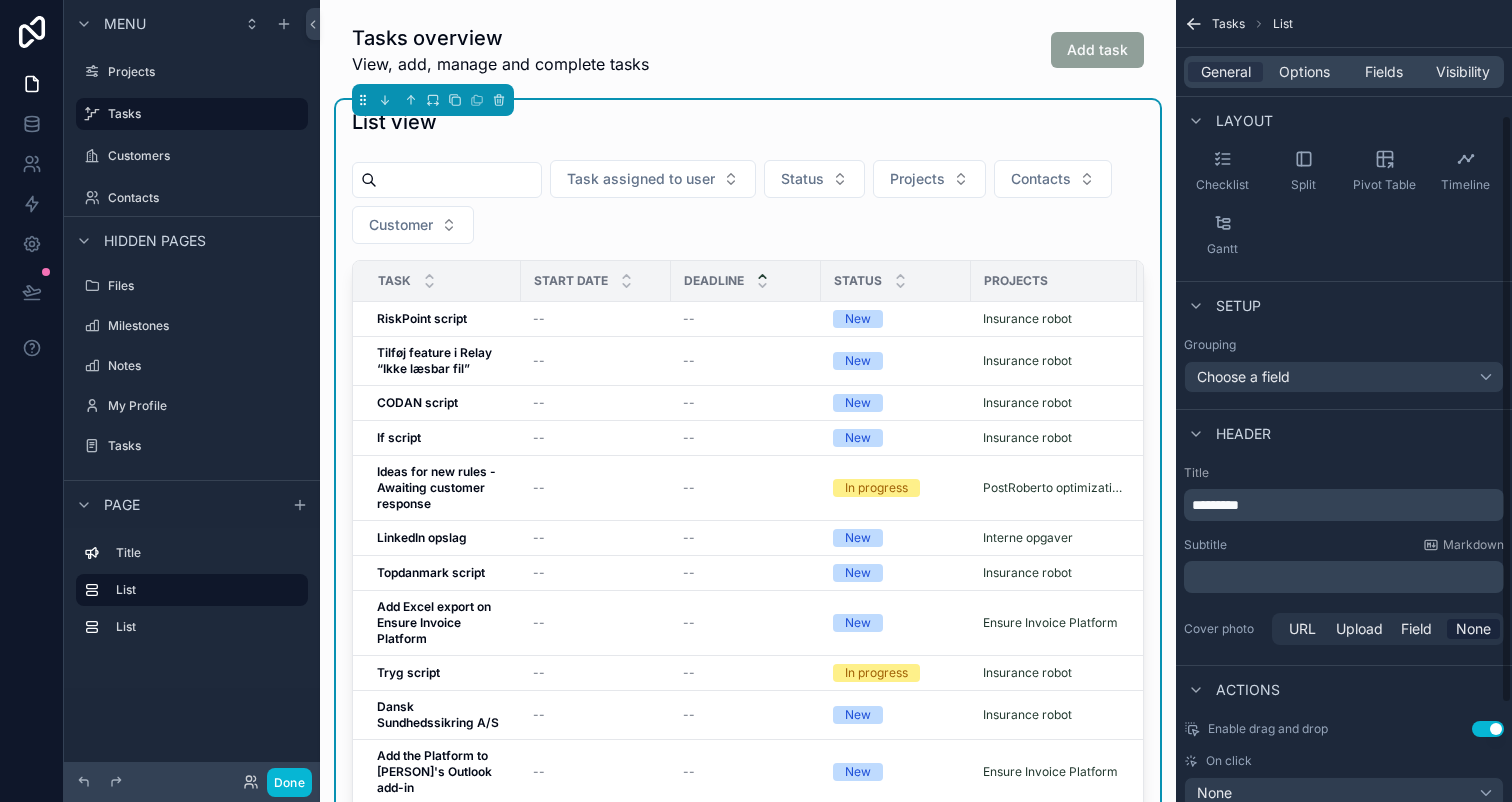 scroll, scrollTop: 247, scrollLeft: 0, axis: vertical 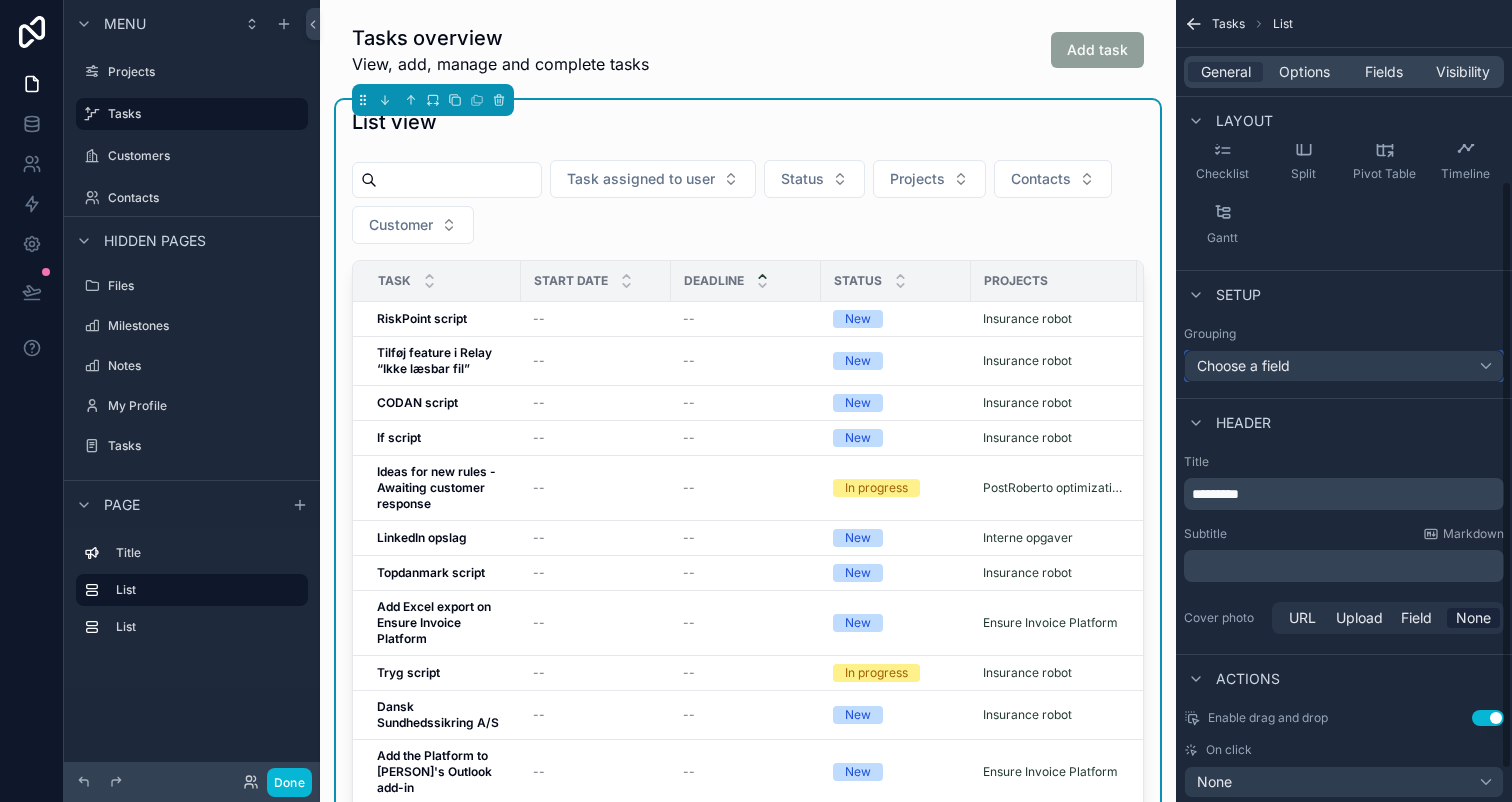click on "Choose a field" at bounding box center (1344, 366) 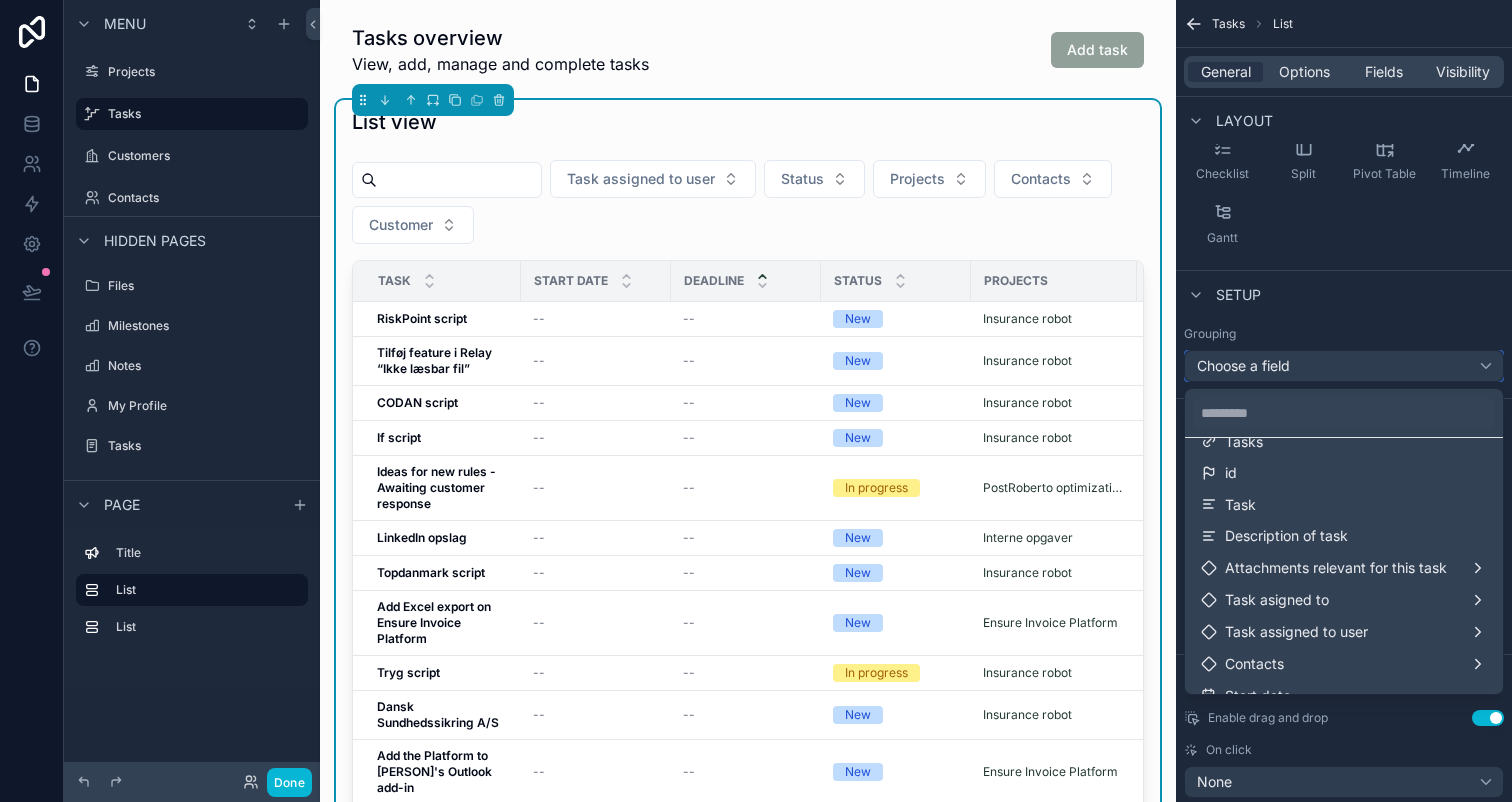 scroll, scrollTop: 0, scrollLeft: 0, axis: both 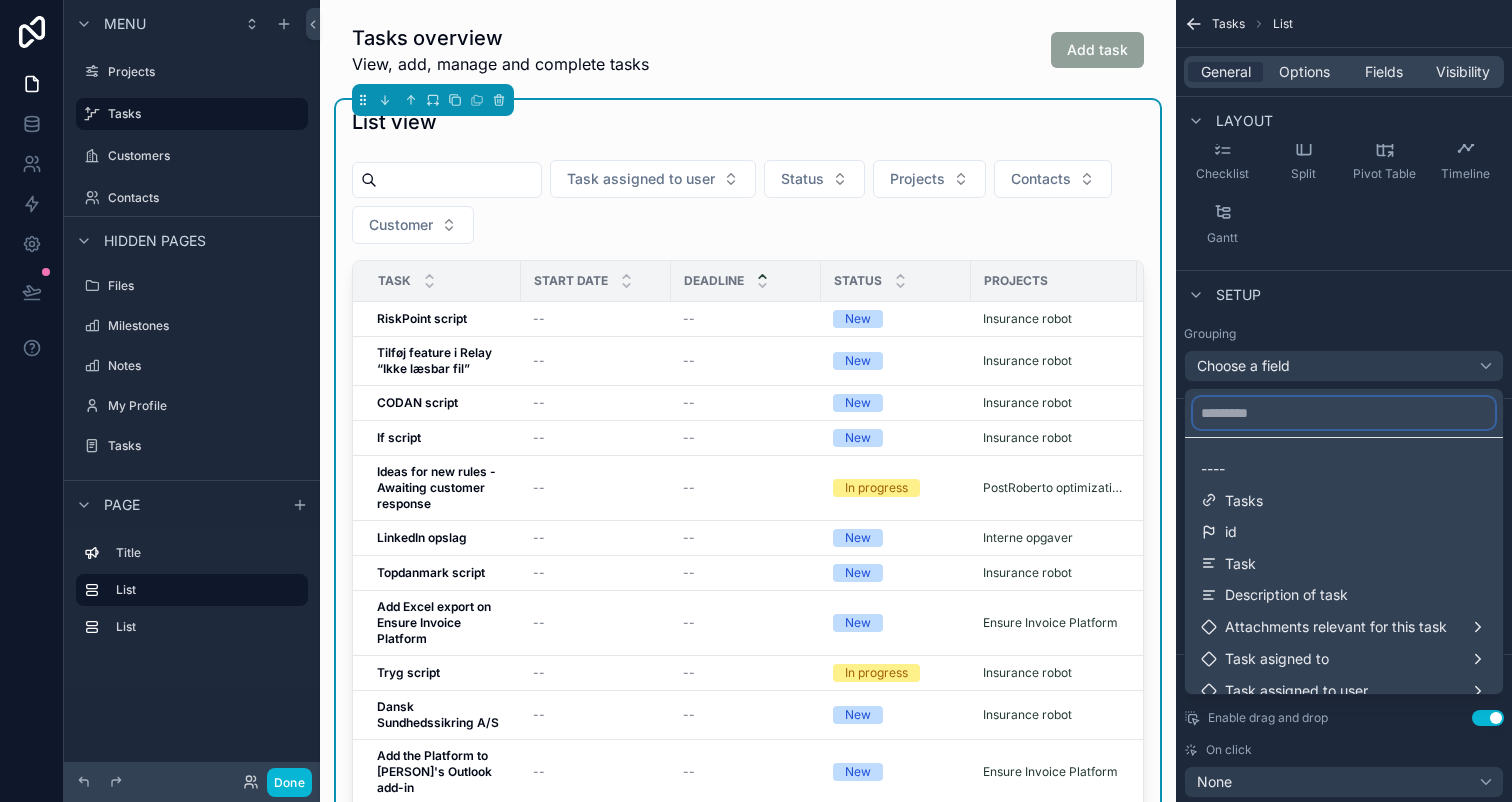 click at bounding box center [1344, 413] 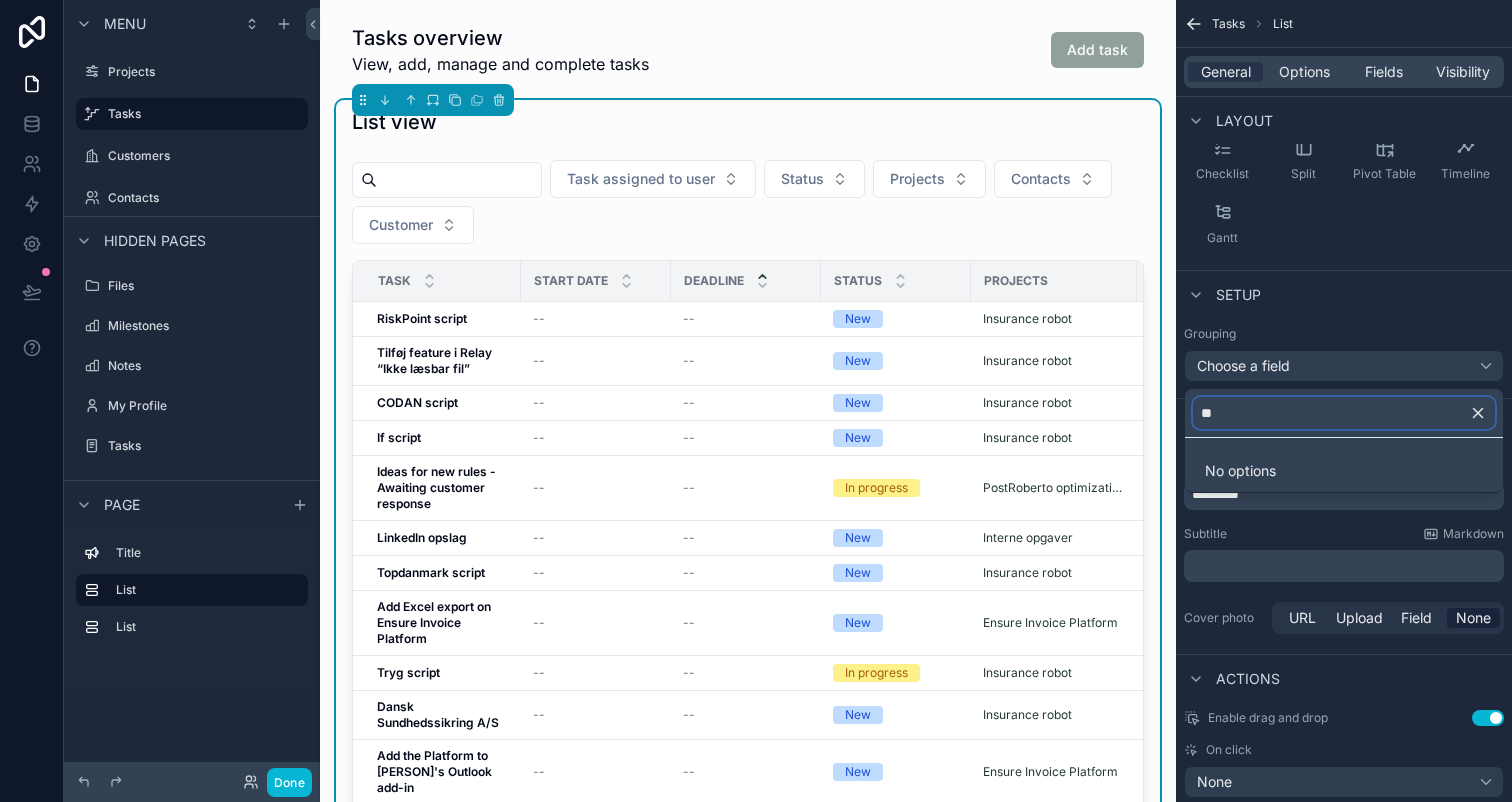 type on "*" 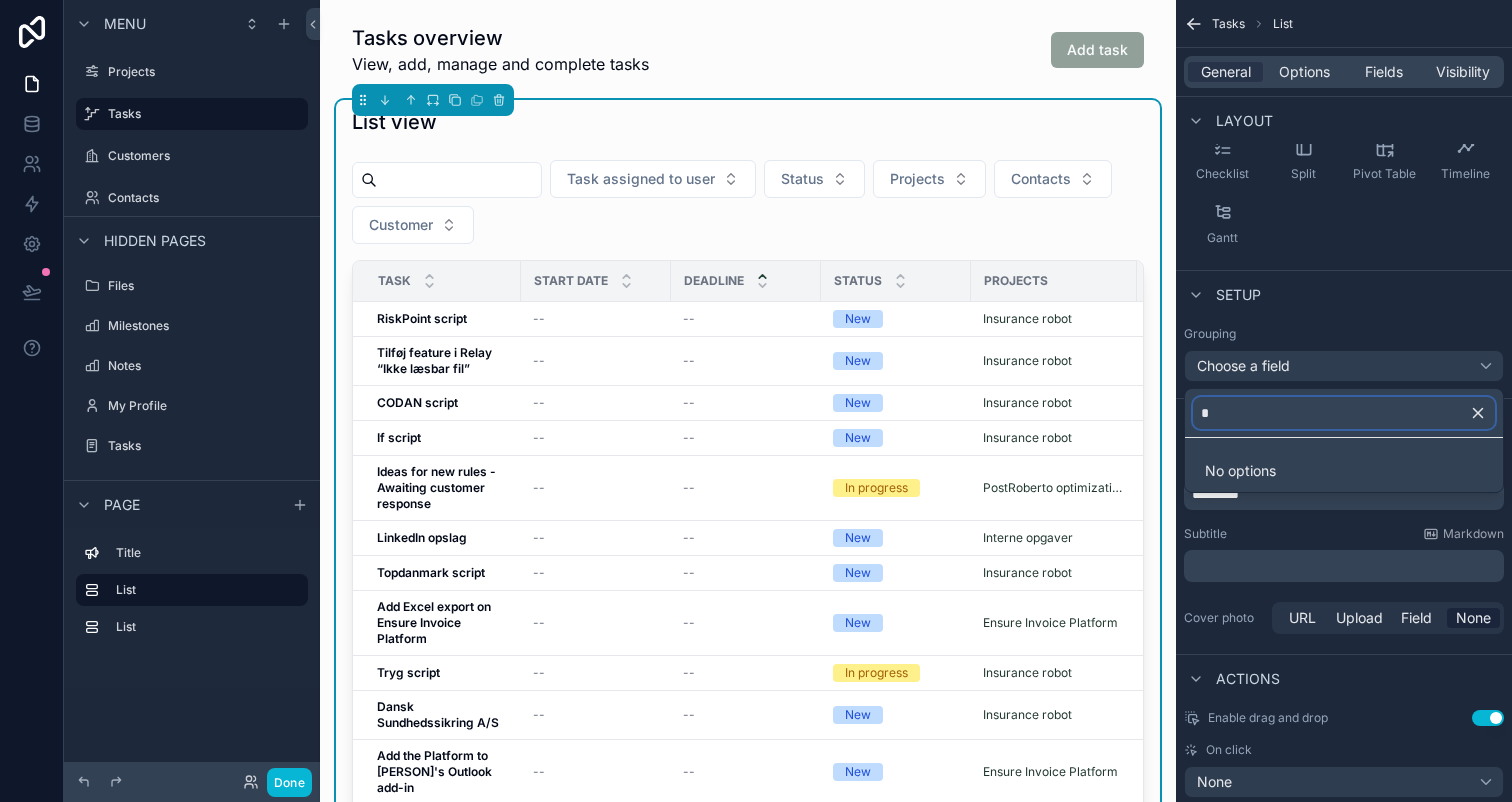 type 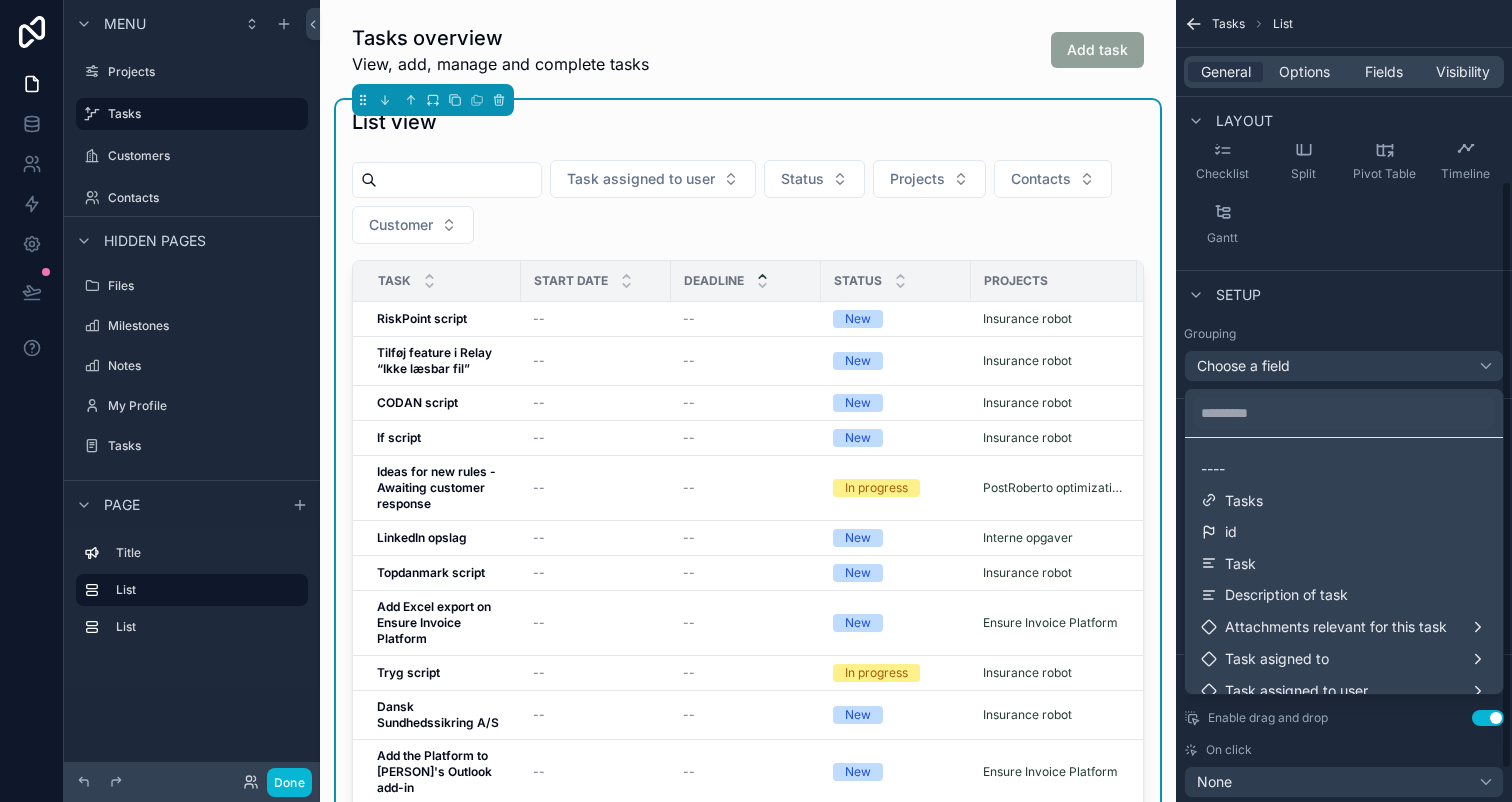 click at bounding box center (756, 401) 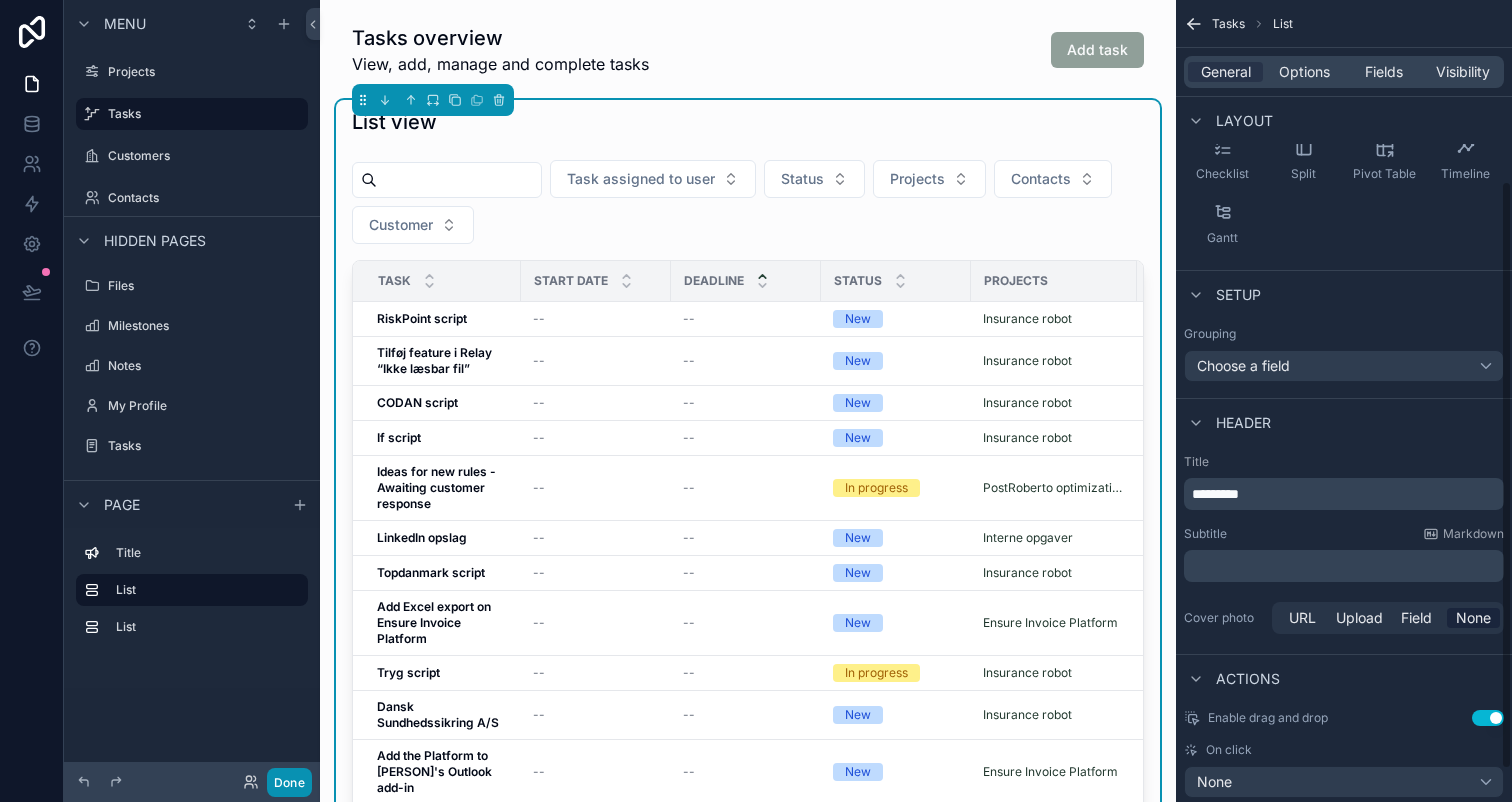 click on "Done" at bounding box center (289, 782) 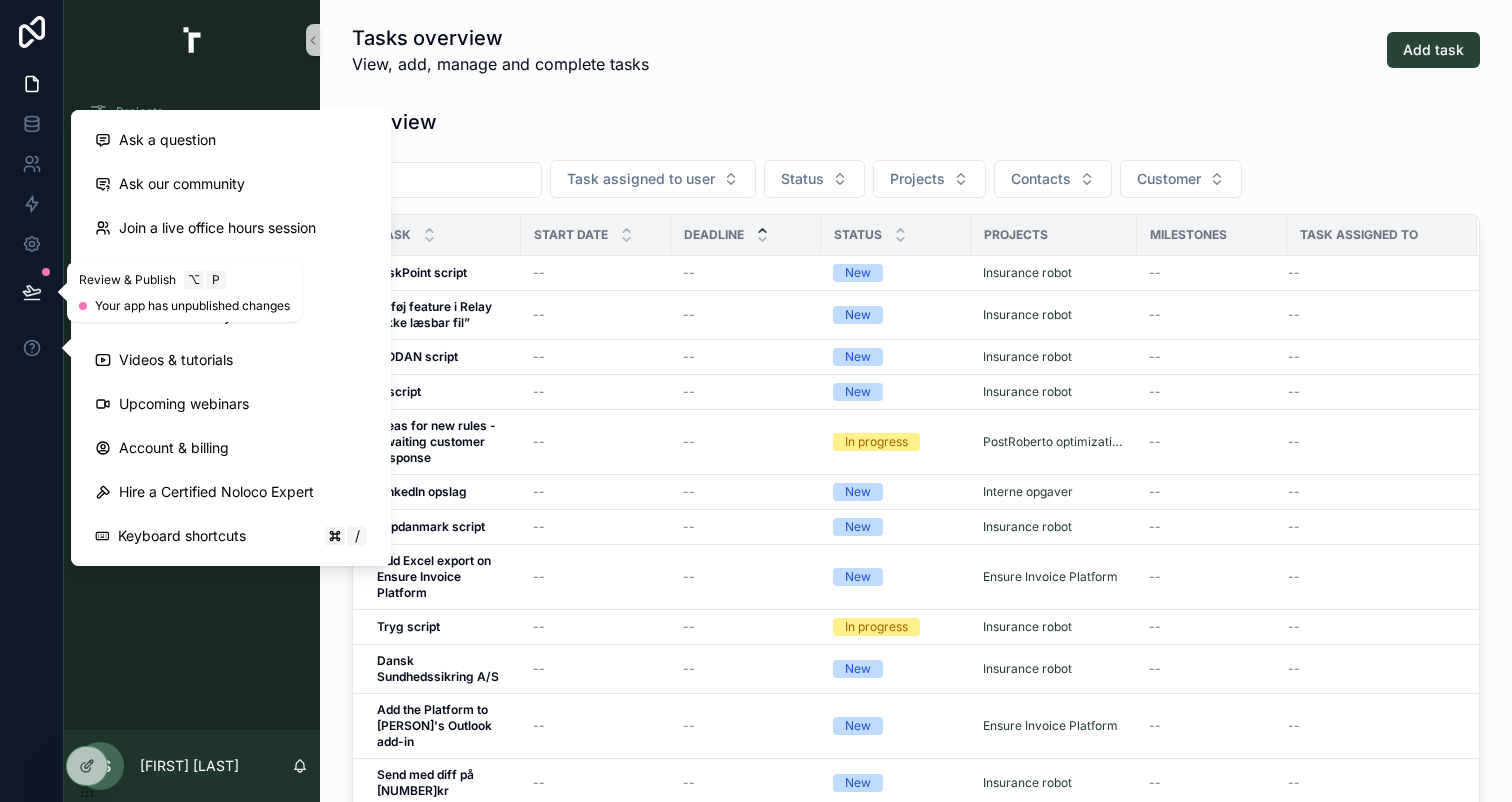 click 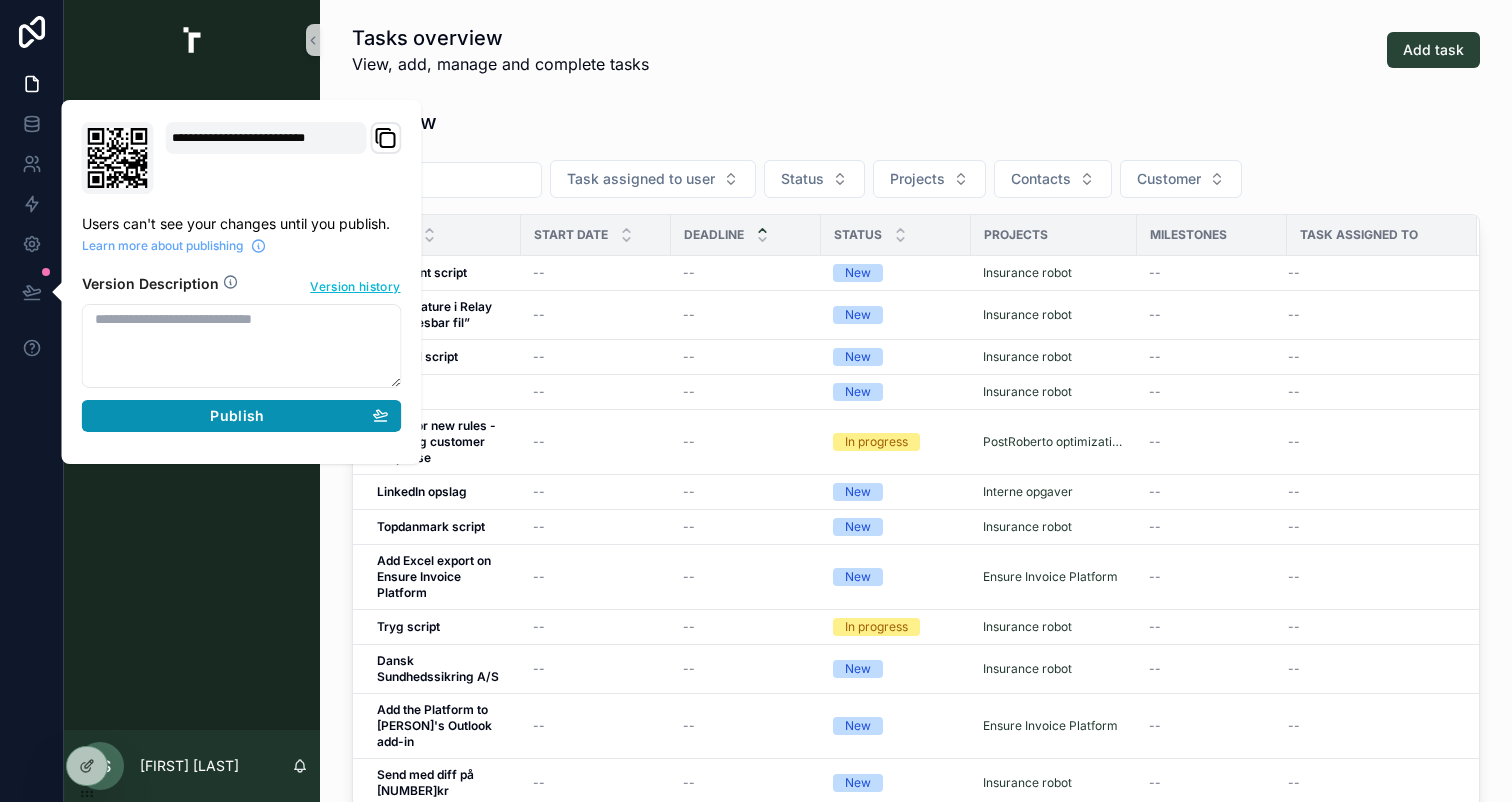 click on "Publish" at bounding box center (242, 416) 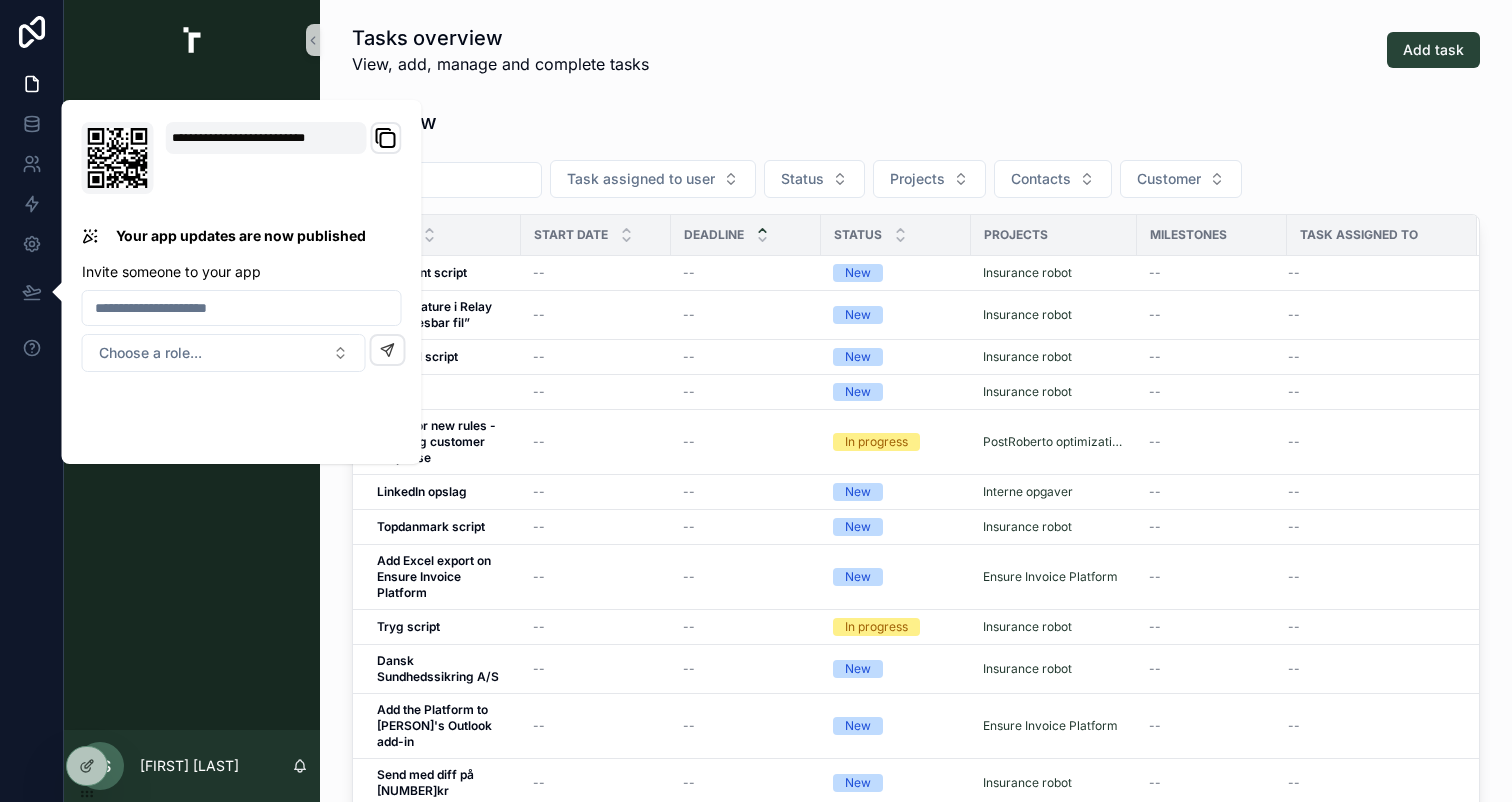 click on "Projects Tasks Customers Contacts" at bounding box center (192, 405) 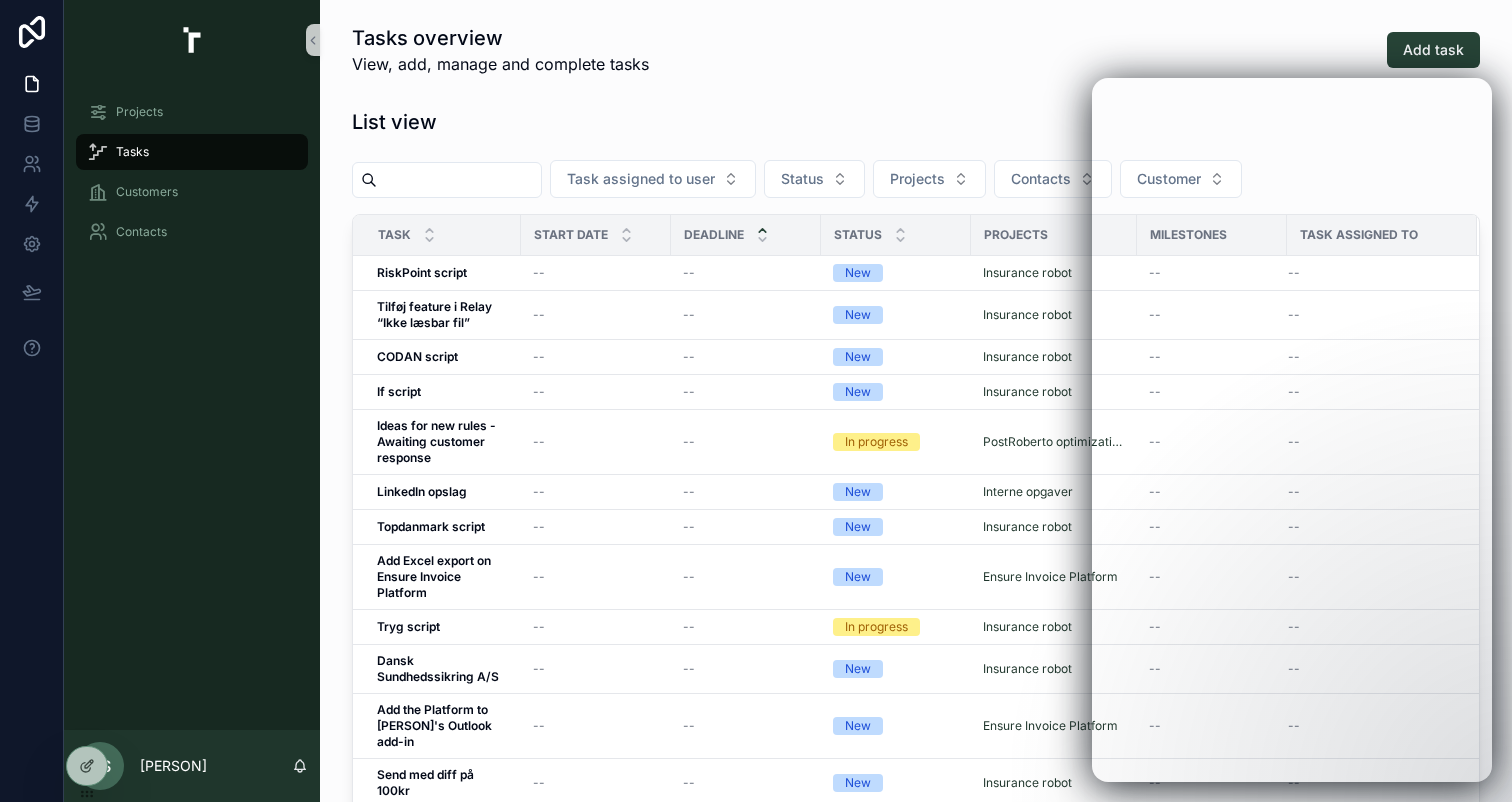 scroll, scrollTop: 0, scrollLeft: 0, axis: both 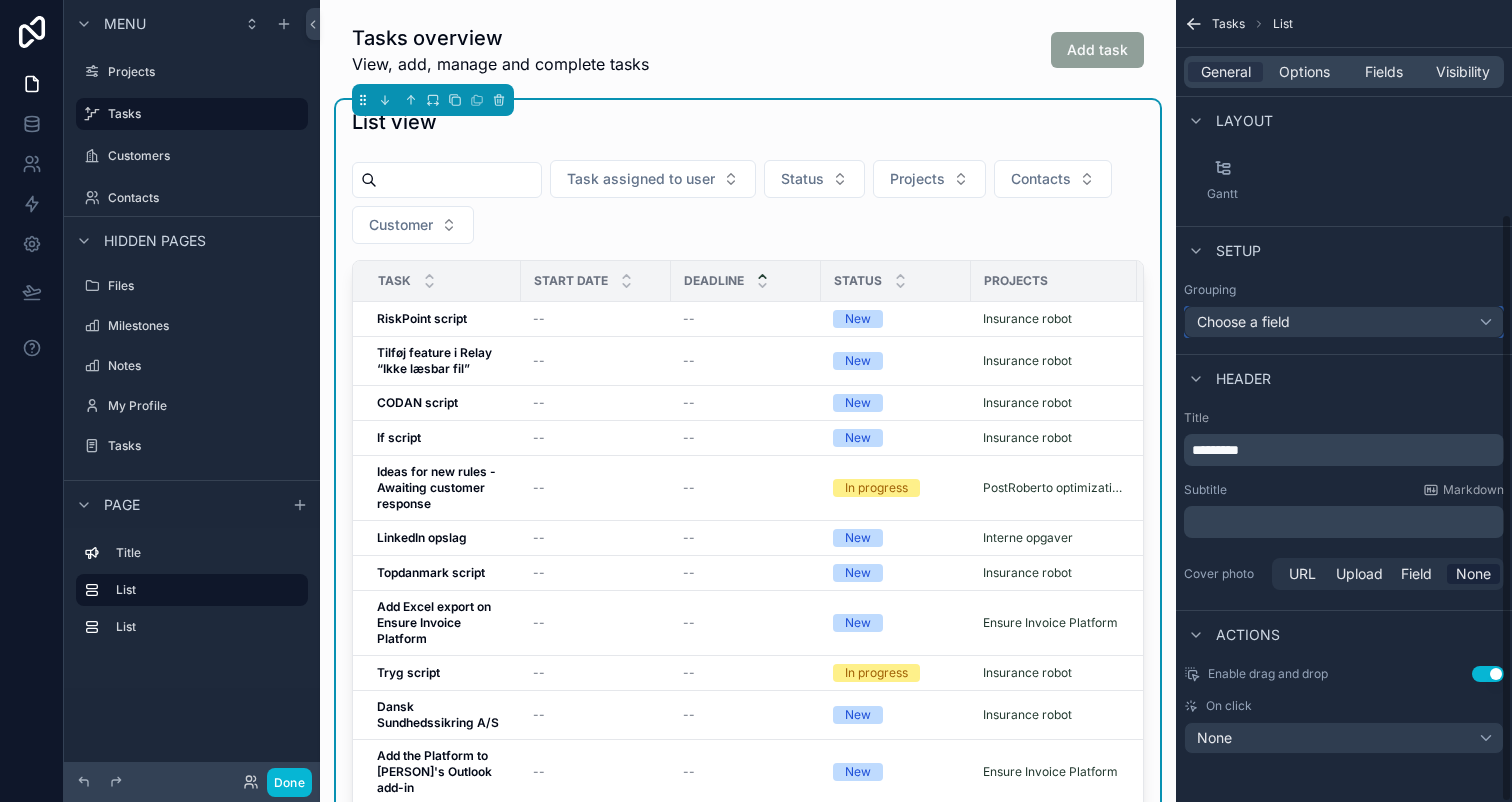 click on "Choose a field" at bounding box center (1344, 322) 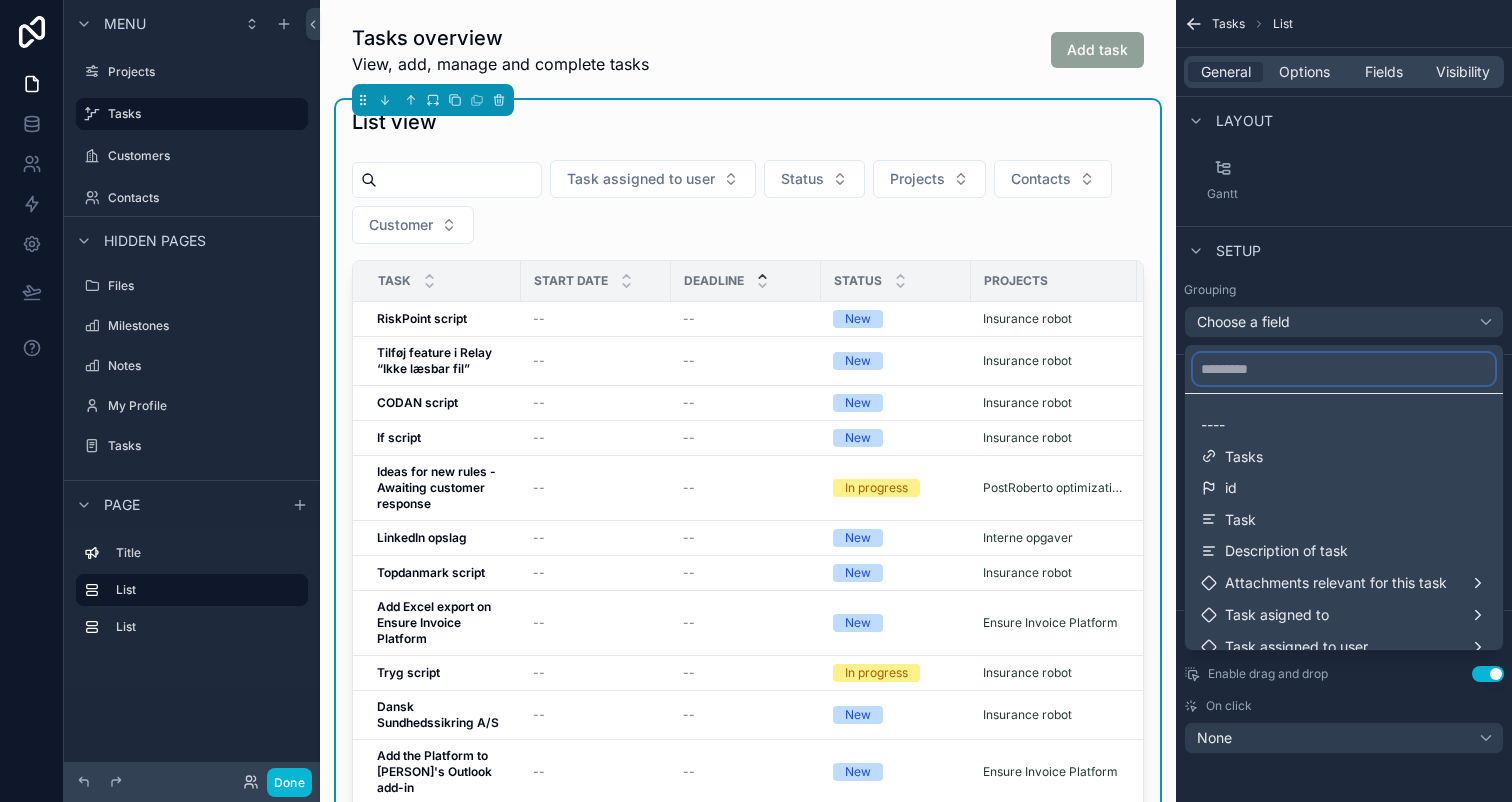 click at bounding box center [1344, 369] 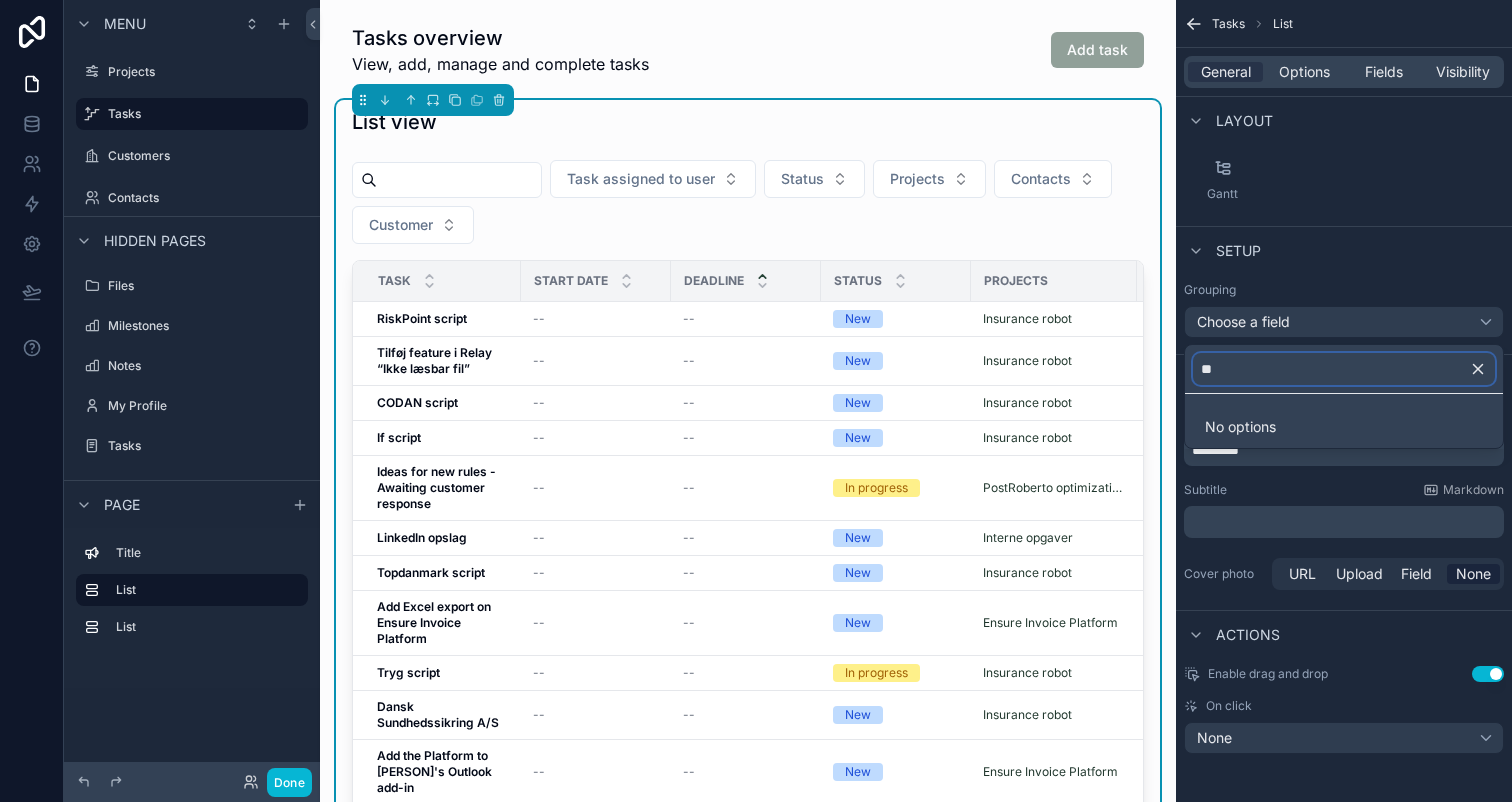 type on "*" 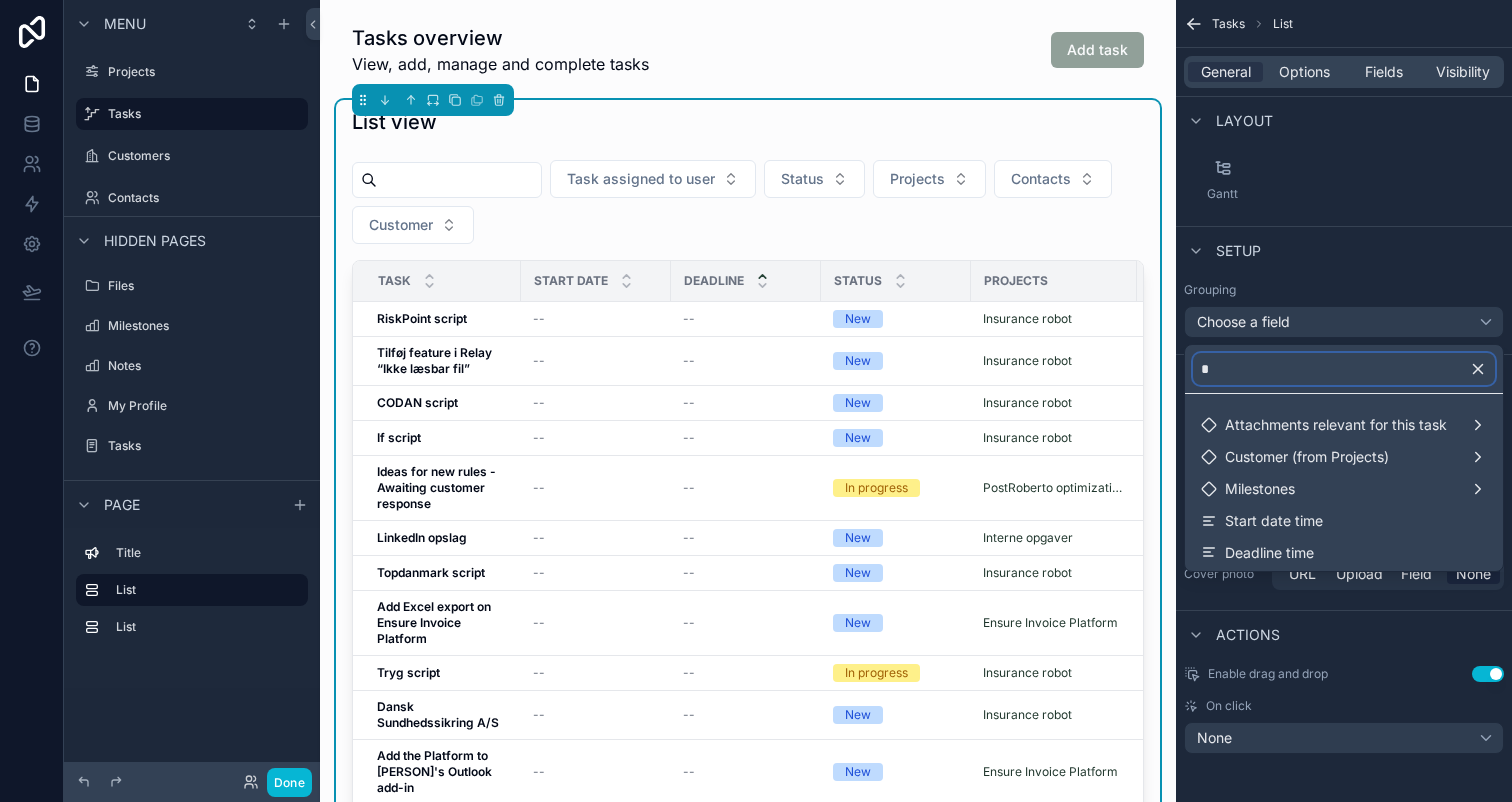type 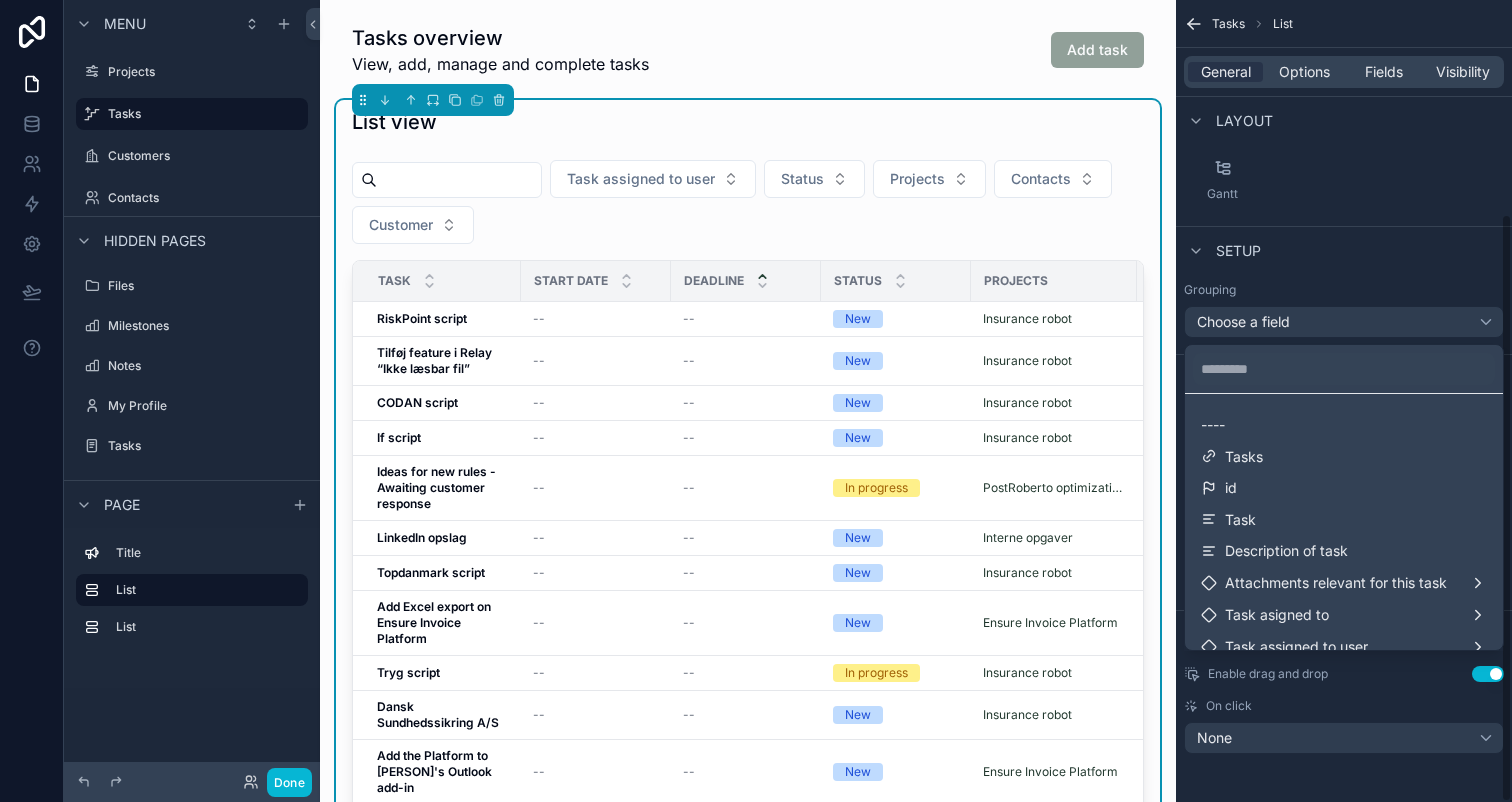 click at bounding box center [756, 401] 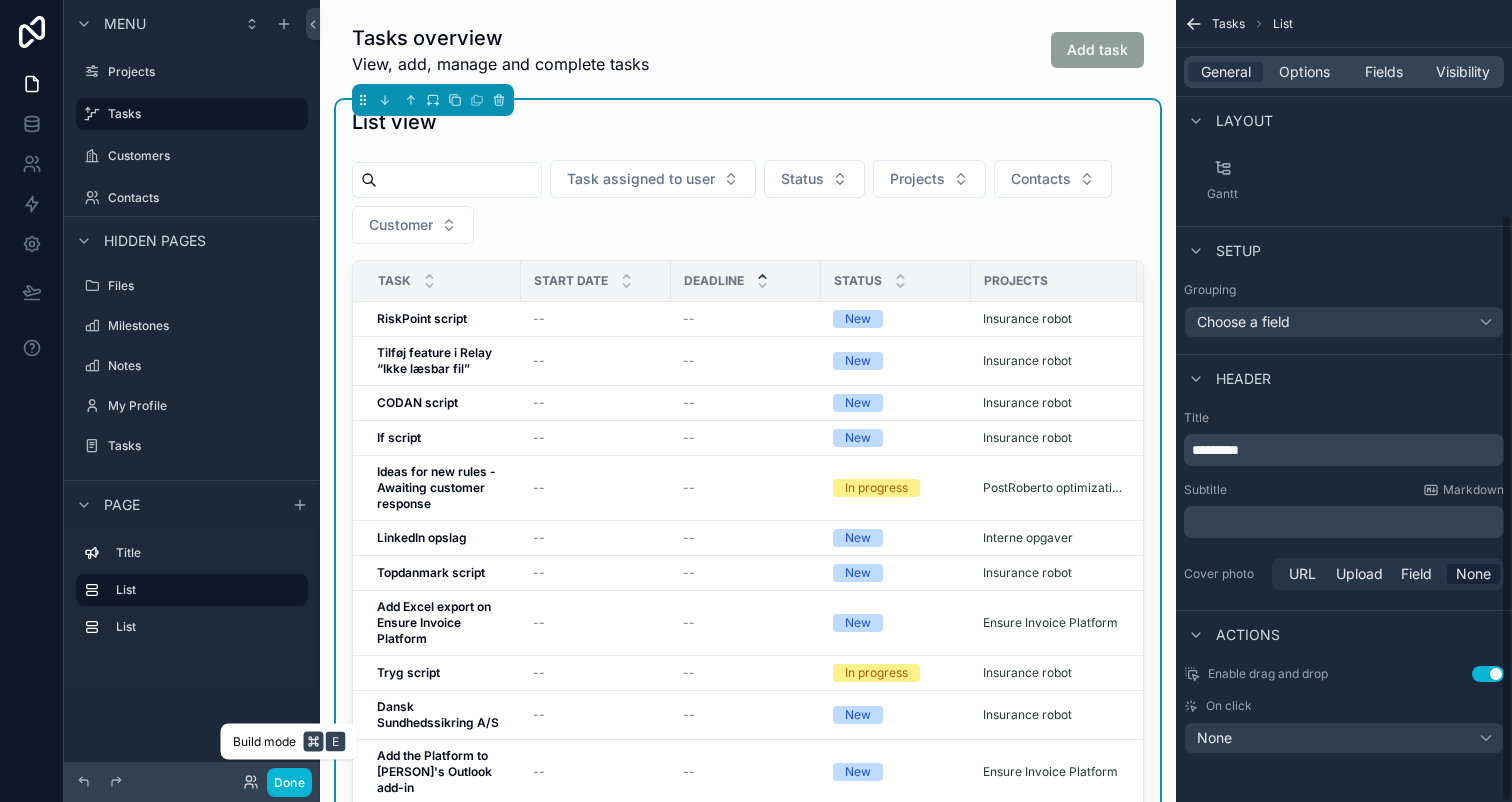 click on "Done" at bounding box center [289, 782] 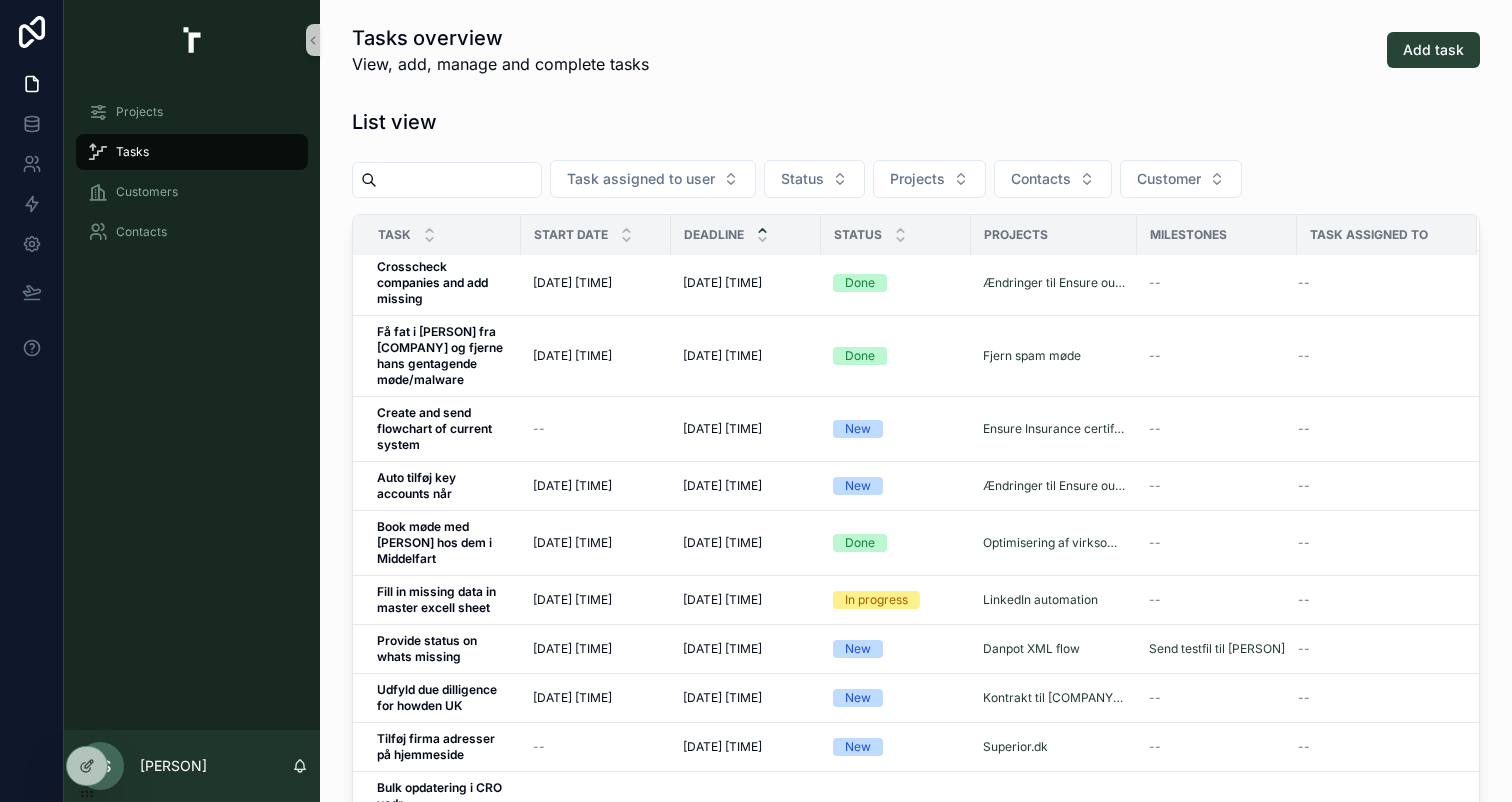 scroll, scrollTop: 0, scrollLeft: 0, axis: both 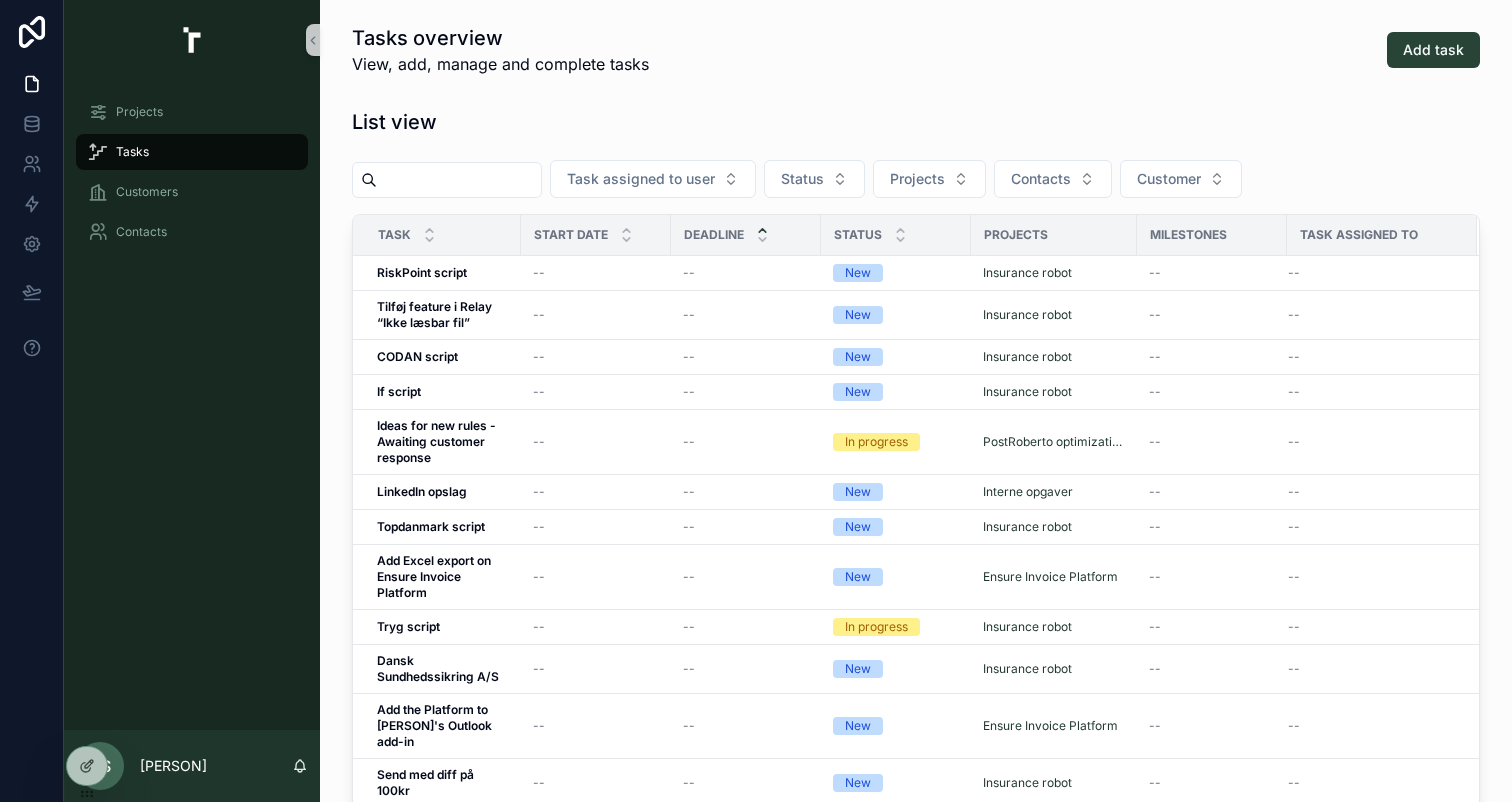 click on "Tasks overview View, add, manage and complete tasks Add task List view Task assigned to user Status Projects Contacts Customer Task Start date Deadline Status Projects Milestones Task assigned to RiskPoint script RiskPoint script -- -- New Insurance robot -- -- Manage task Tilføj feature i Relay “Ikke læsbar fil” Tilføj feature i Relay “Ikke læsbar fil” -- -- New Insurance robot -- -- Manage task CODAN script CODAN script -- -- New Insurance robot -- -- Manage task If script If script -- -- New Insurance robot -- -- Manage task Ideas for new rules - Awaiting customer response Ideas for new rules - Awaiting customer response -- -- In progress PostRoberto optimization -- -- Manage task LinkedIn opslag  LinkedIn opslag  -- -- New Interne opgaver -- -- Manage task Topdanmark script Topdanmark script -- -- New Insurance robot -- -- Manage task Add Excel export on Ensure Invoice Platform Add Excel export on Ensure Invoice Platform -- -- New Ensure Invoice Platform -- -- Manage task Tryg script -- -- --" at bounding box center (916, 797) 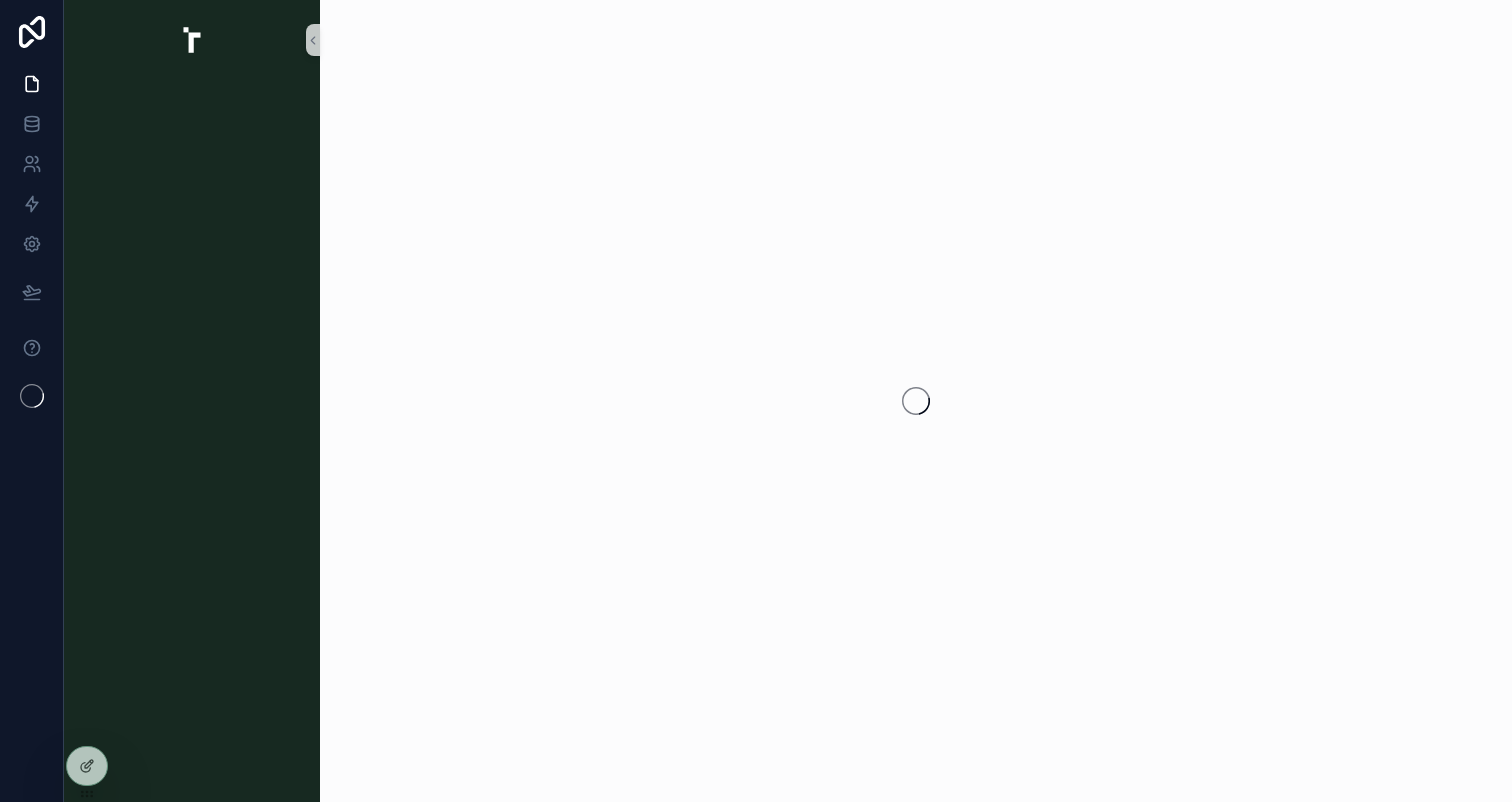 scroll, scrollTop: 0, scrollLeft: 0, axis: both 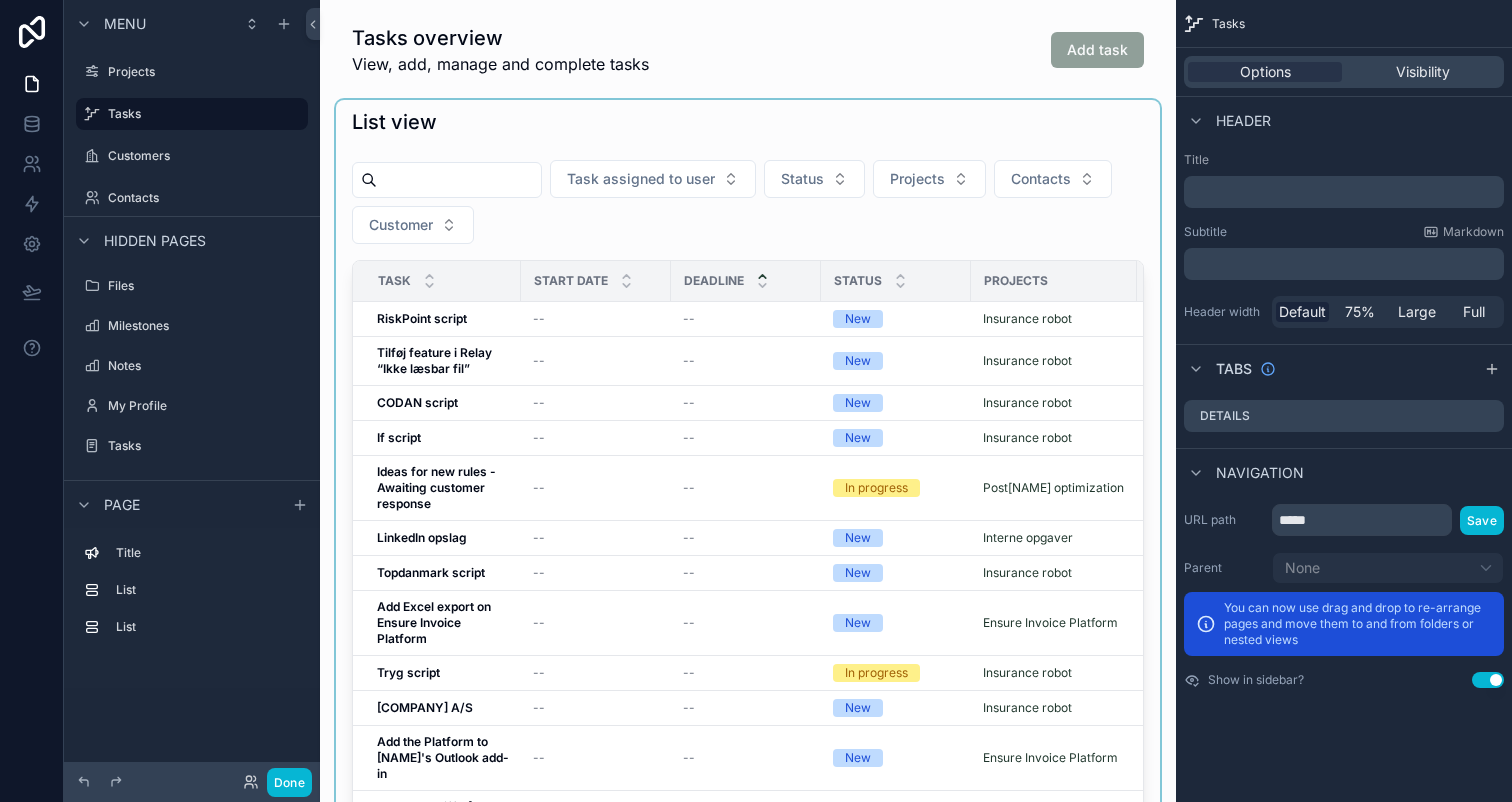 click at bounding box center [748, 490] 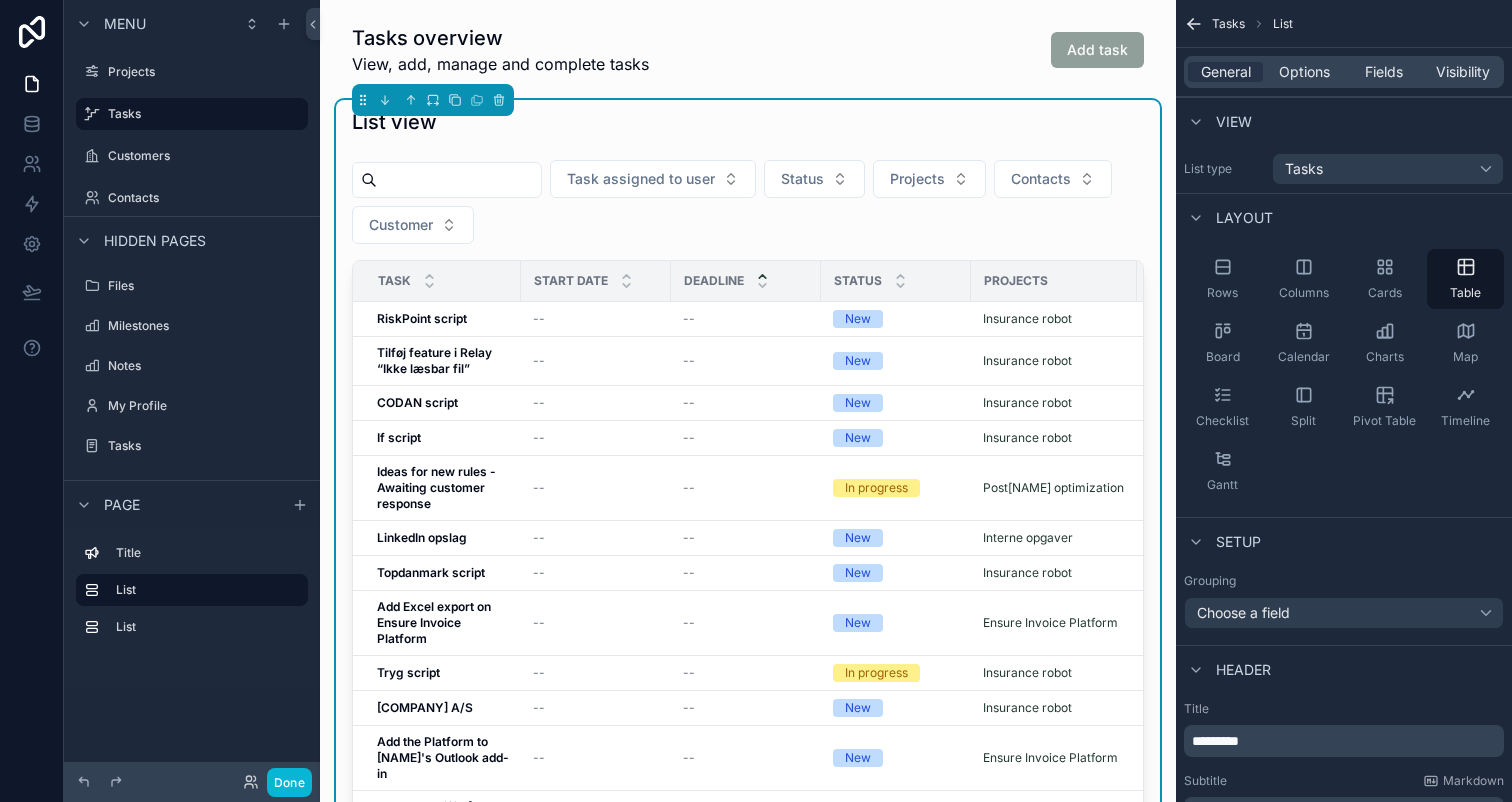 click on "Task assigned to user Status Projects Contacts Customer" at bounding box center [748, 206] 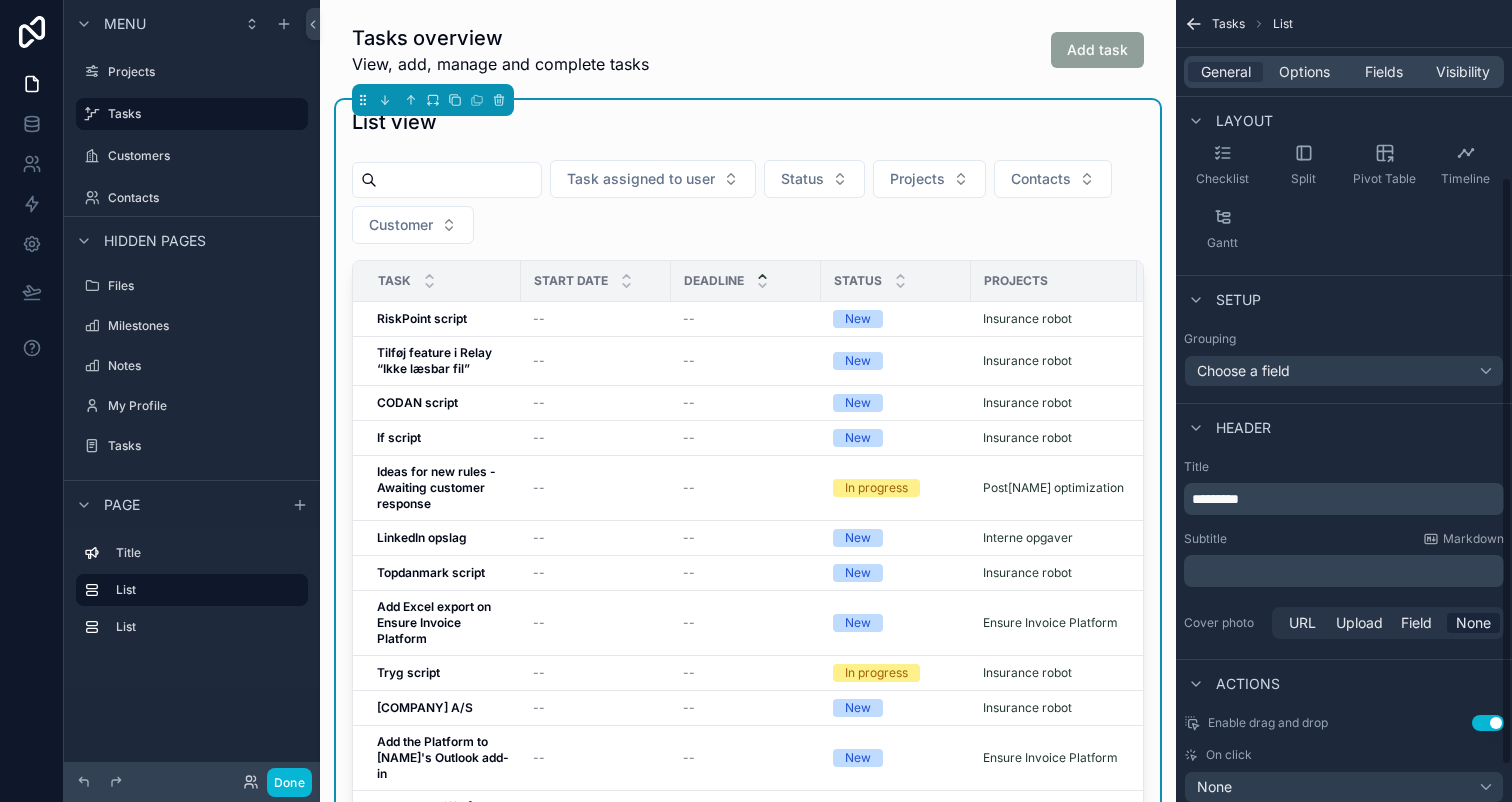 scroll, scrollTop: 291, scrollLeft: 0, axis: vertical 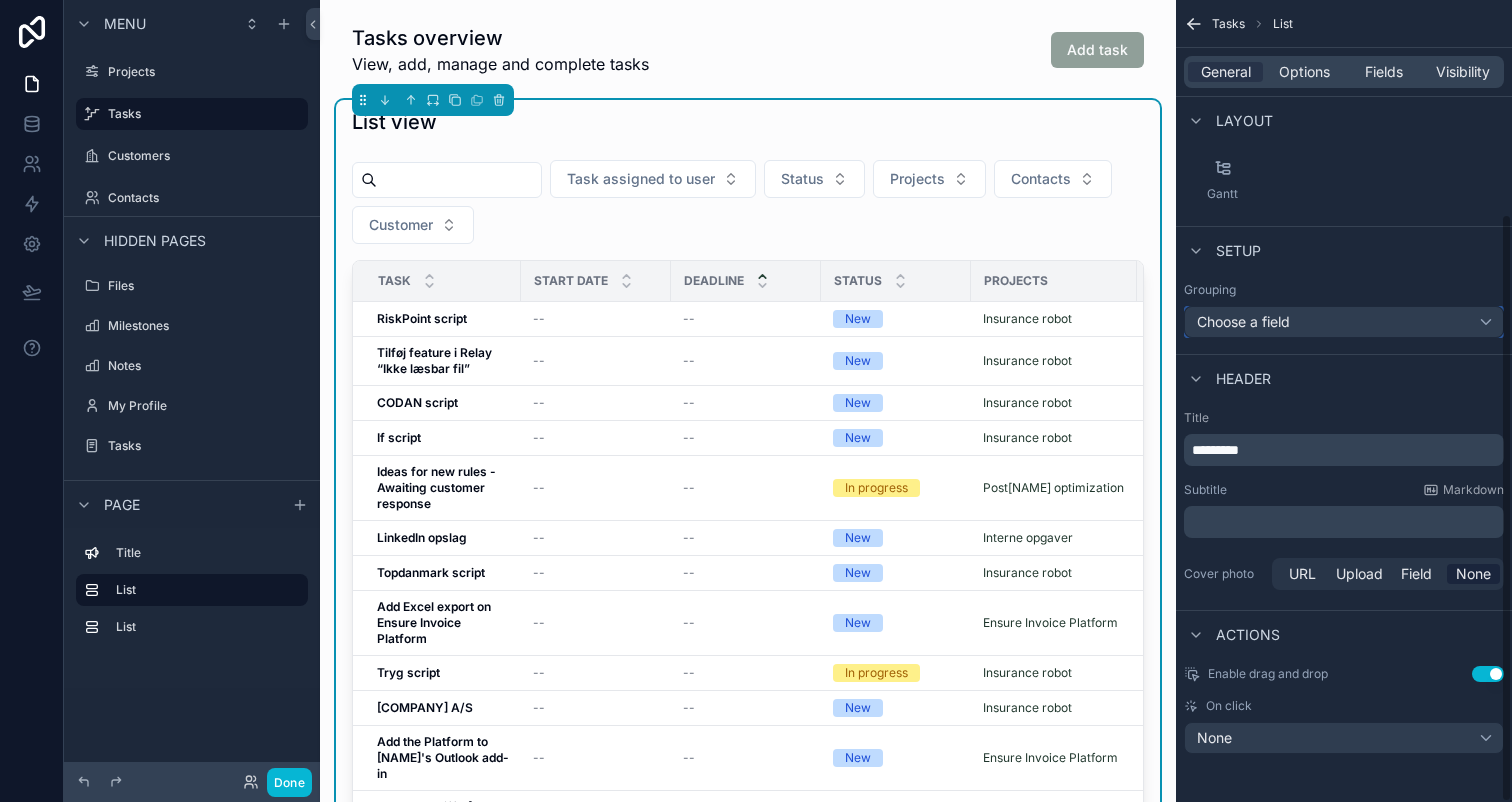 click on "Choose a field" at bounding box center (1344, 322) 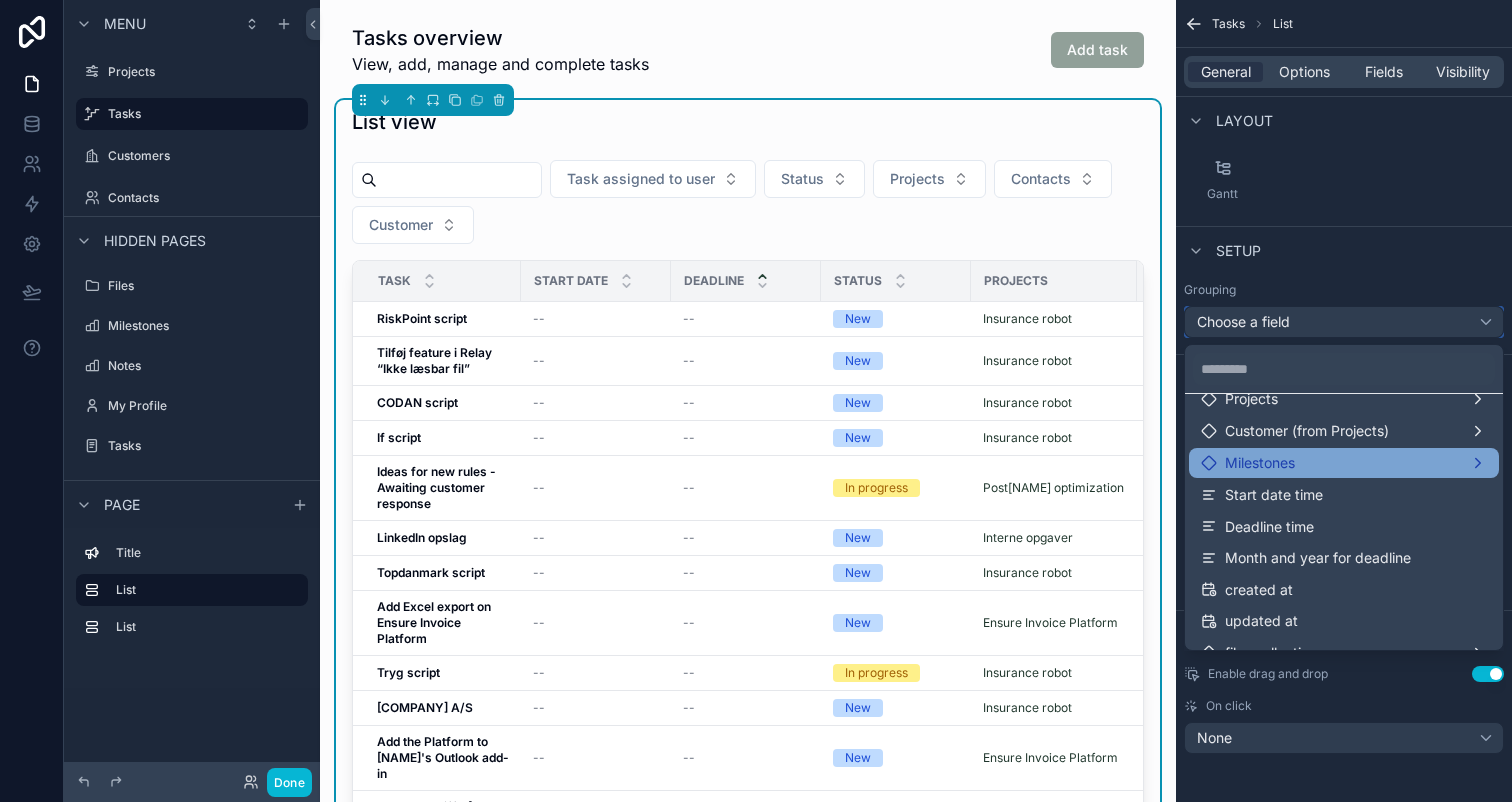 scroll, scrollTop: 400, scrollLeft: 0, axis: vertical 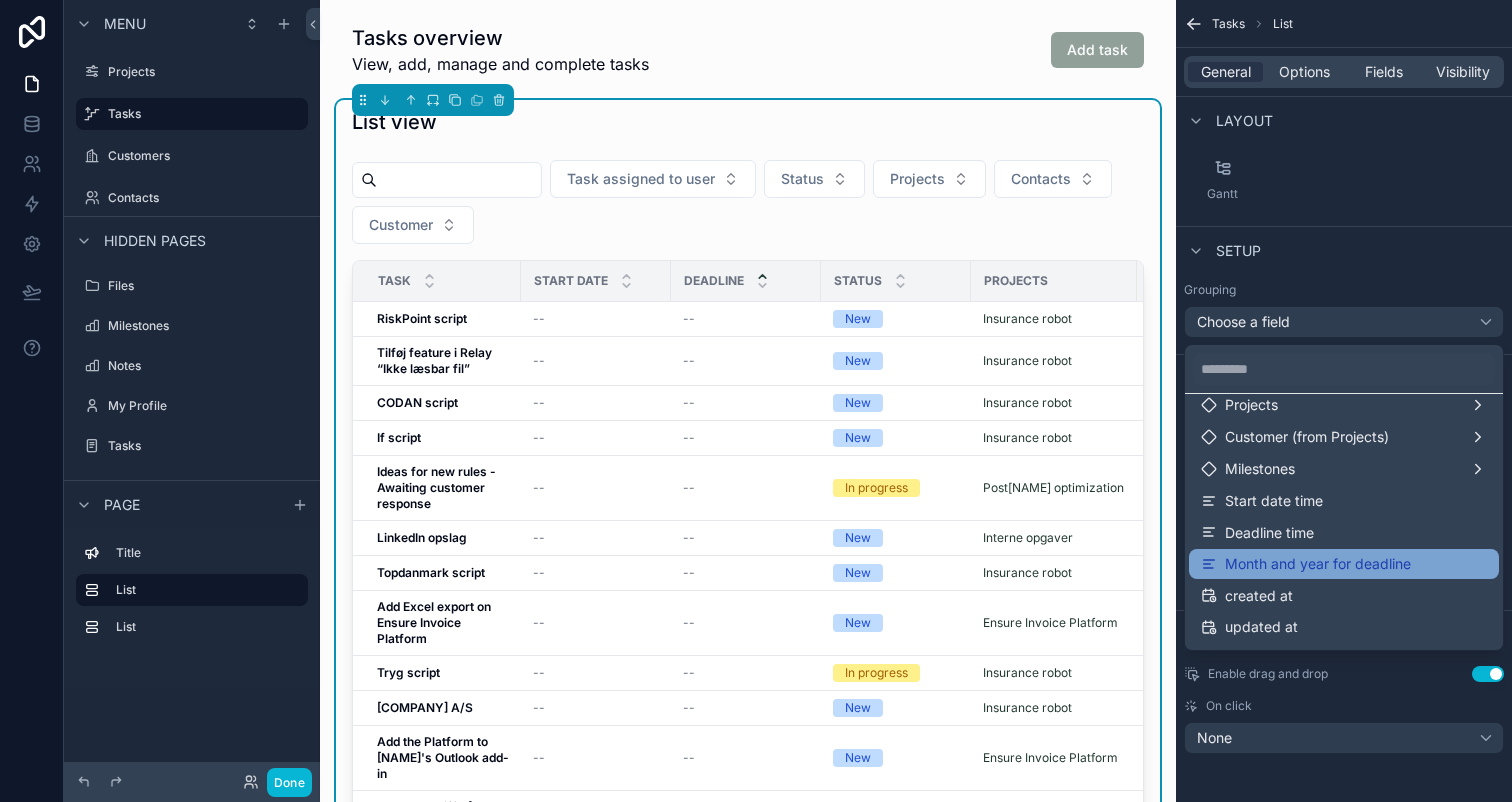 click on "Month and year for deadline" at bounding box center [1318, 564] 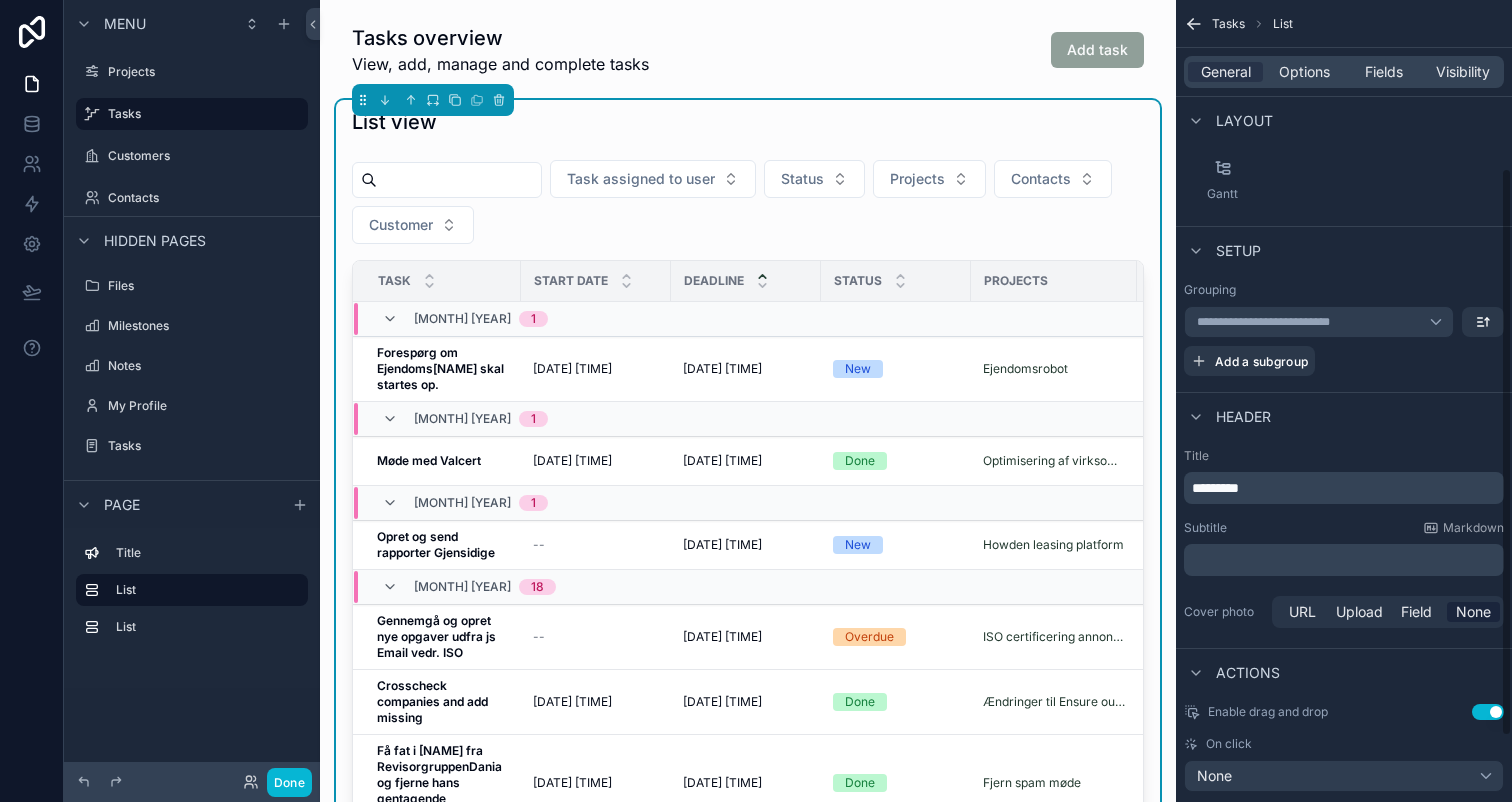 scroll, scrollTop: 0, scrollLeft: 0, axis: both 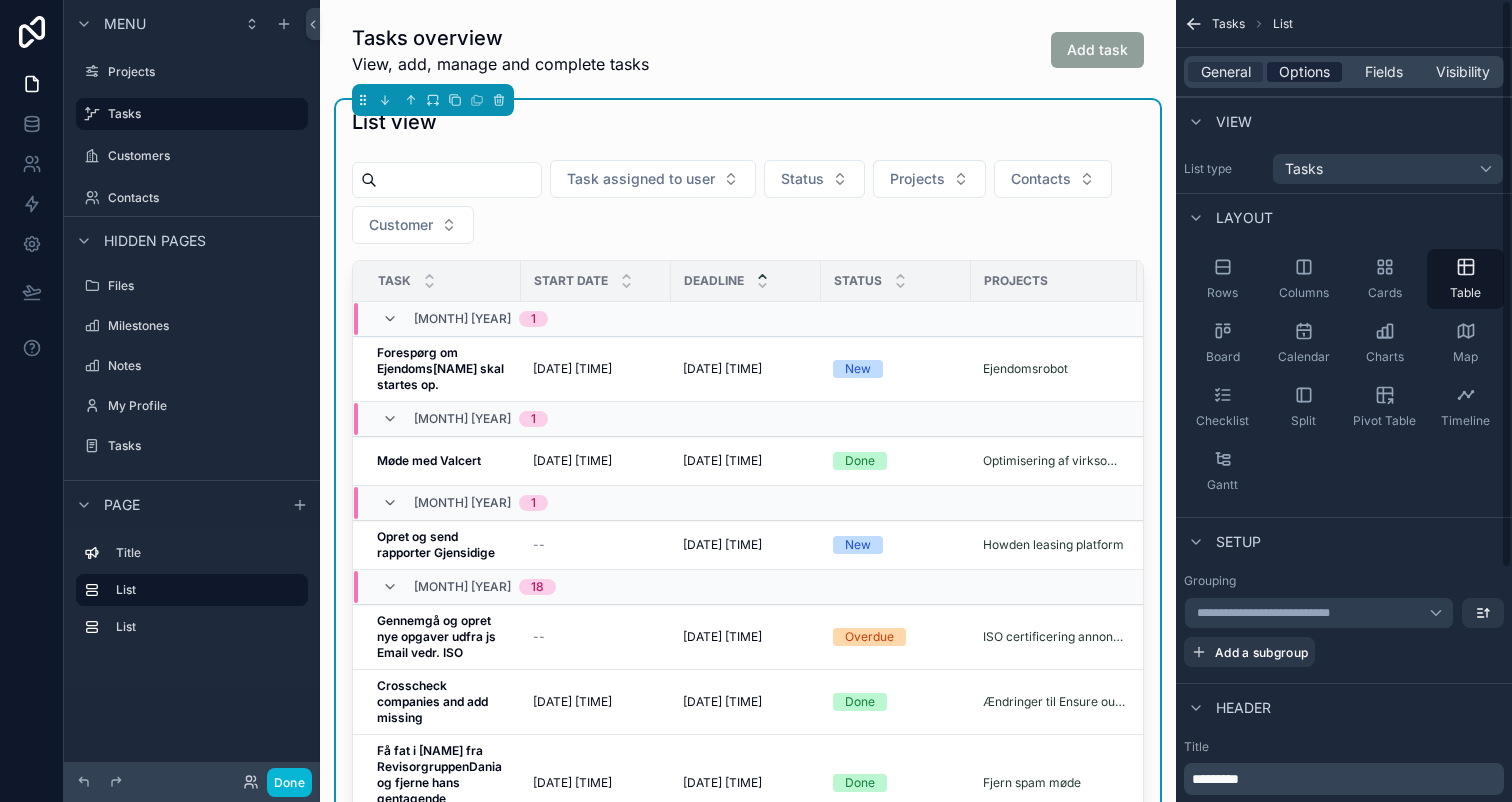 click on "Options" at bounding box center [1304, 72] 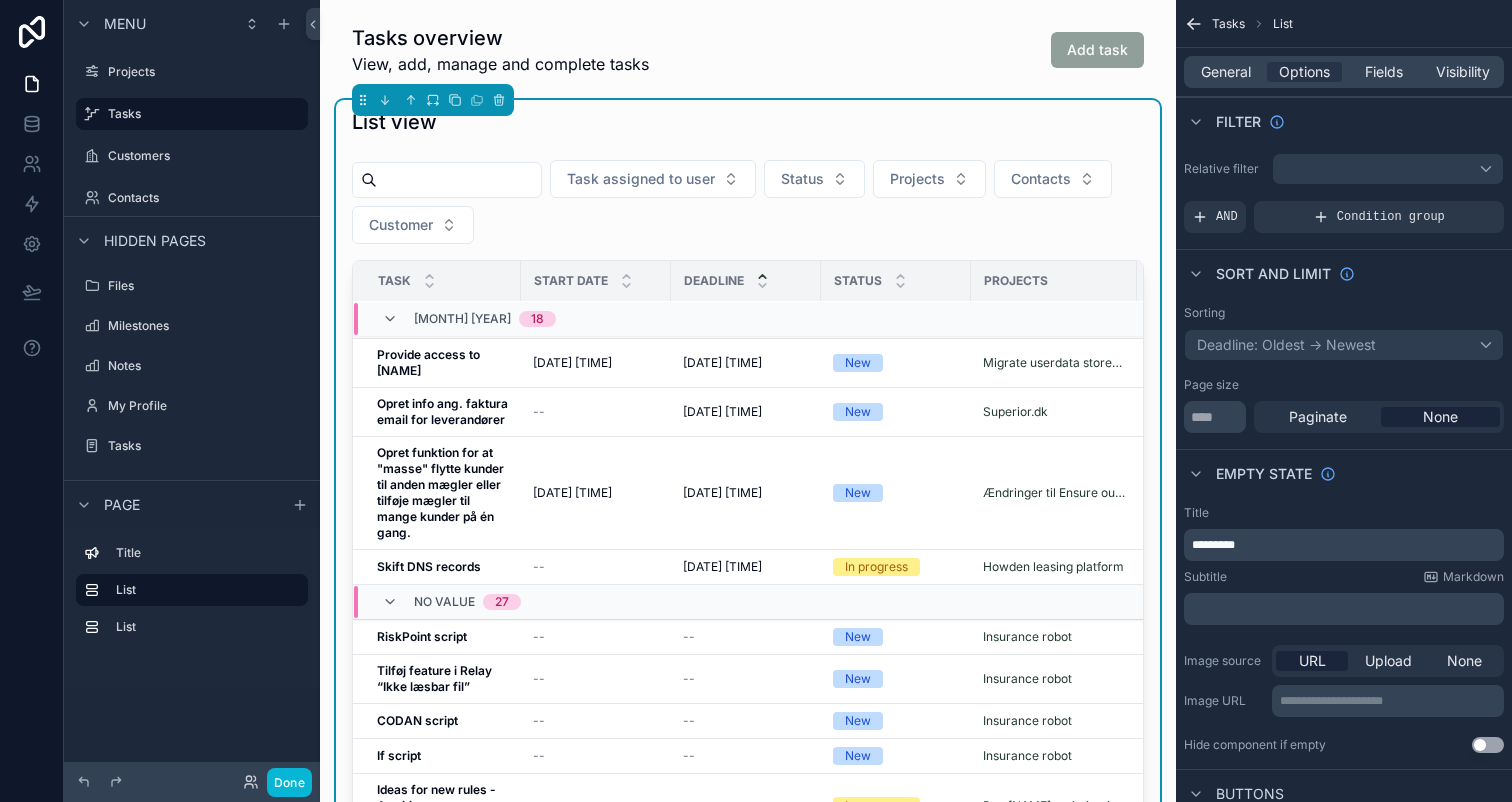 scroll, scrollTop: 1124, scrollLeft: 0, axis: vertical 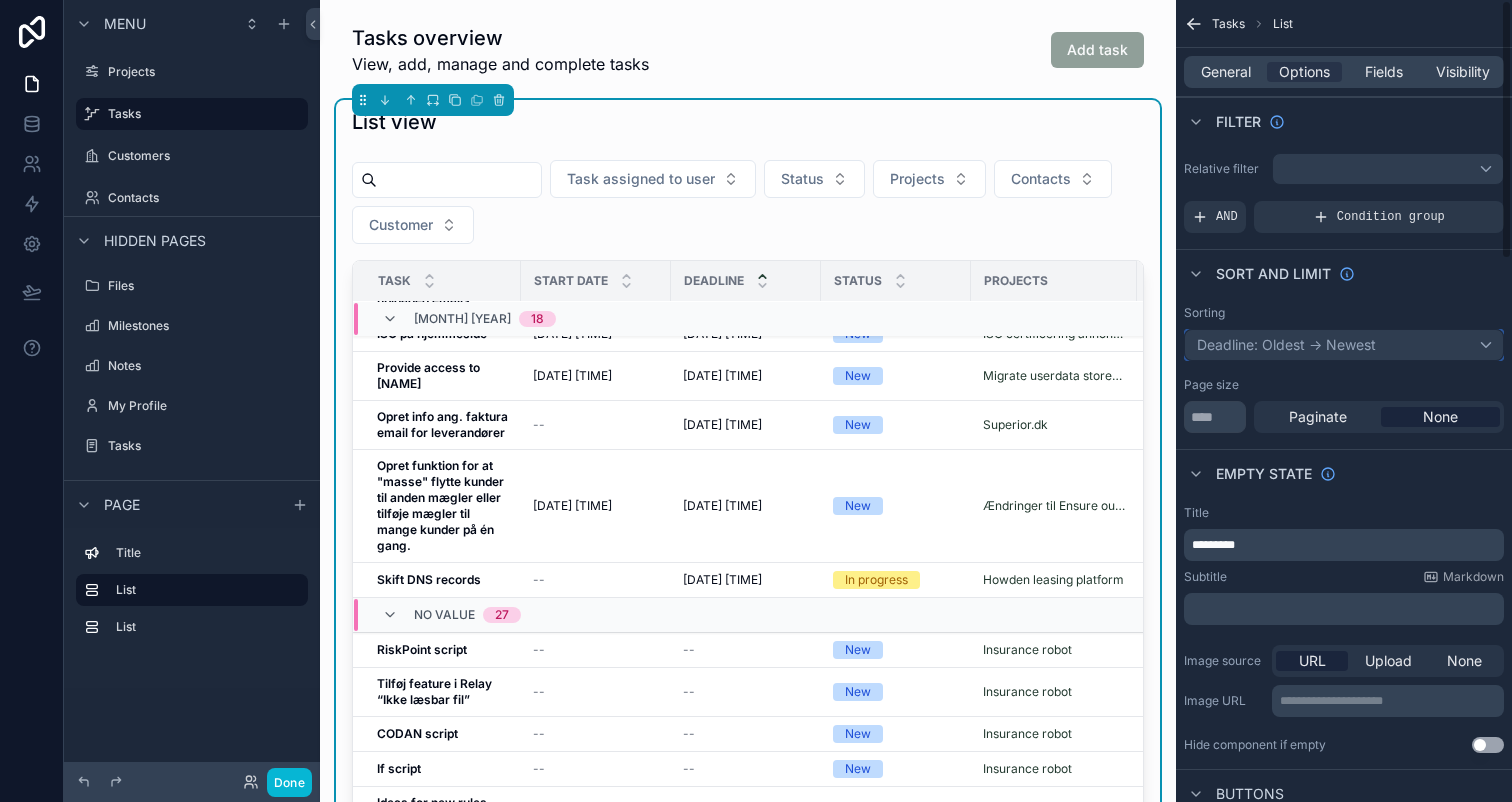 click on "Deadline: Oldest -> Newest" at bounding box center [1344, 345] 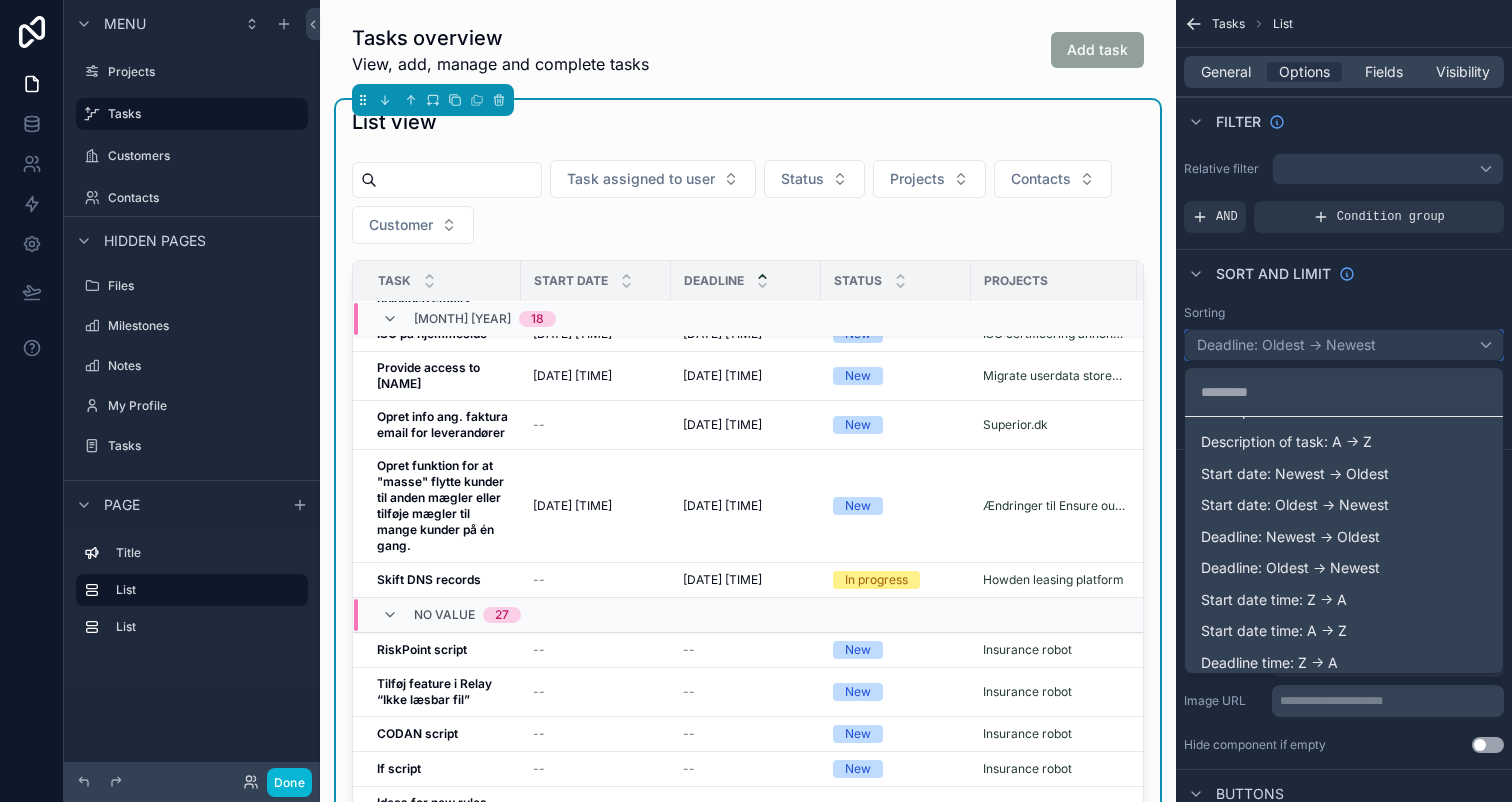 scroll, scrollTop: 279, scrollLeft: 0, axis: vertical 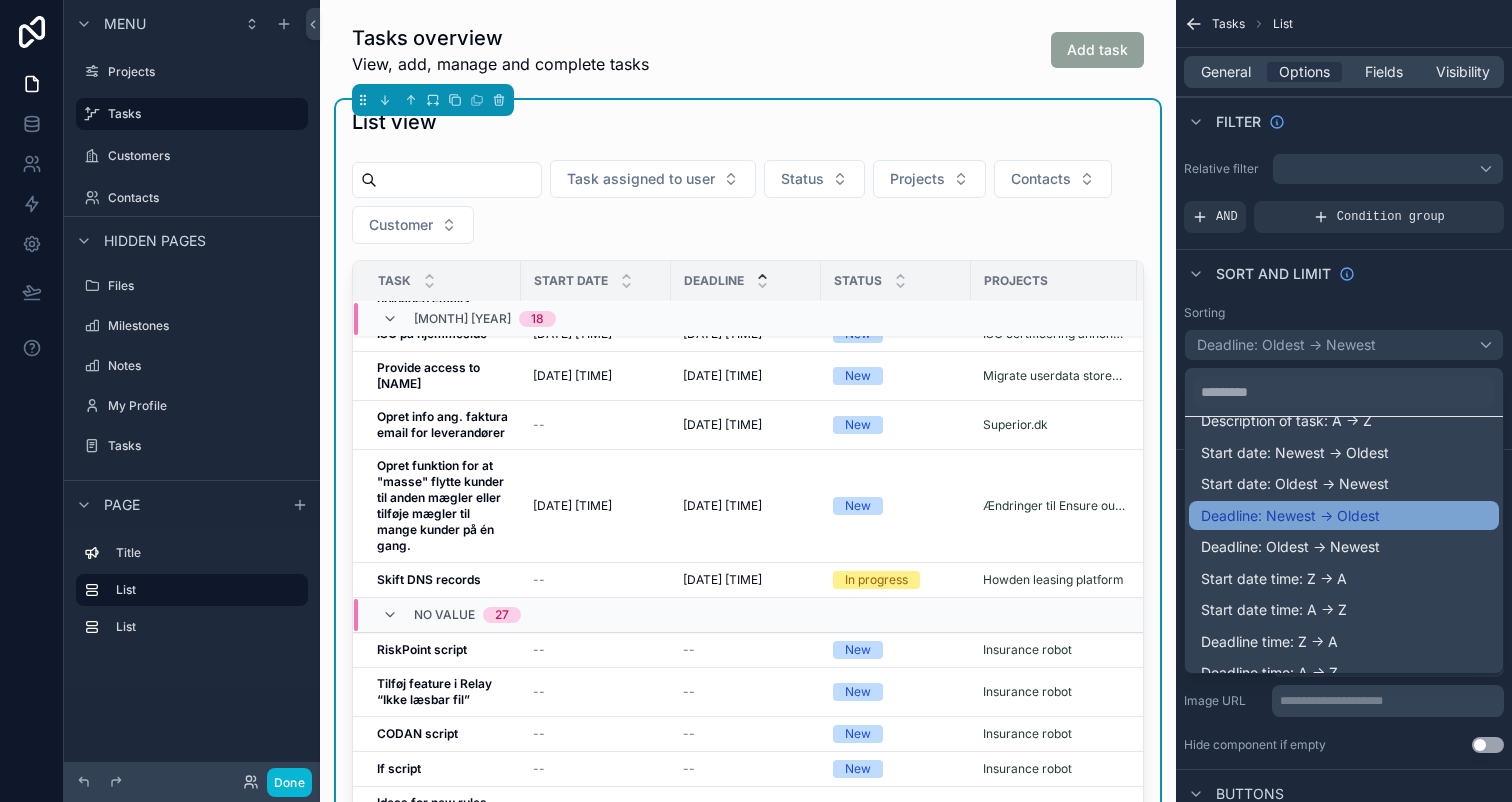 click on "Deadline: Newest -> Oldest" at bounding box center (1290, 516) 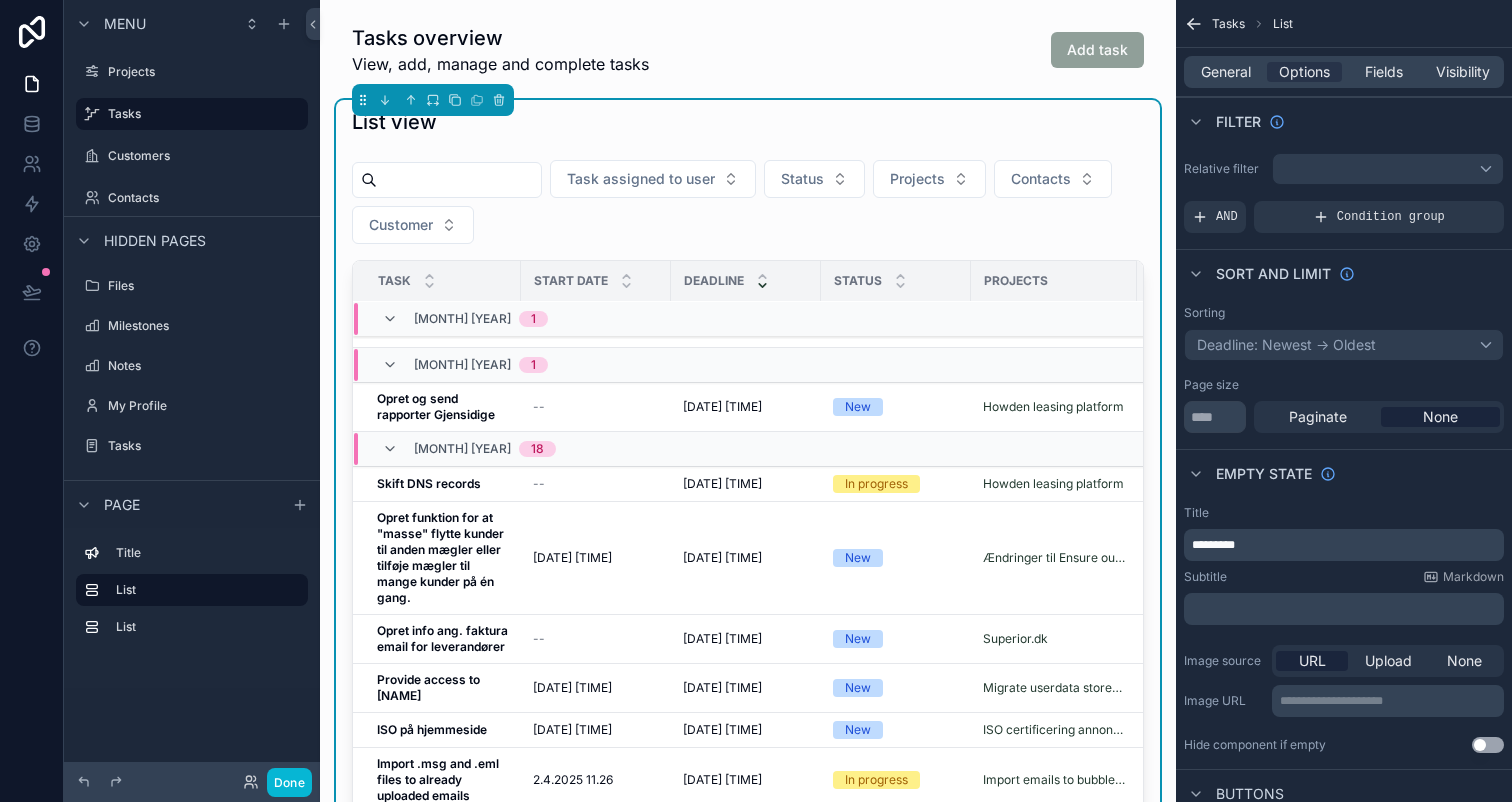 scroll, scrollTop: 151, scrollLeft: 0, axis: vertical 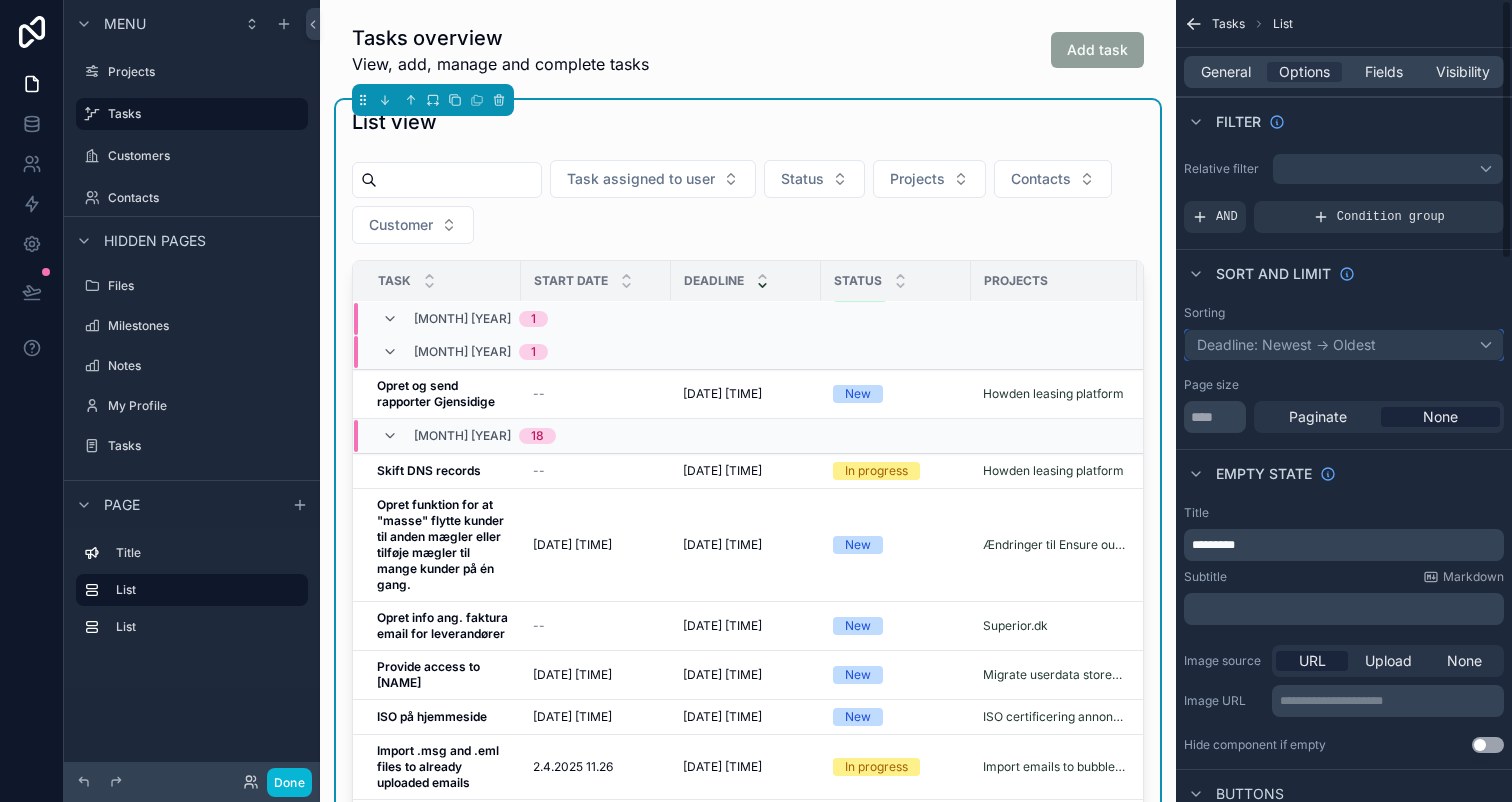 click on "Deadline: Newest -> Oldest" at bounding box center (1344, 345) 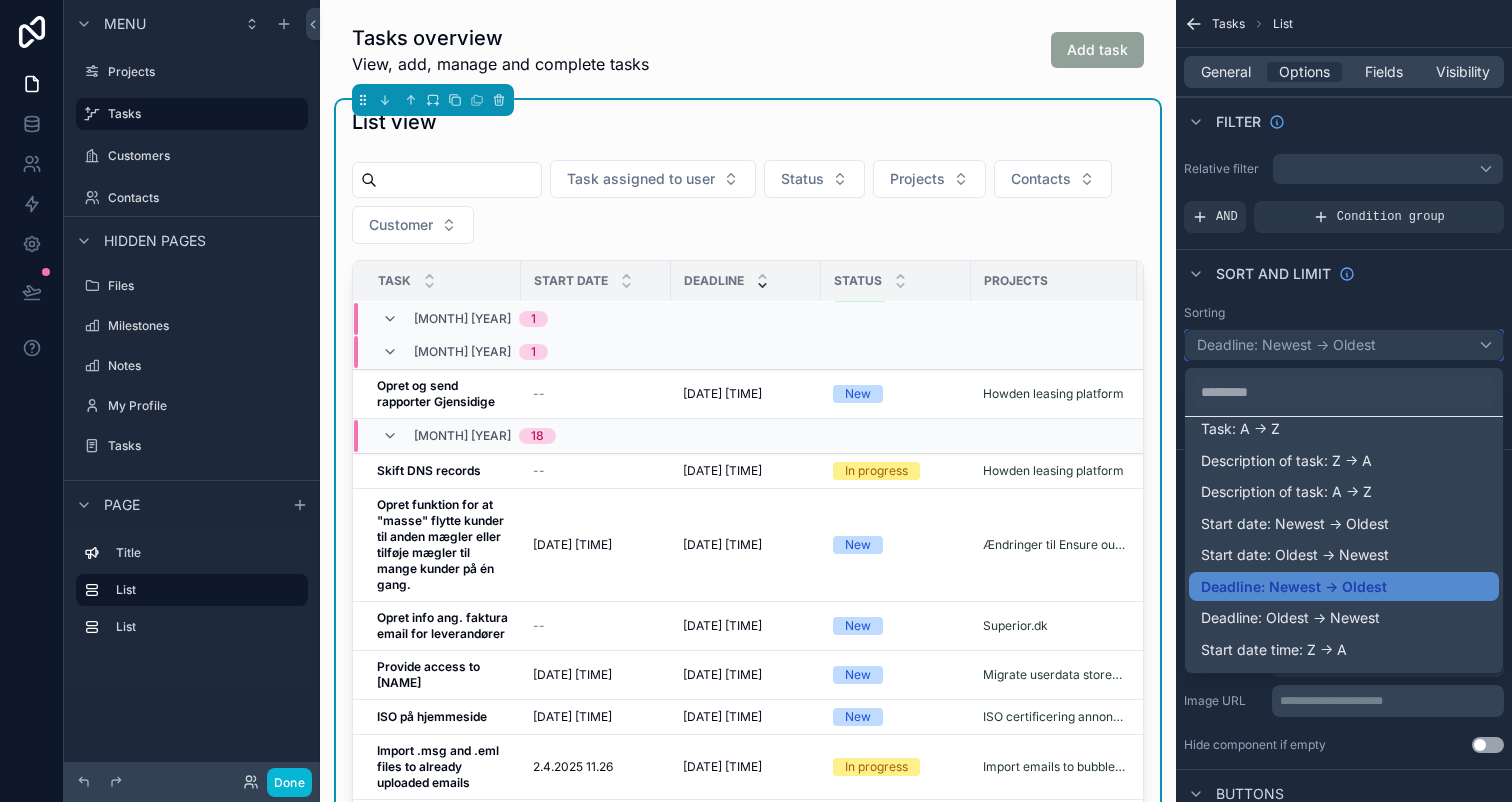 scroll, scrollTop: 211, scrollLeft: 0, axis: vertical 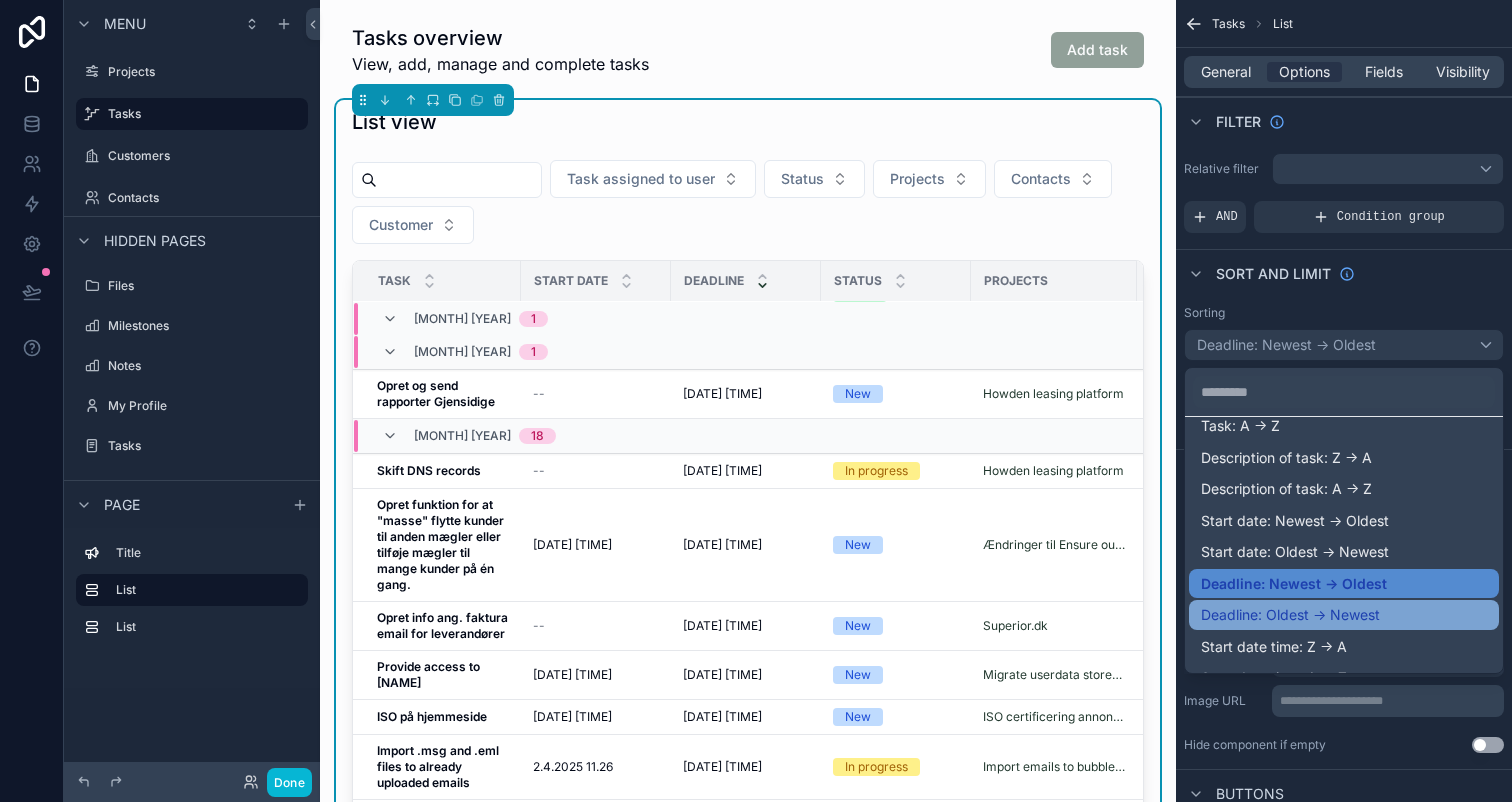 click on "Deadline: Oldest -> Newest" at bounding box center (1344, 615) 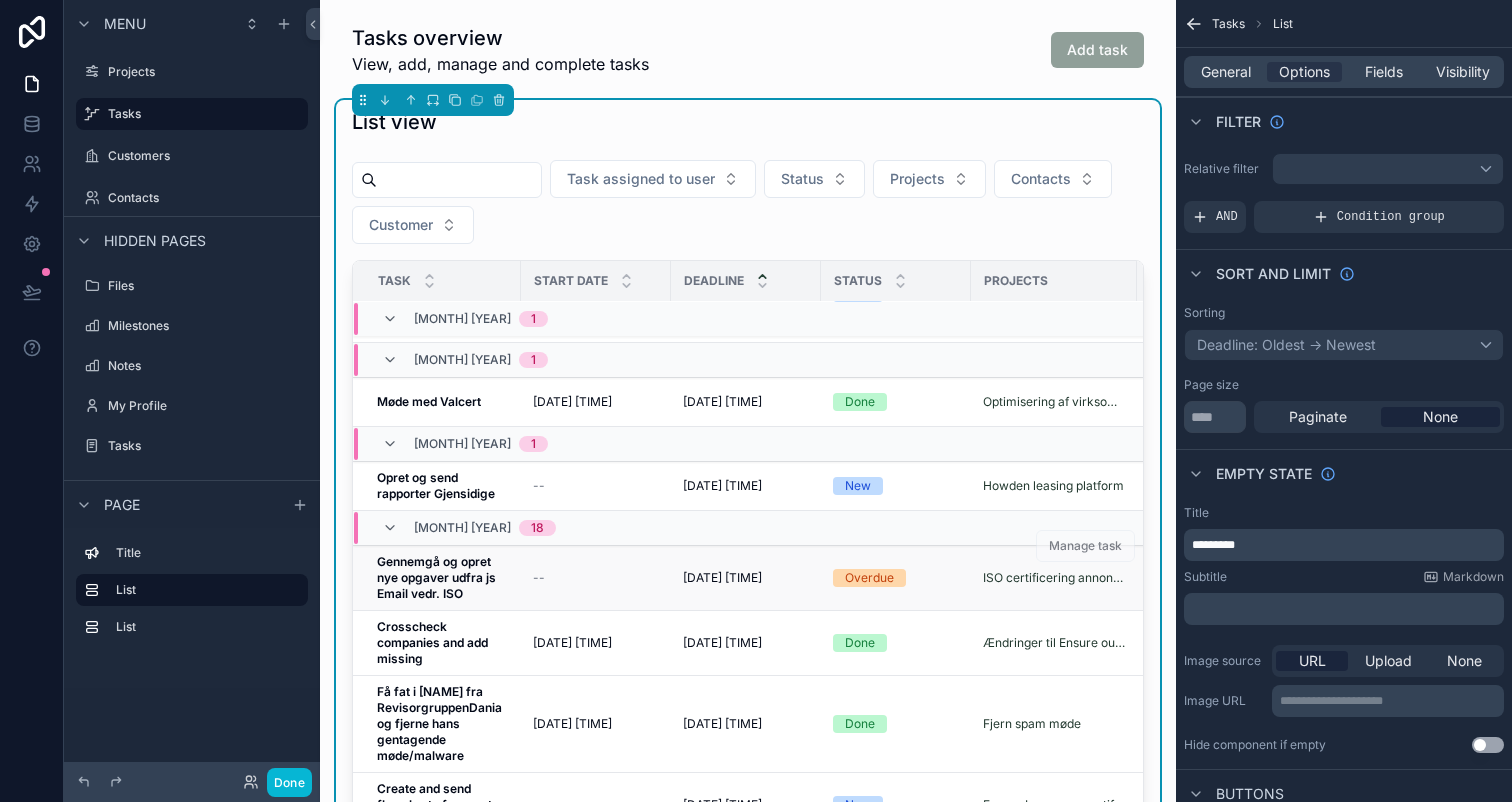 scroll, scrollTop: 0, scrollLeft: 0, axis: both 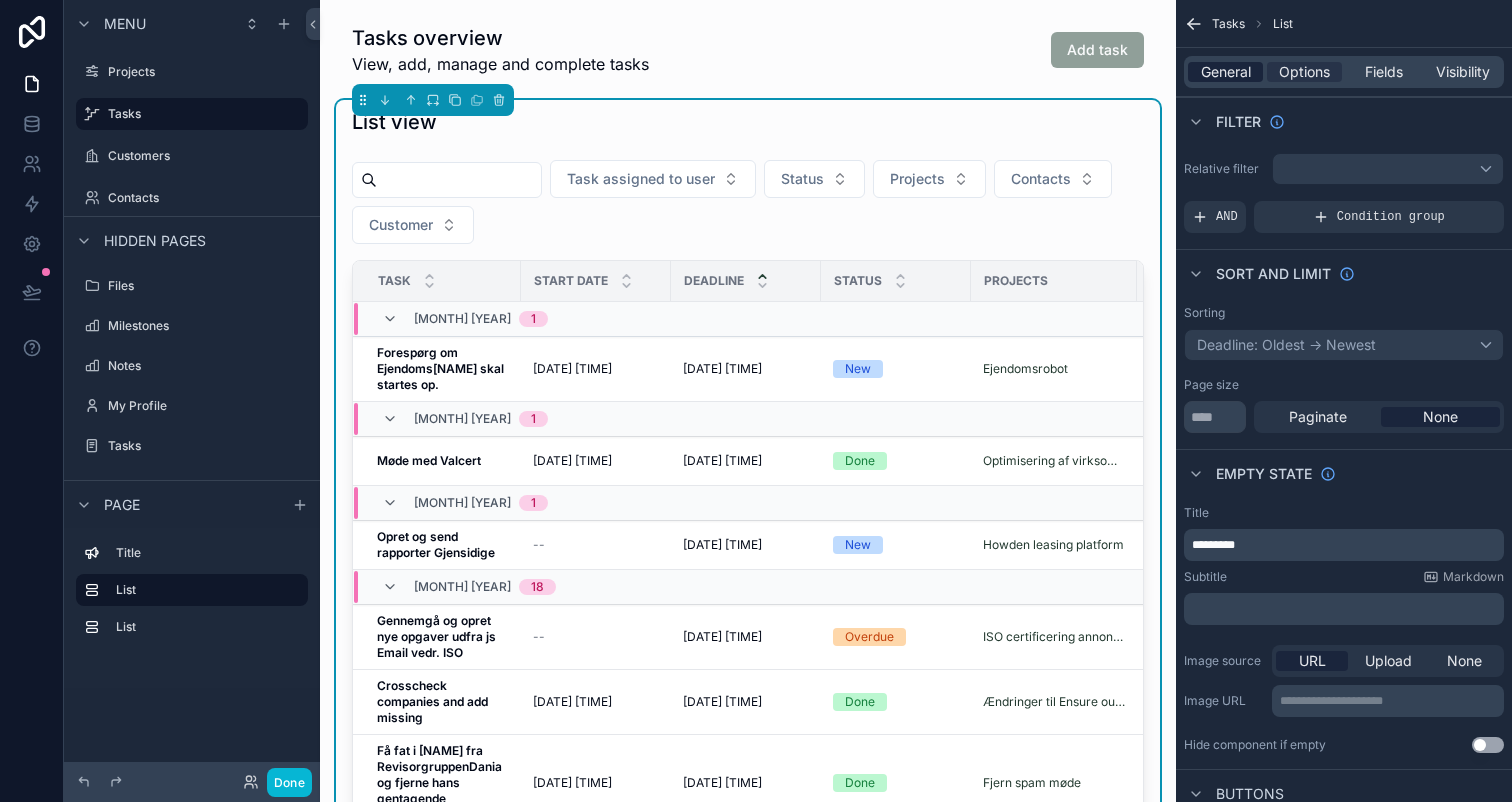 click on "General" at bounding box center [1225, 72] 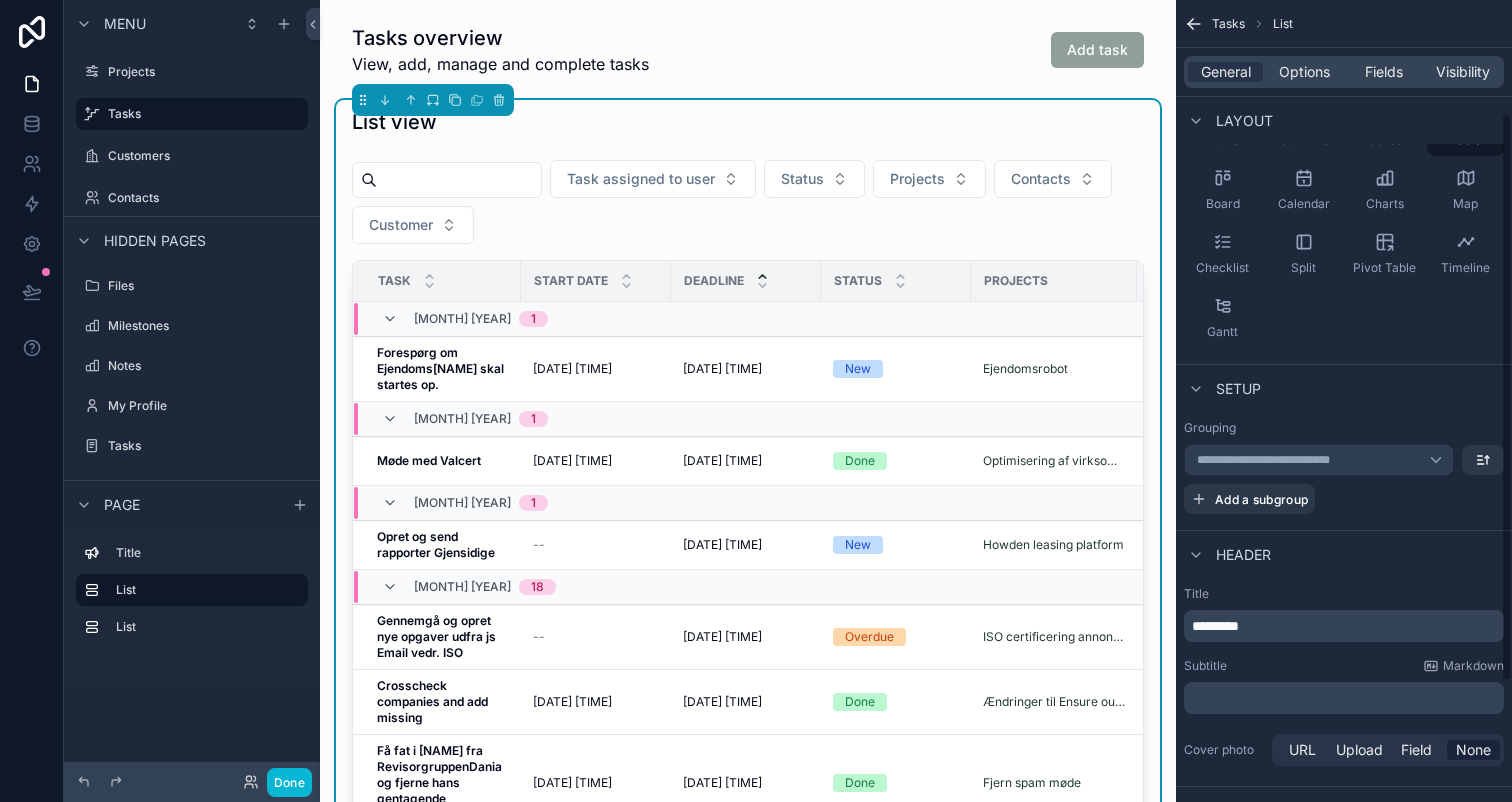 scroll, scrollTop: 179, scrollLeft: 0, axis: vertical 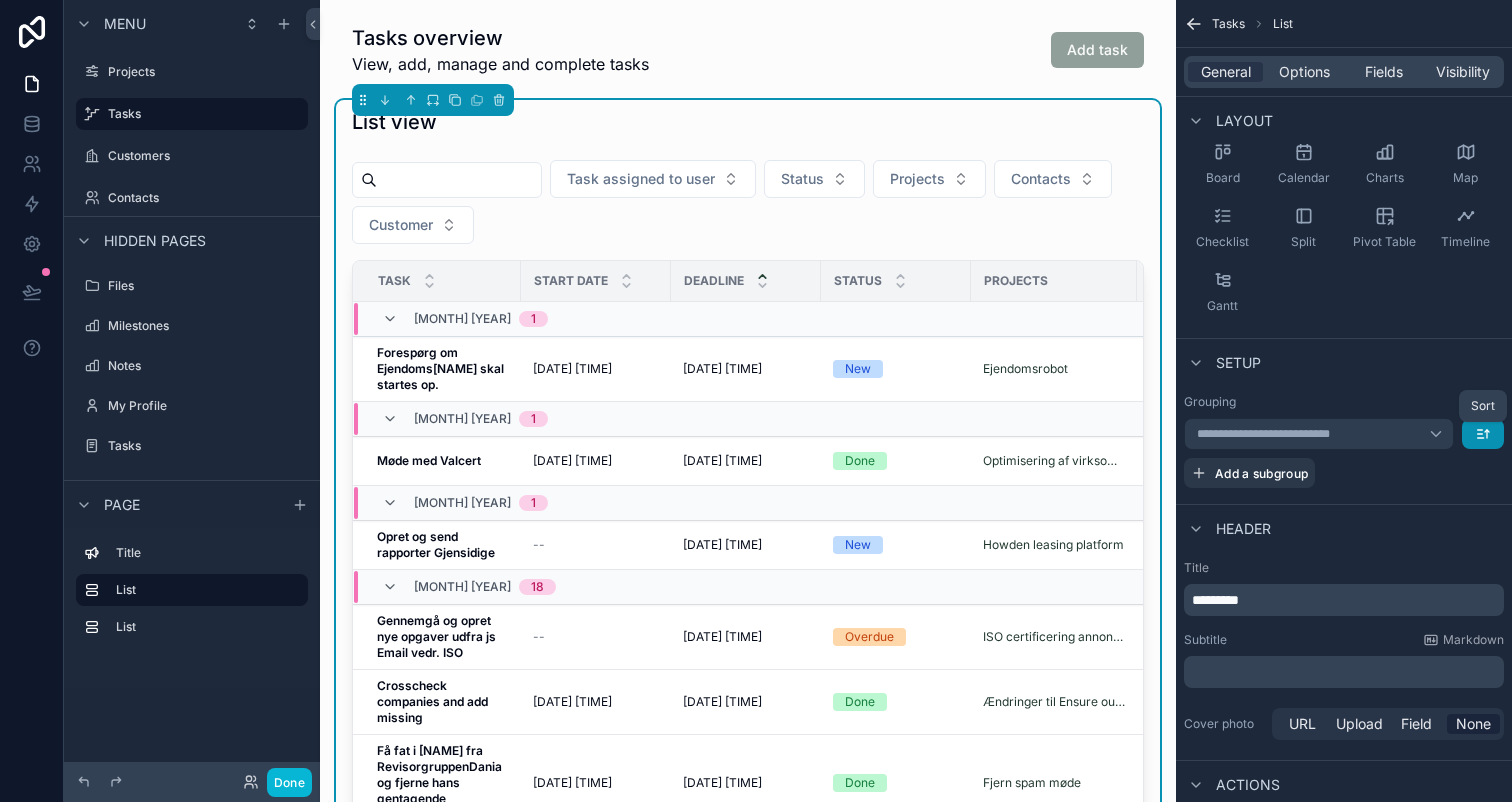 click 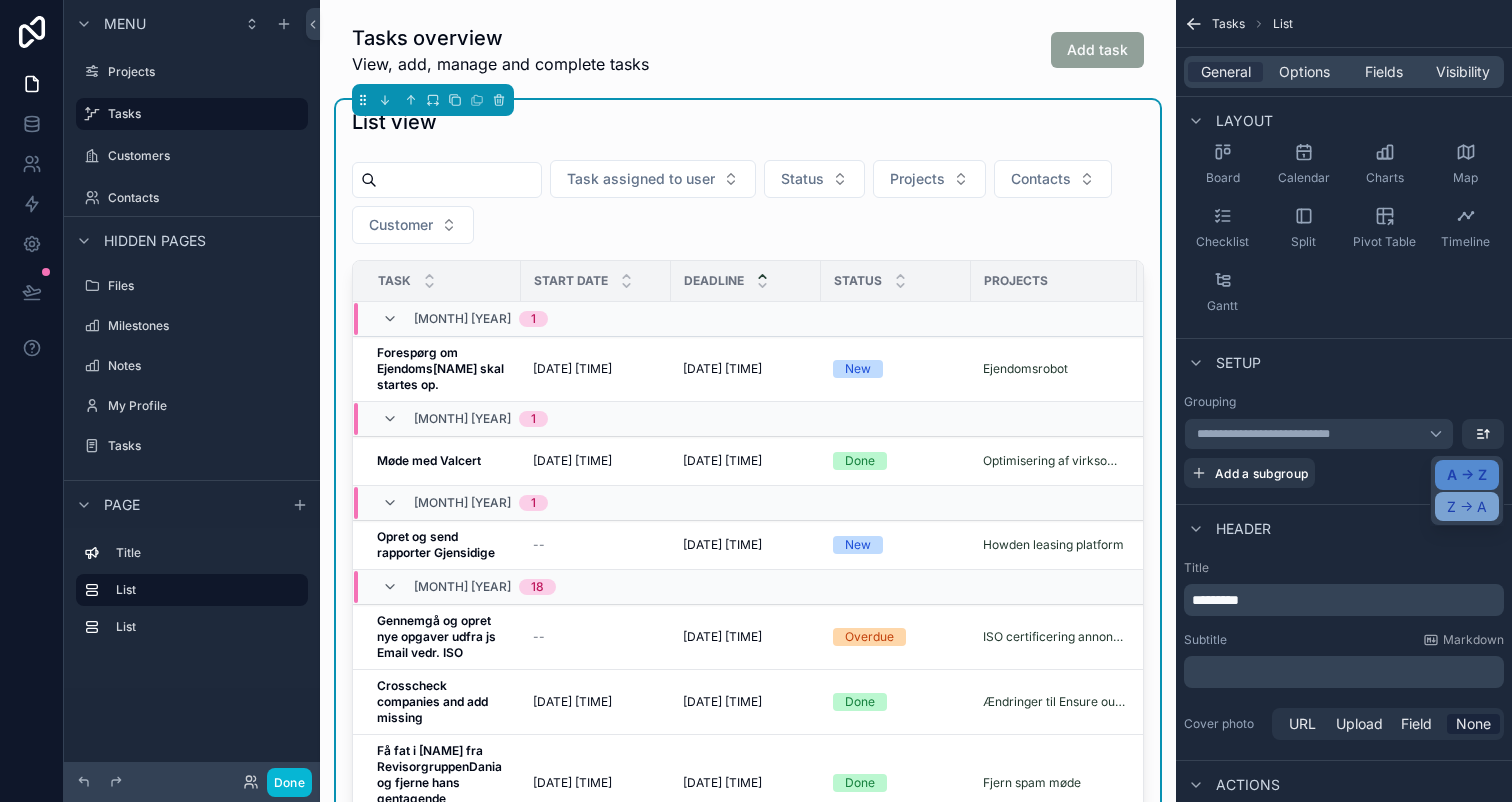click on "Z -> A" at bounding box center [1467, 507] 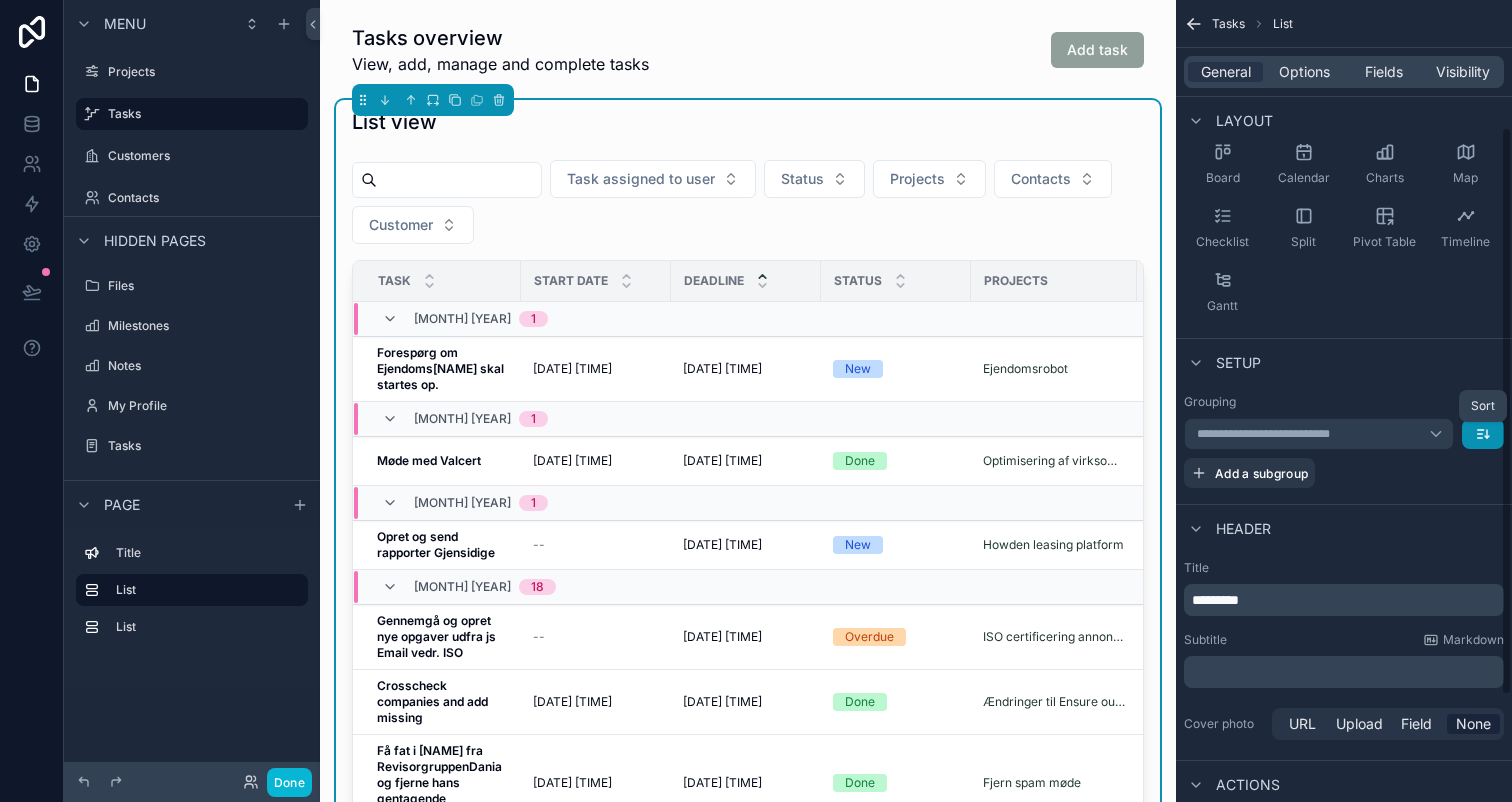 click 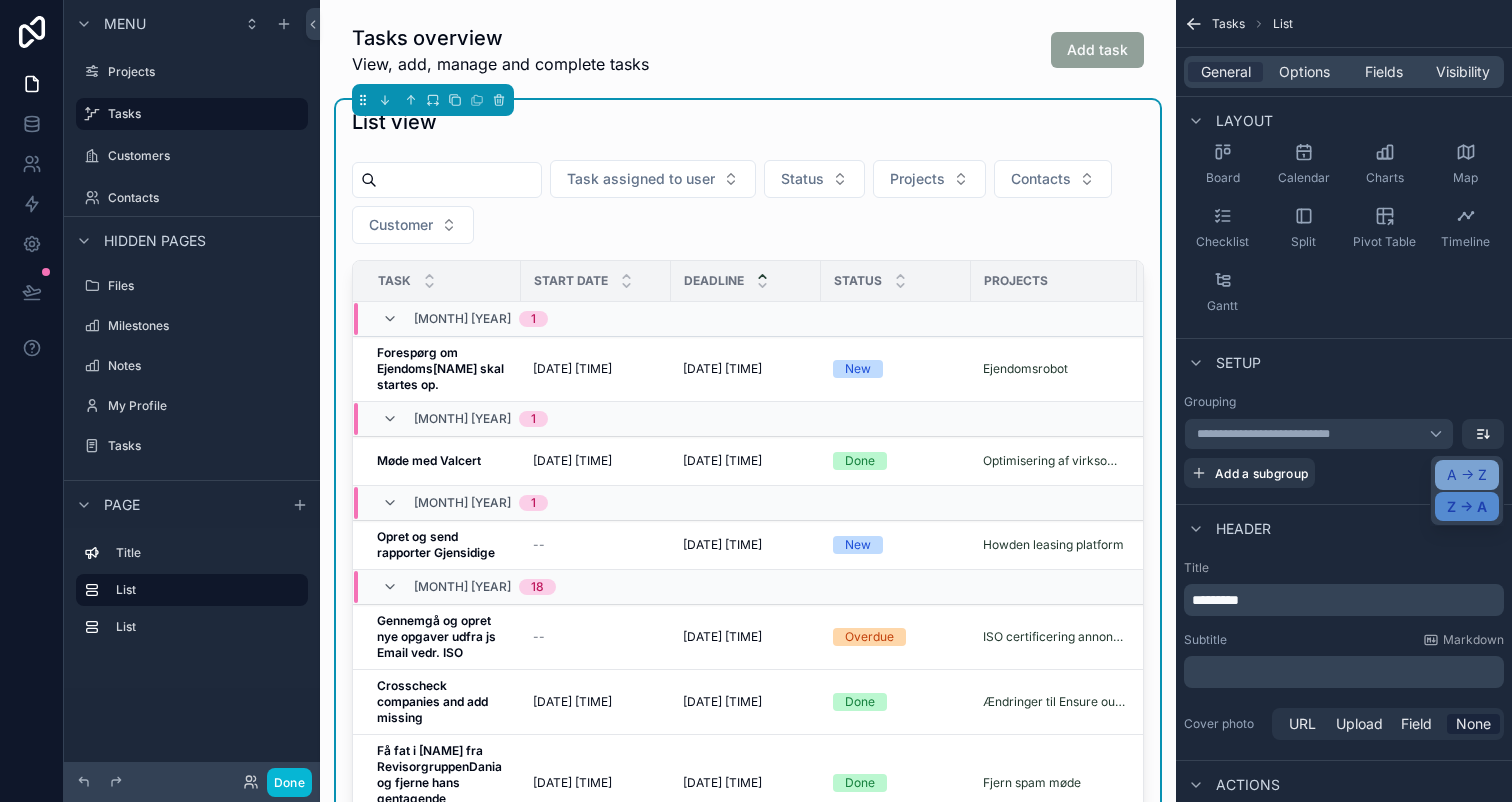 click on "A -> Z" at bounding box center (1467, 475) 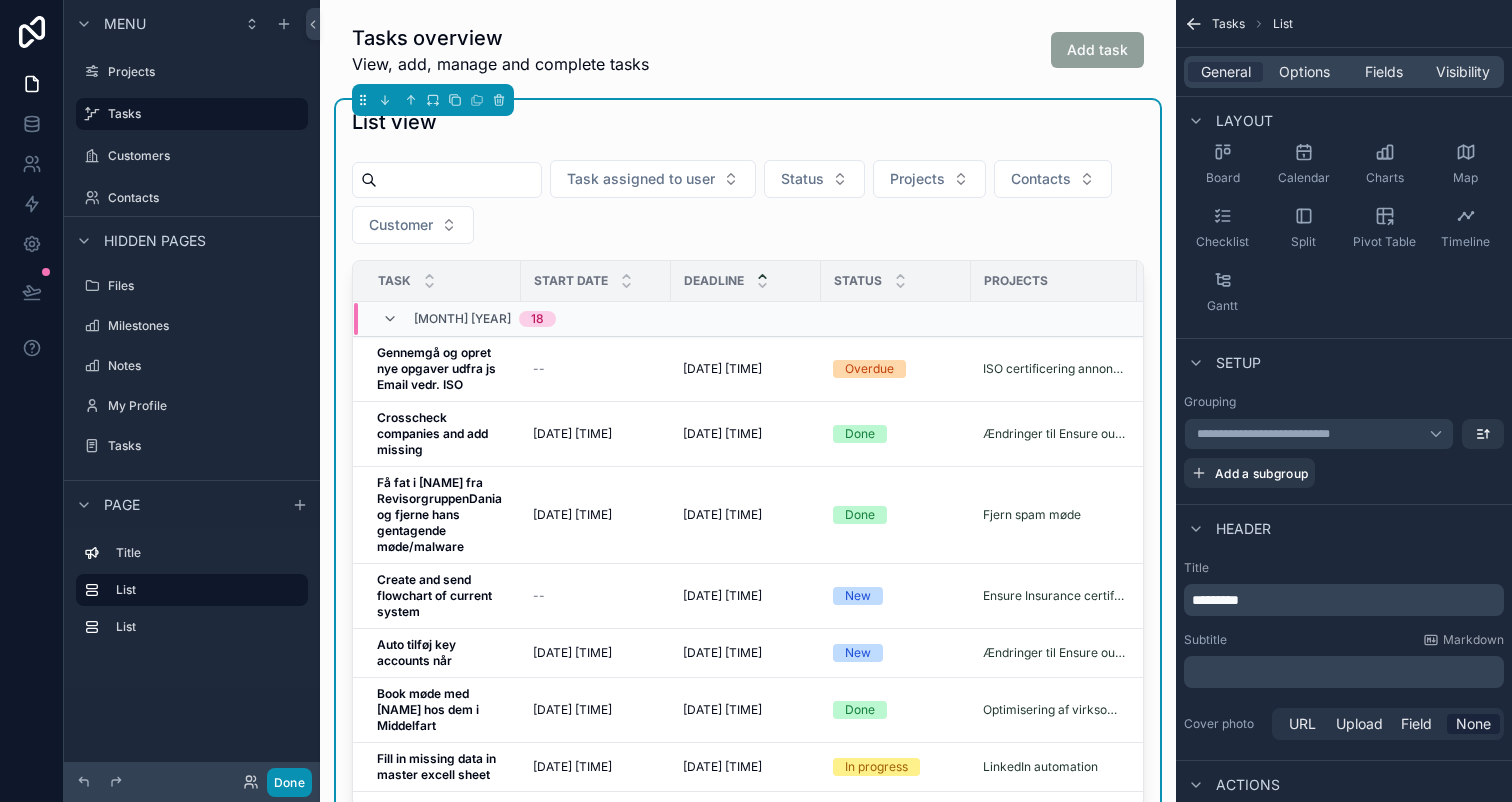 click on "Done" at bounding box center (289, 782) 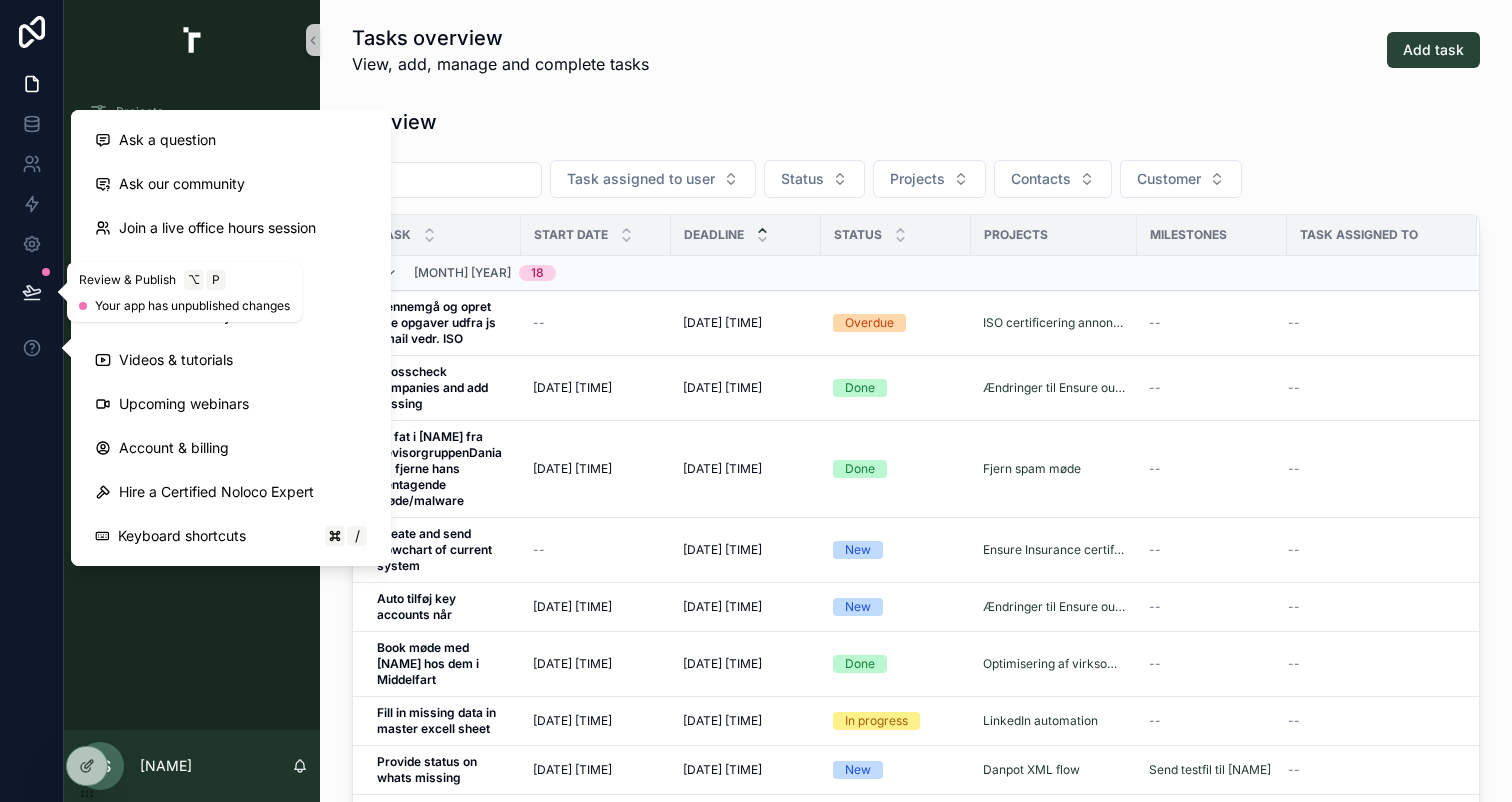 click 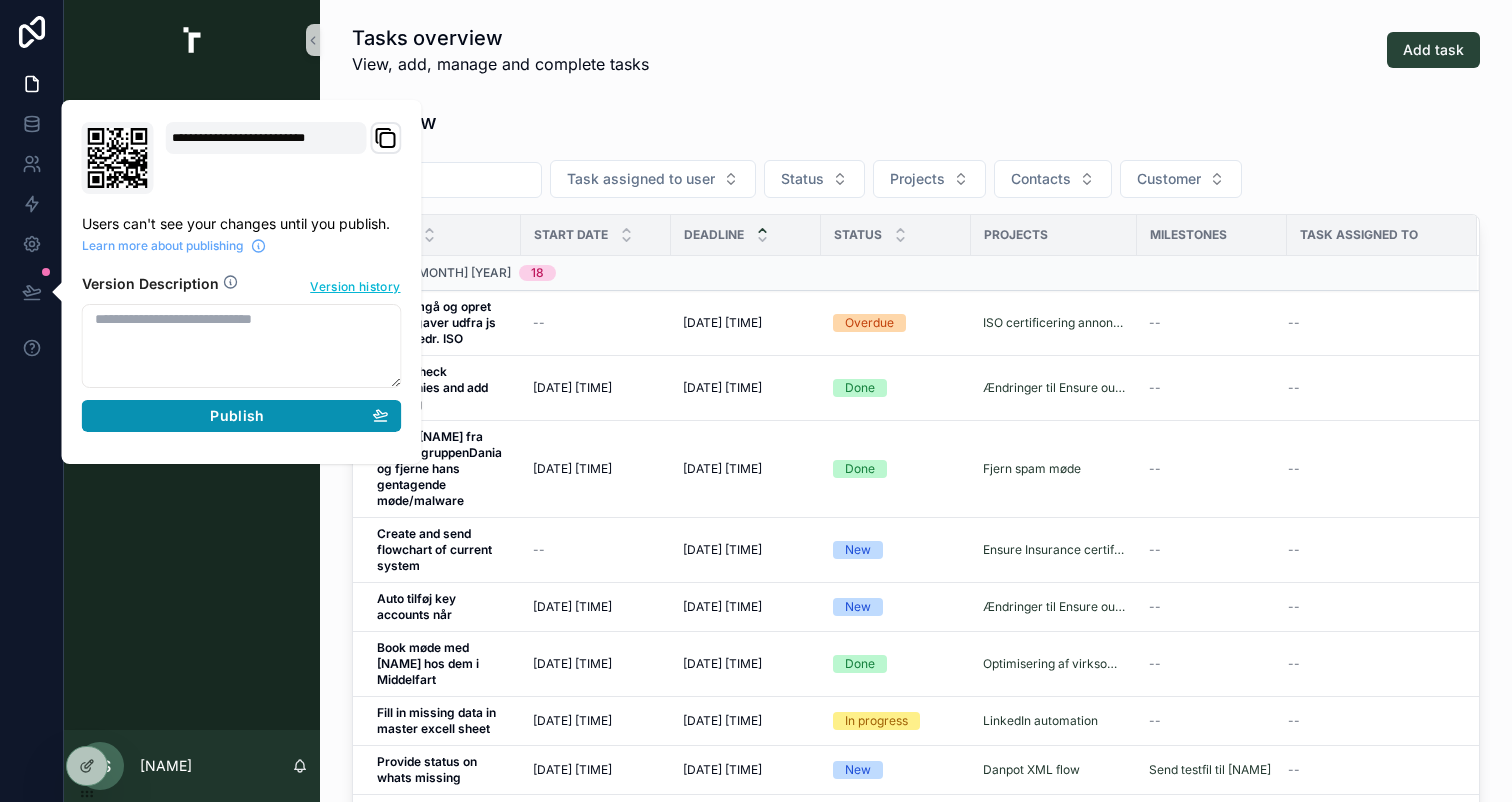 click on "Publish" at bounding box center (242, 416) 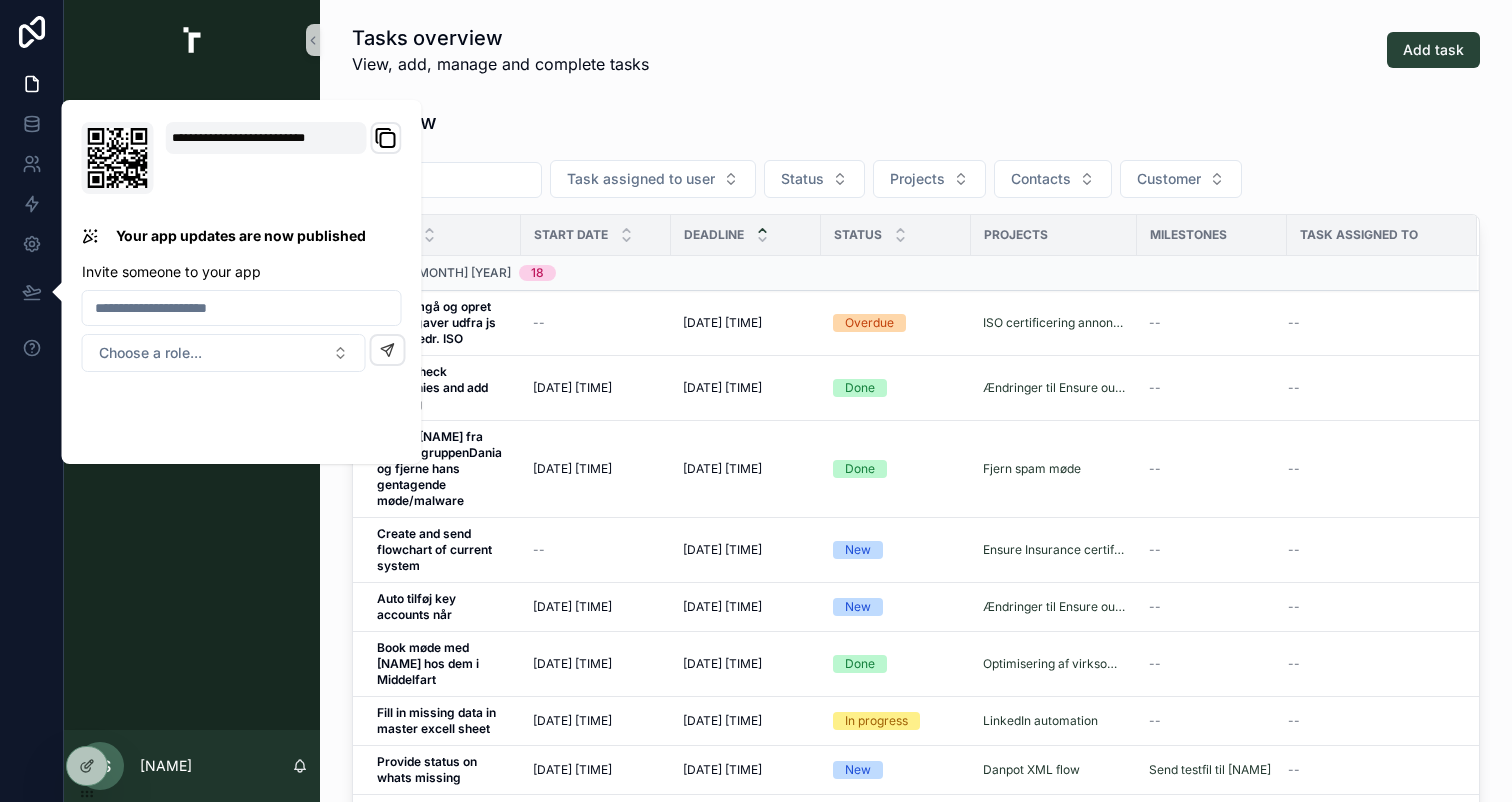 click on "List view" at bounding box center [916, 122] 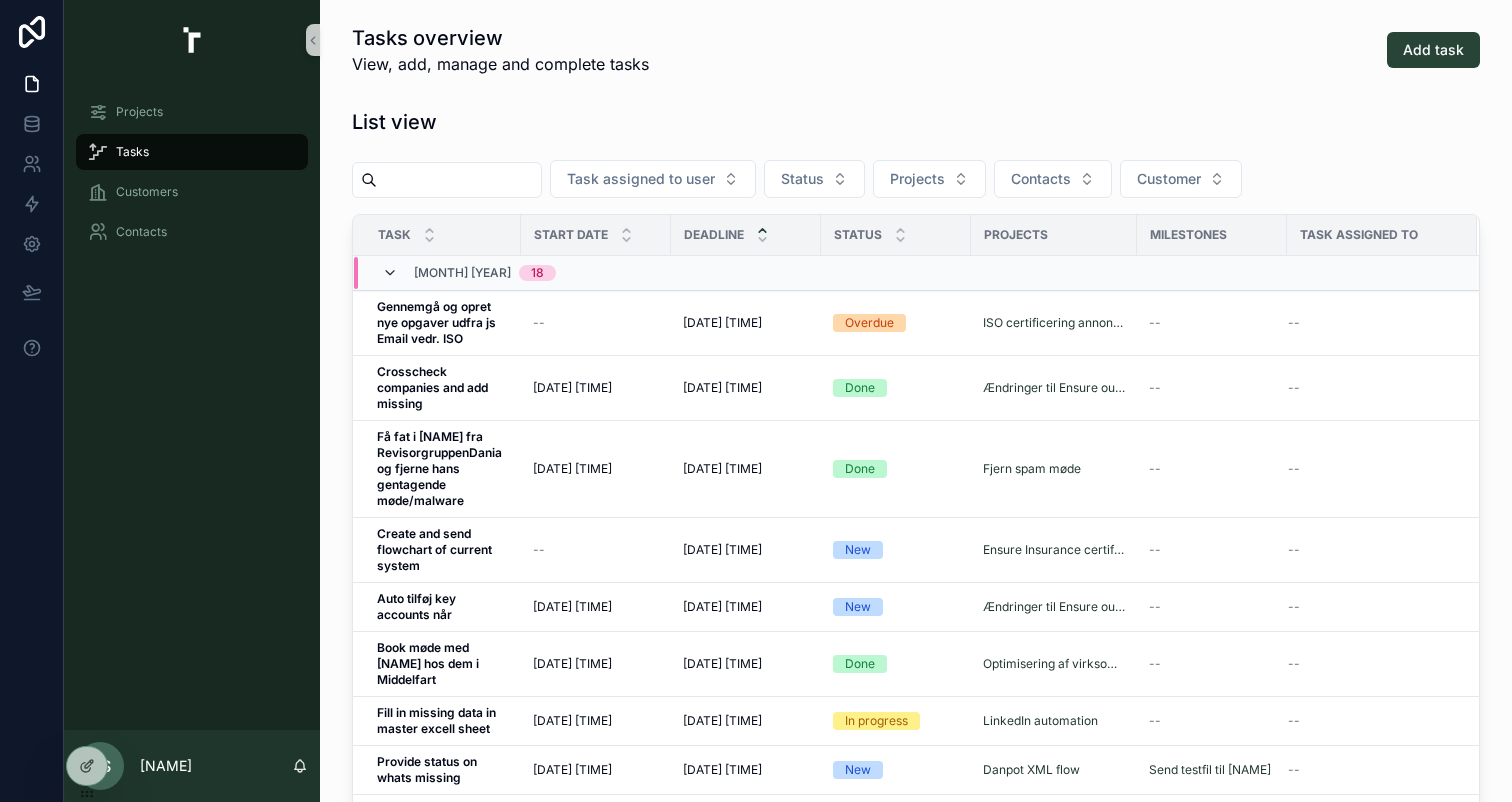 click at bounding box center [390, 273] 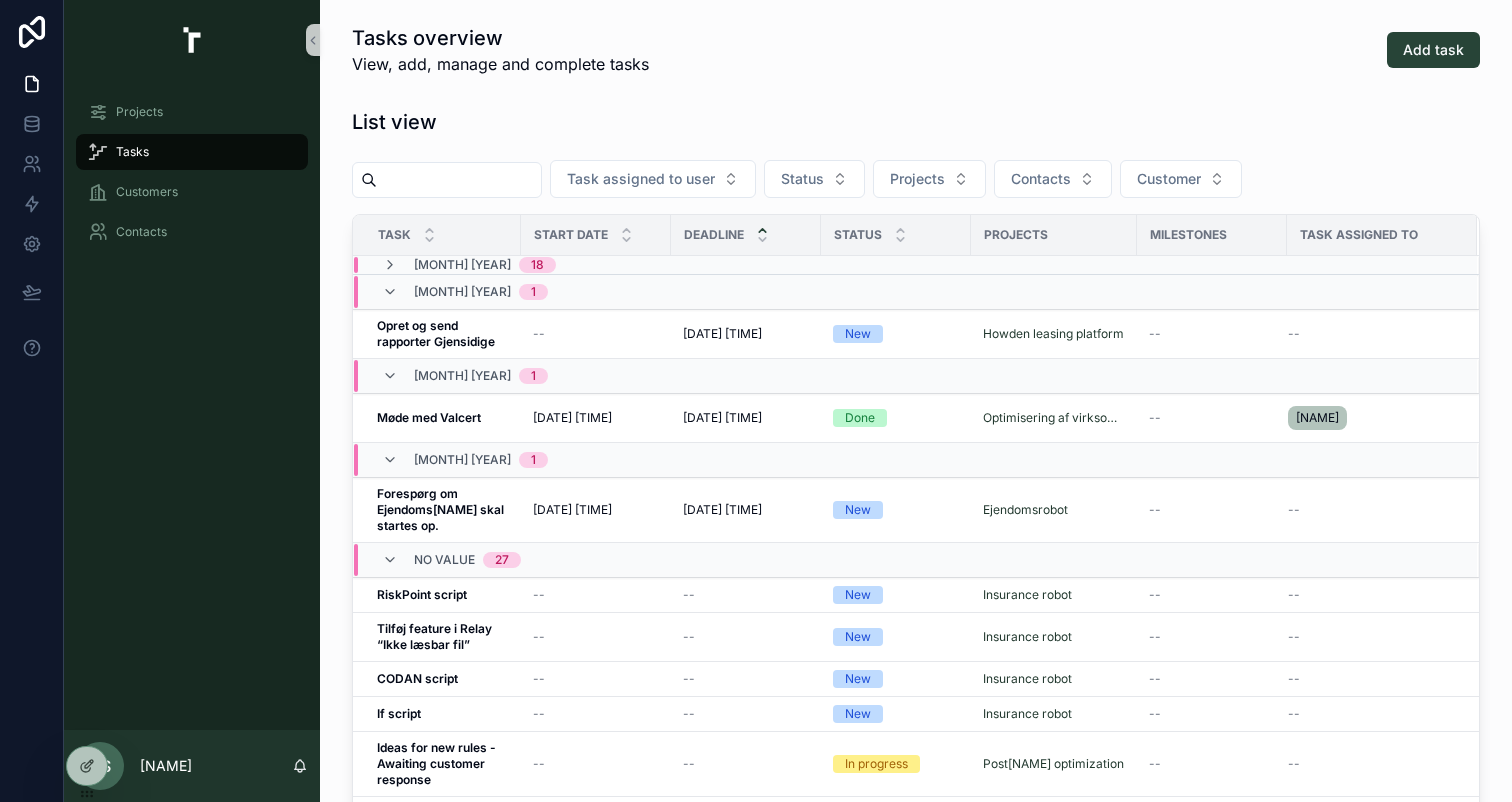 click at bounding box center (390, 265) 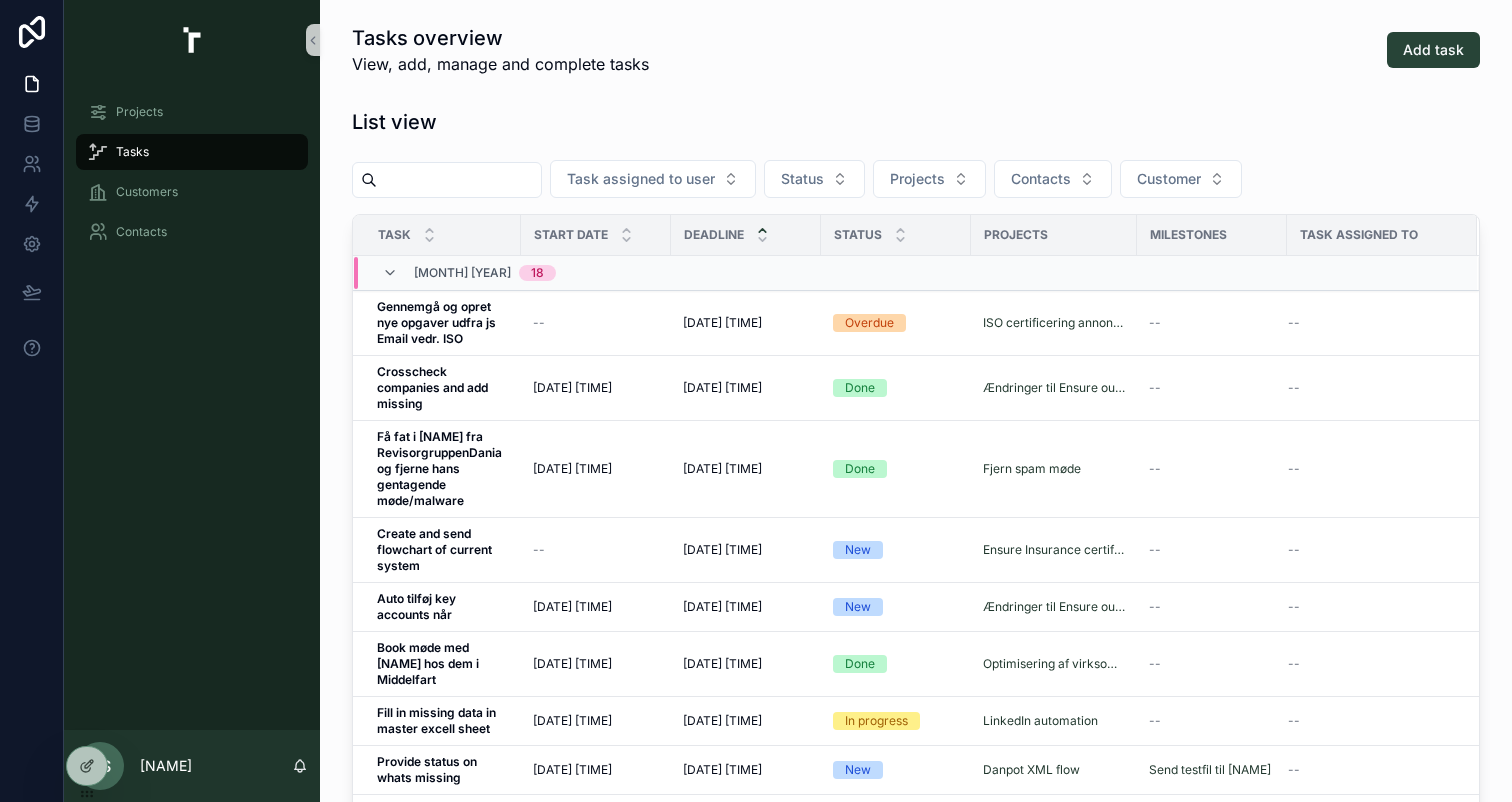 click on "04 2025 18" at bounding box center (469, 273) 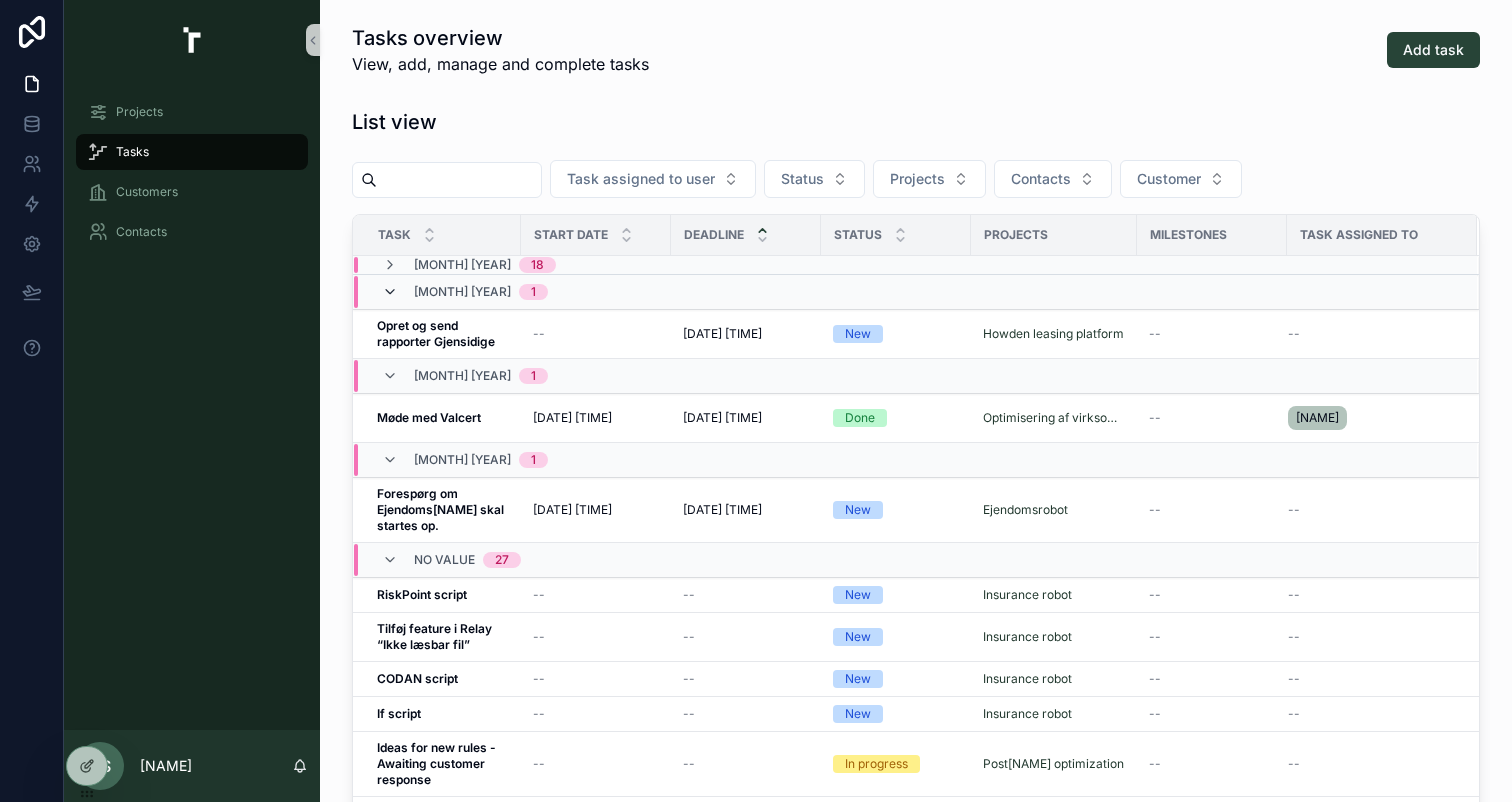 click at bounding box center [390, 292] 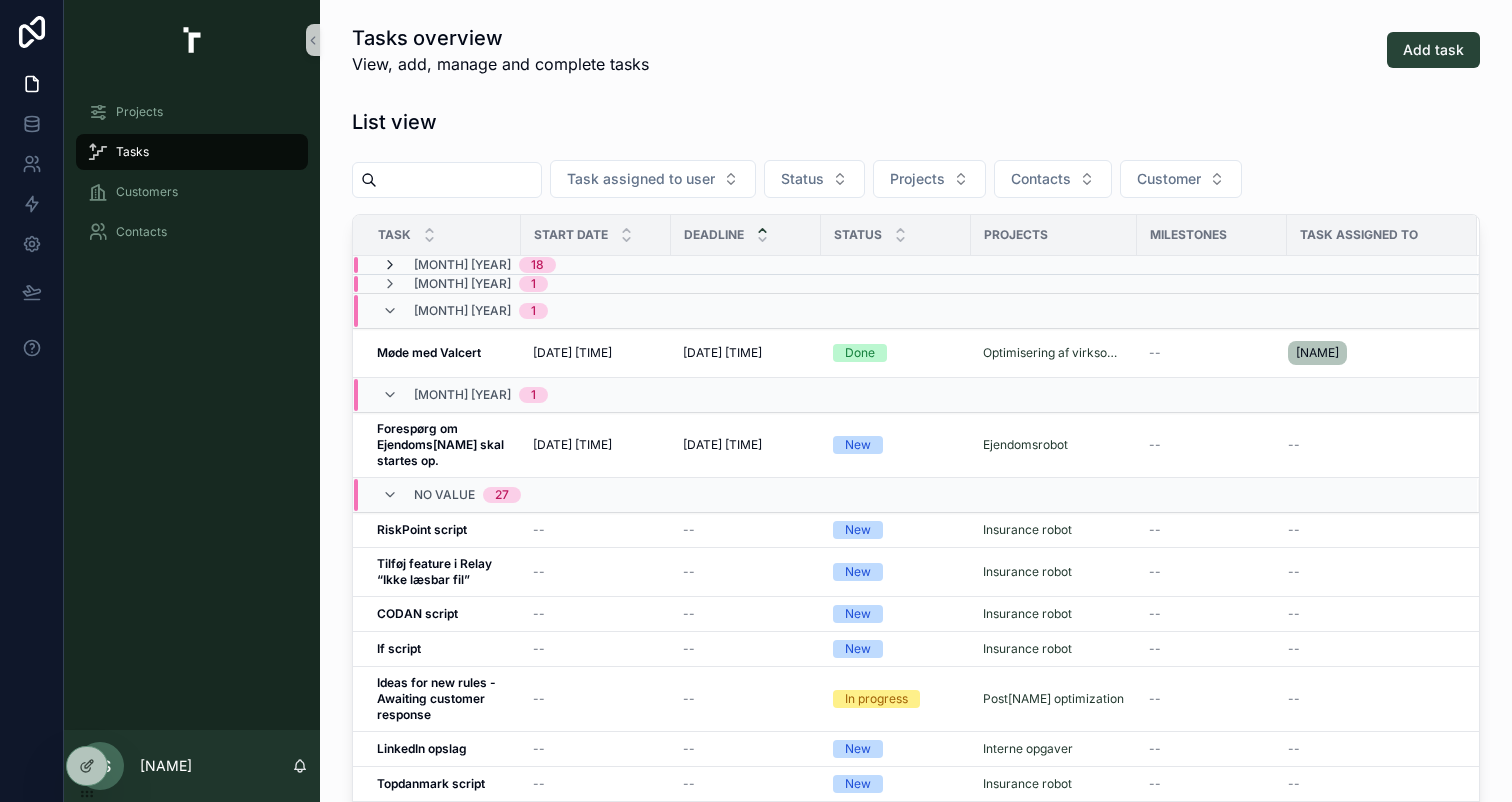 click at bounding box center [390, 265] 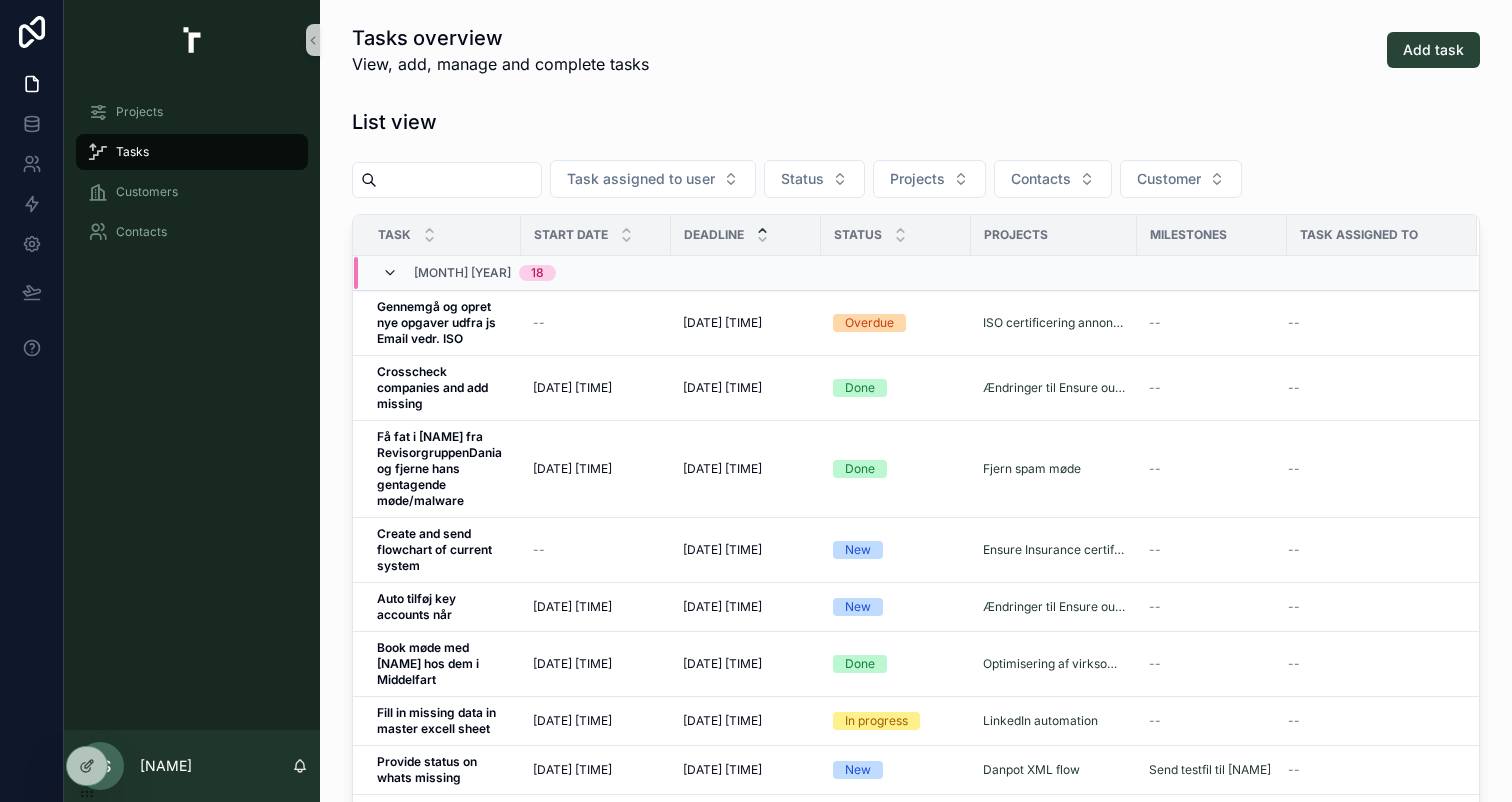 click at bounding box center [390, 273] 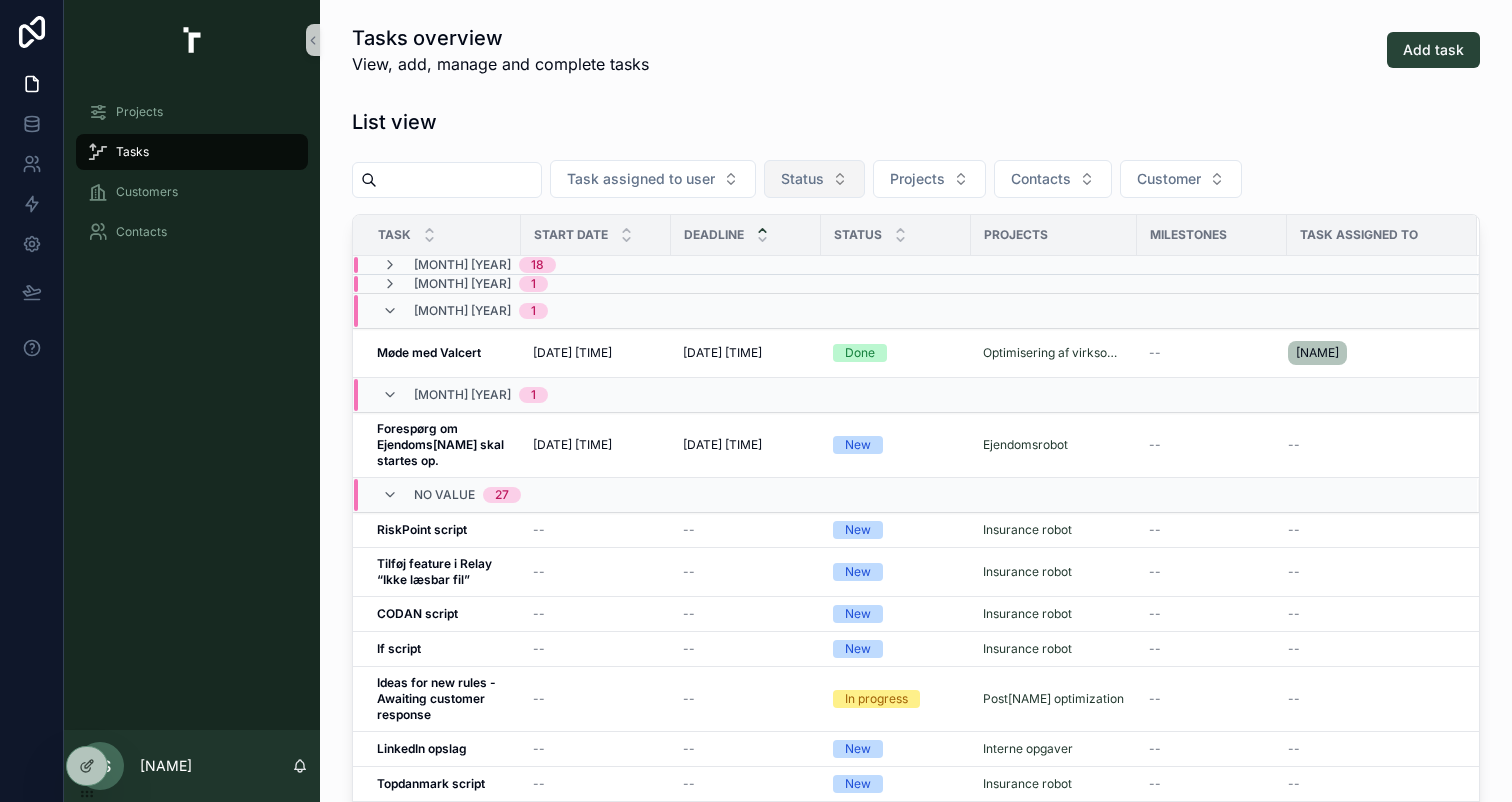 click on "Status" at bounding box center (802, 179) 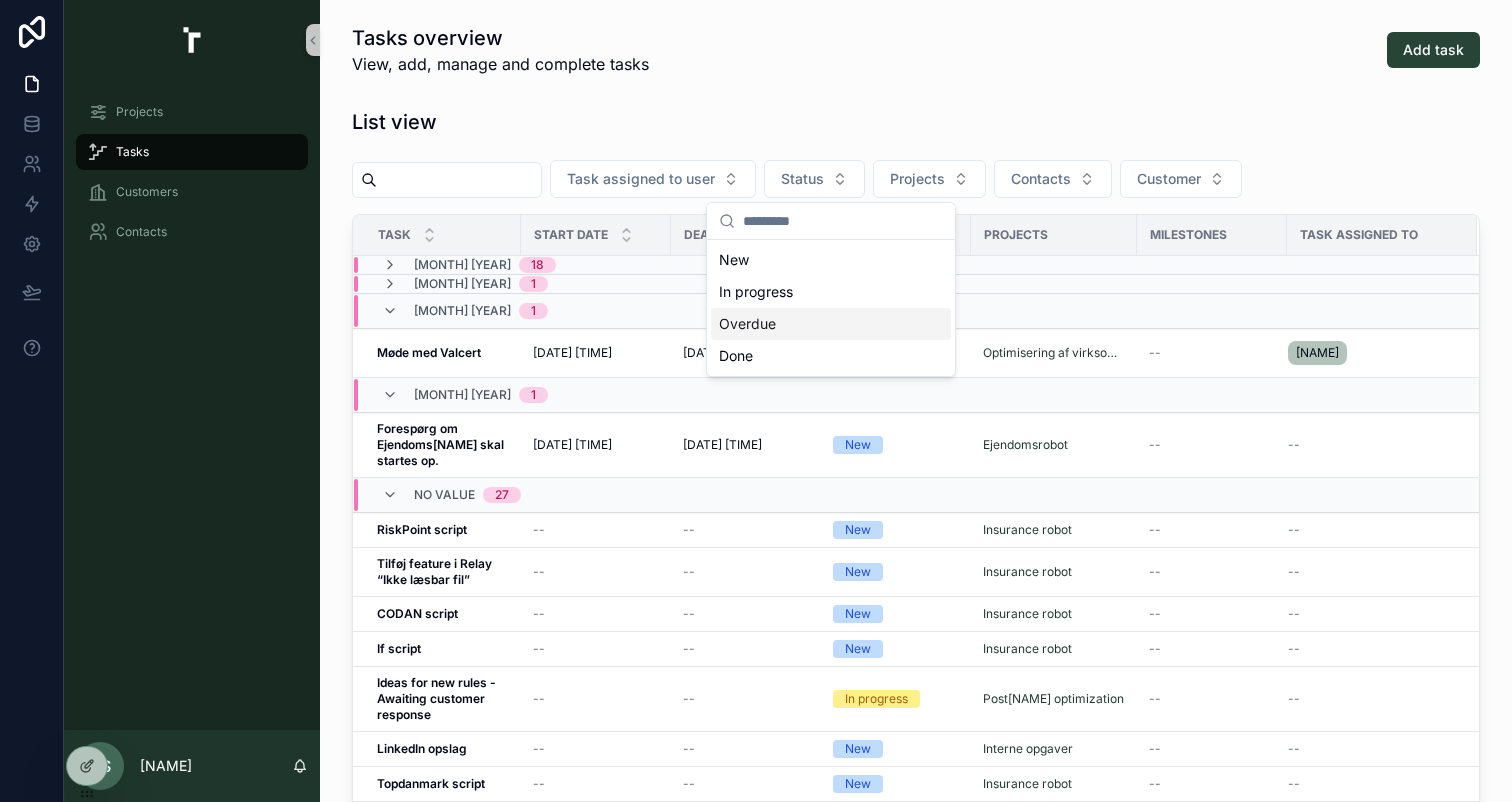 click on "Overdue" at bounding box center (831, 324) 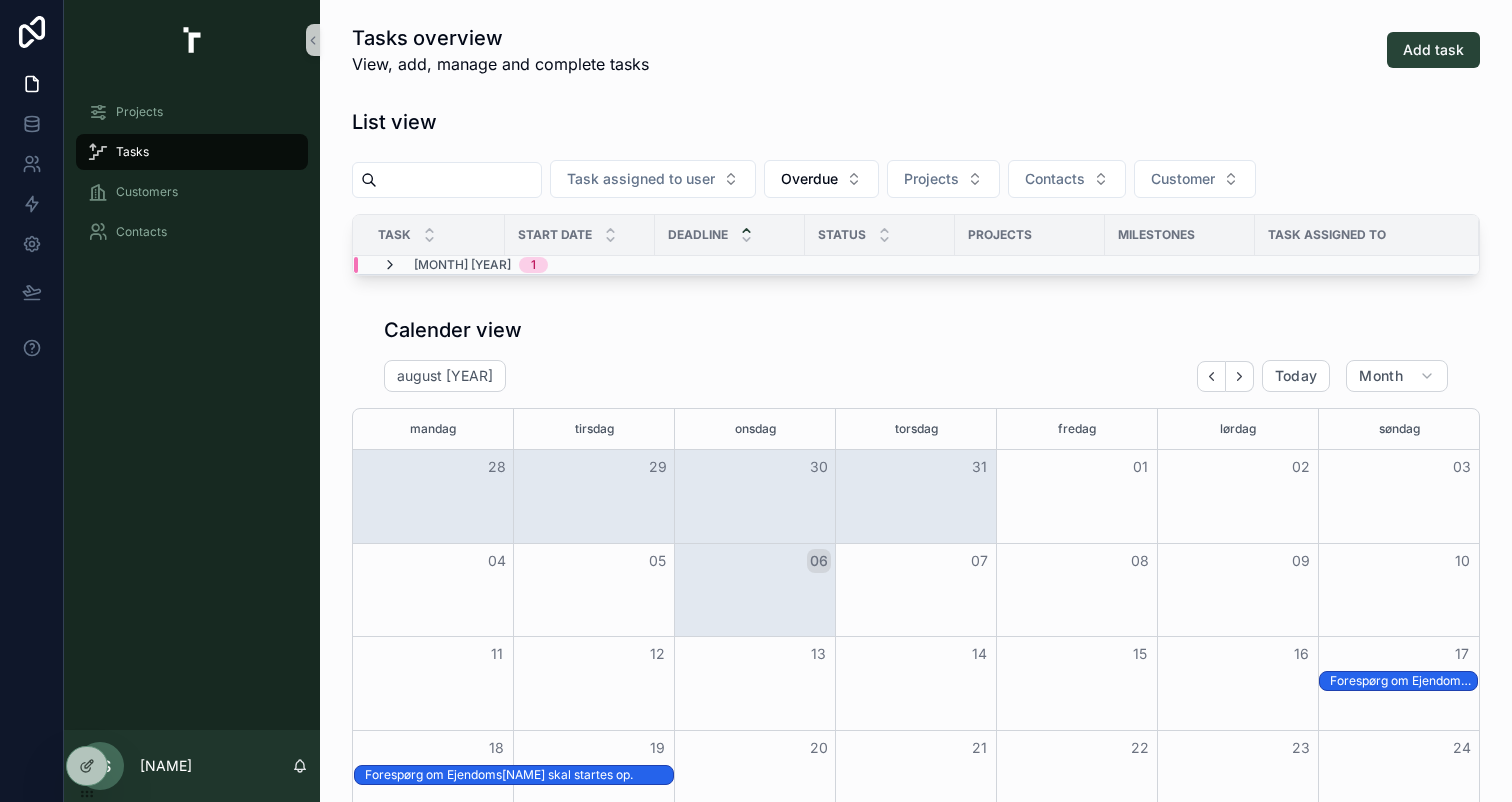 click at bounding box center (390, 265) 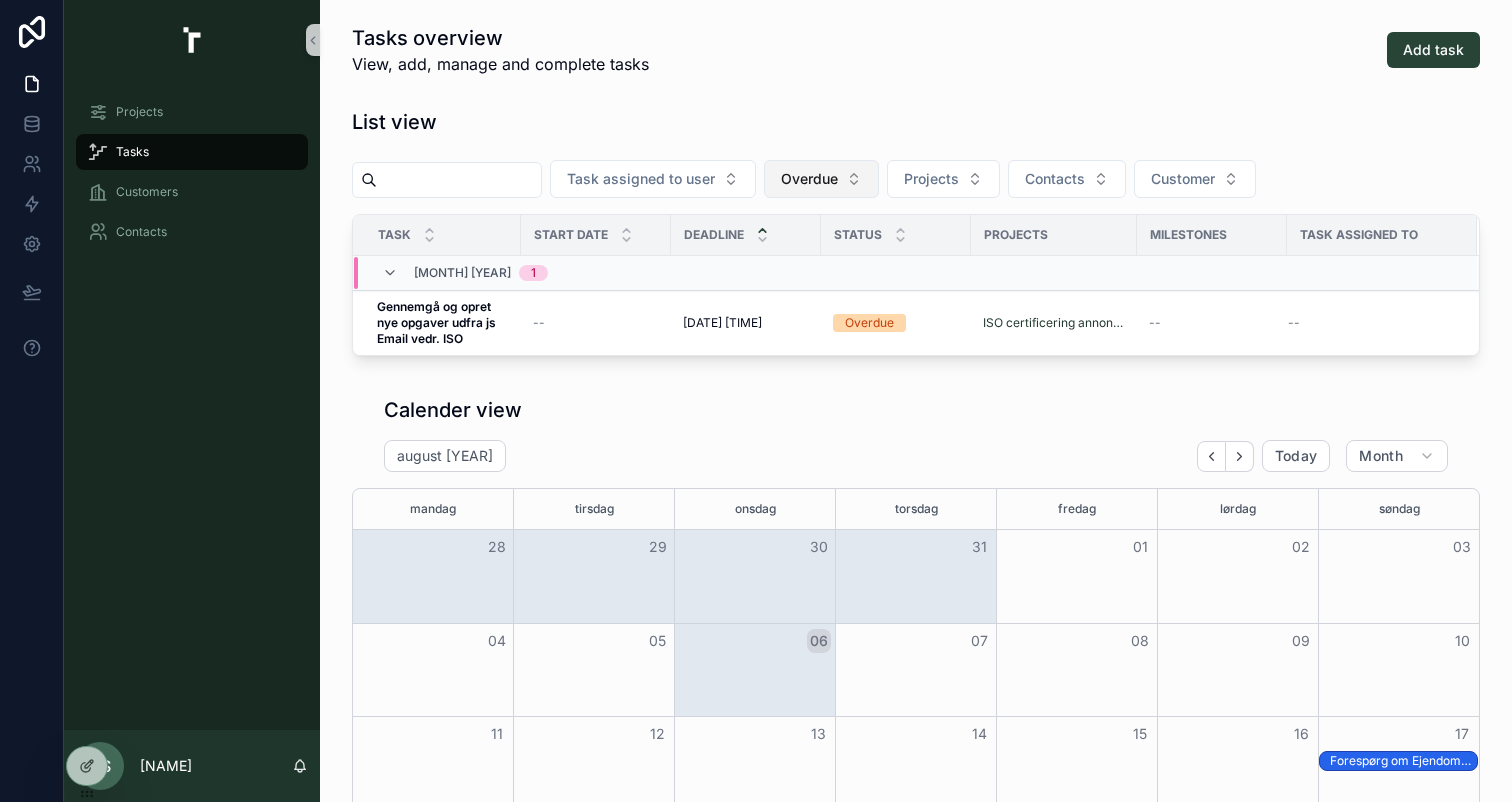 click on "Overdue" at bounding box center [809, 179] 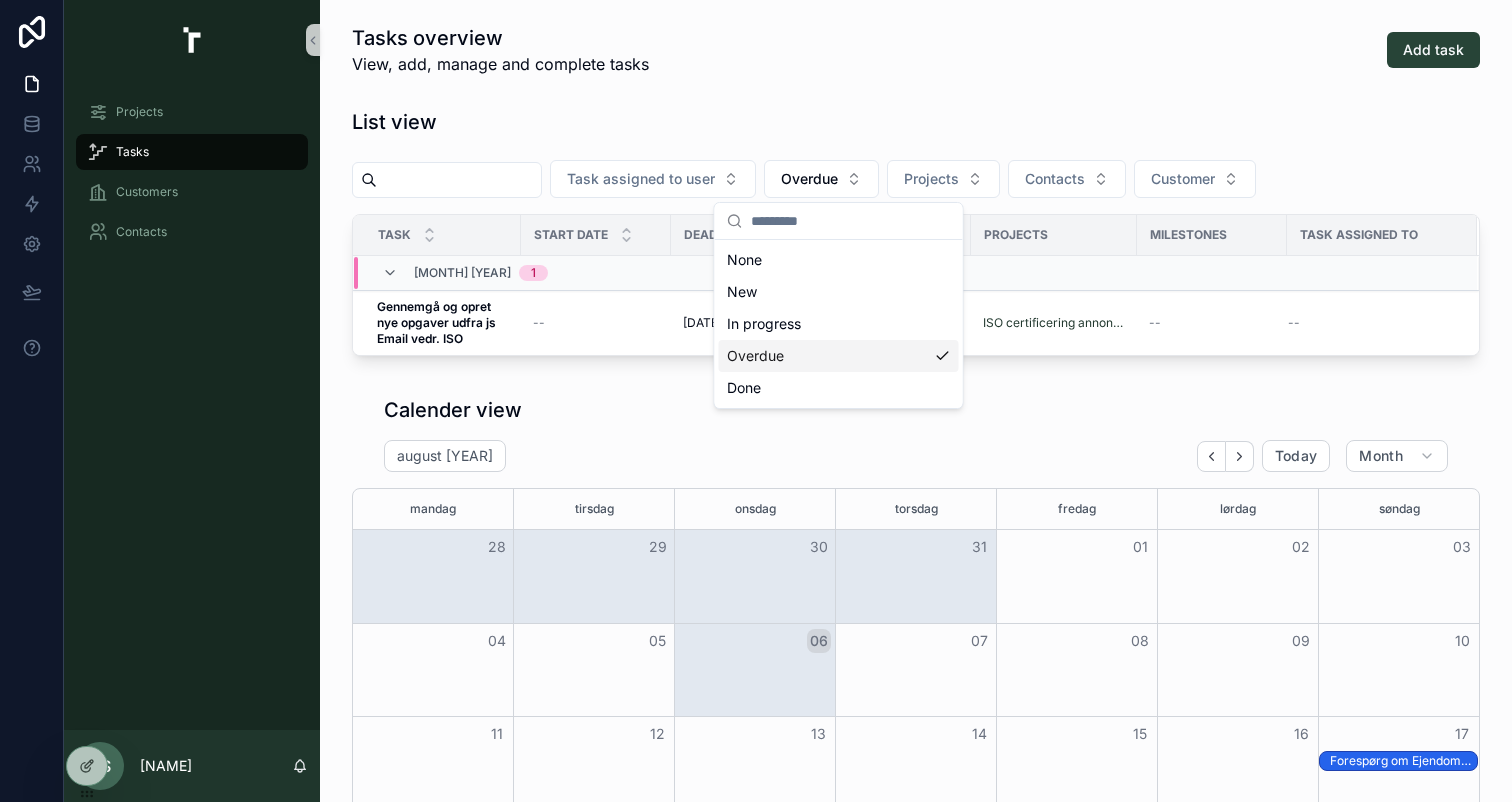 click on "Tasks overview View, add, manage and complete tasks Add task List view Task assigned to user Overdue Projects Contacts Customer Task Start date Deadline Status Projects Milestones Task assigned to 04 2025 1 Gennemgå og opret nye opgaver udfra js Email vedr. ISO Gennemgå og opret nye opgaver udfra js Email vedr. ISO -- 8.4.2025 10.00 8.4.2025 10.00 Overdue ISO certificering annoncering -- -- Manage task Calender view august 2025 Today Month mandag tirsdag onsdag torsdag fredag lørdag søndag 28 29 30 31 01 02 03 04 05 06 07 08 09 10 11 12 13 14 15 16 17   Forespørg om EjendomsRoberto skal startes op. 18 19 20 21 22 23 24 Forespørg om EjendomsRoberto skal startes op. 25 26 27 28 29 30 31" at bounding box center [916, 567] 